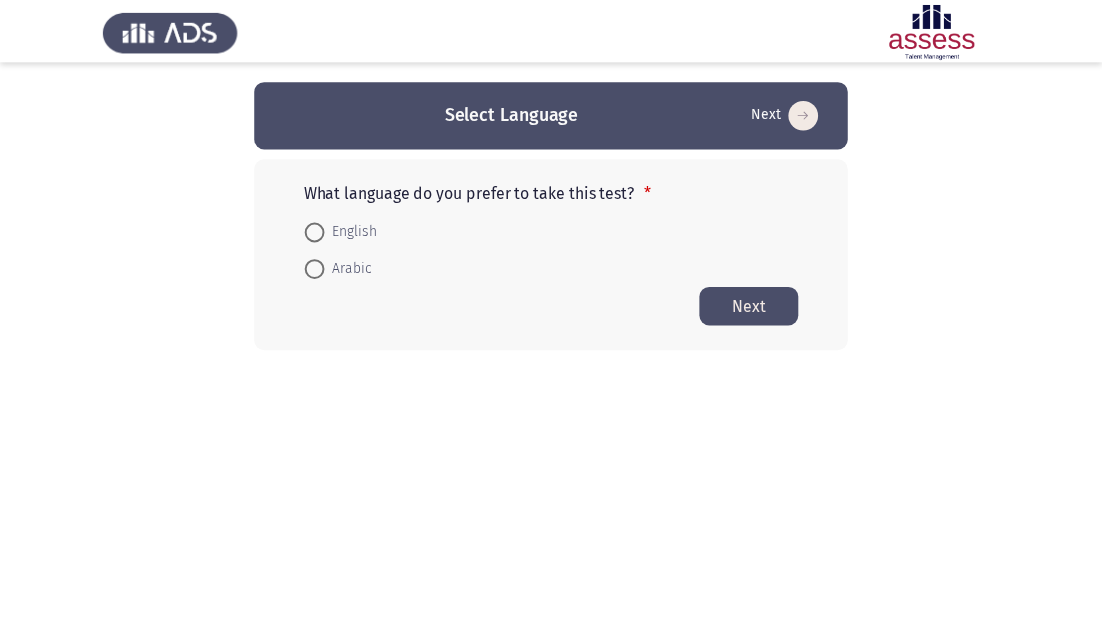 scroll, scrollTop: 0, scrollLeft: 0, axis: both 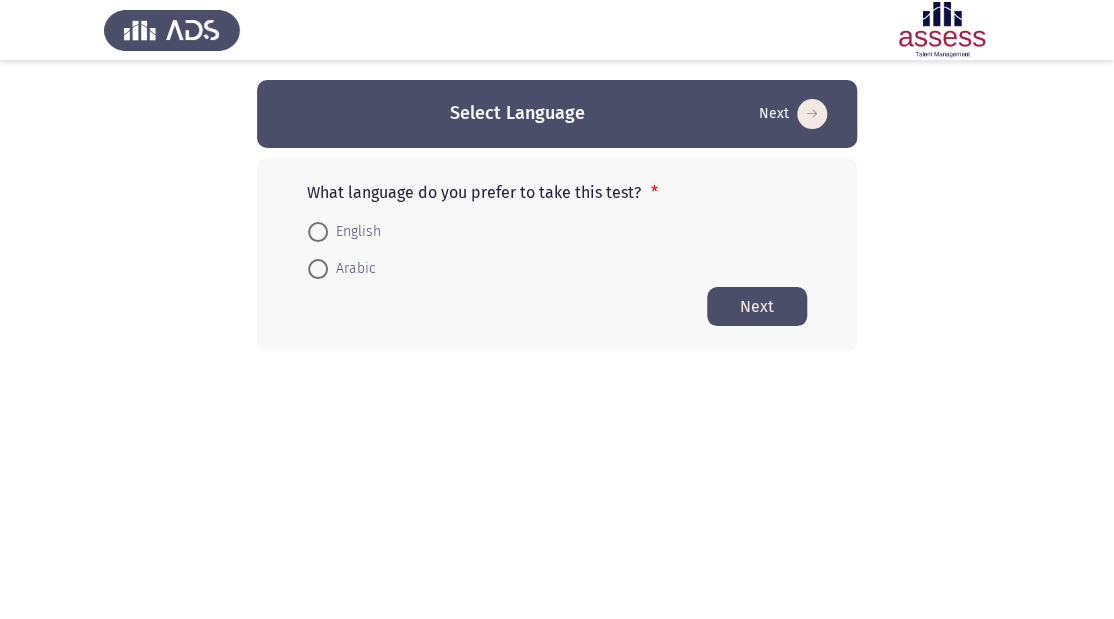 click at bounding box center (318, 269) 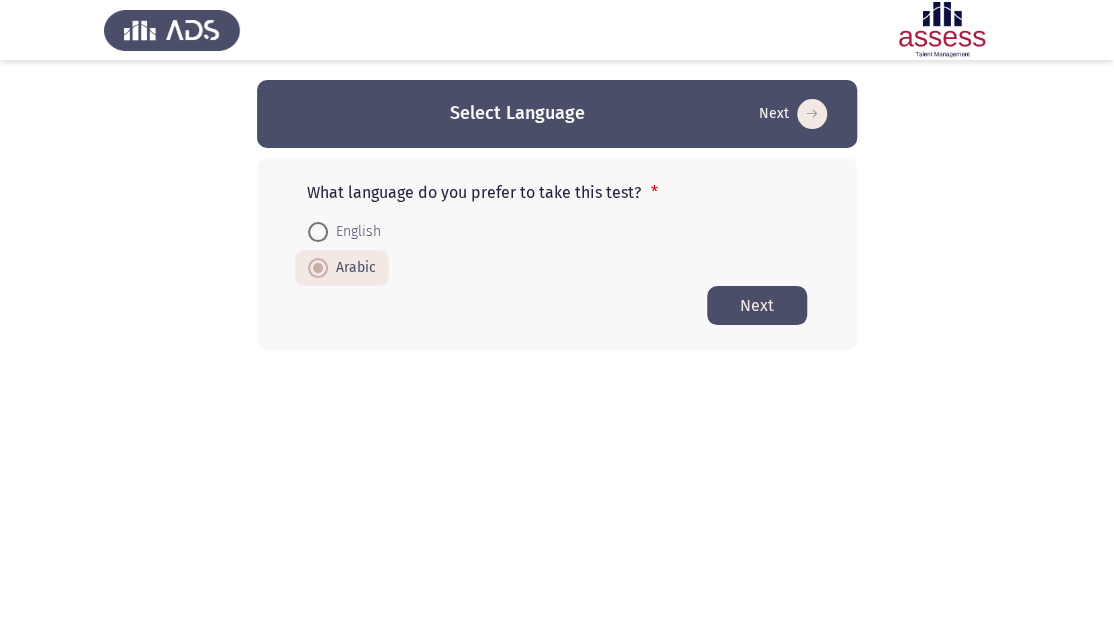 click on "Next" 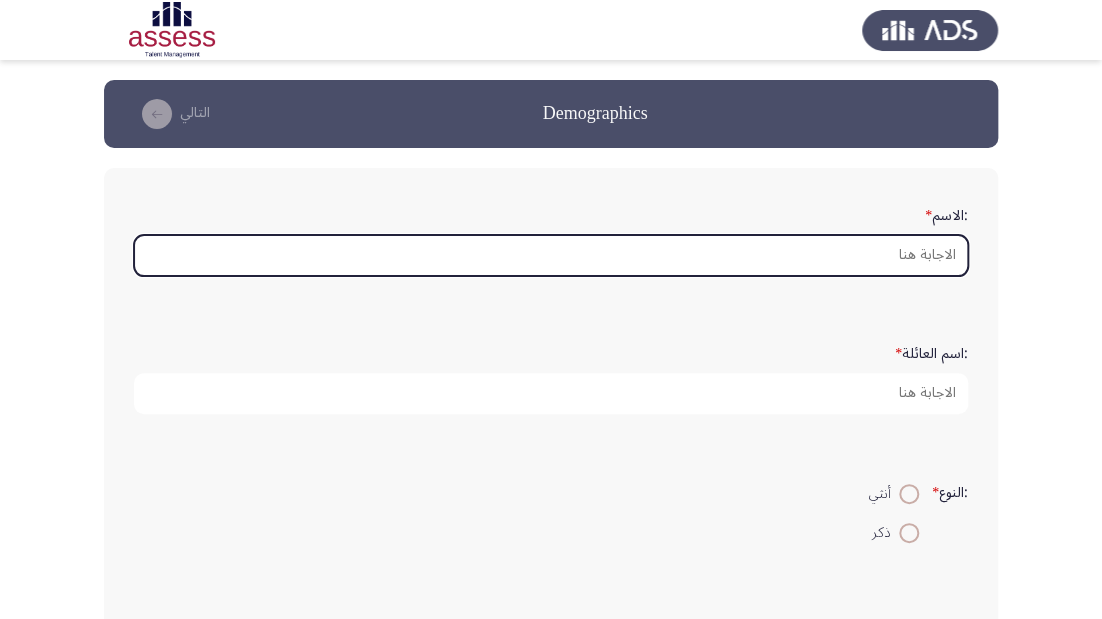 click on ":الاسم   *" at bounding box center (551, 255) 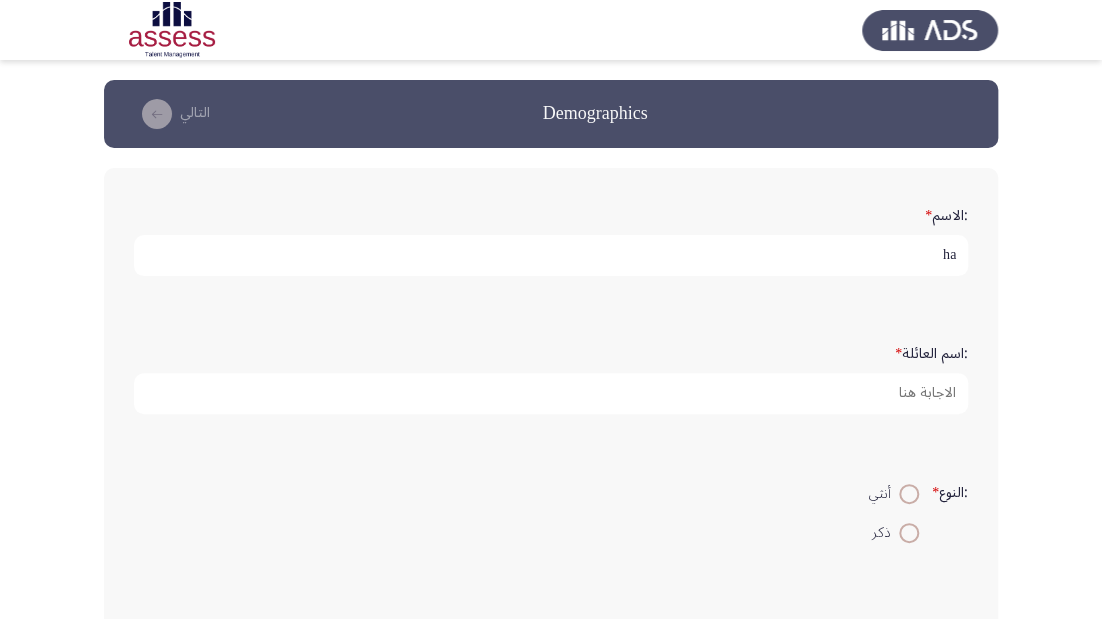 click on "ha" at bounding box center (551, 255) 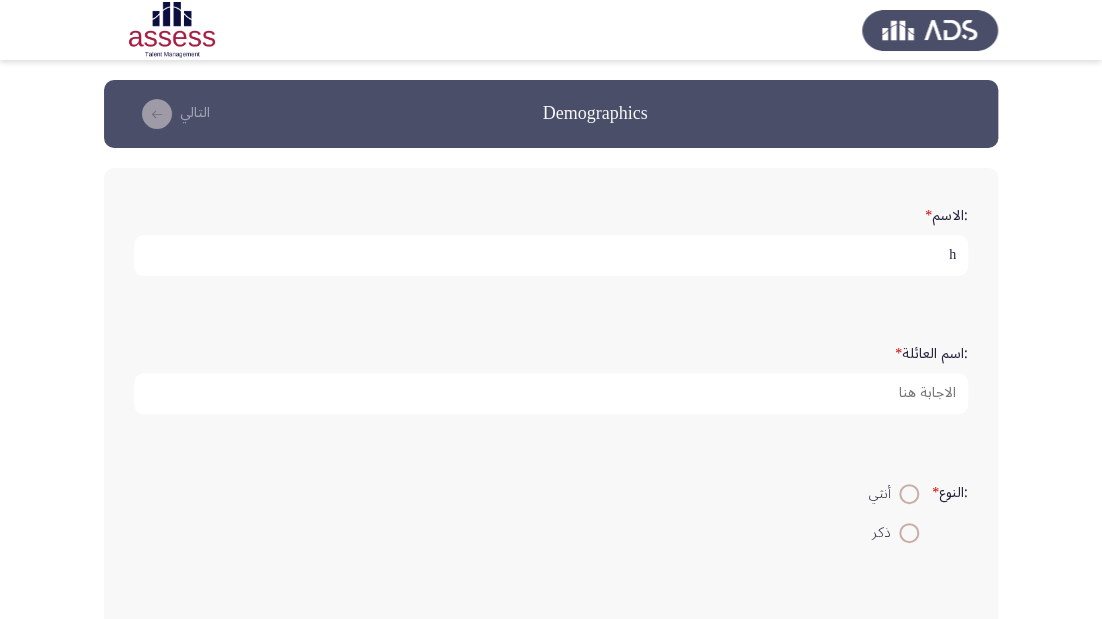 click on "h" at bounding box center (551, 255) 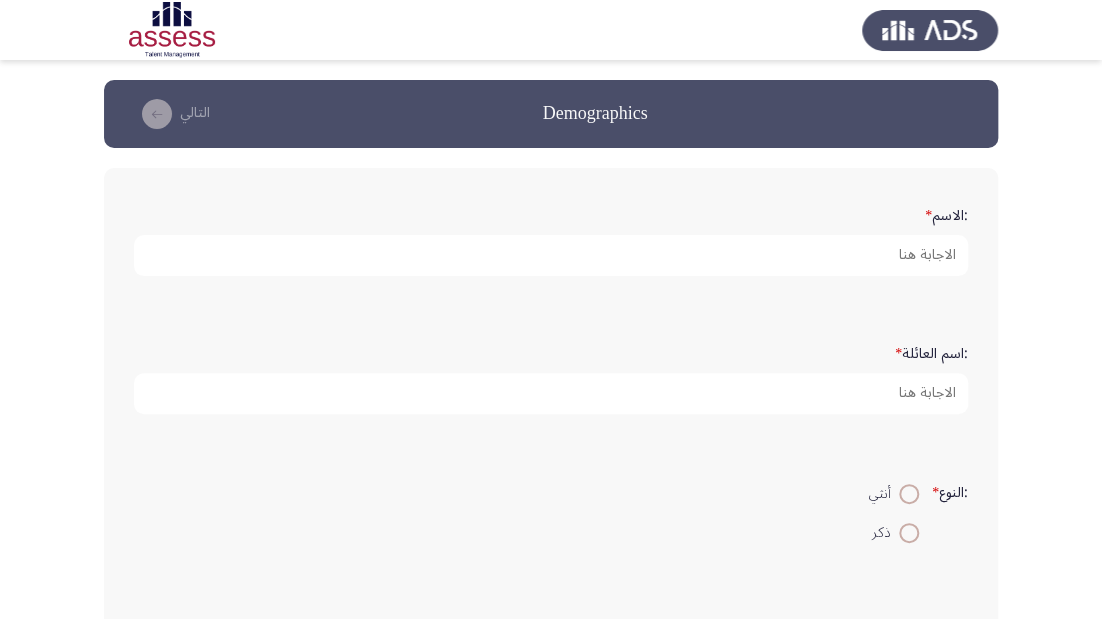 drag, startPoint x: 957, startPoint y: 254, endPoint x: 418, endPoint y: 461, distance: 577.382 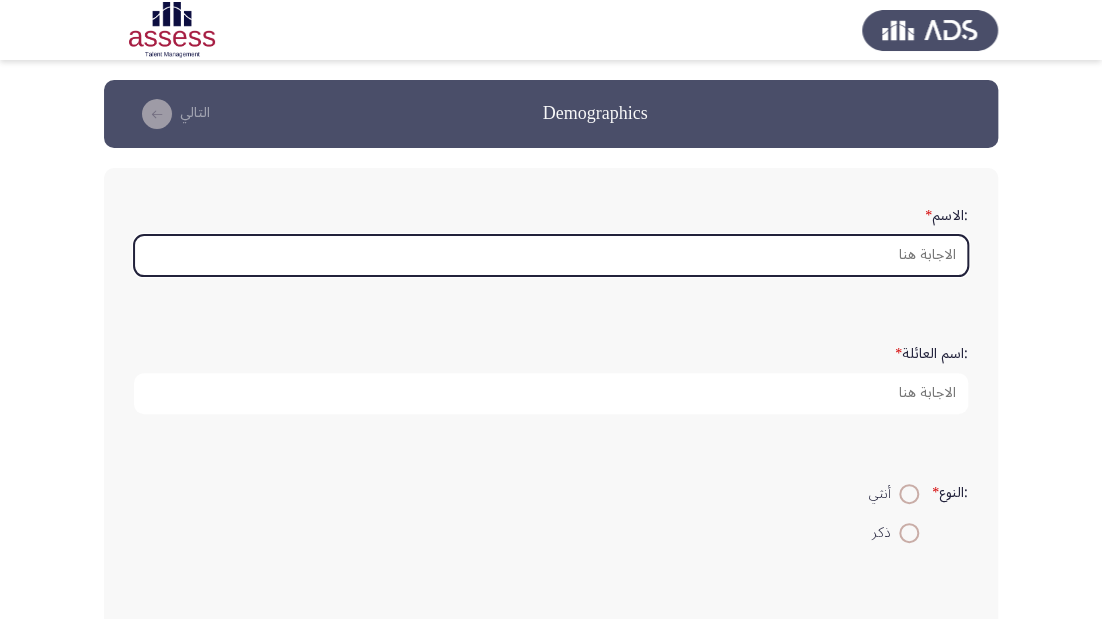 click on ":الاسم   *" at bounding box center [551, 255] 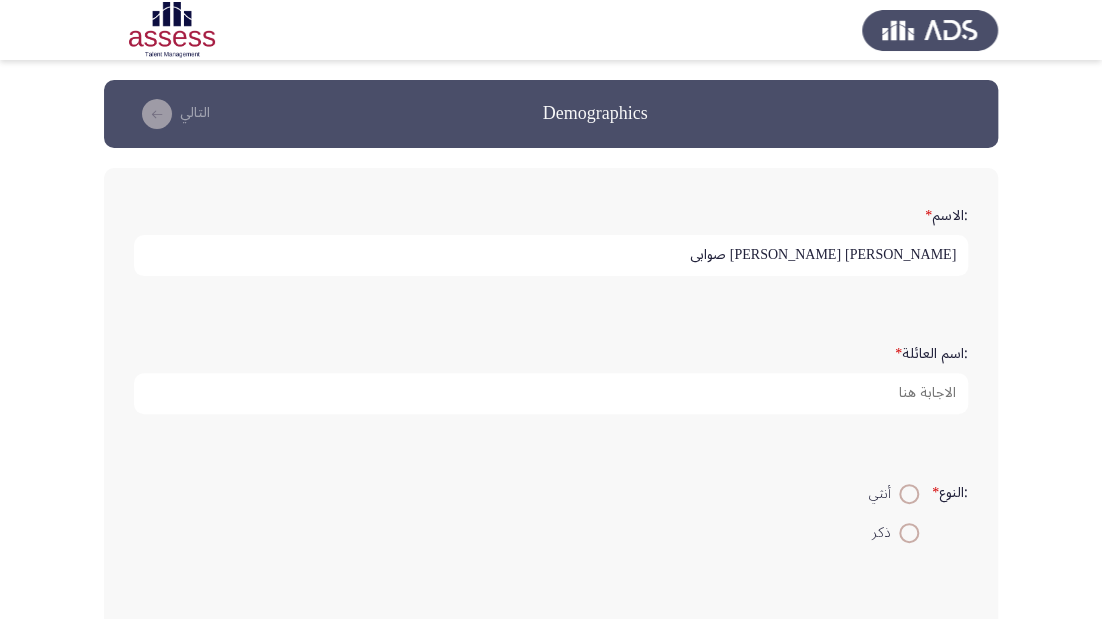 type on "[PERSON_NAME] [PERSON_NAME] صوابى" 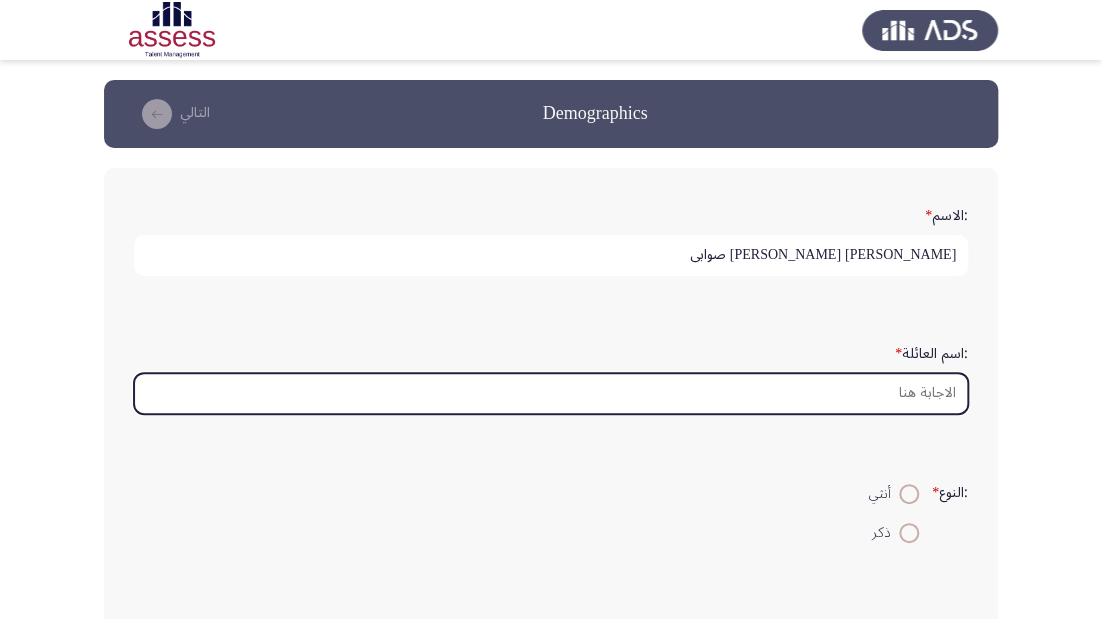 click on ":اسم العائلة   *" at bounding box center [551, 393] 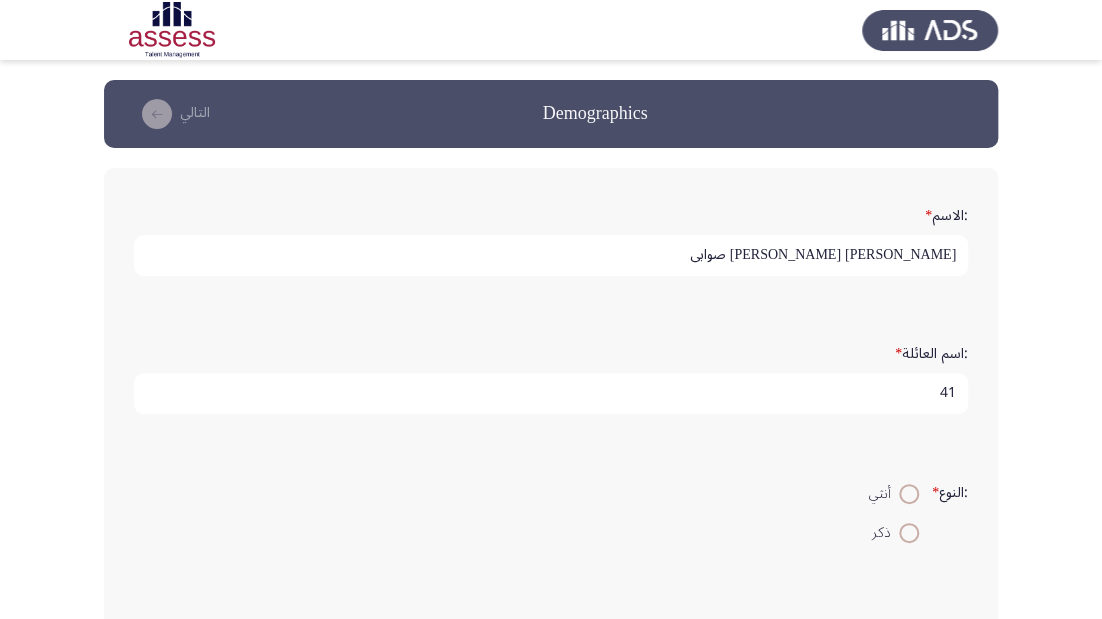 click on "41" at bounding box center (551, 393) 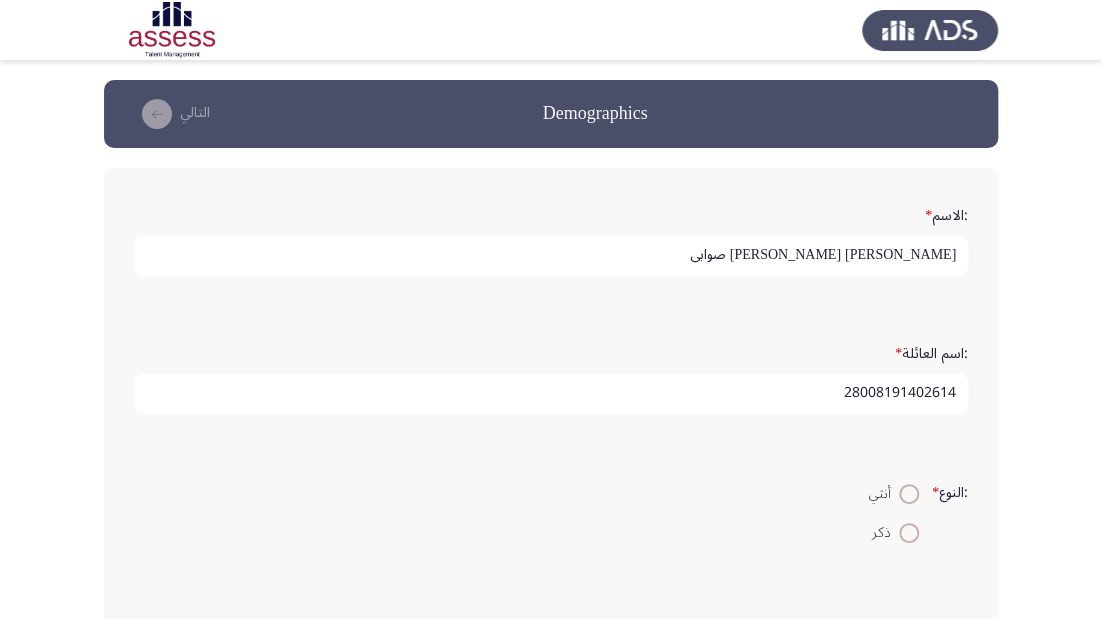 type on "28008191402614" 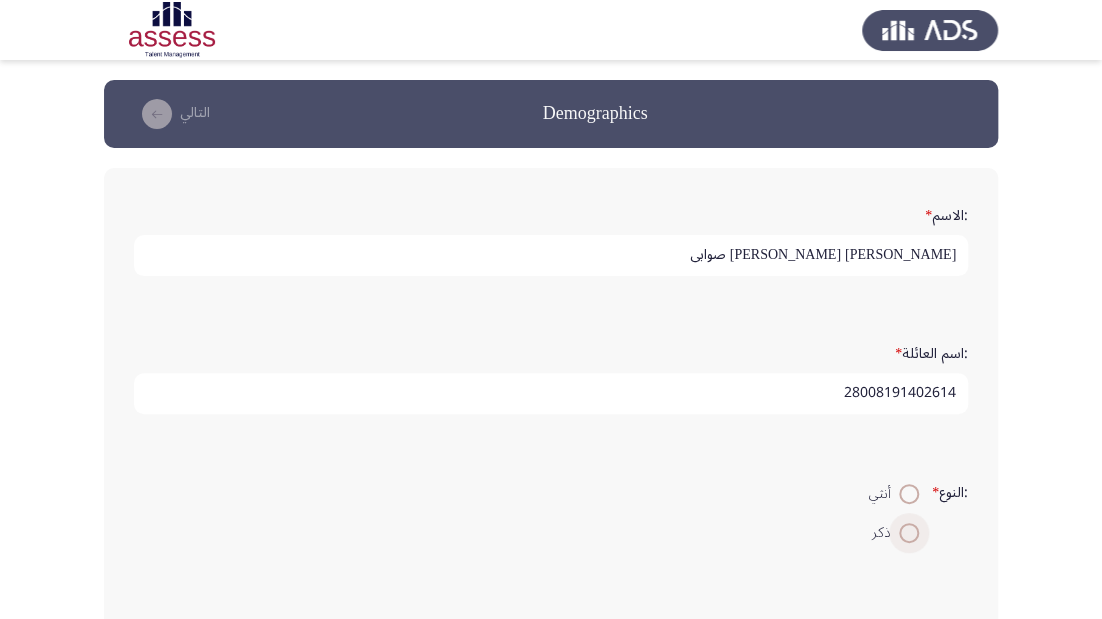 click at bounding box center (909, 533) 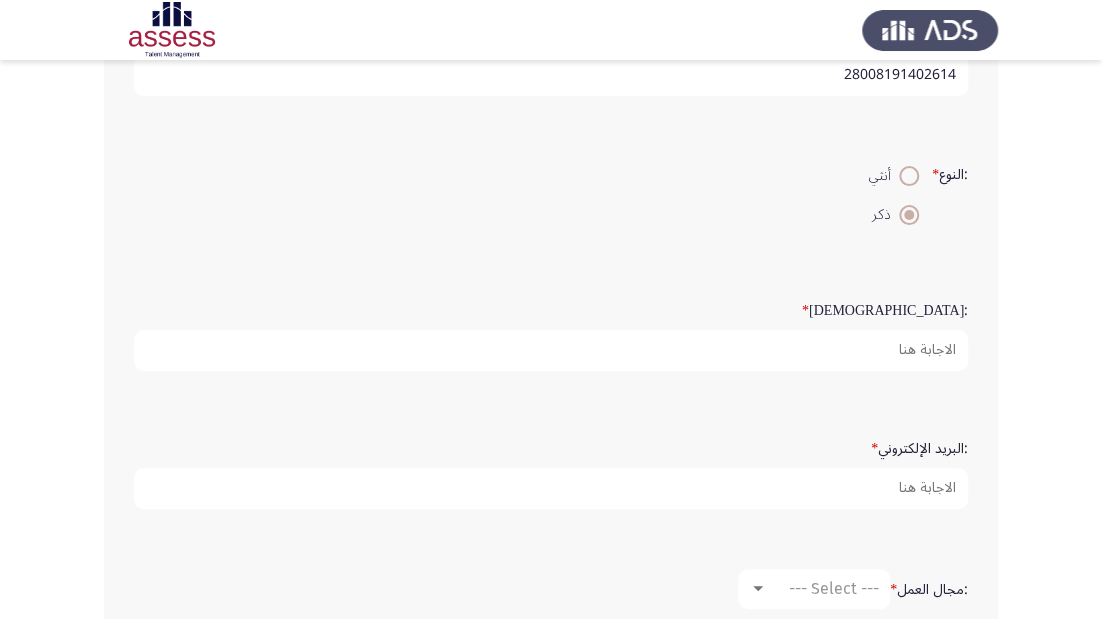 scroll, scrollTop: 320, scrollLeft: 0, axis: vertical 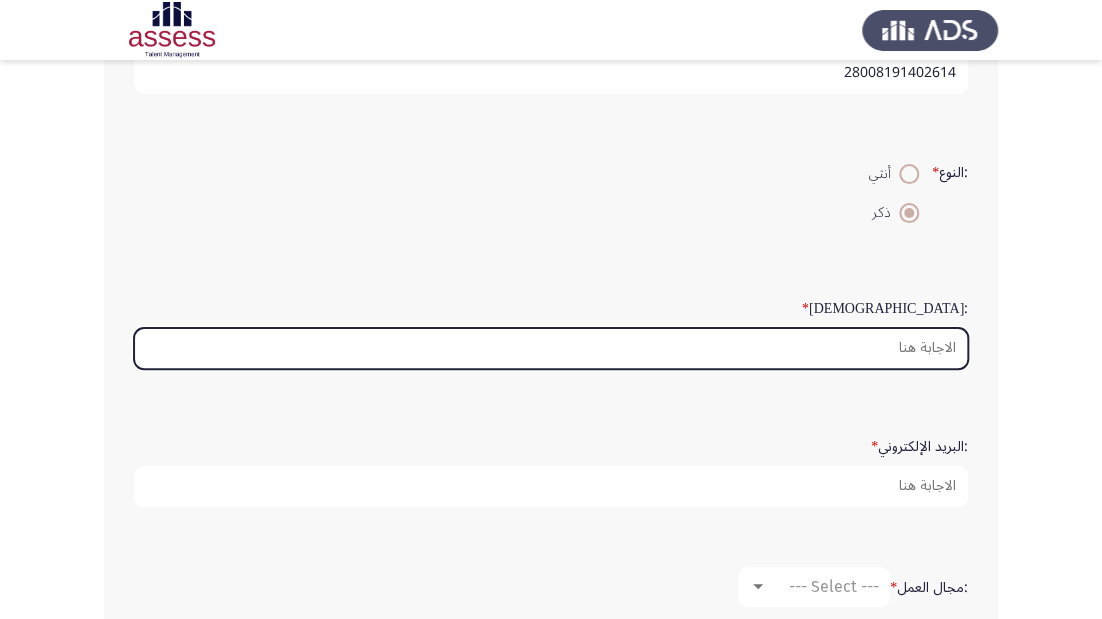 click on ":السن   *" at bounding box center (551, 348) 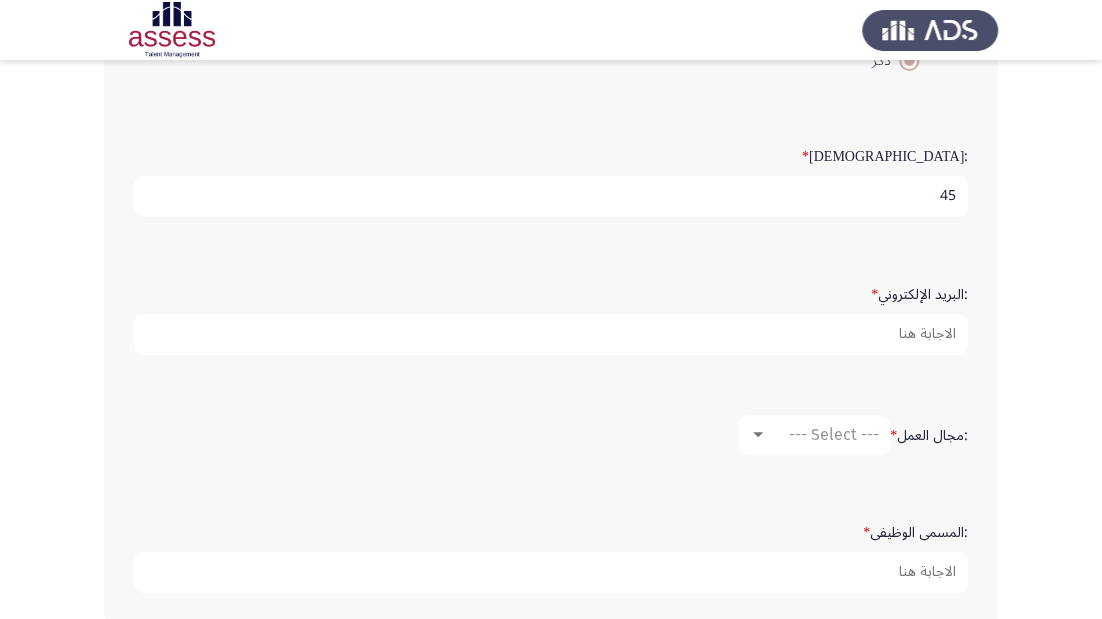 scroll, scrollTop: 480, scrollLeft: 0, axis: vertical 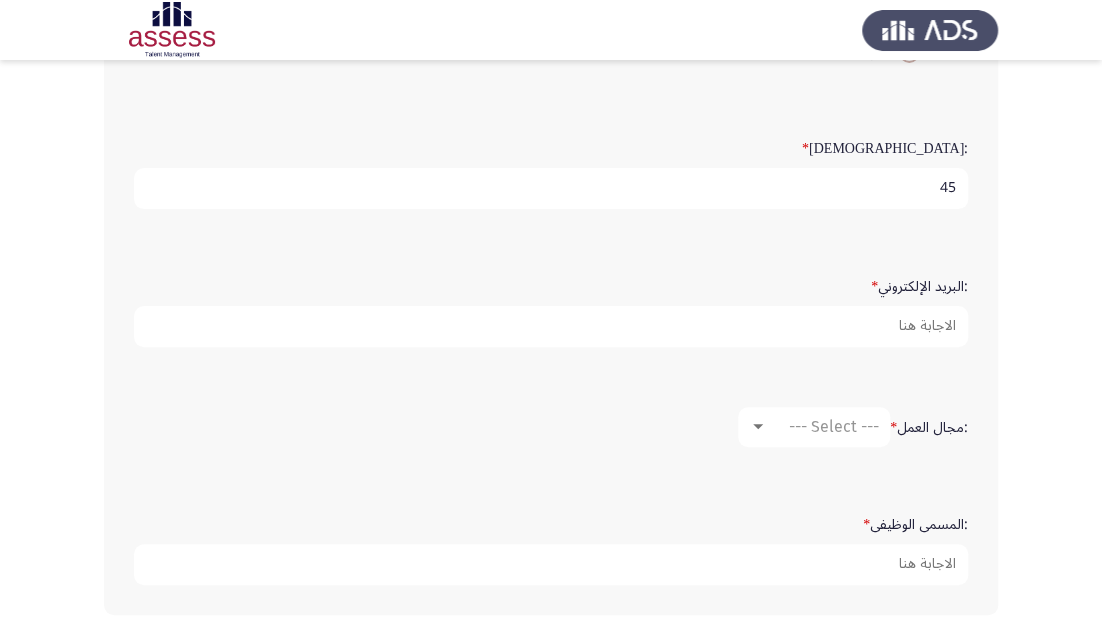 type on "45" 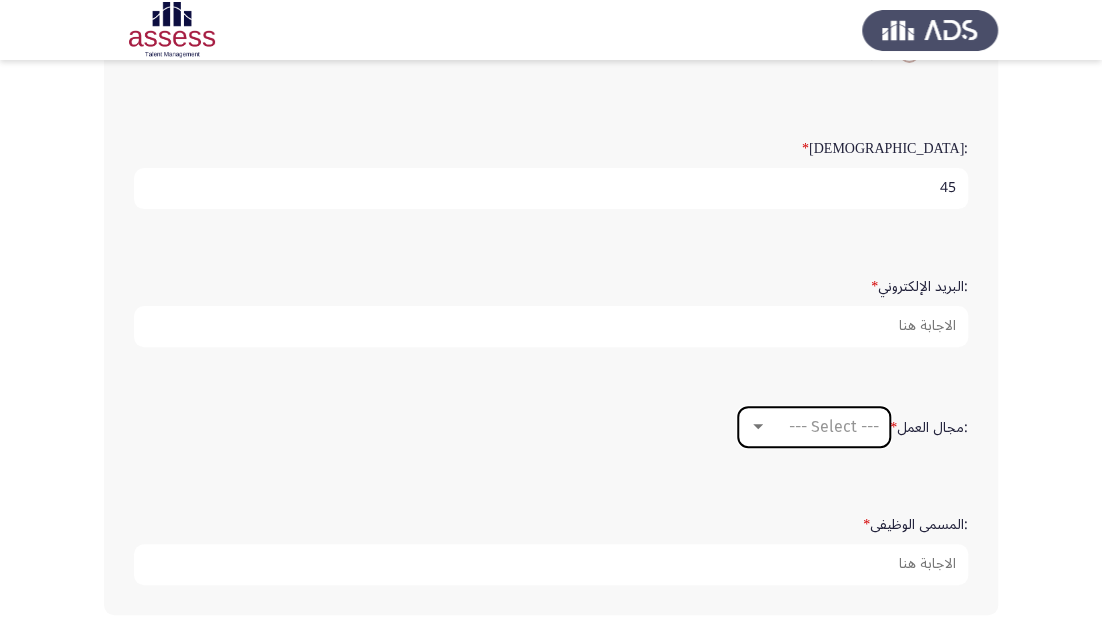 click on "--- Select ---" at bounding box center (834, 426) 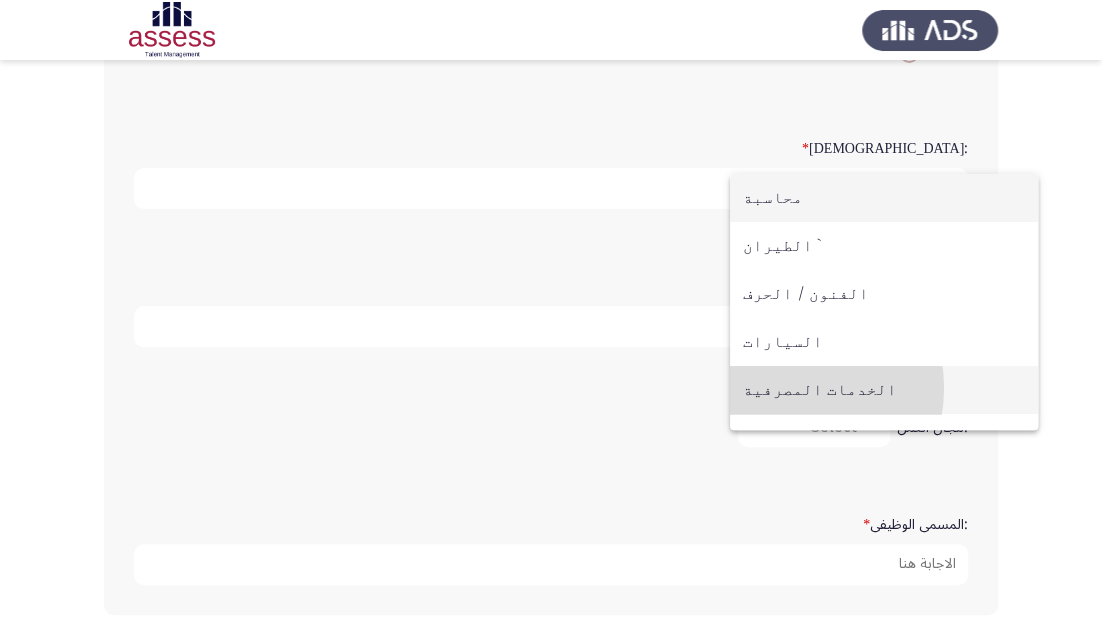click on "الخدمات المصرفية" at bounding box center [884, 390] 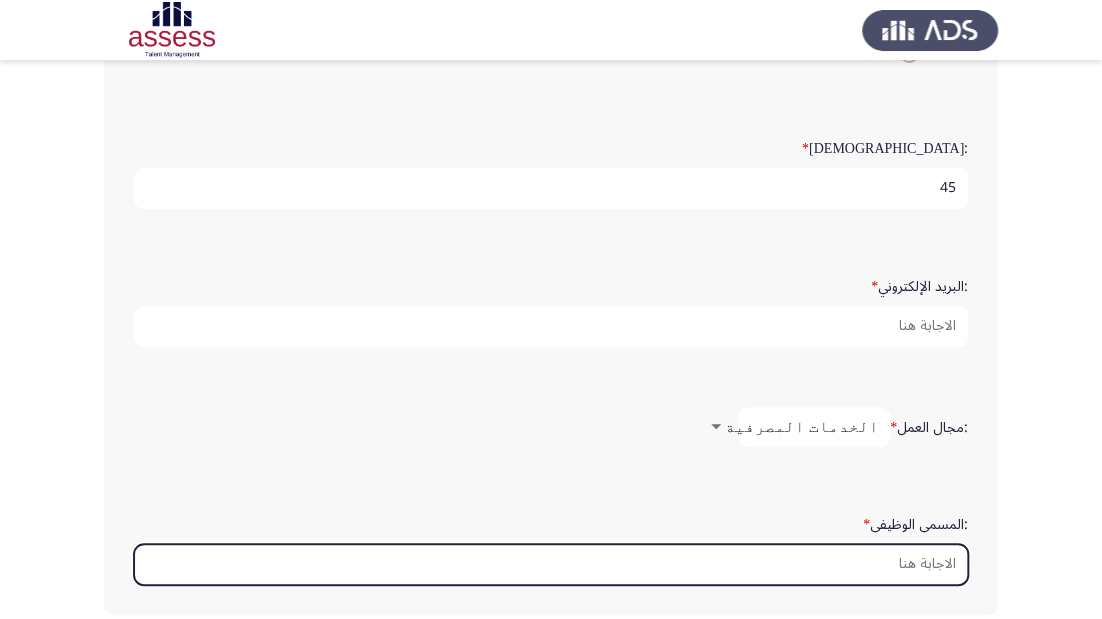 click on ":المسمى الوظيفى   *" at bounding box center [551, 564] 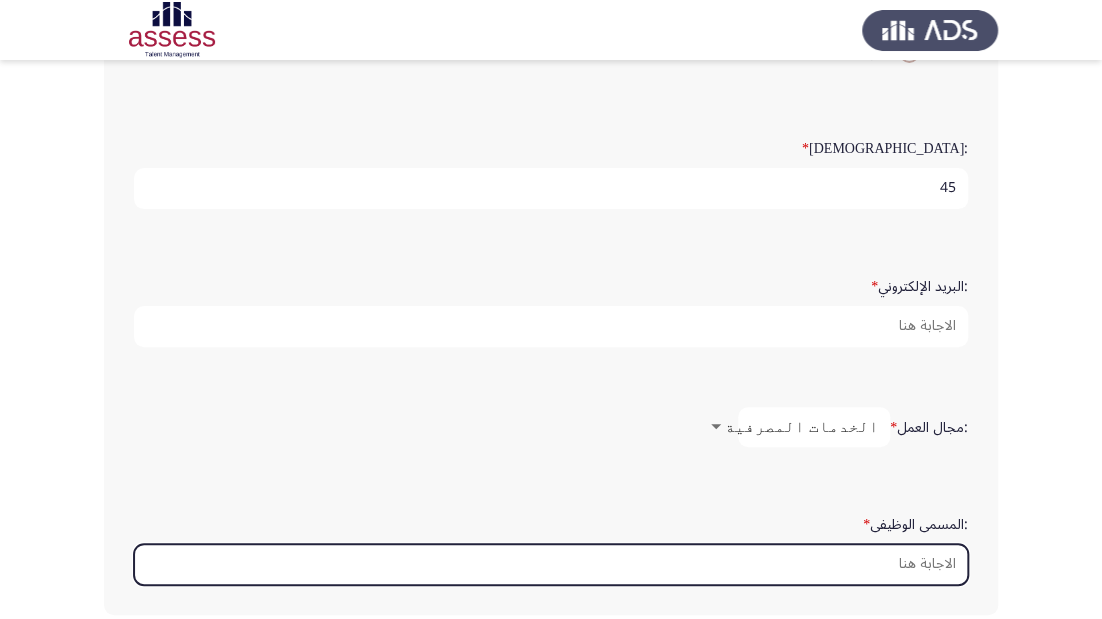 type on "l" 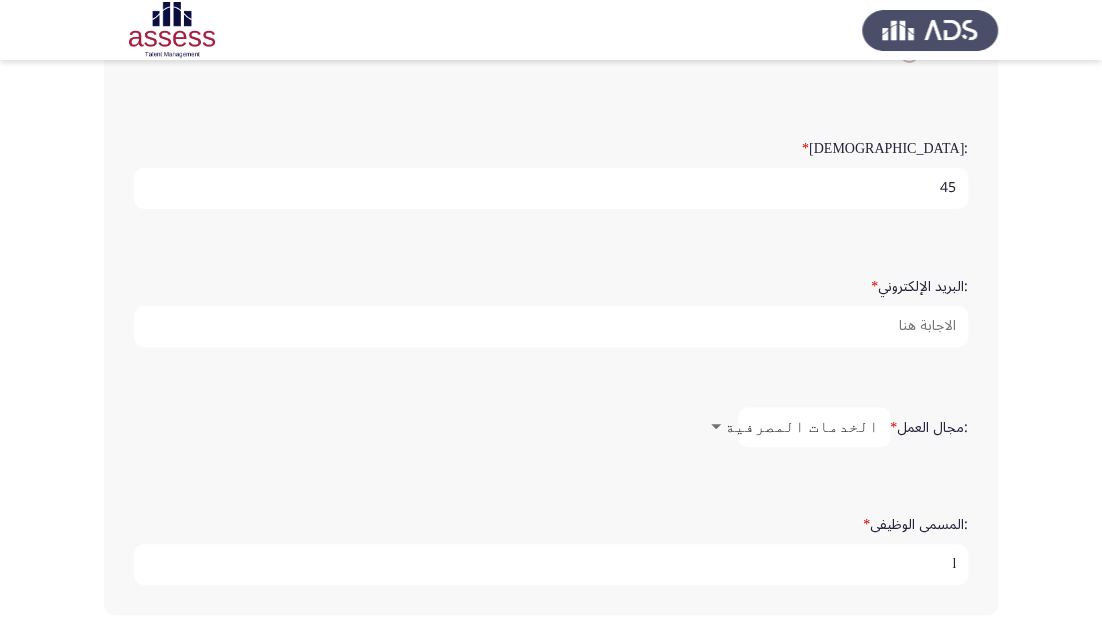 click on "l" at bounding box center [551, 564] 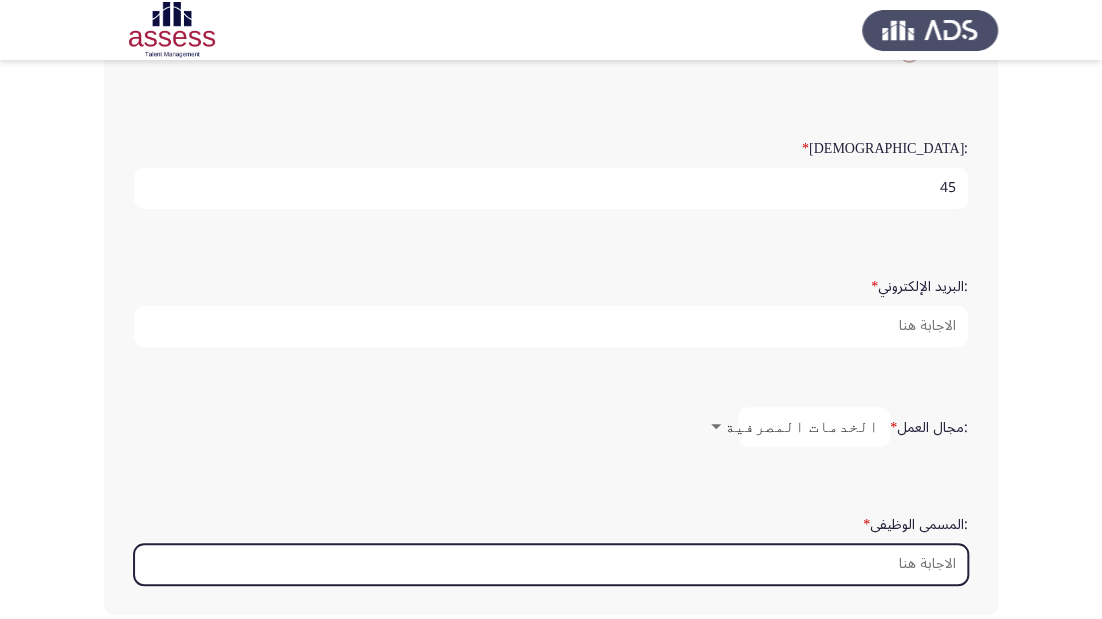 type on "l" 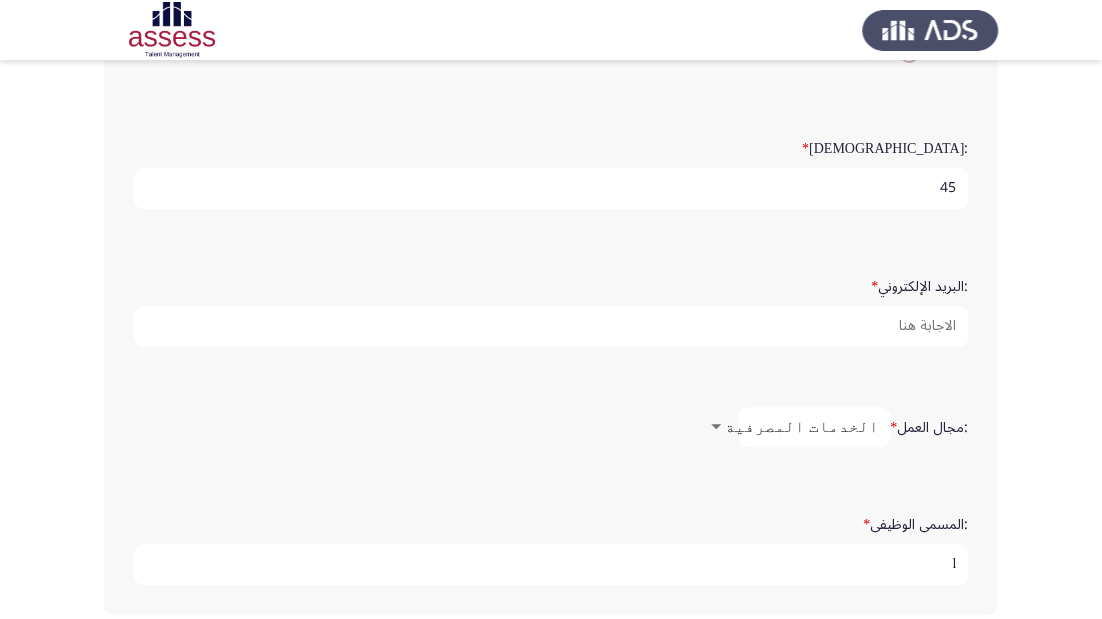 click on "l" at bounding box center [551, 564] 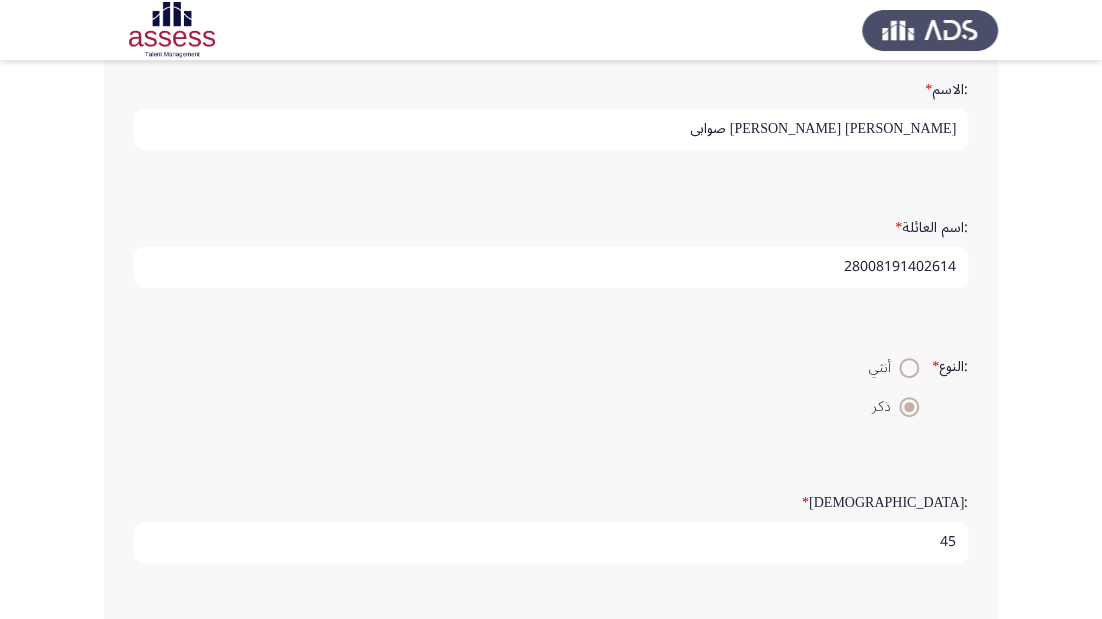 scroll, scrollTop: 95, scrollLeft: 0, axis: vertical 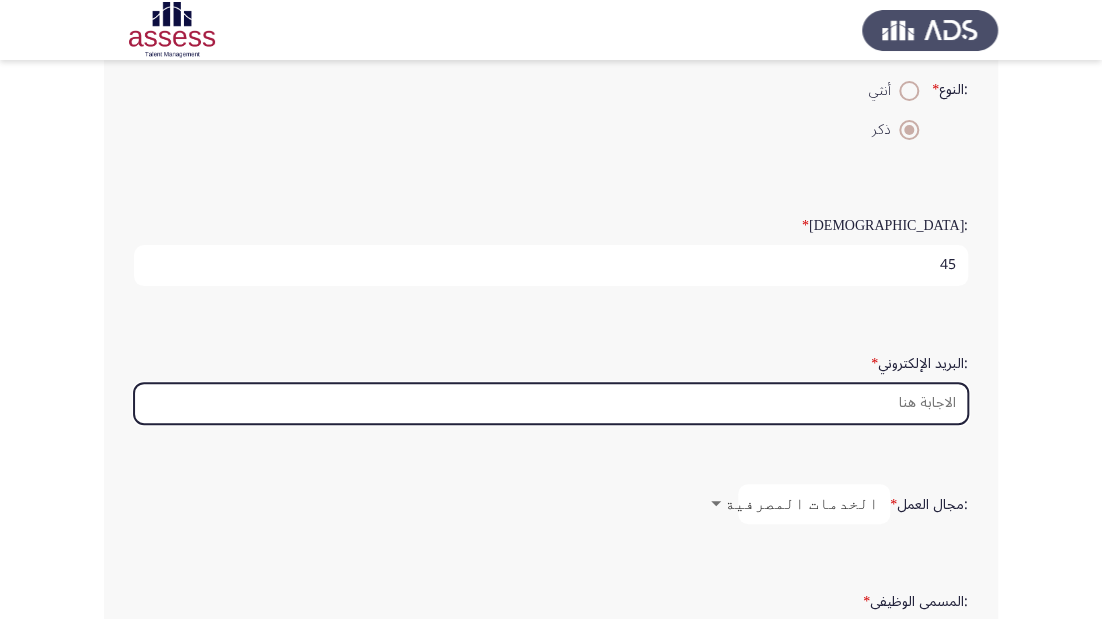 click on ":البريد الإلكتروني   *" at bounding box center (551, 403) 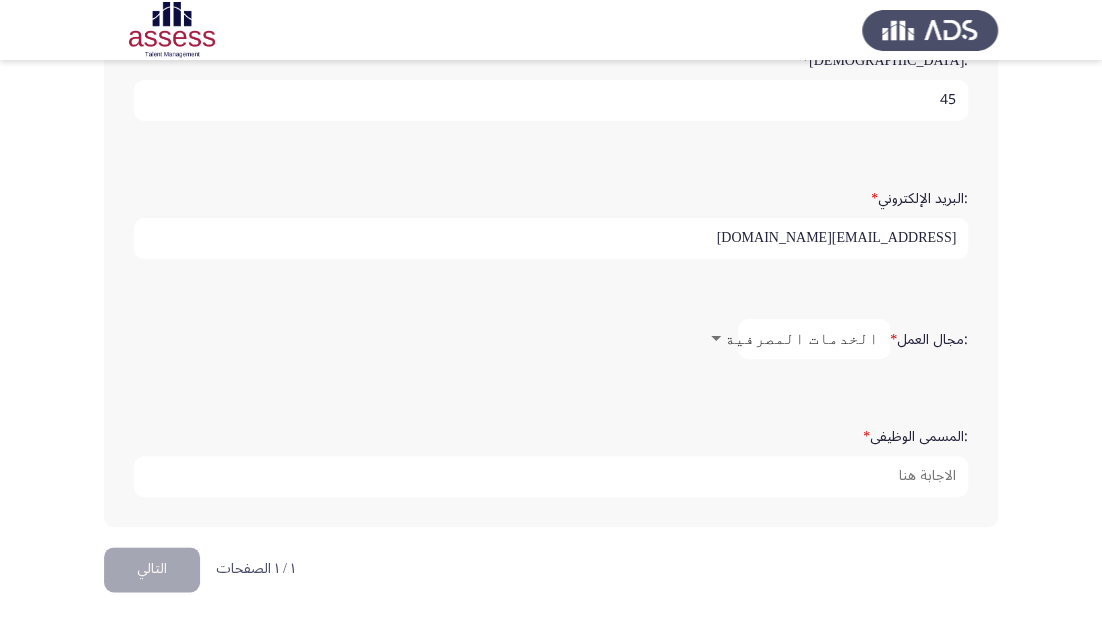 scroll, scrollTop: 568, scrollLeft: 0, axis: vertical 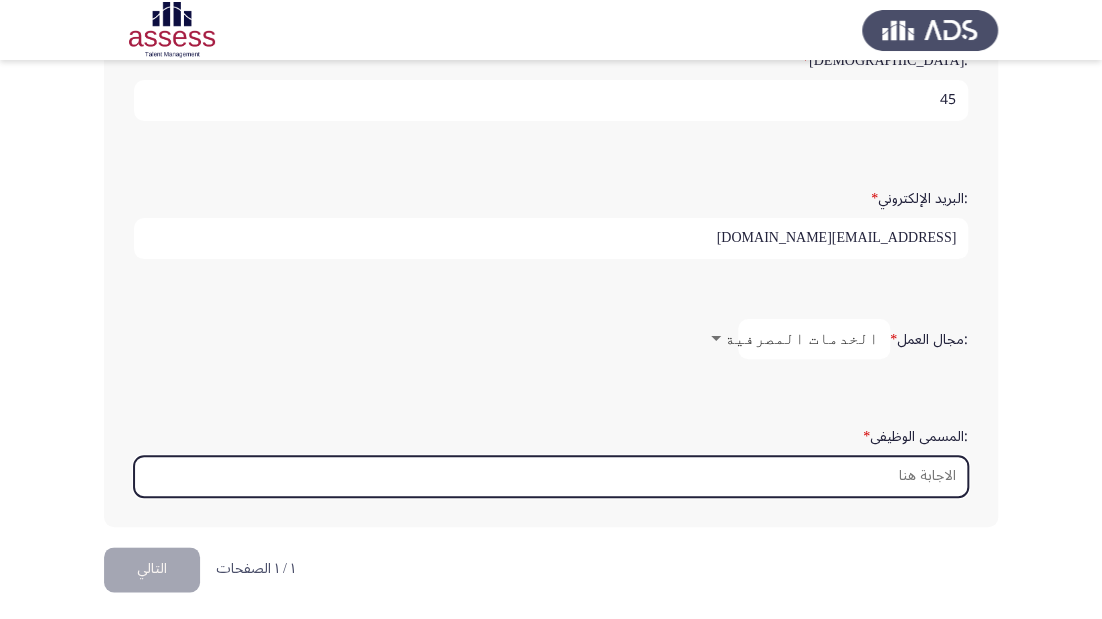 click on ":المسمى الوظيفى   *" at bounding box center (551, 476) 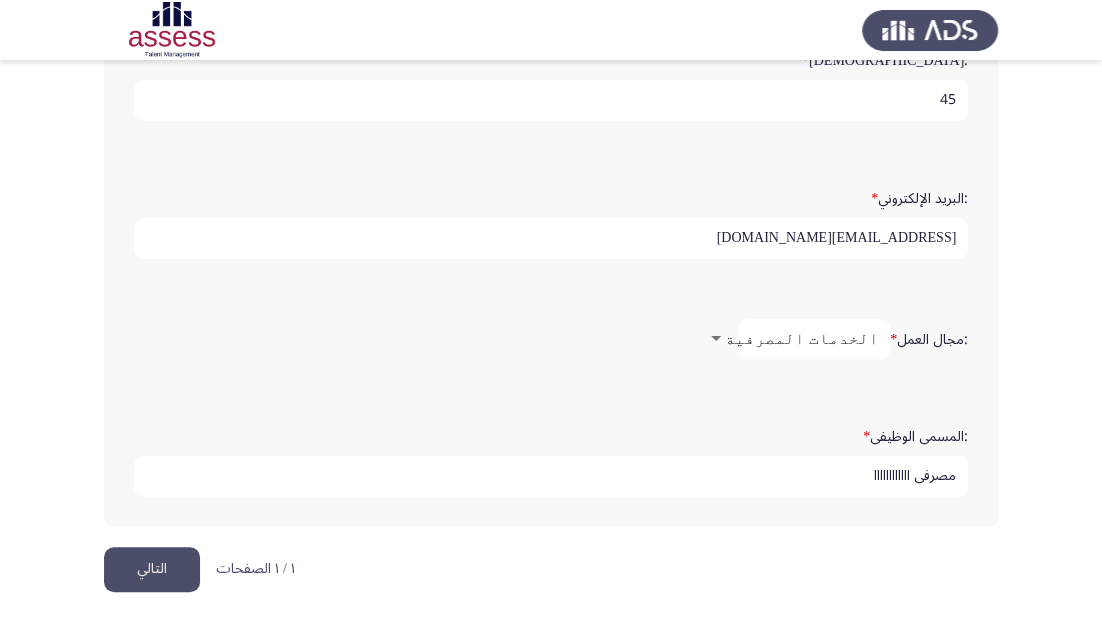 click on "مصرفى اااااااااااا" at bounding box center (551, 476) 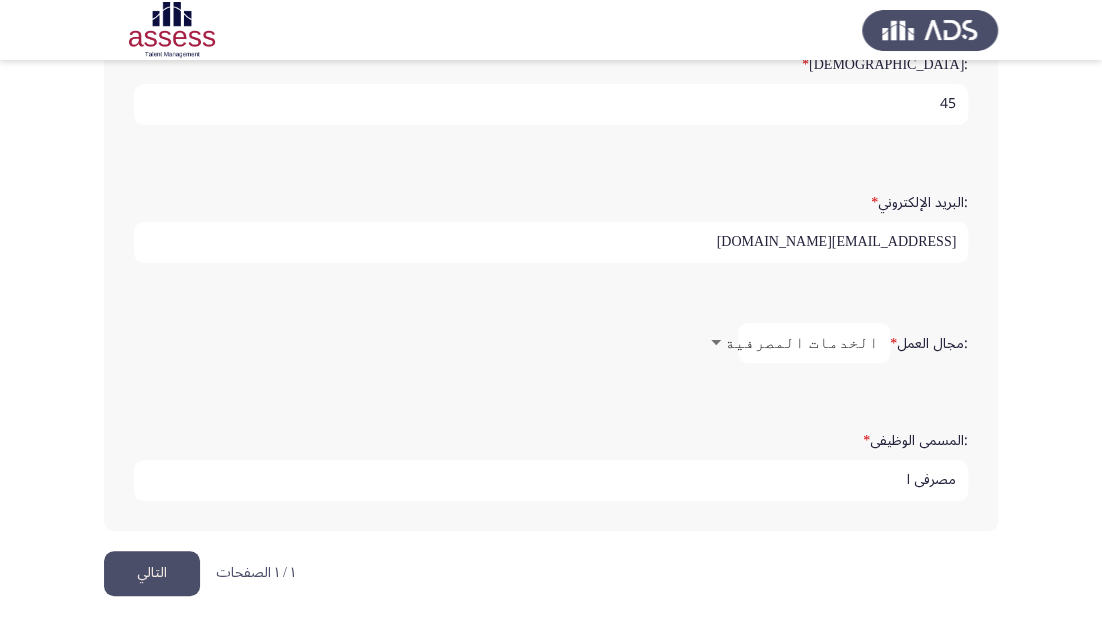 scroll, scrollTop: 568, scrollLeft: 0, axis: vertical 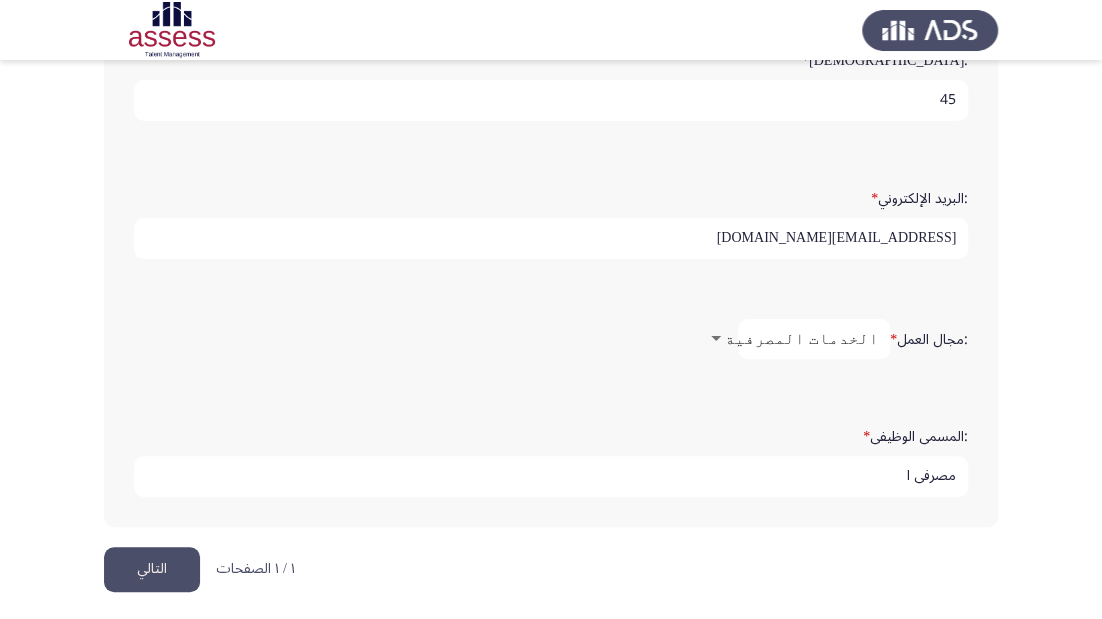 type on "مصرفى ا" 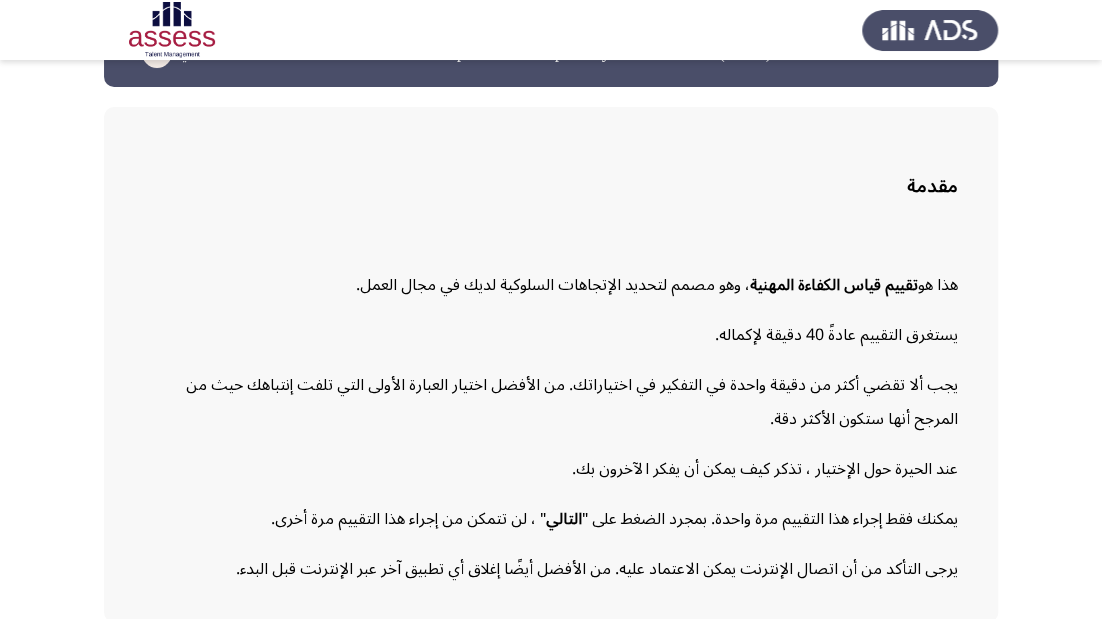 scroll, scrollTop: 144, scrollLeft: 0, axis: vertical 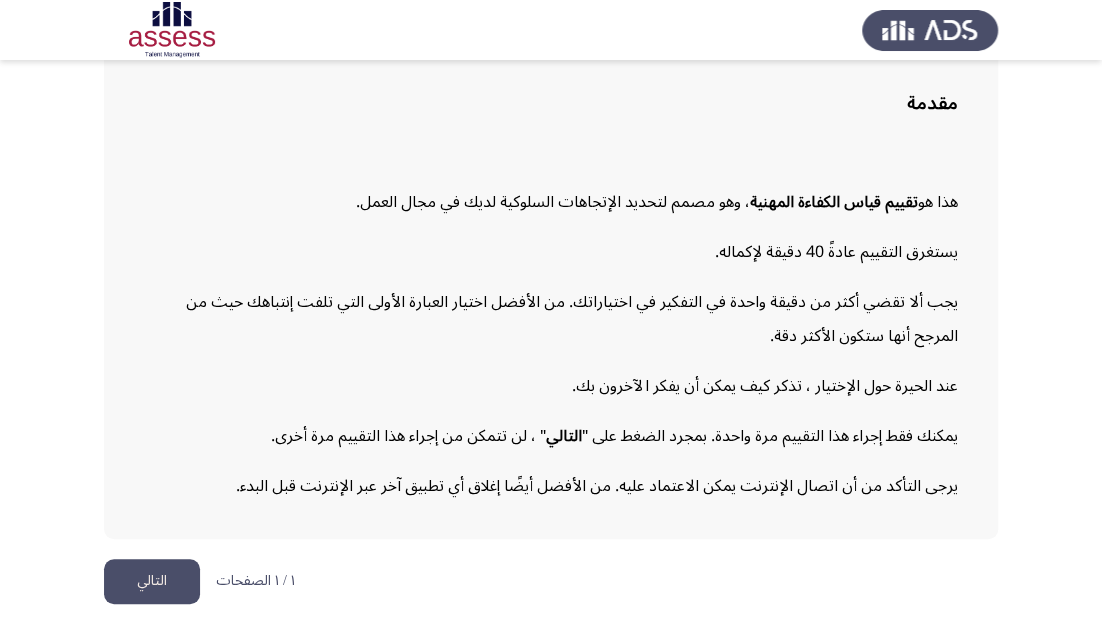 click on "التالي" 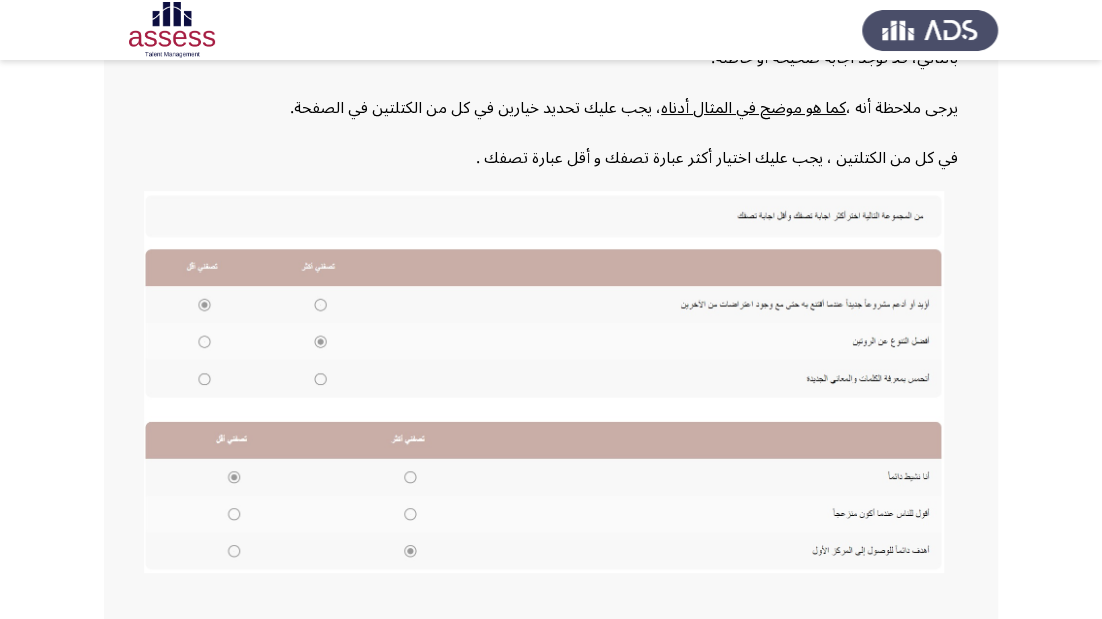 scroll, scrollTop: 454, scrollLeft: 0, axis: vertical 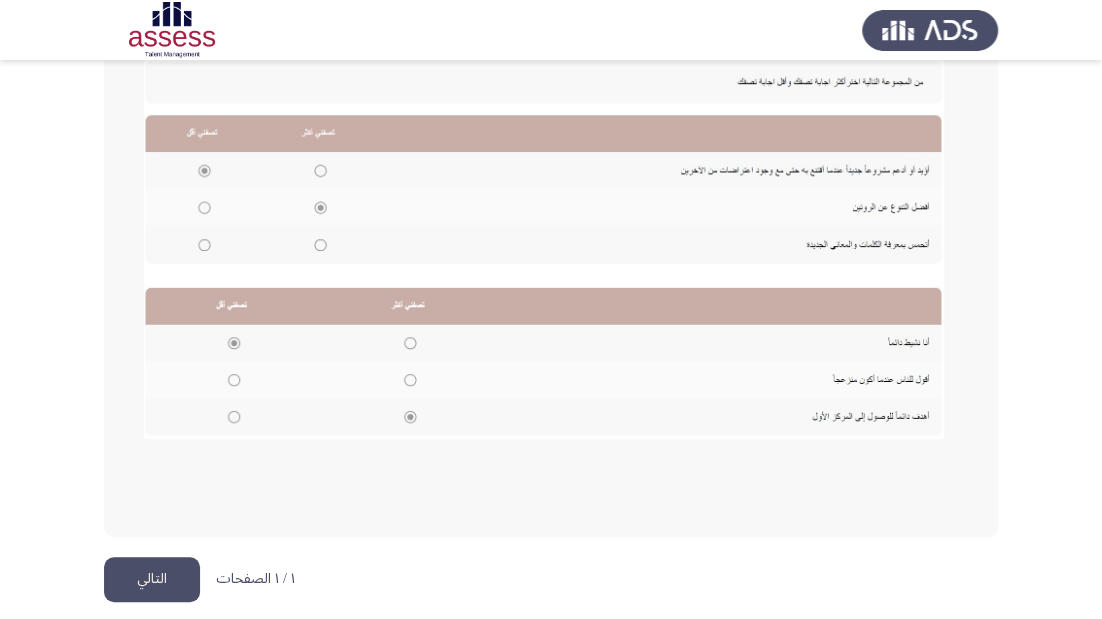 click on "التالي" 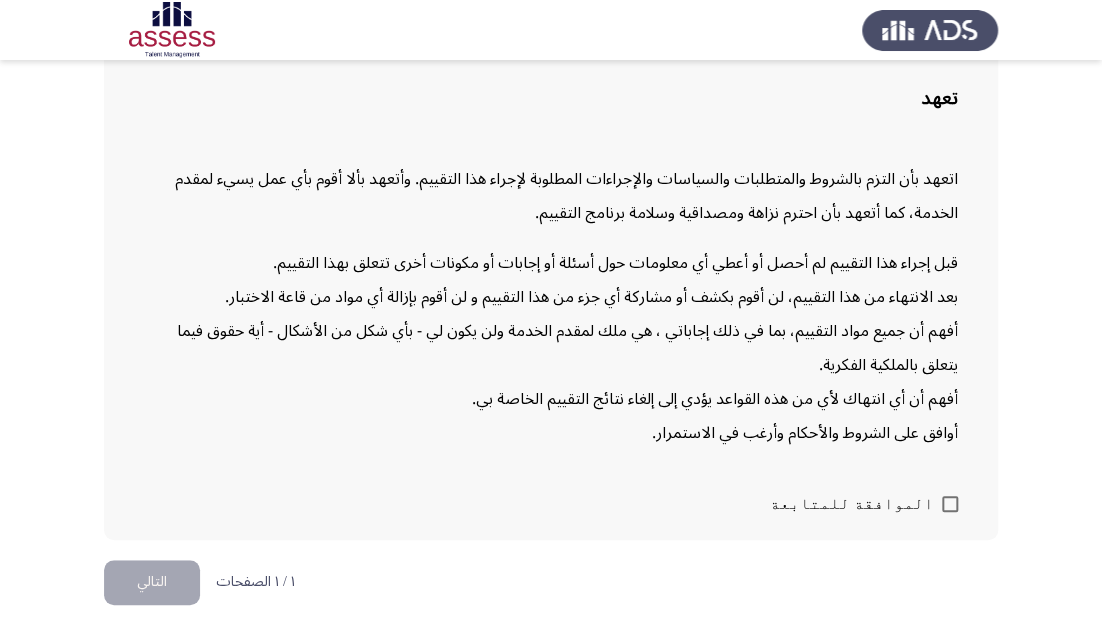 scroll, scrollTop: 150, scrollLeft: 0, axis: vertical 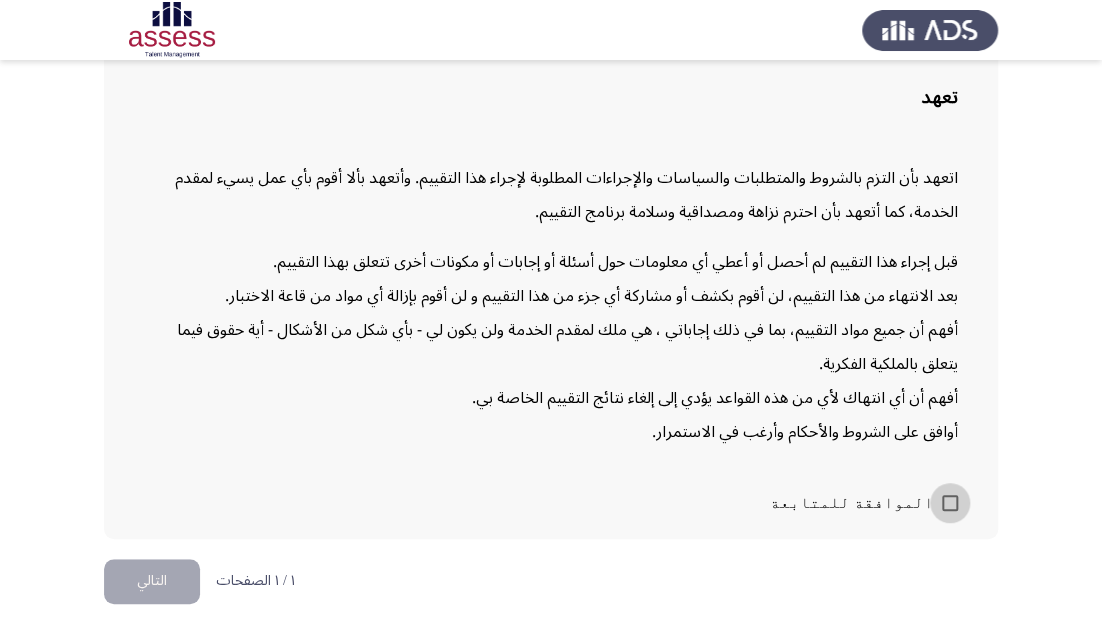 click at bounding box center (950, 503) 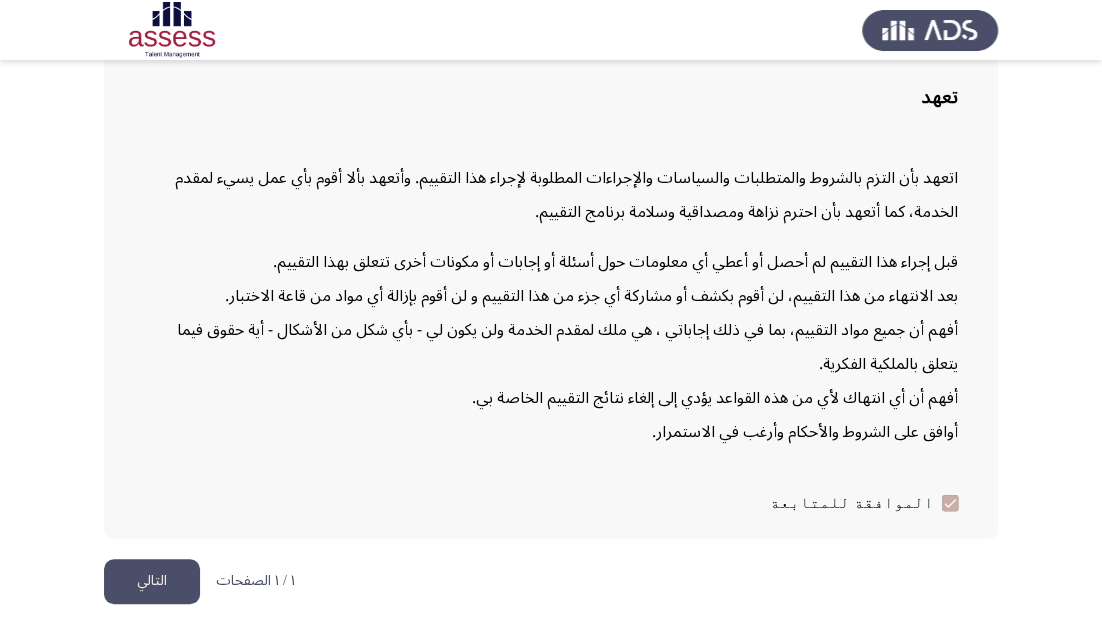 click on "التالي" 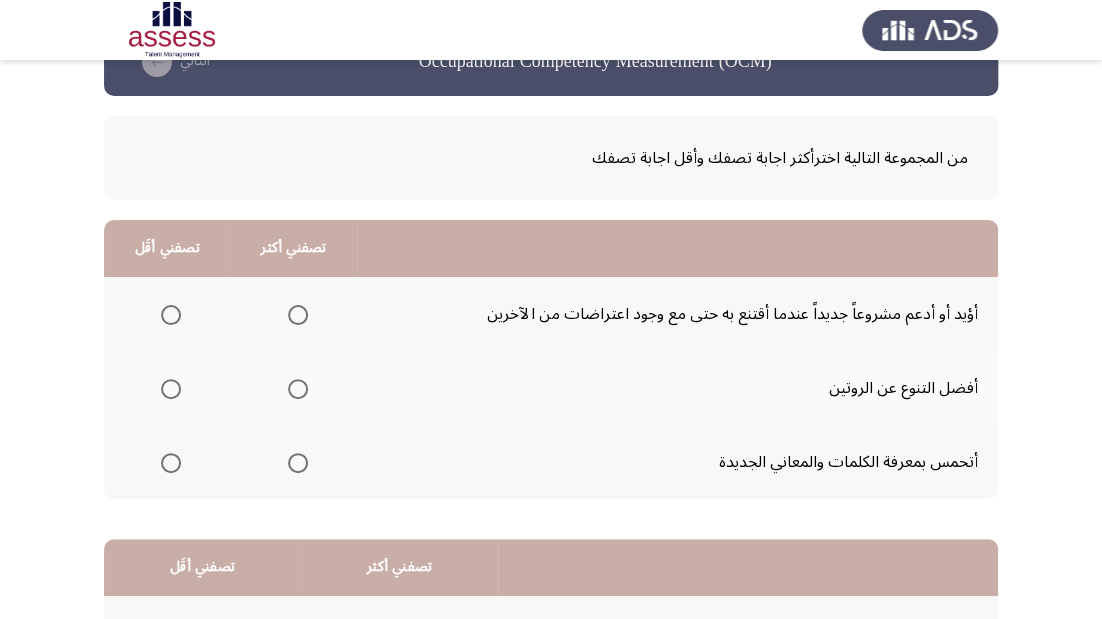 scroll, scrollTop: 80, scrollLeft: 0, axis: vertical 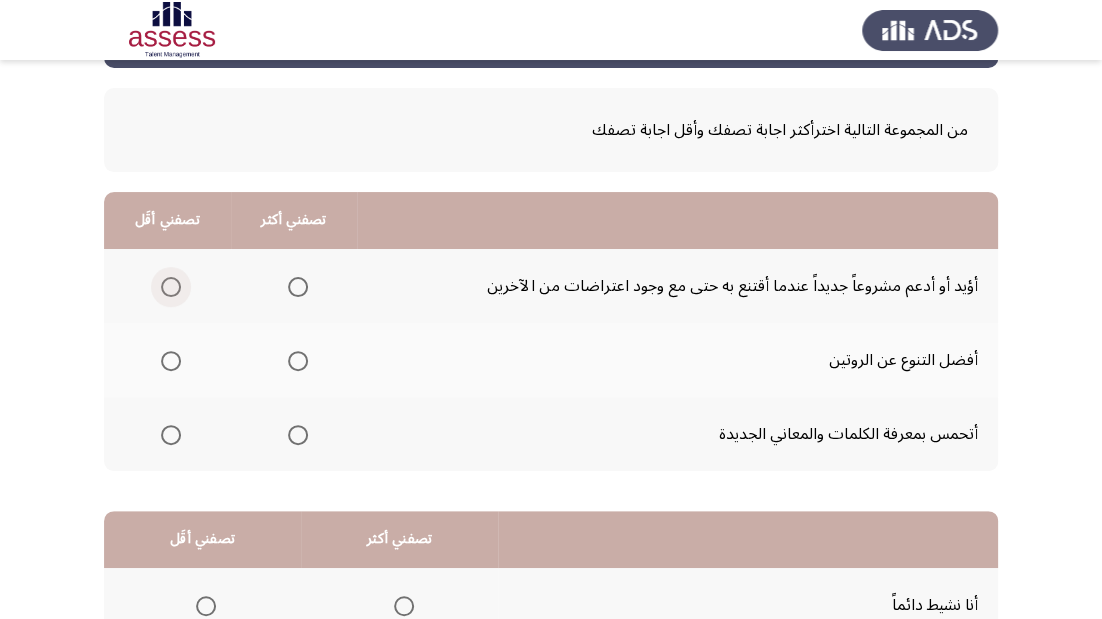 click at bounding box center (171, 287) 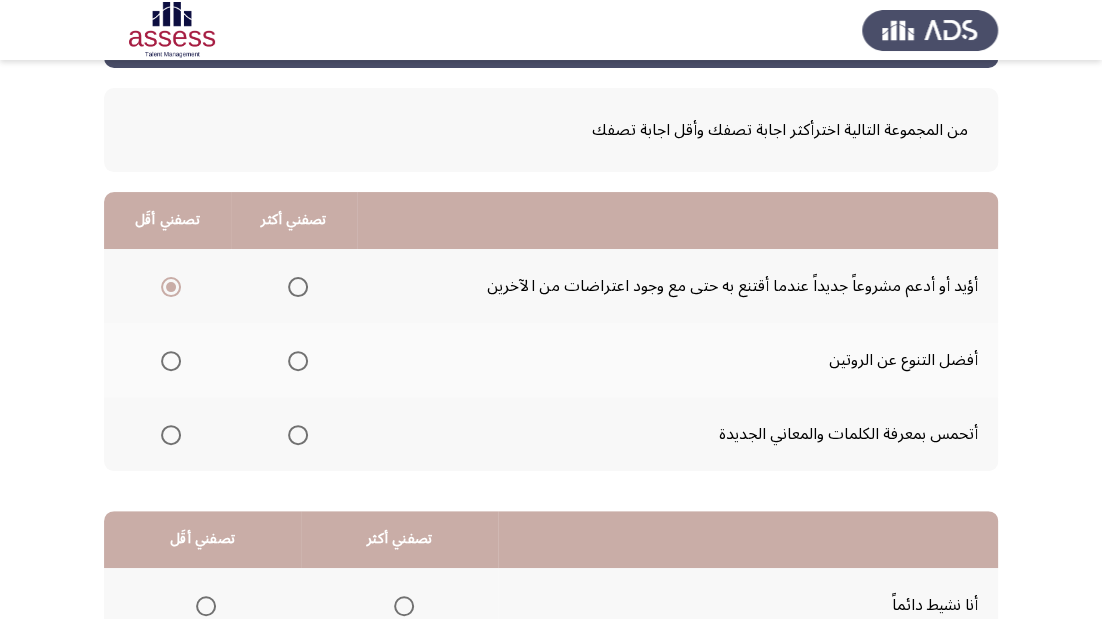 click at bounding box center (298, 361) 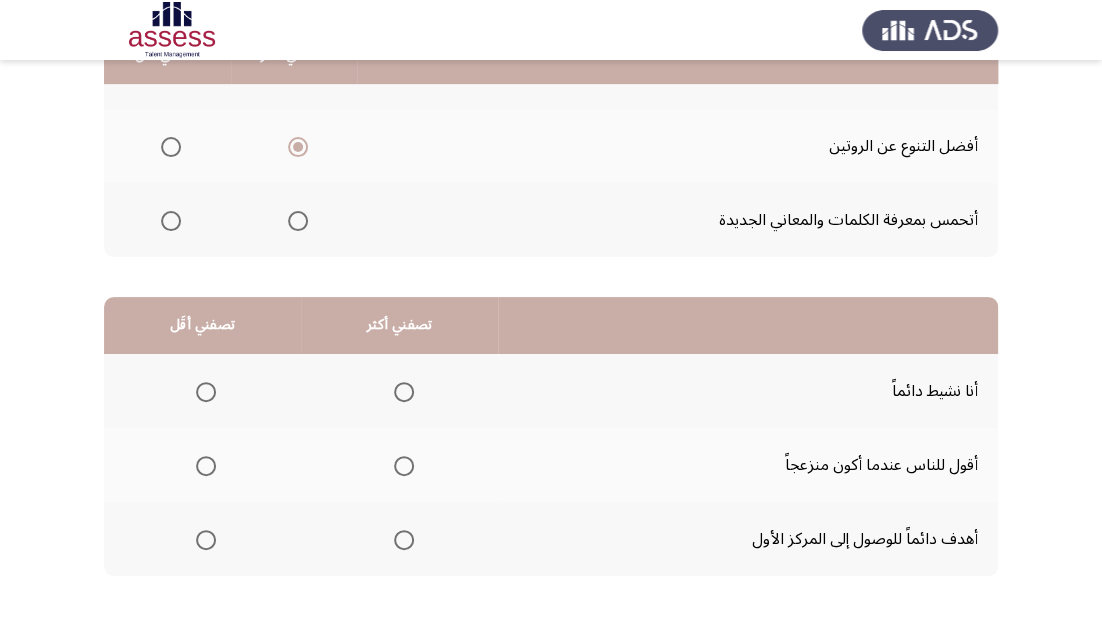 scroll, scrollTop: 320, scrollLeft: 0, axis: vertical 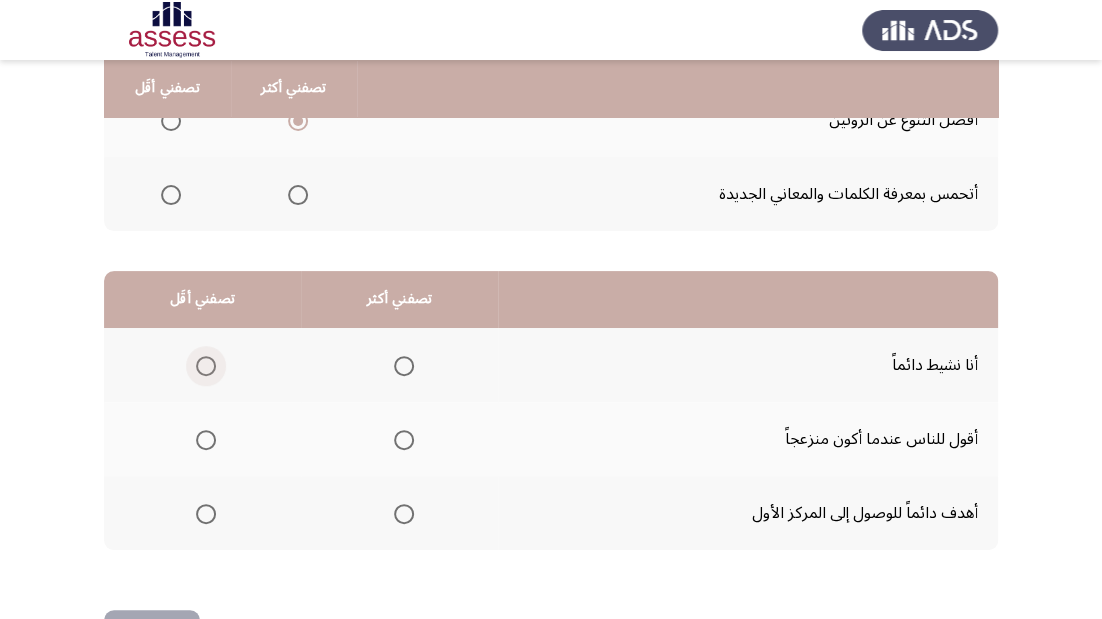 click at bounding box center [206, 366] 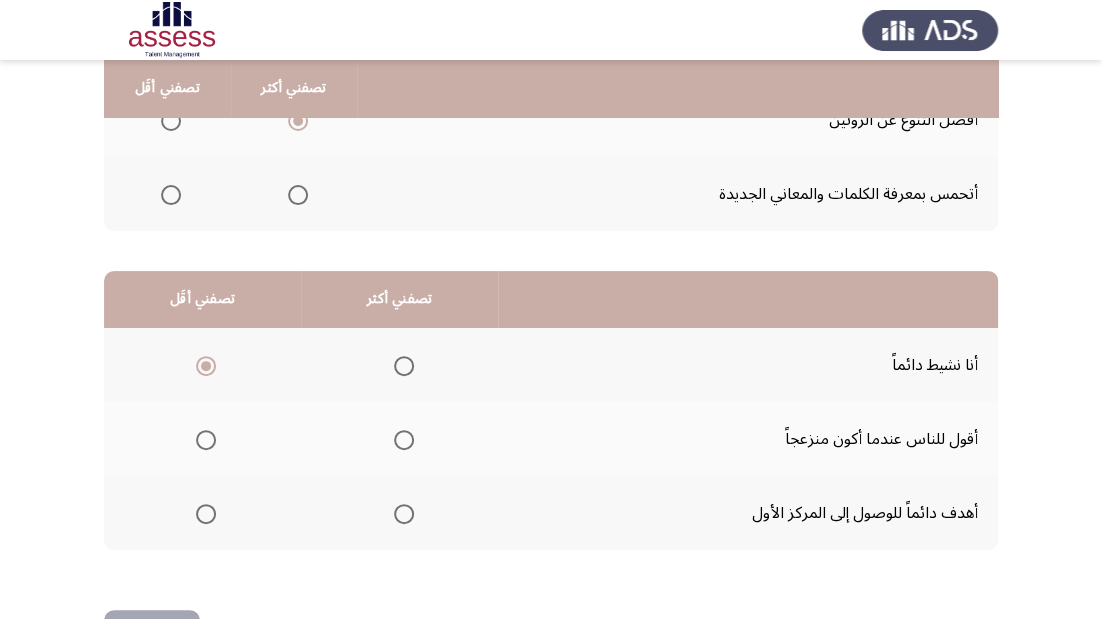 click at bounding box center [404, 514] 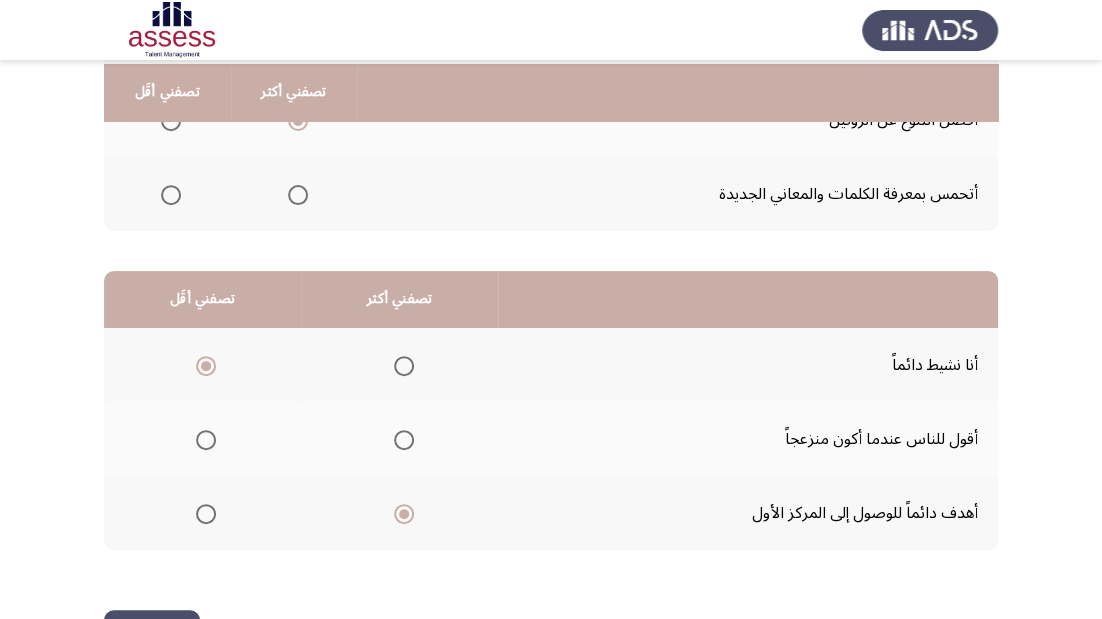 scroll, scrollTop: 388, scrollLeft: 0, axis: vertical 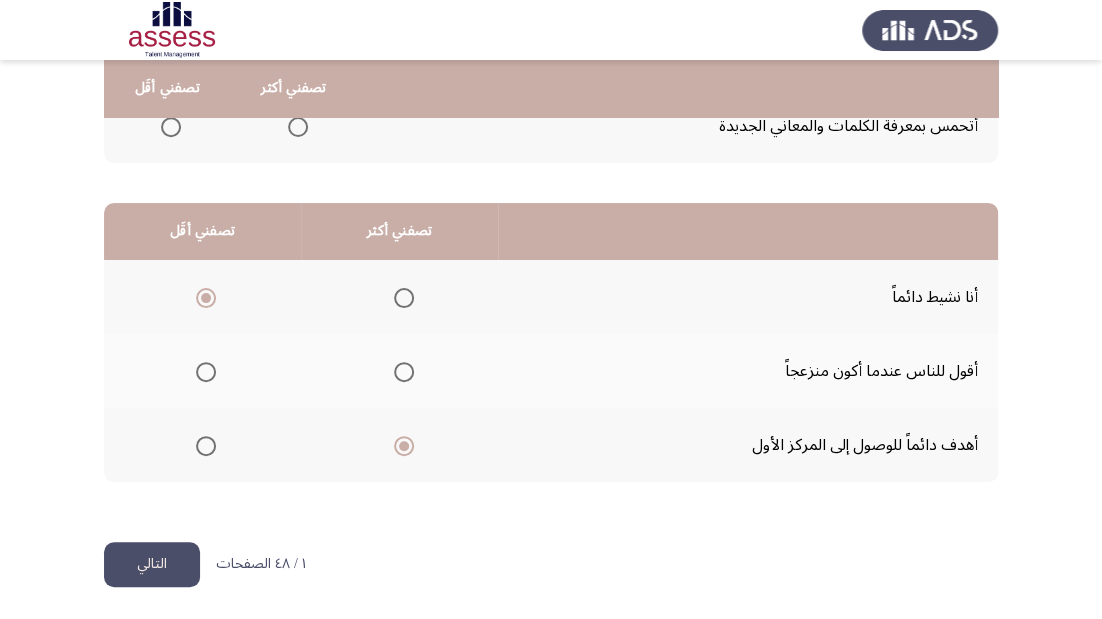 click on "التالي" 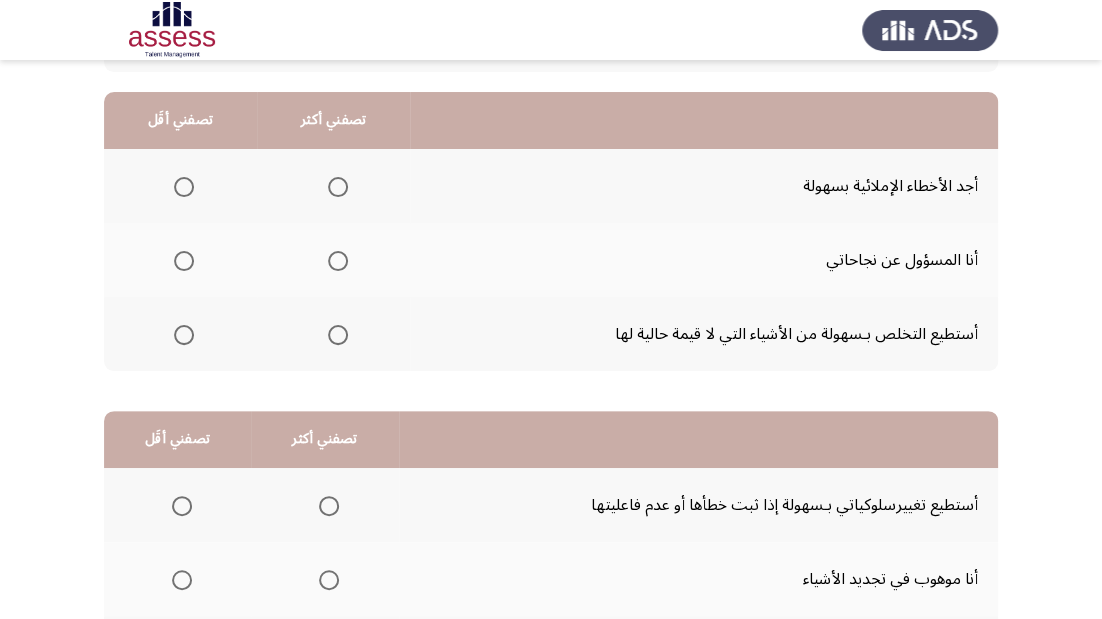 scroll, scrollTop: 80, scrollLeft: 0, axis: vertical 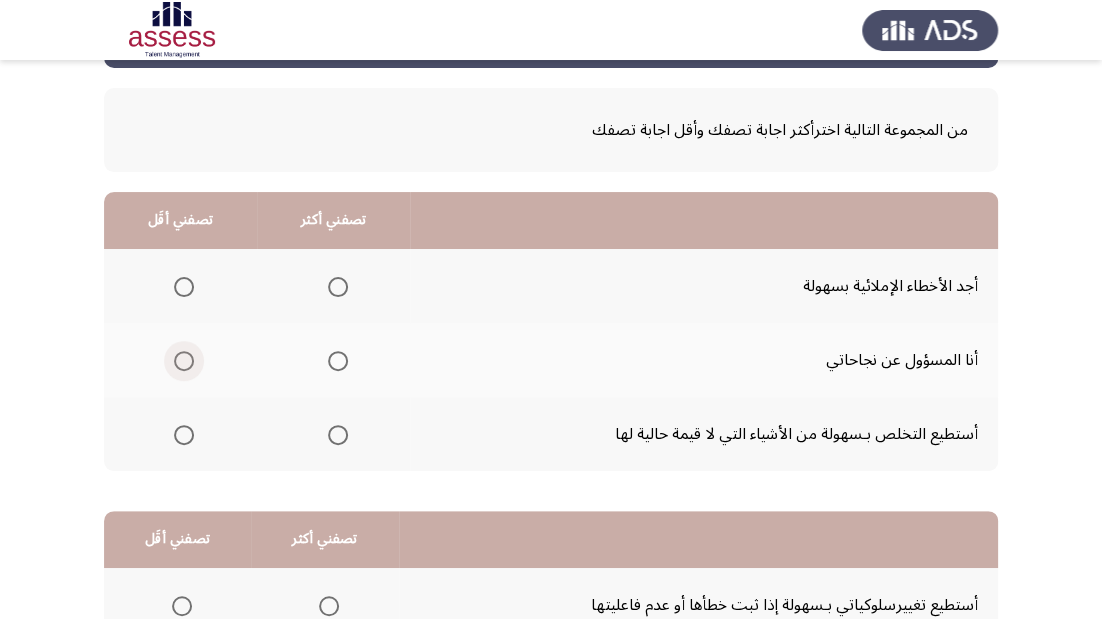 click at bounding box center (184, 361) 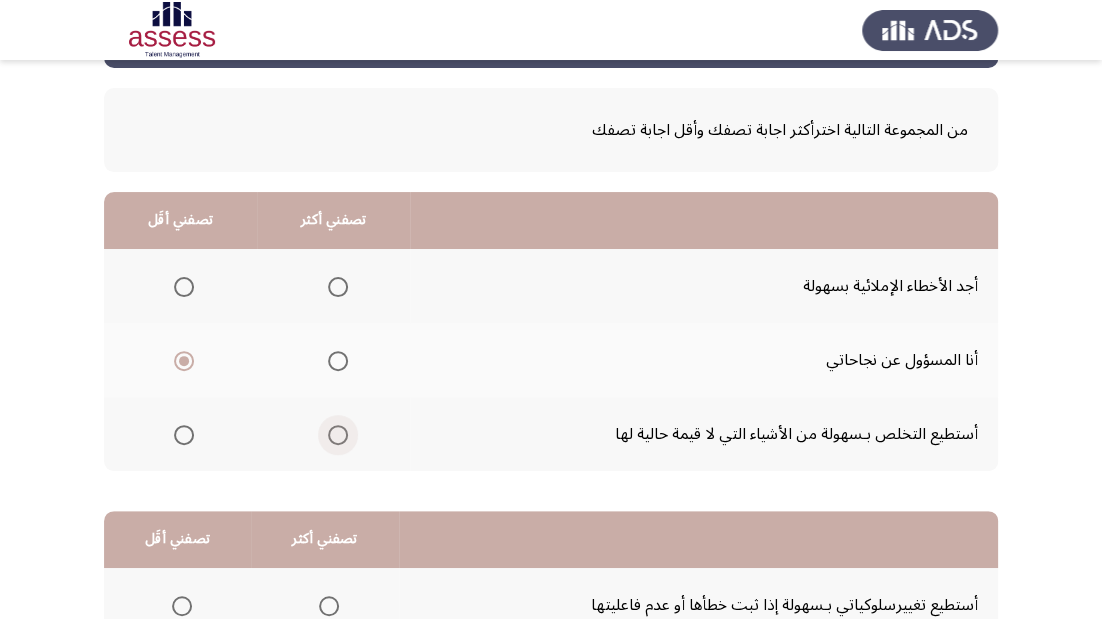 click at bounding box center [338, 435] 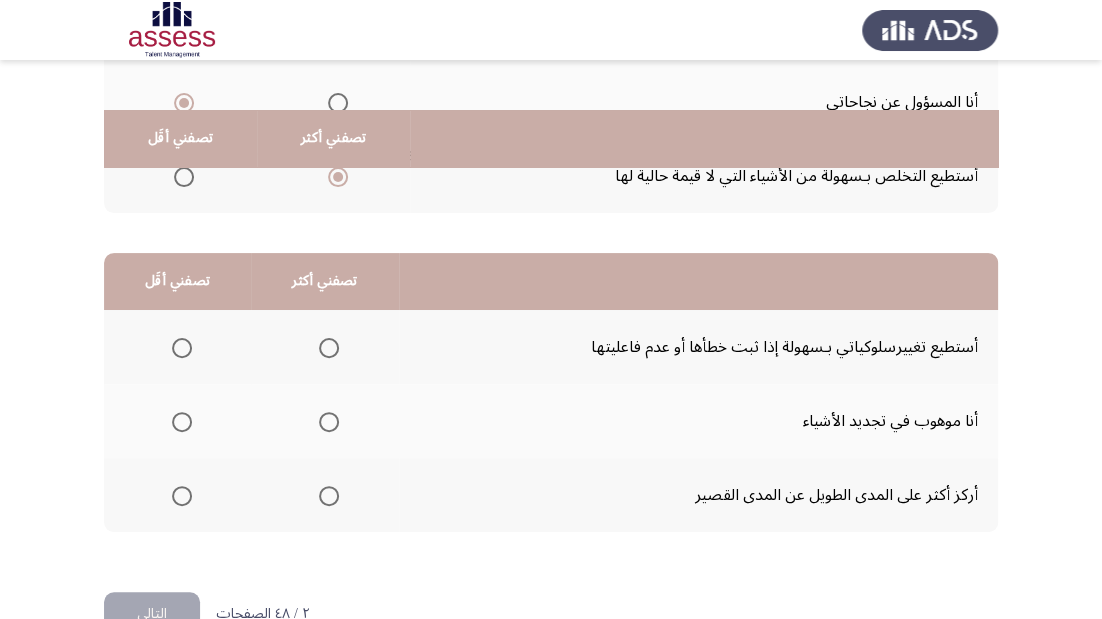 scroll, scrollTop: 388, scrollLeft: 0, axis: vertical 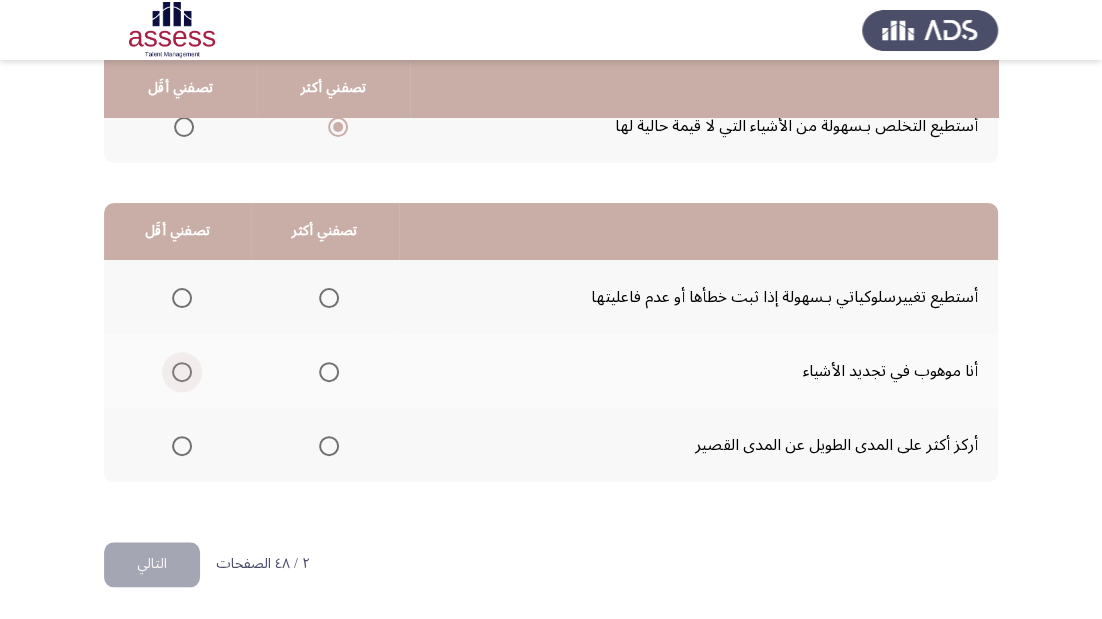 click at bounding box center (182, 372) 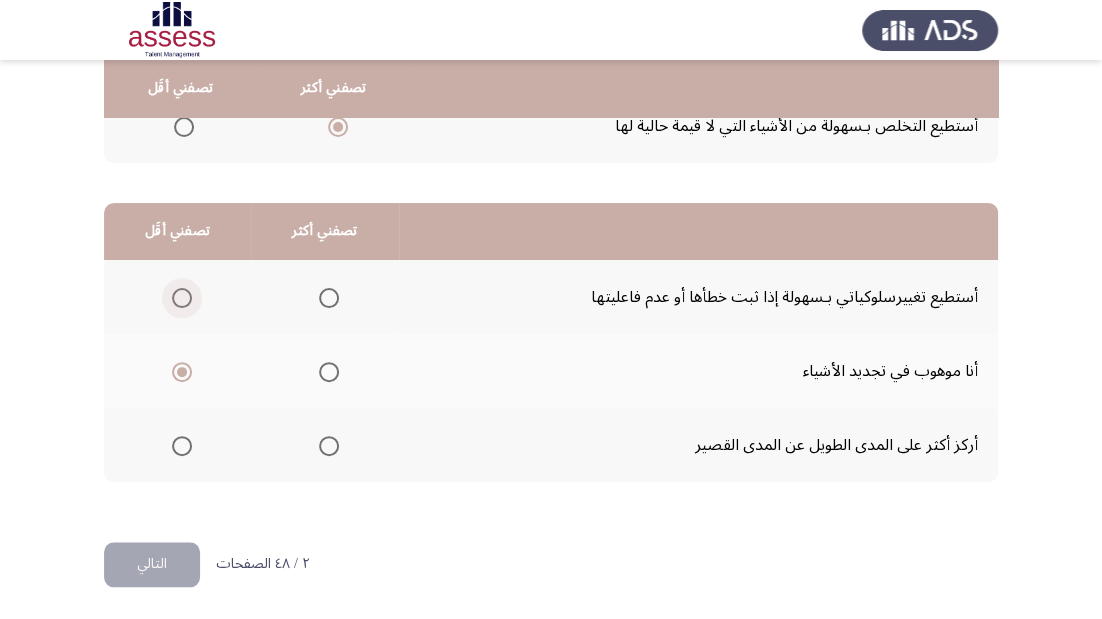 click at bounding box center (182, 298) 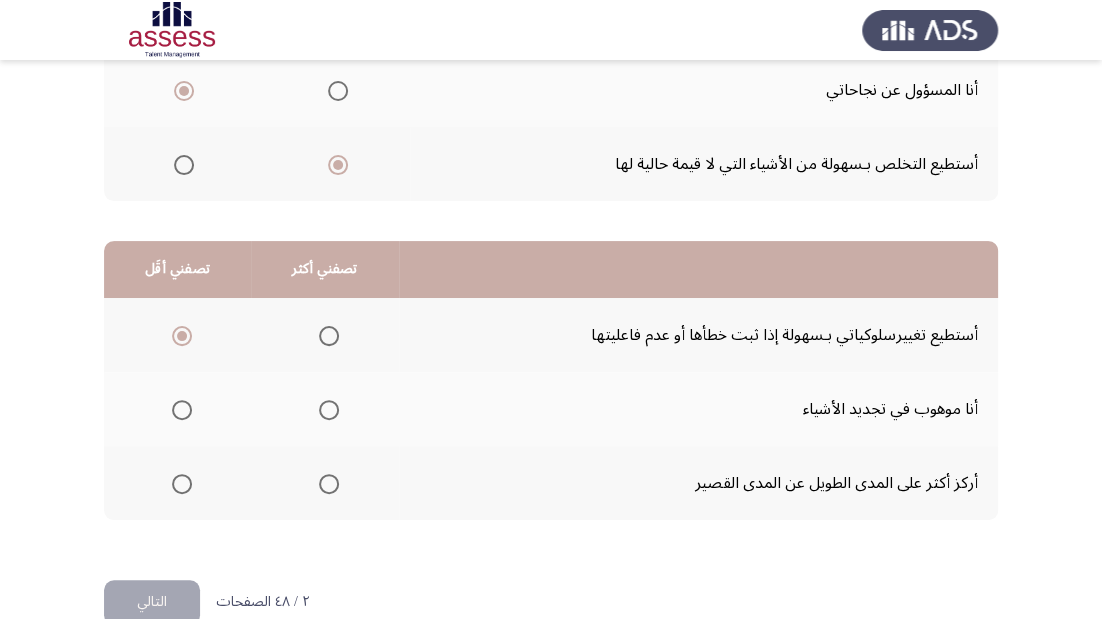 scroll, scrollTop: 388, scrollLeft: 0, axis: vertical 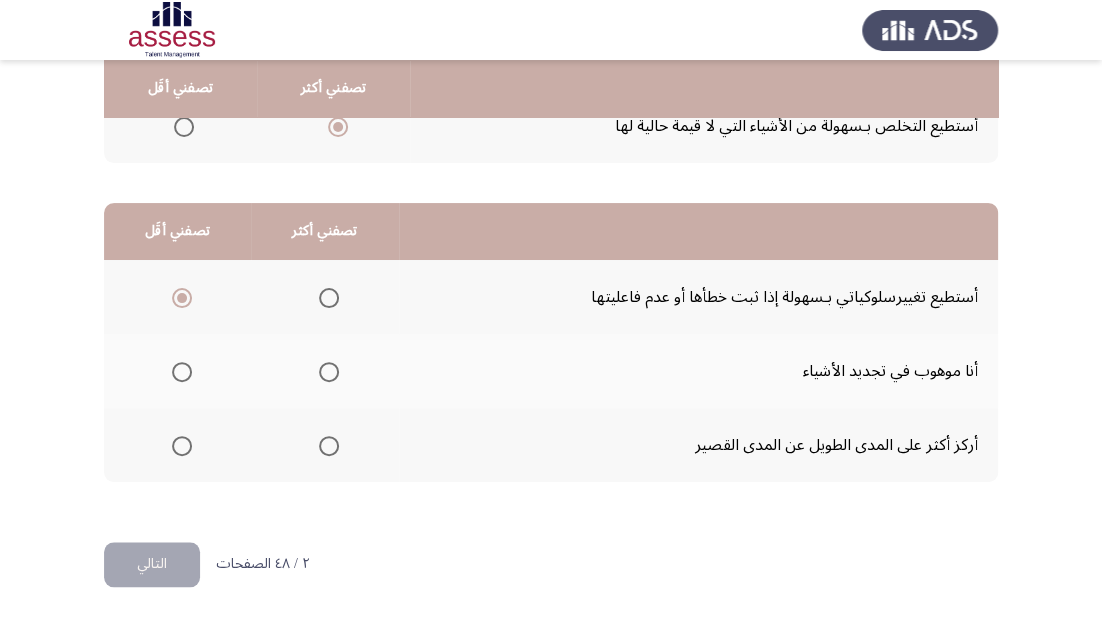 click at bounding box center (182, 372) 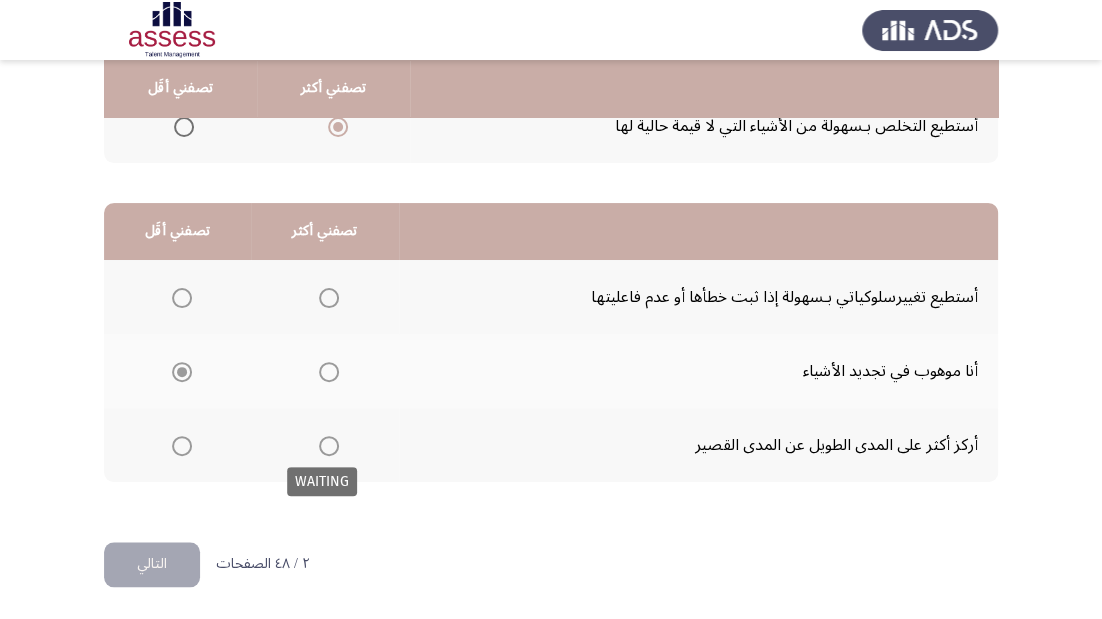 click at bounding box center [329, 446] 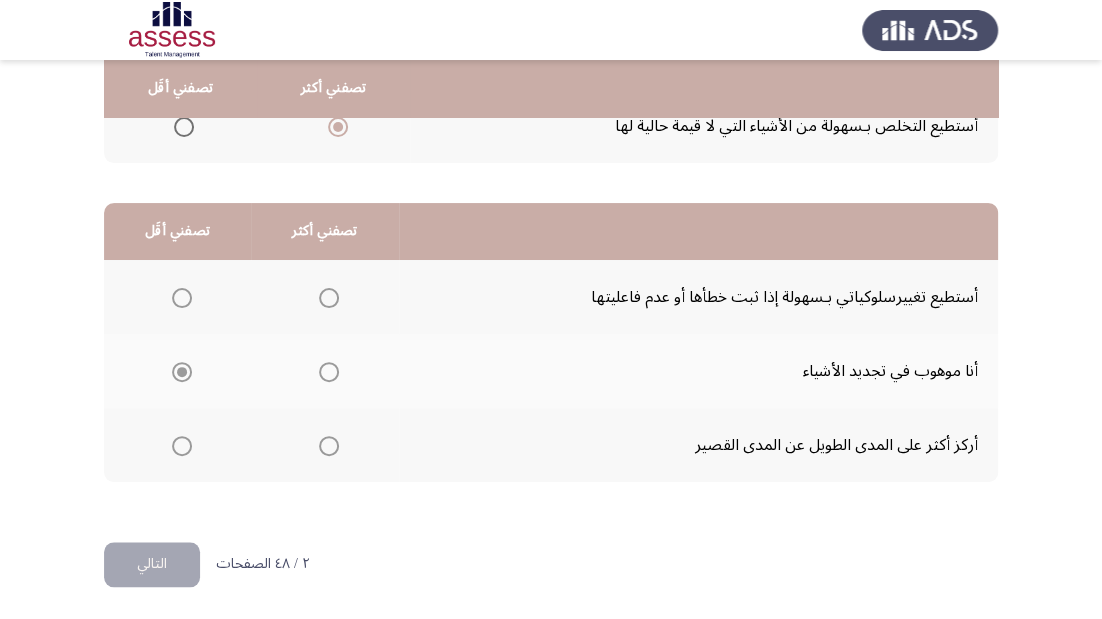 click at bounding box center [329, 446] 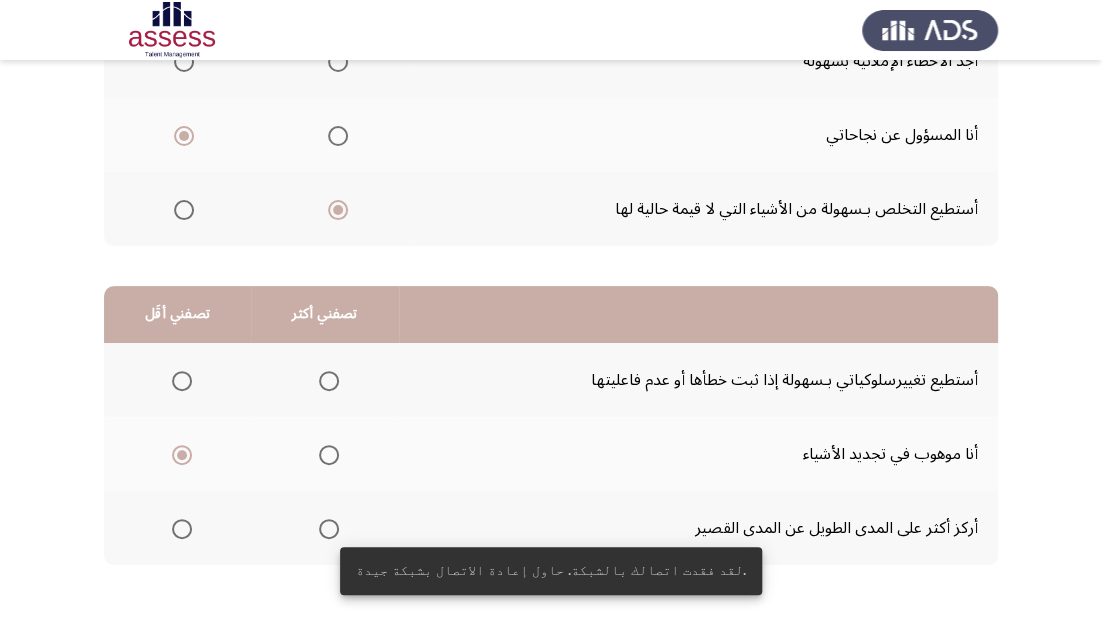 scroll, scrollTop: 388, scrollLeft: 0, axis: vertical 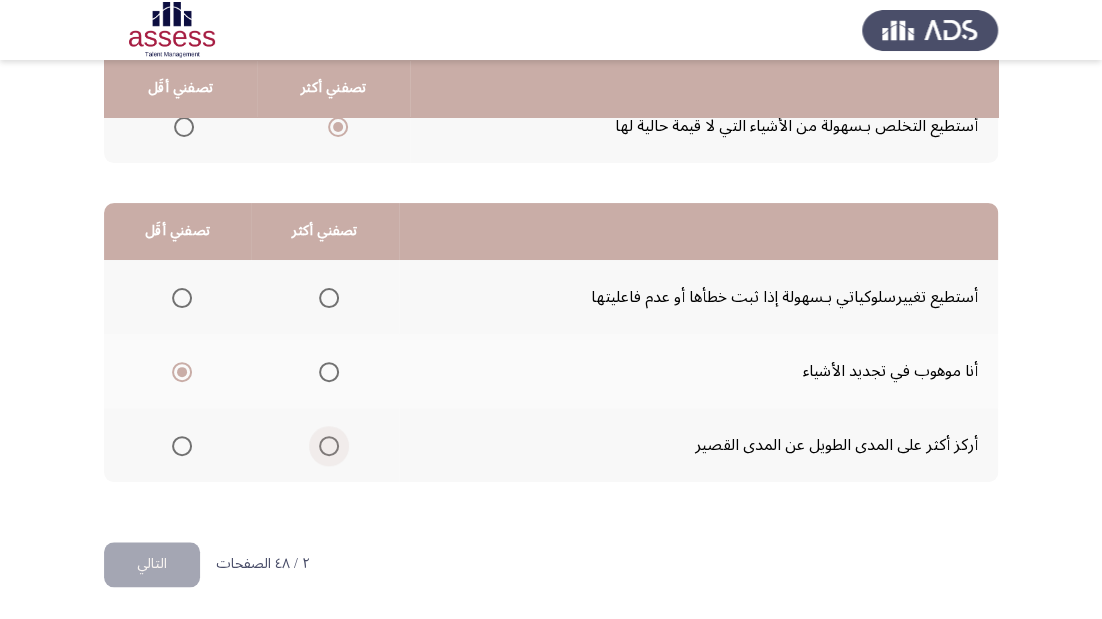 click at bounding box center (329, 446) 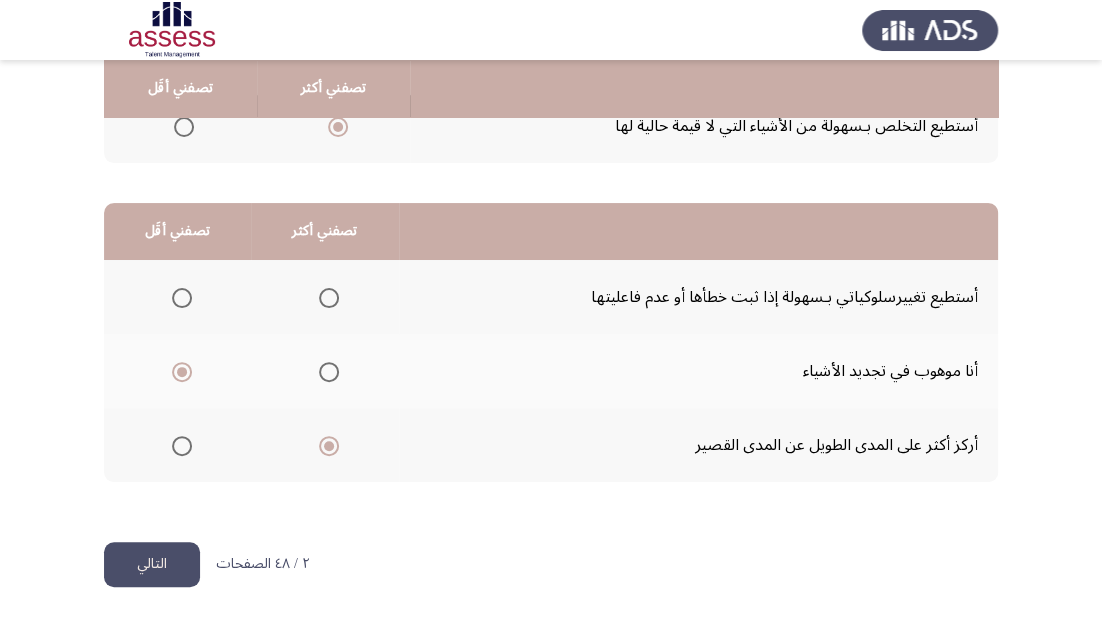 click at bounding box center (182, 298) 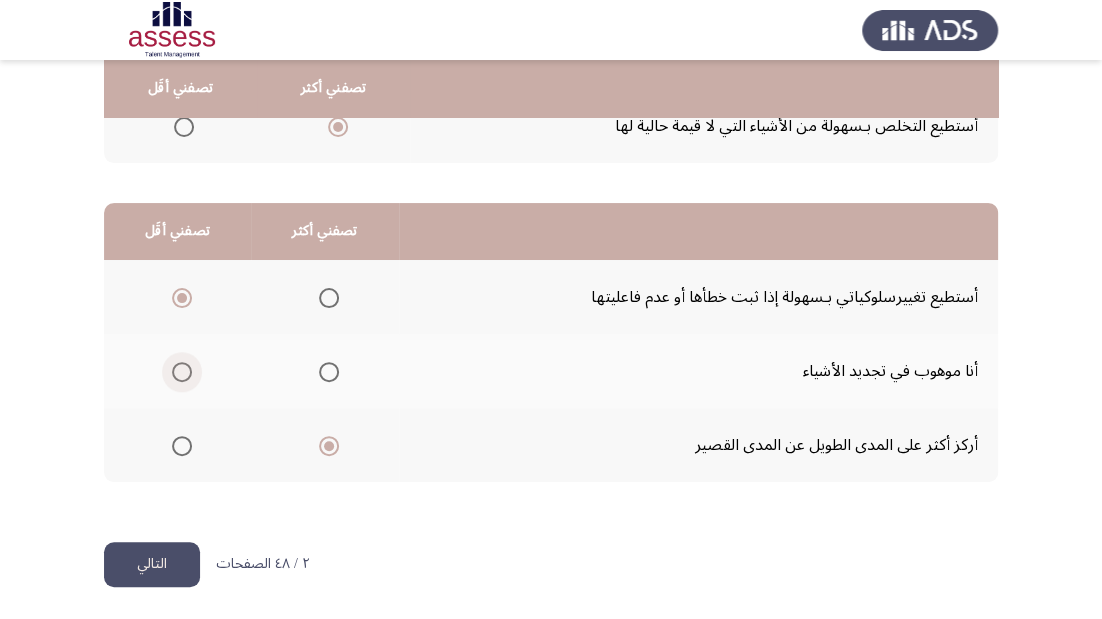 click at bounding box center (182, 372) 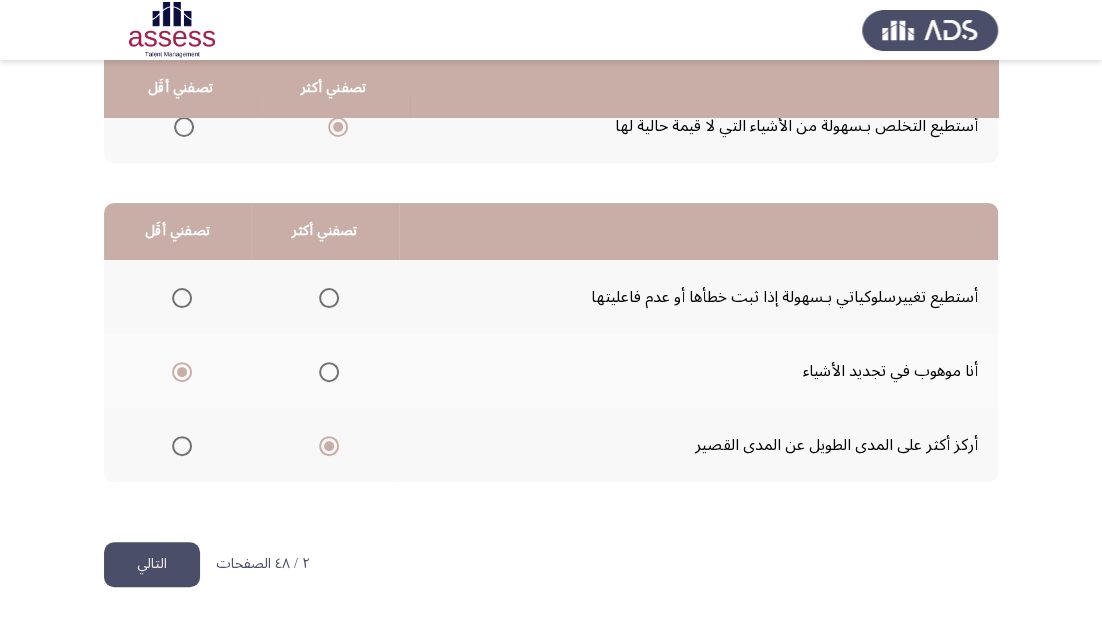 click at bounding box center (182, 298) 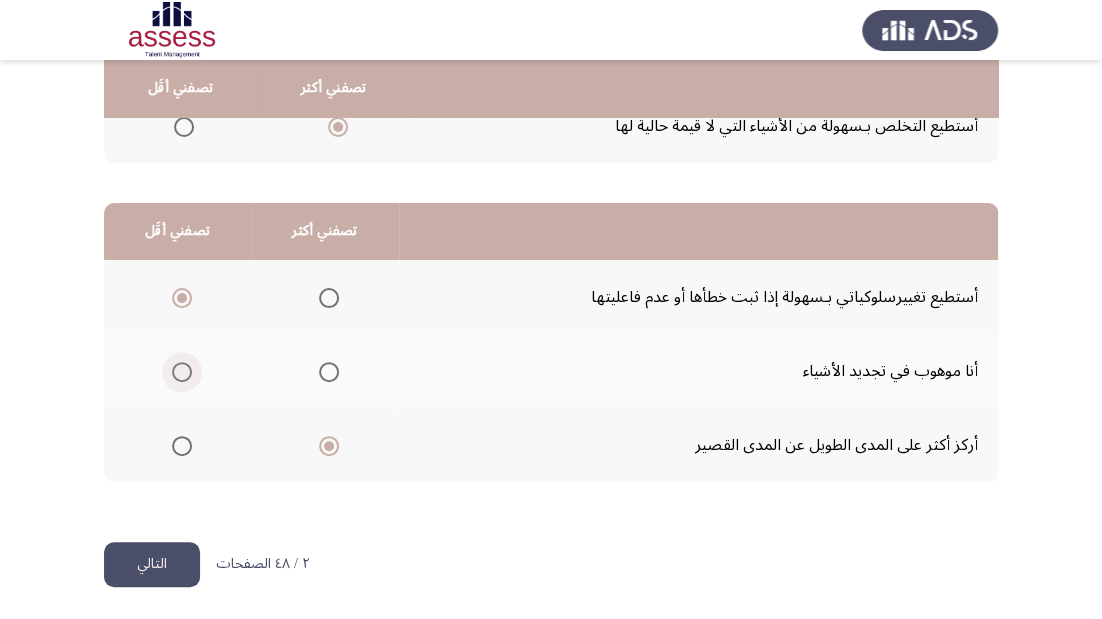 click at bounding box center [182, 372] 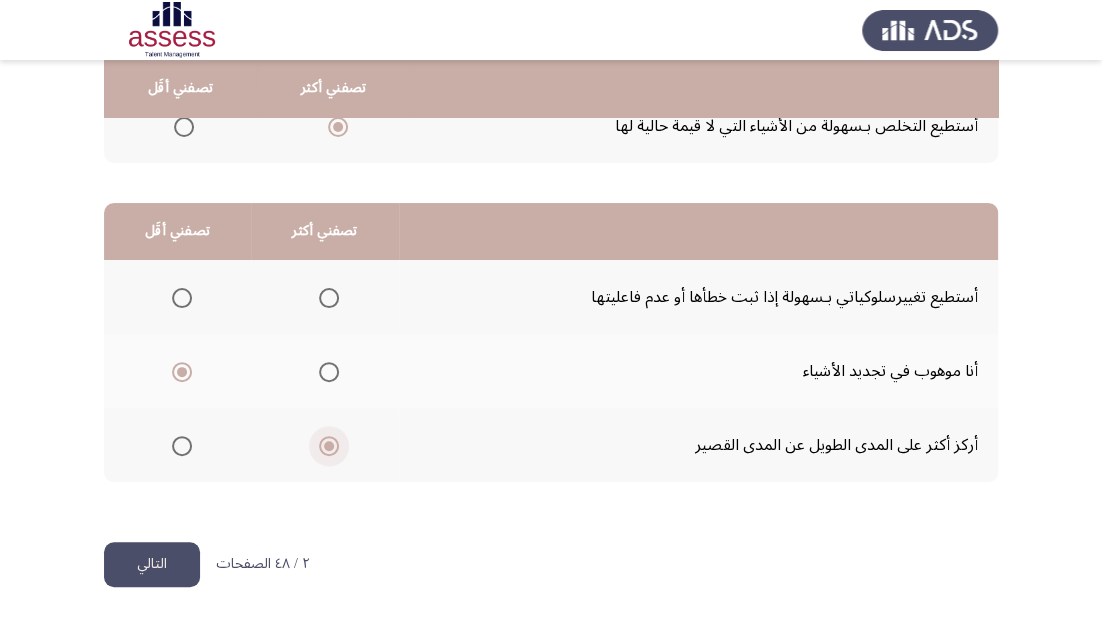 click at bounding box center (329, 446) 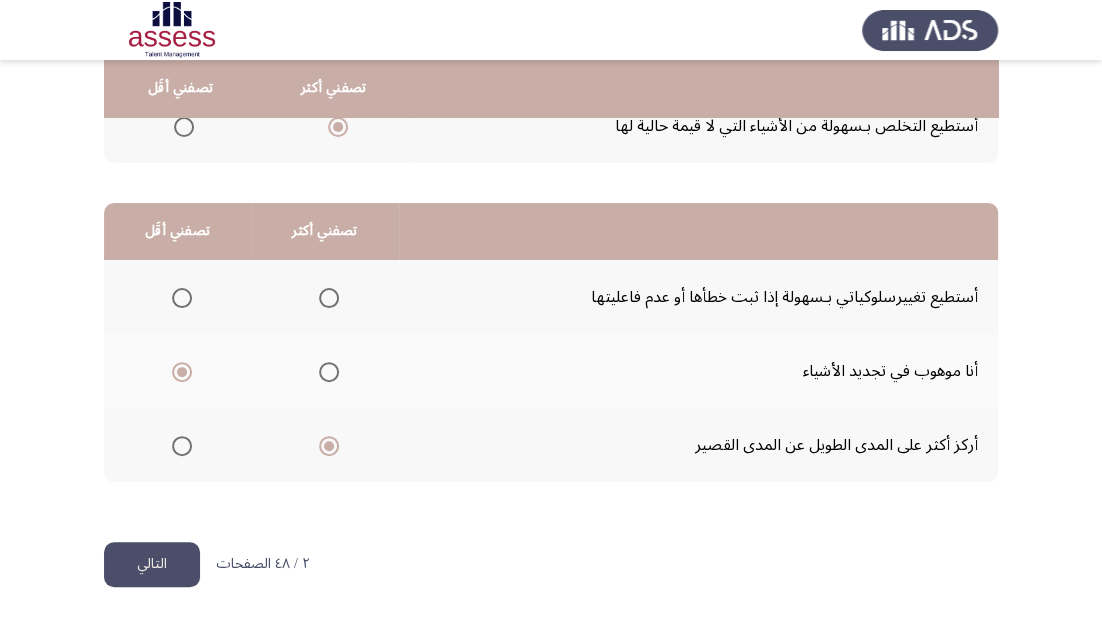 click at bounding box center (182, 298) 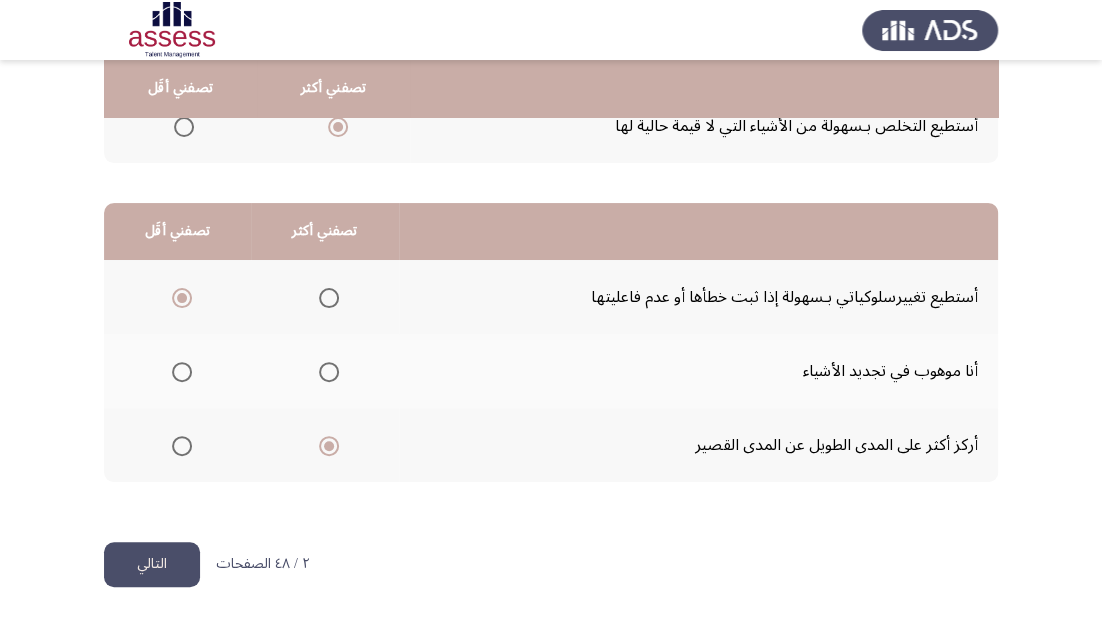 click at bounding box center [182, 372] 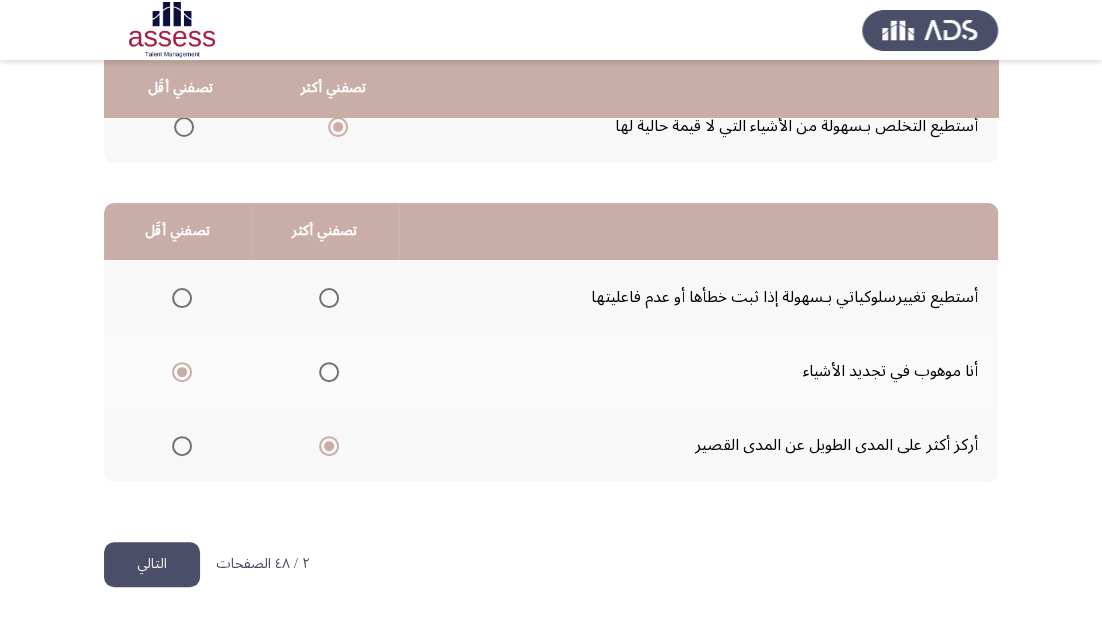 click on "التالي" 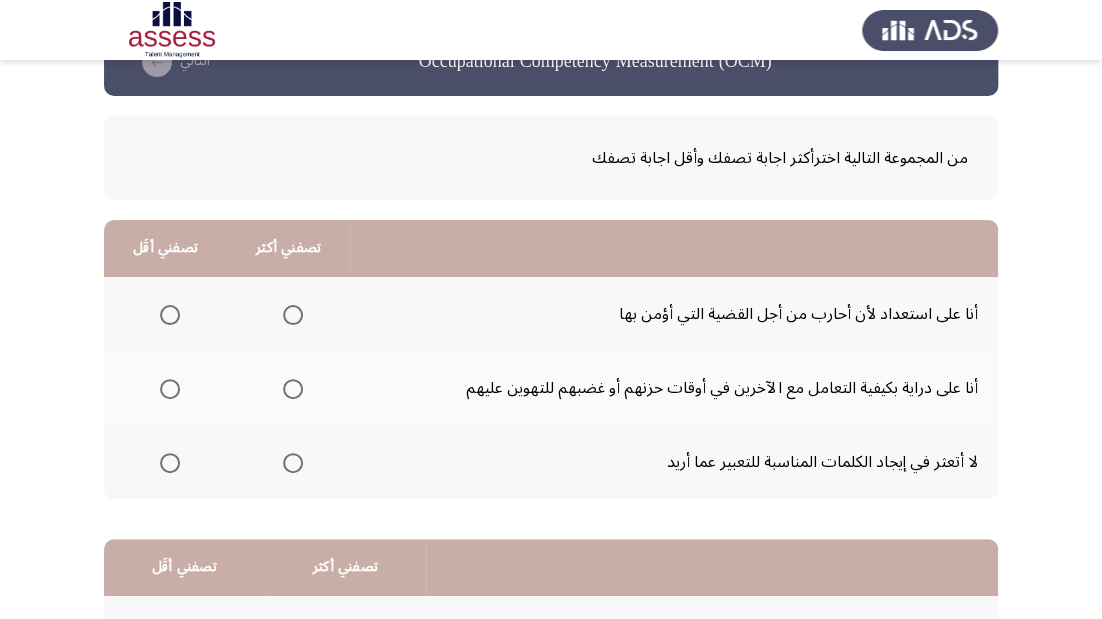 scroll, scrollTop: 80, scrollLeft: 0, axis: vertical 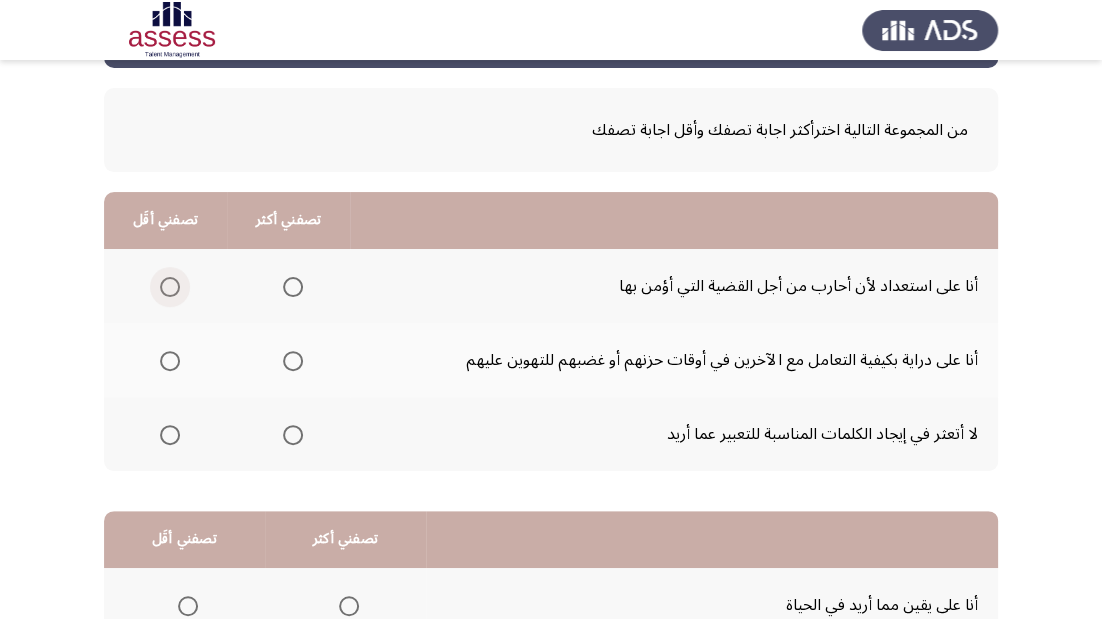 click at bounding box center [170, 287] 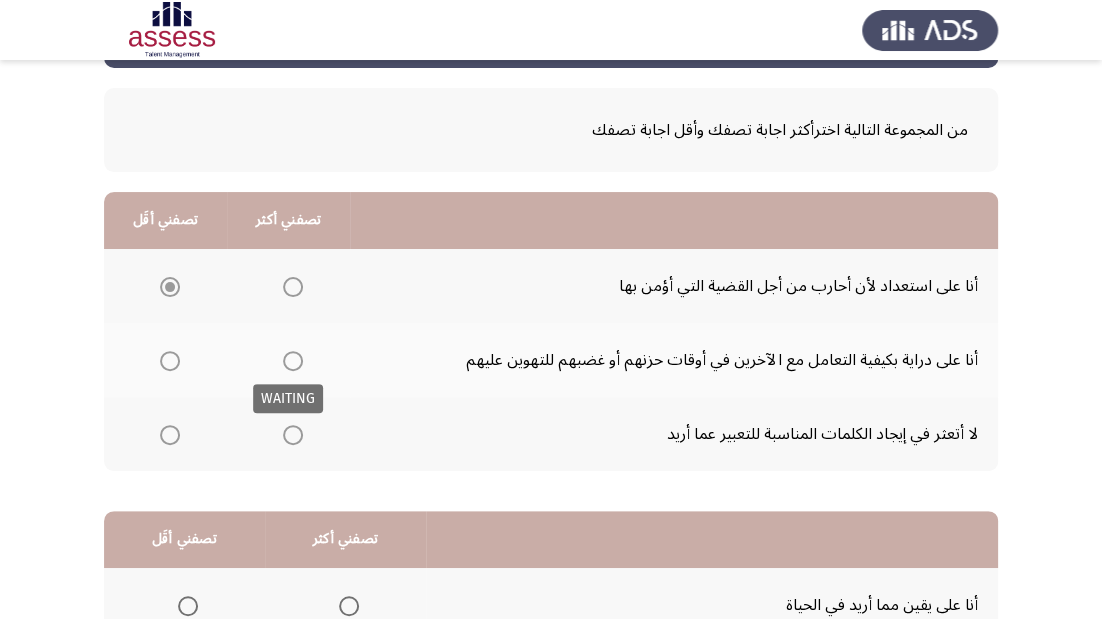 click at bounding box center [293, 361] 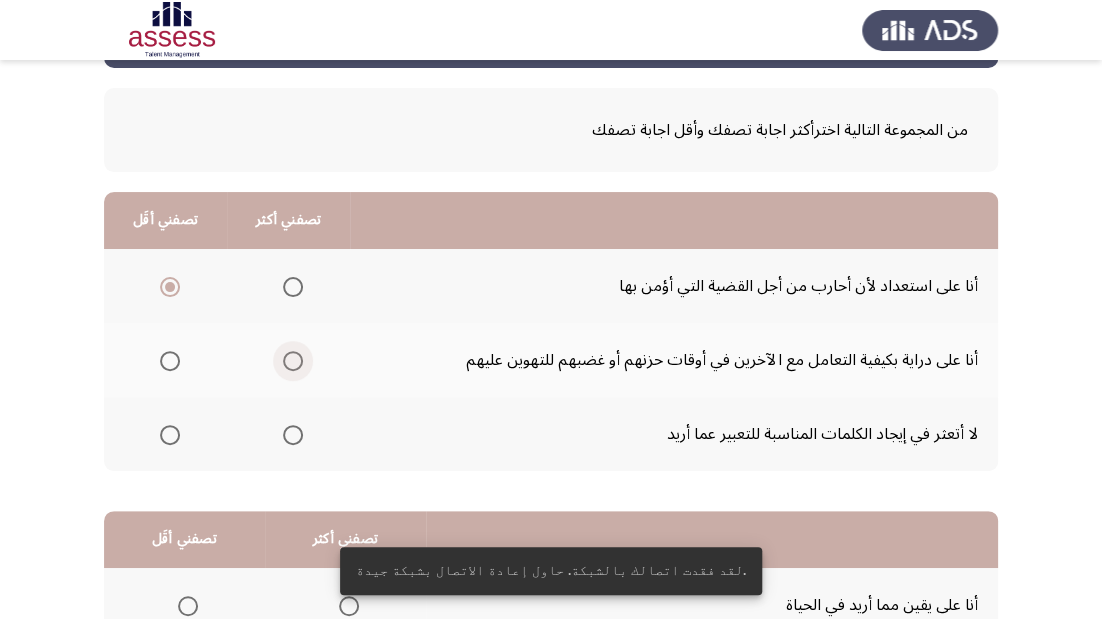 click at bounding box center (293, 361) 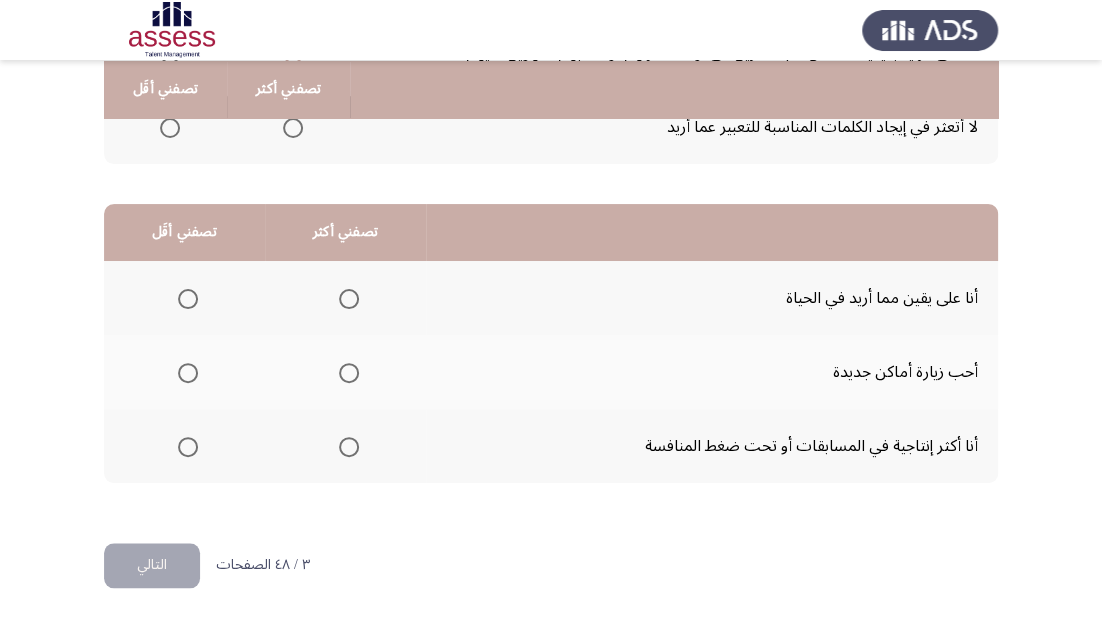 scroll, scrollTop: 388, scrollLeft: 0, axis: vertical 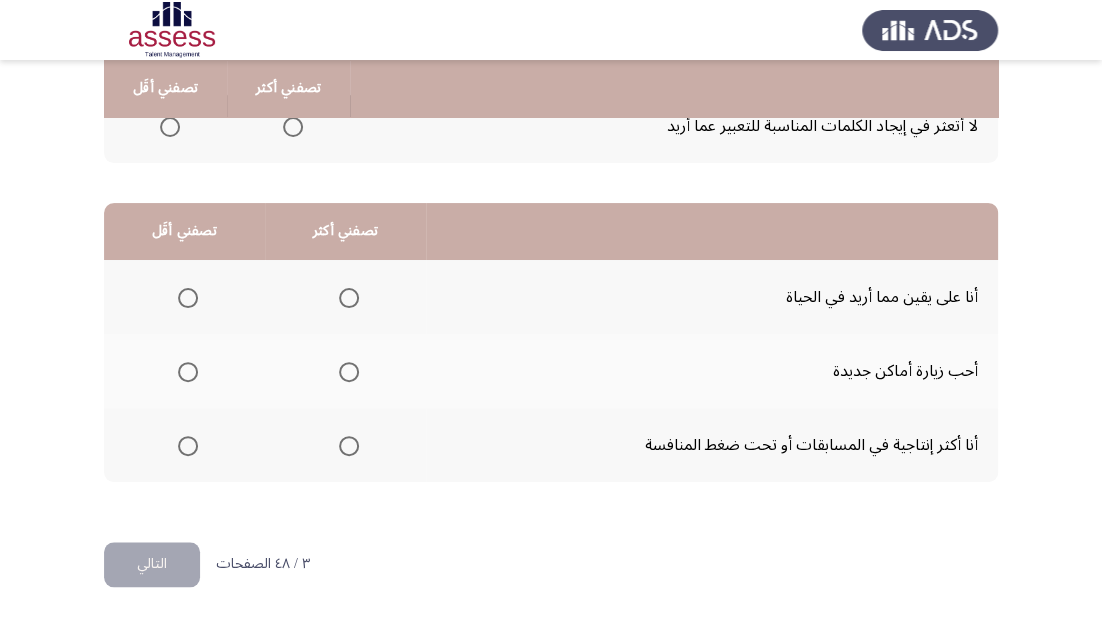 click at bounding box center [188, 298] 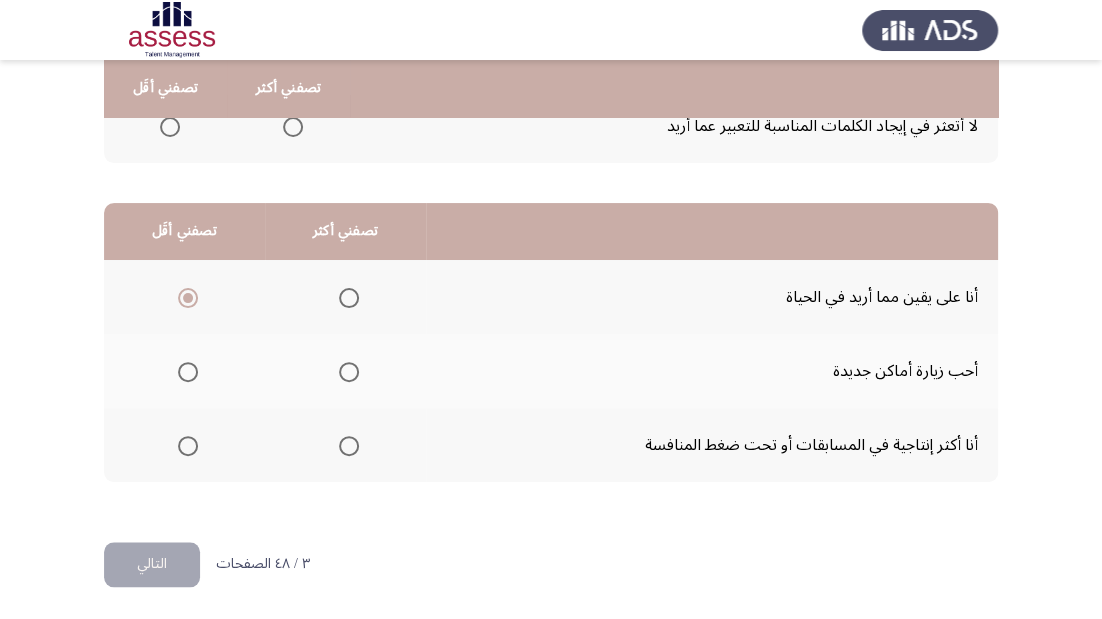 click at bounding box center [349, 446] 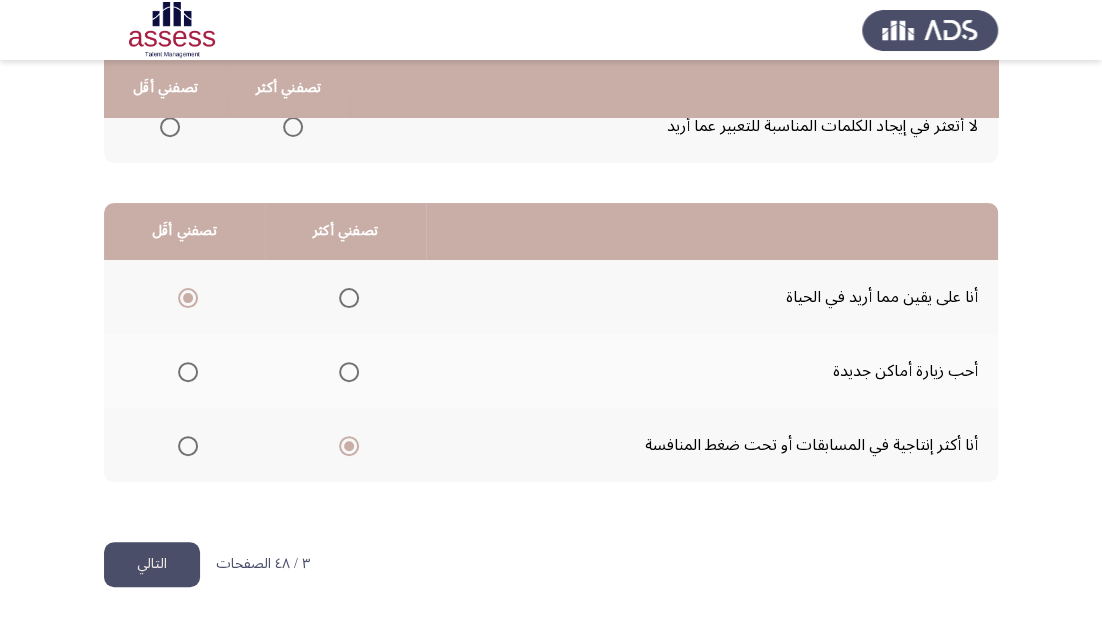 click on "التالي" 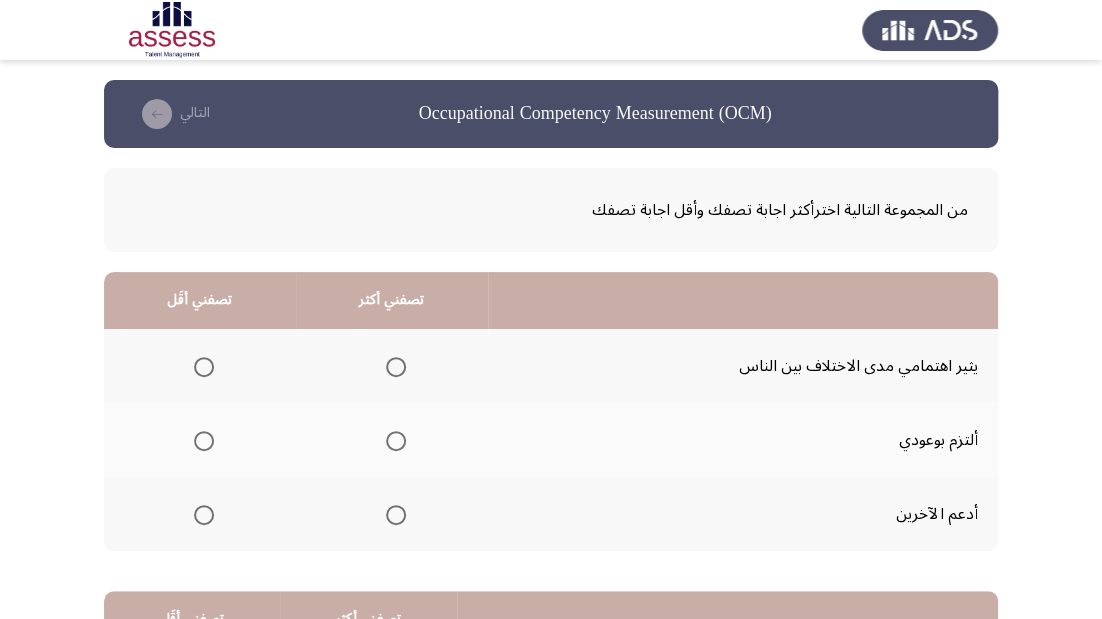 click at bounding box center (396, 441) 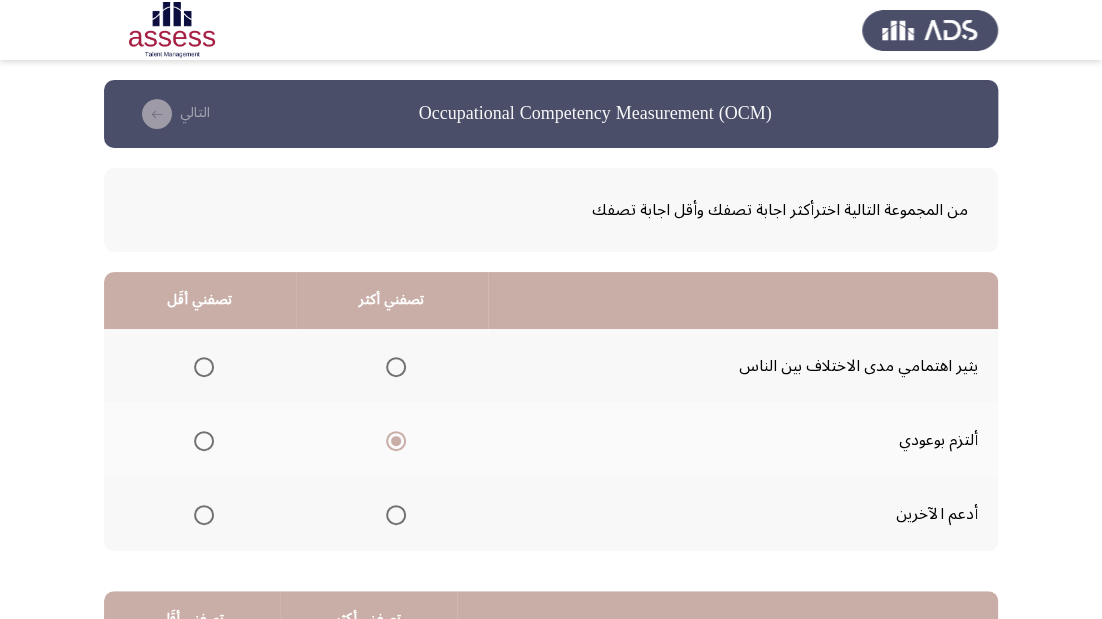 click at bounding box center (396, 515) 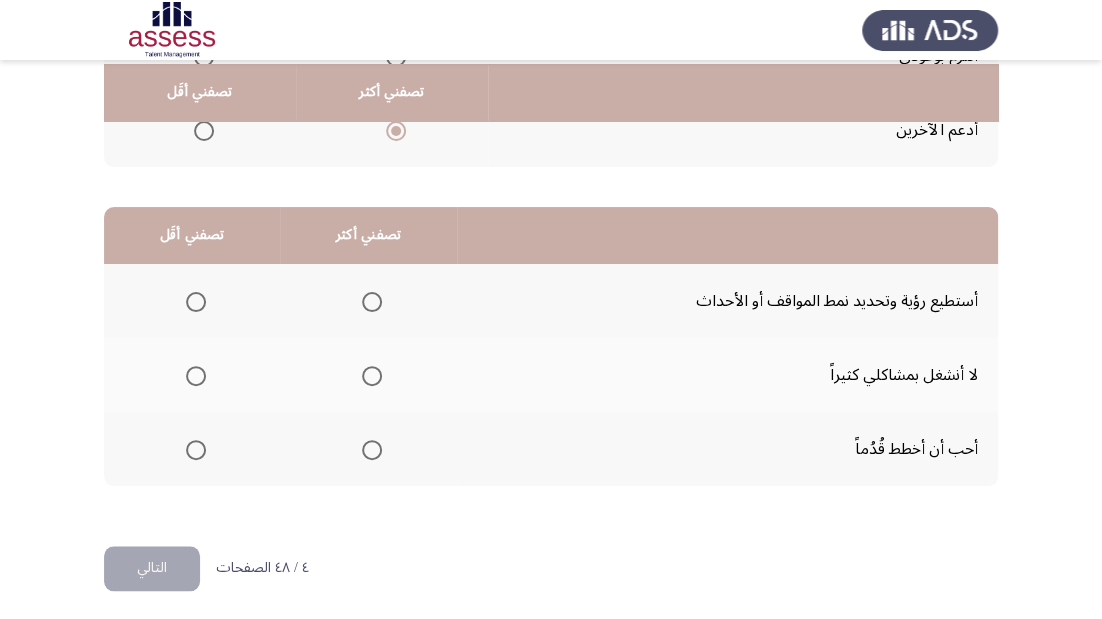 scroll, scrollTop: 388, scrollLeft: 0, axis: vertical 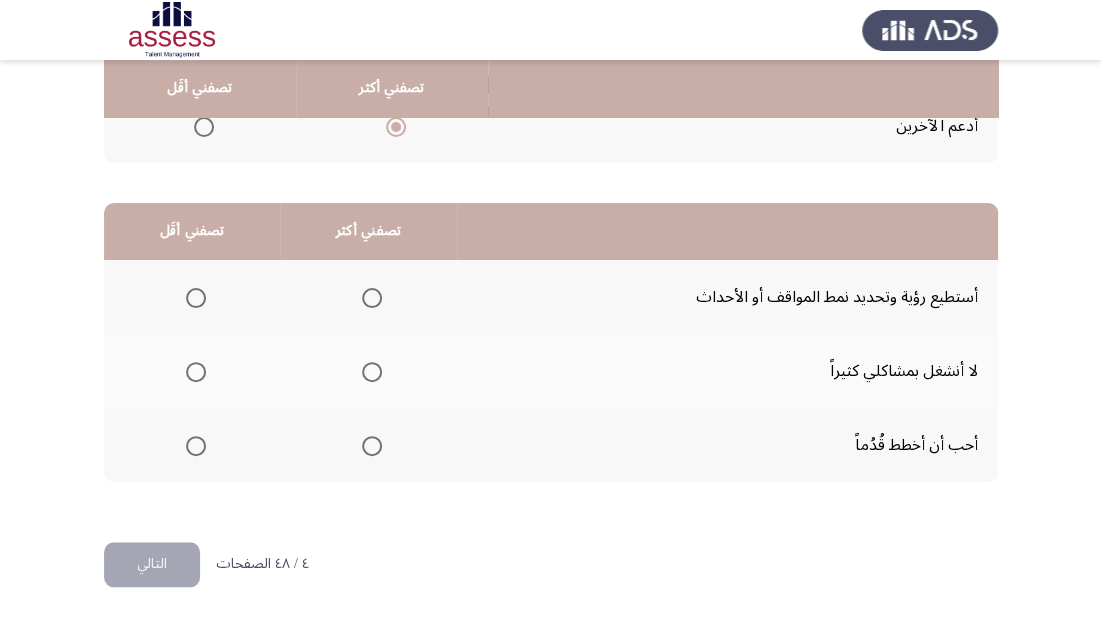 click at bounding box center (372, 446) 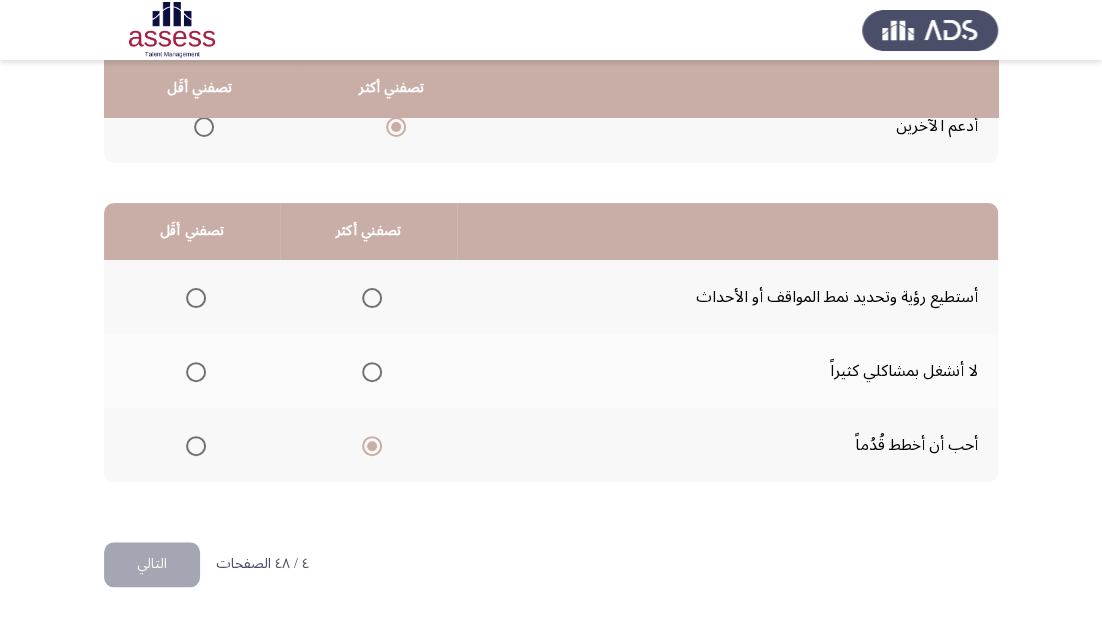 click at bounding box center [372, 298] 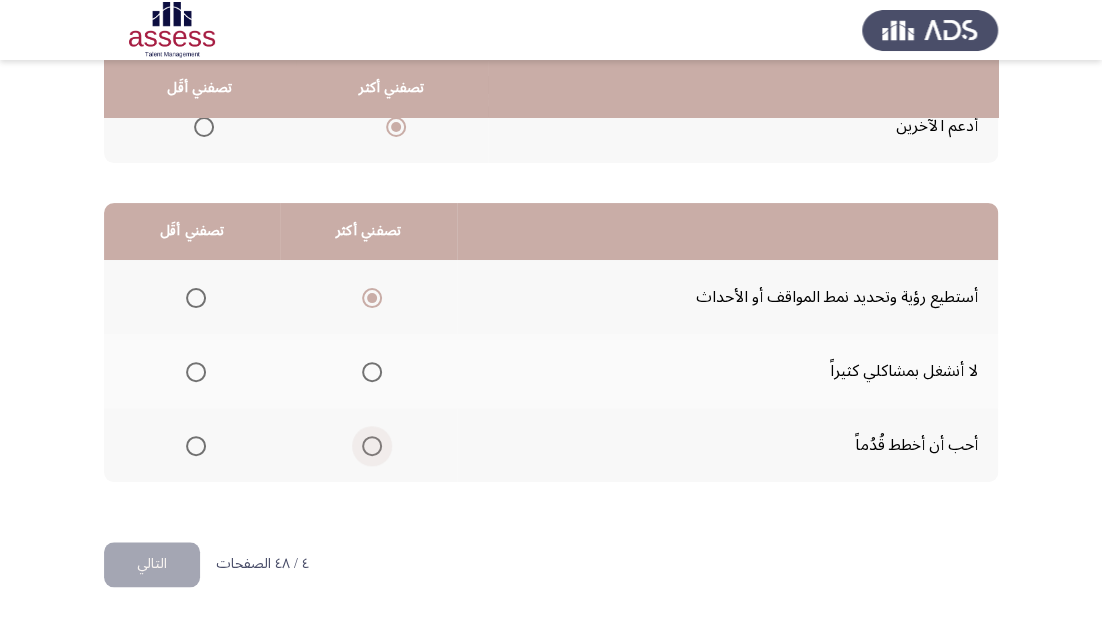 click at bounding box center [372, 446] 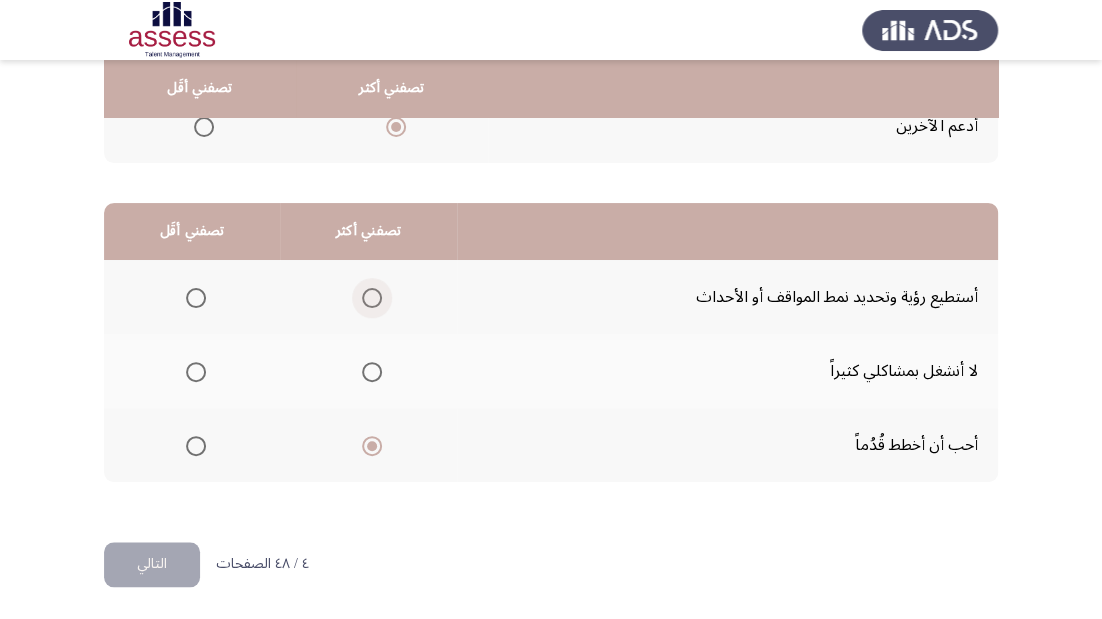click at bounding box center (372, 298) 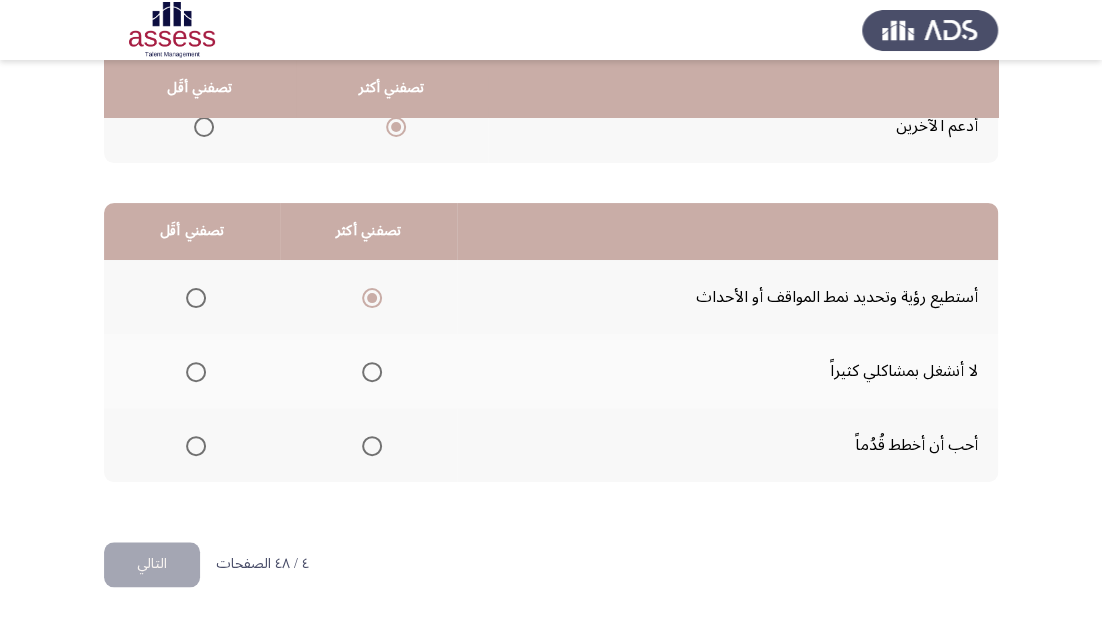 click at bounding box center [372, 446] 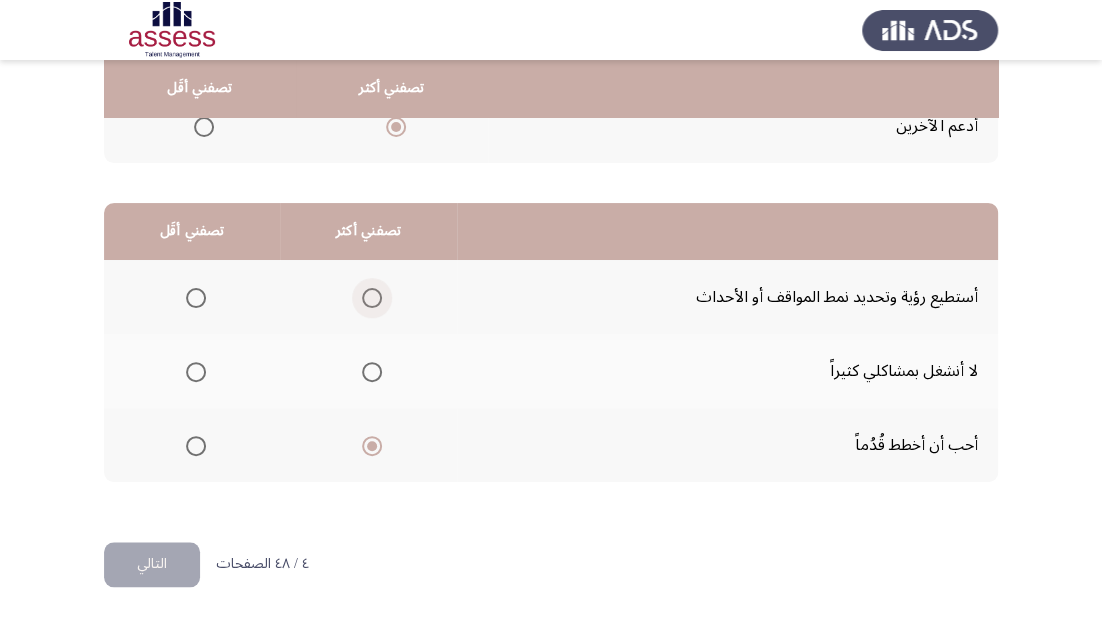 click at bounding box center (372, 298) 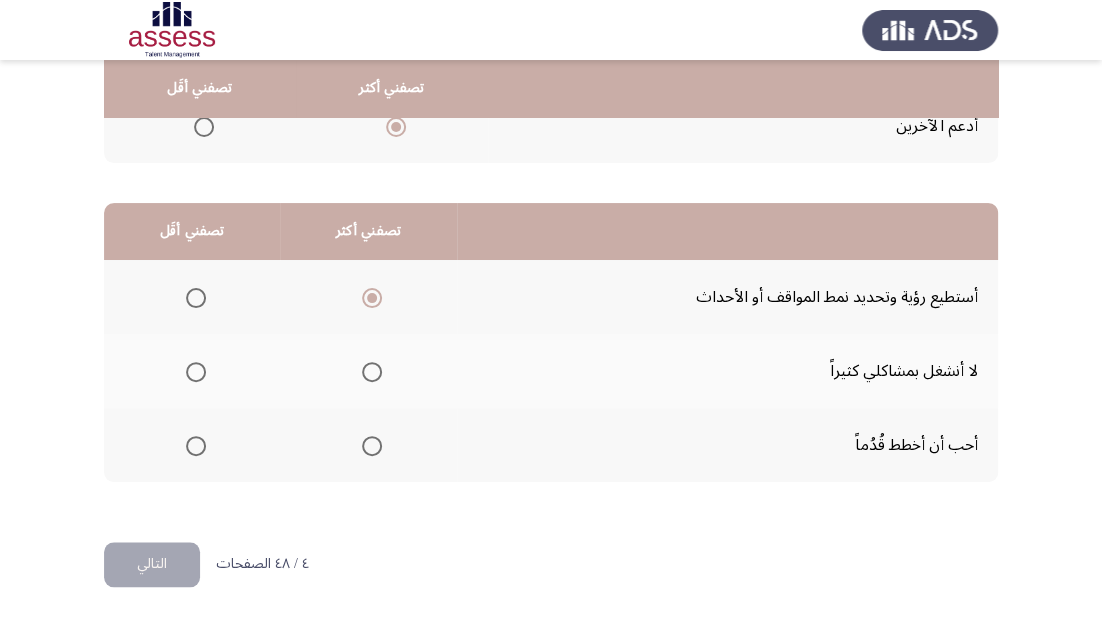 click at bounding box center (372, 446) 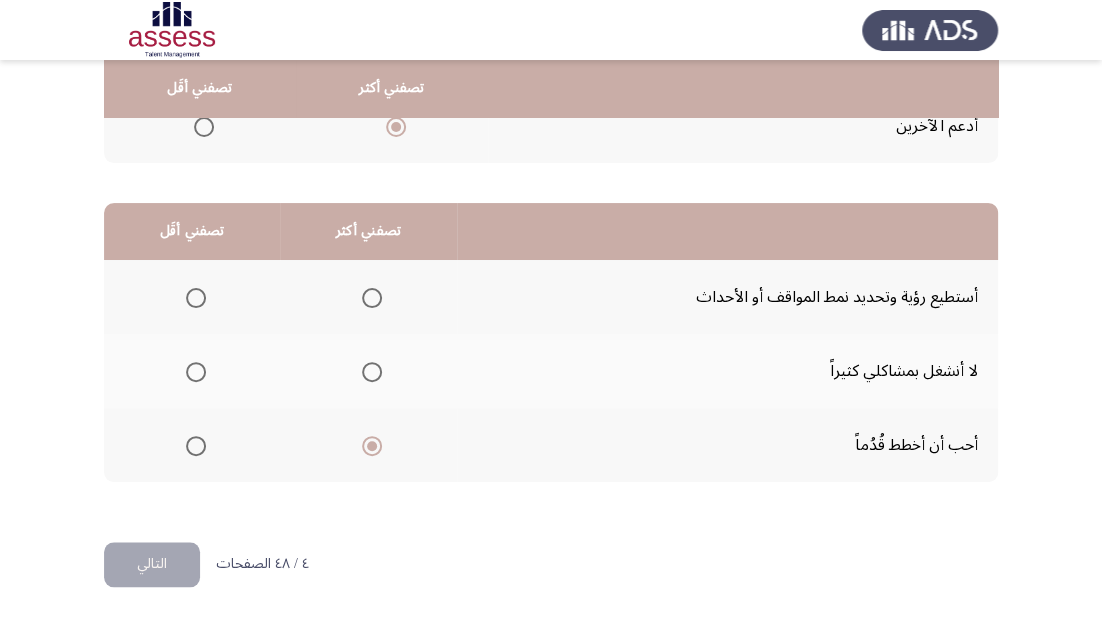 click at bounding box center (196, 298) 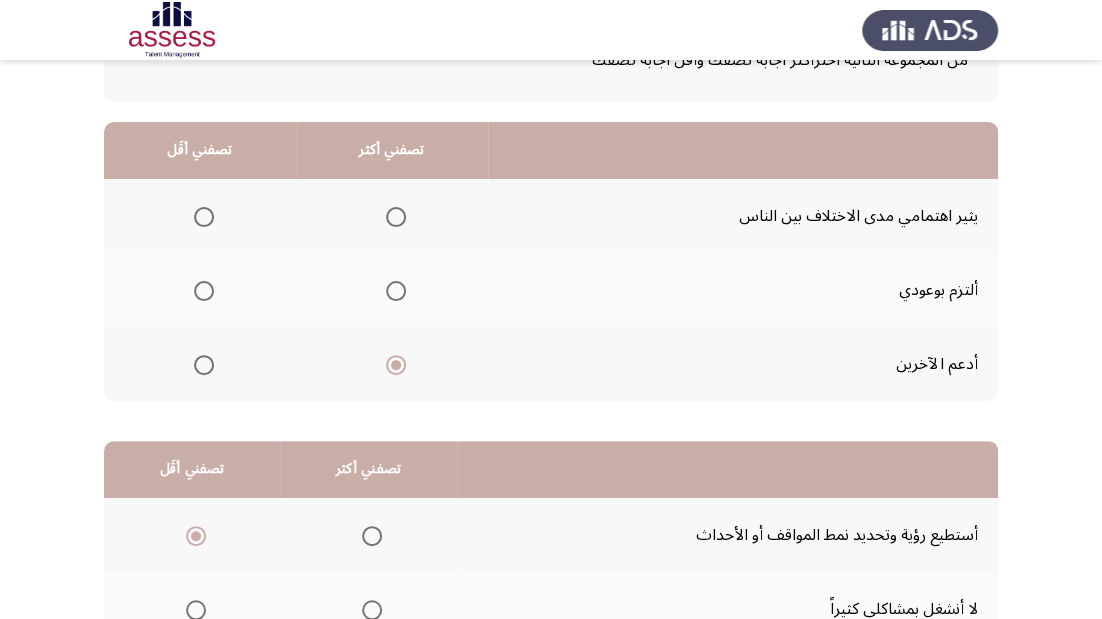 scroll, scrollTop: 148, scrollLeft: 0, axis: vertical 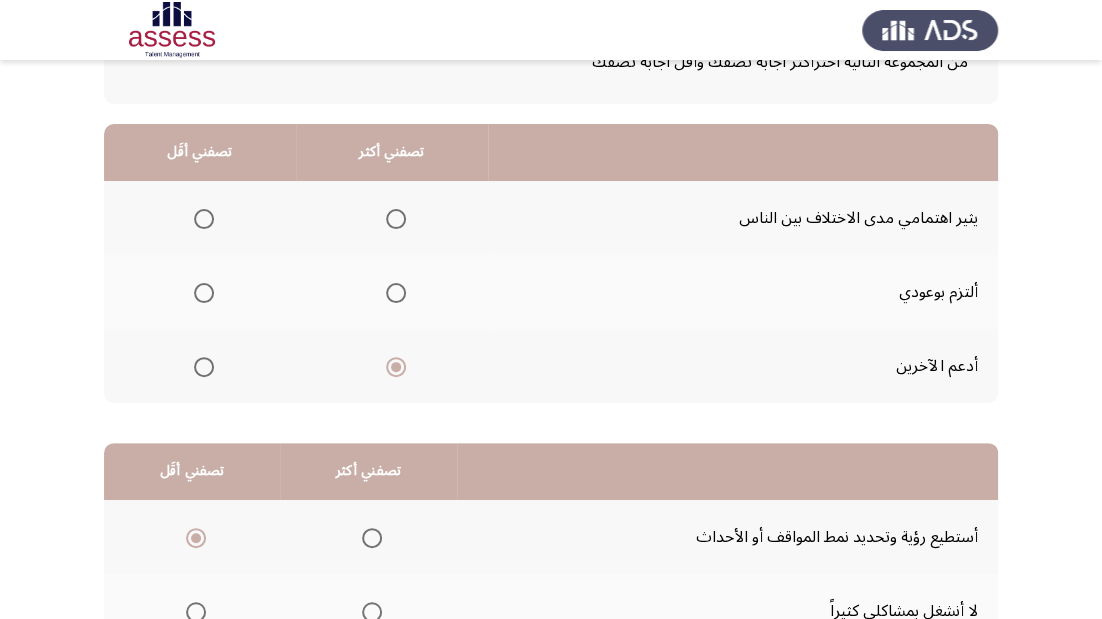 click at bounding box center [396, 293] 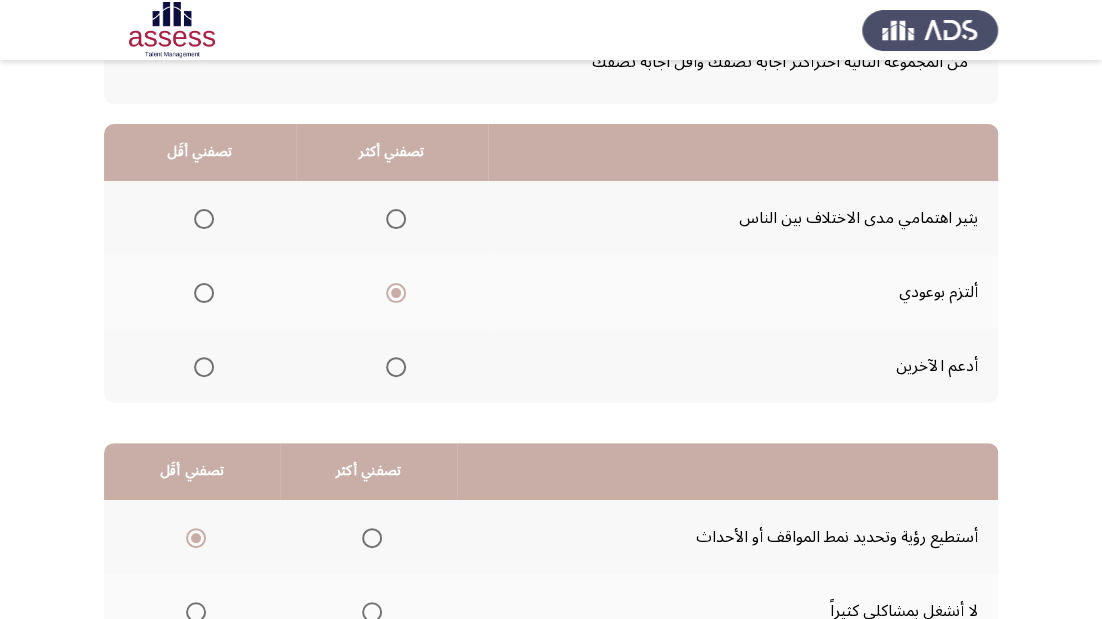 click at bounding box center (204, 367) 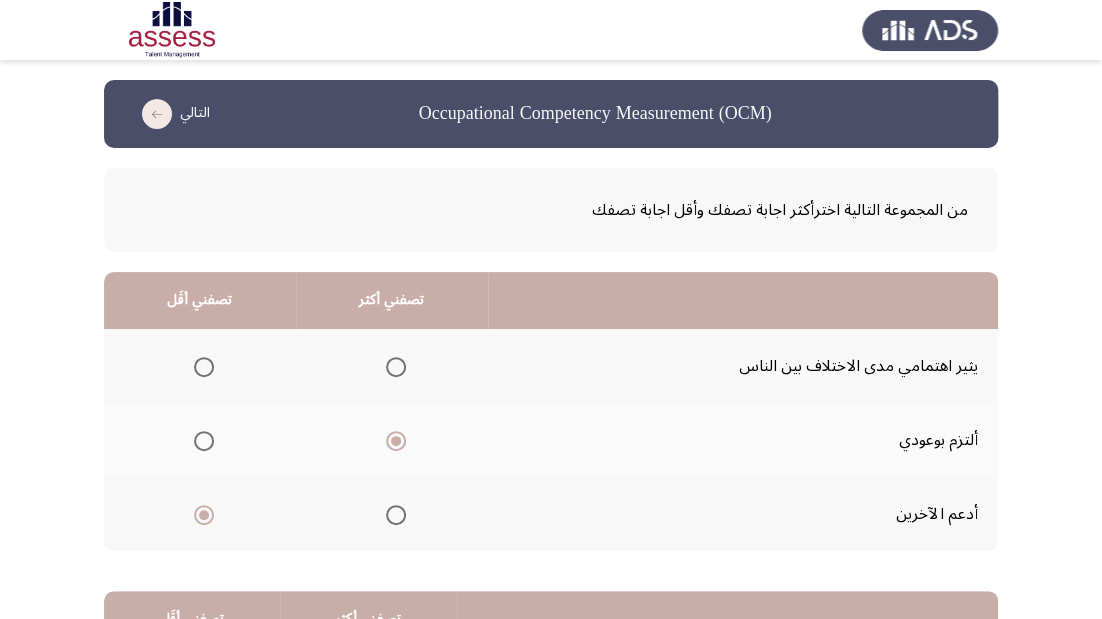 scroll, scrollTop: 388, scrollLeft: 0, axis: vertical 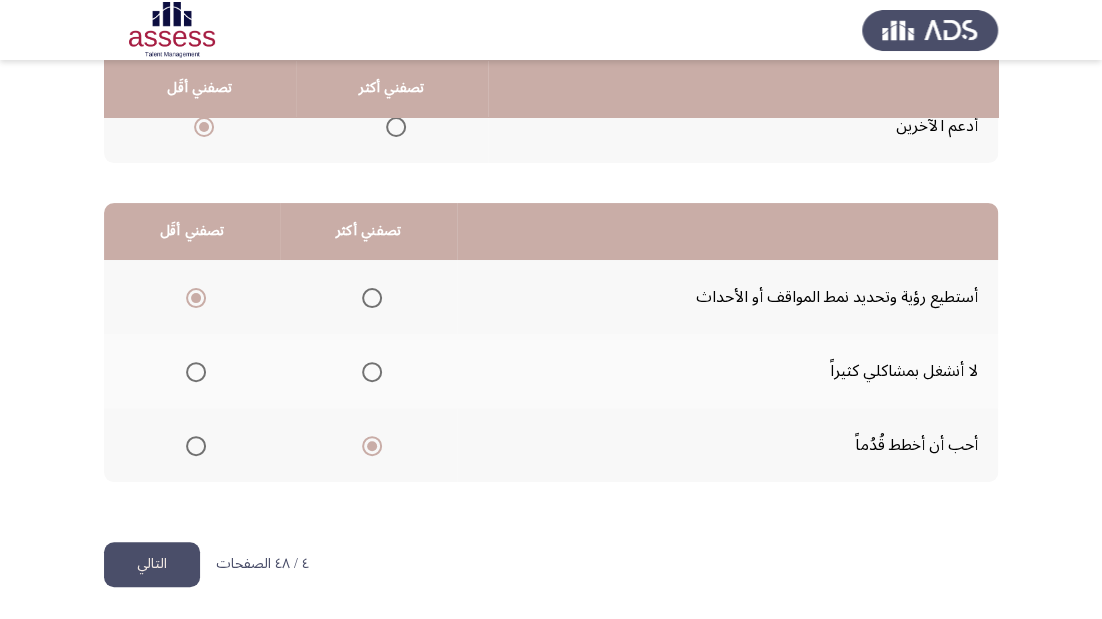 click on "التالي" 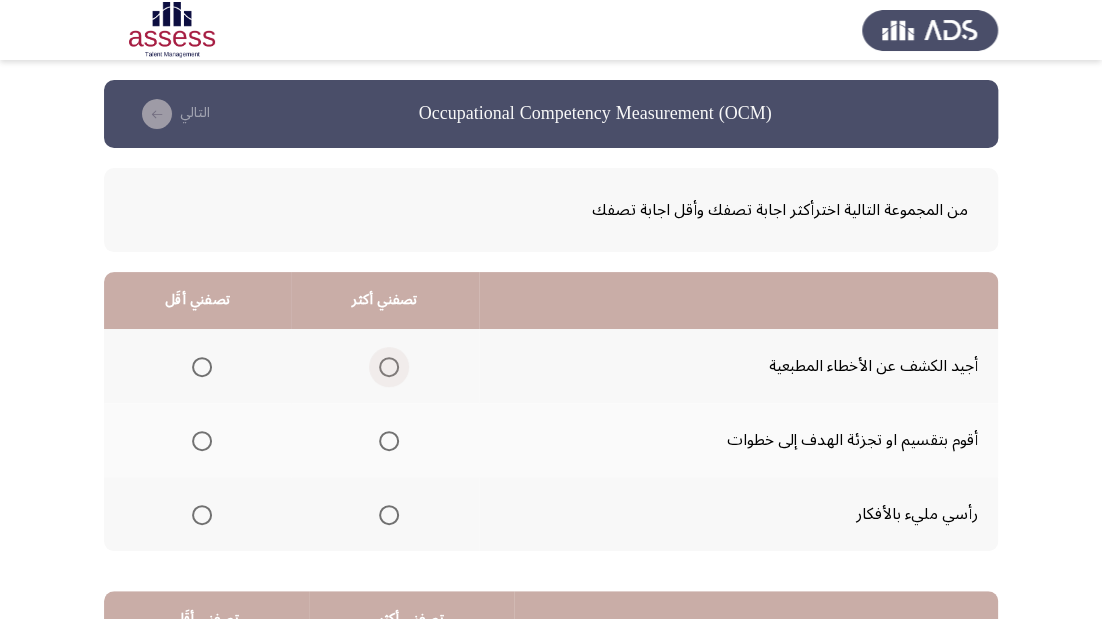 click at bounding box center (389, 367) 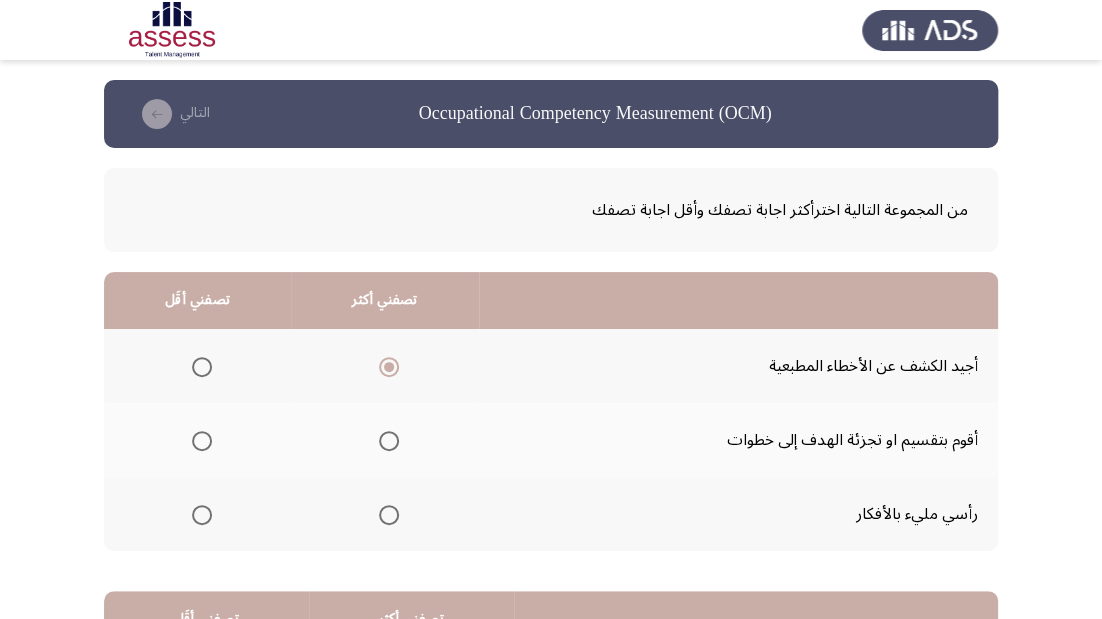 click at bounding box center (202, 441) 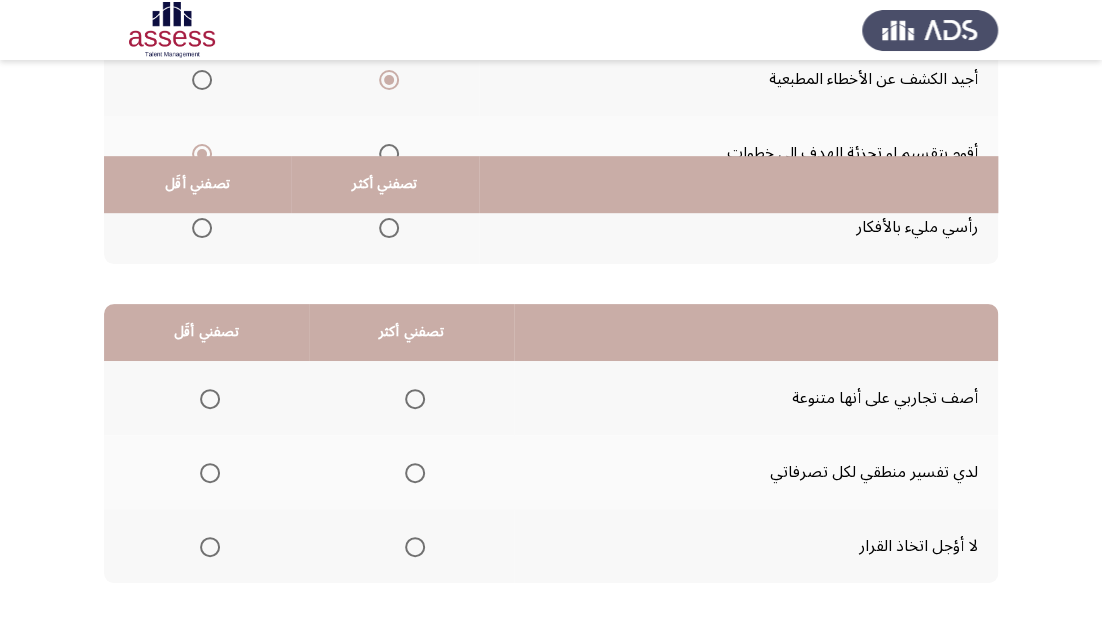 scroll, scrollTop: 388, scrollLeft: 0, axis: vertical 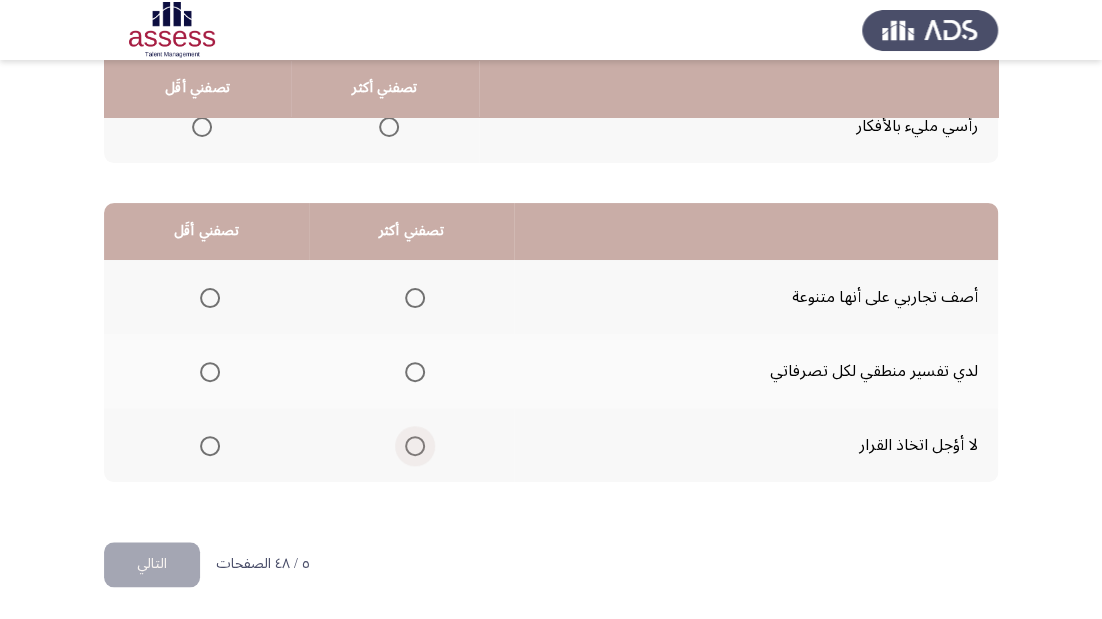 click at bounding box center (415, 446) 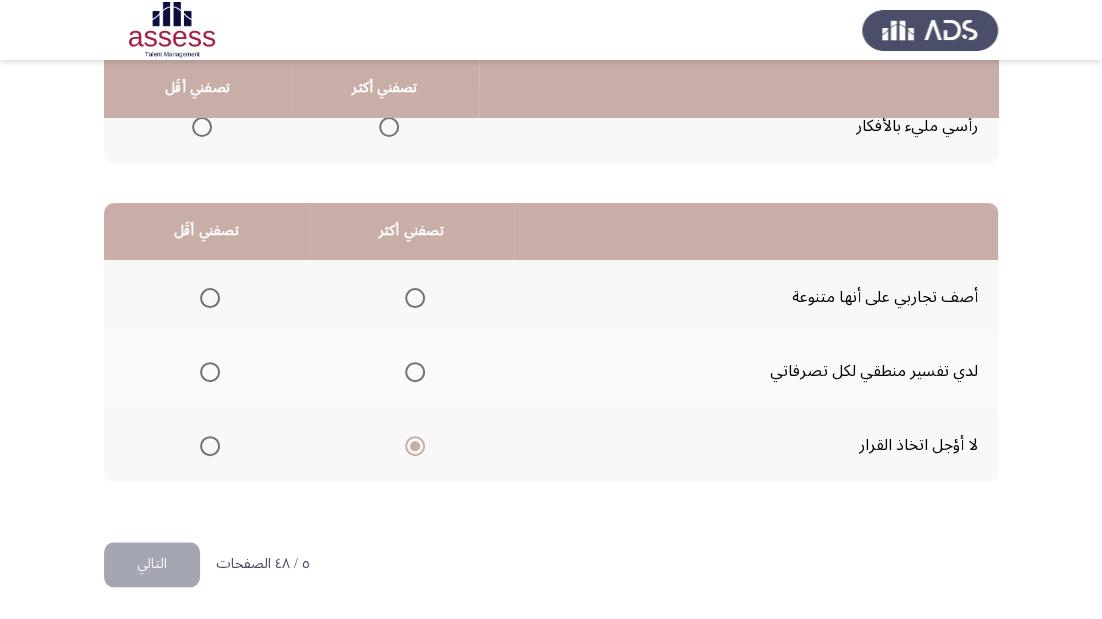 click at bounding box center (210, 298) 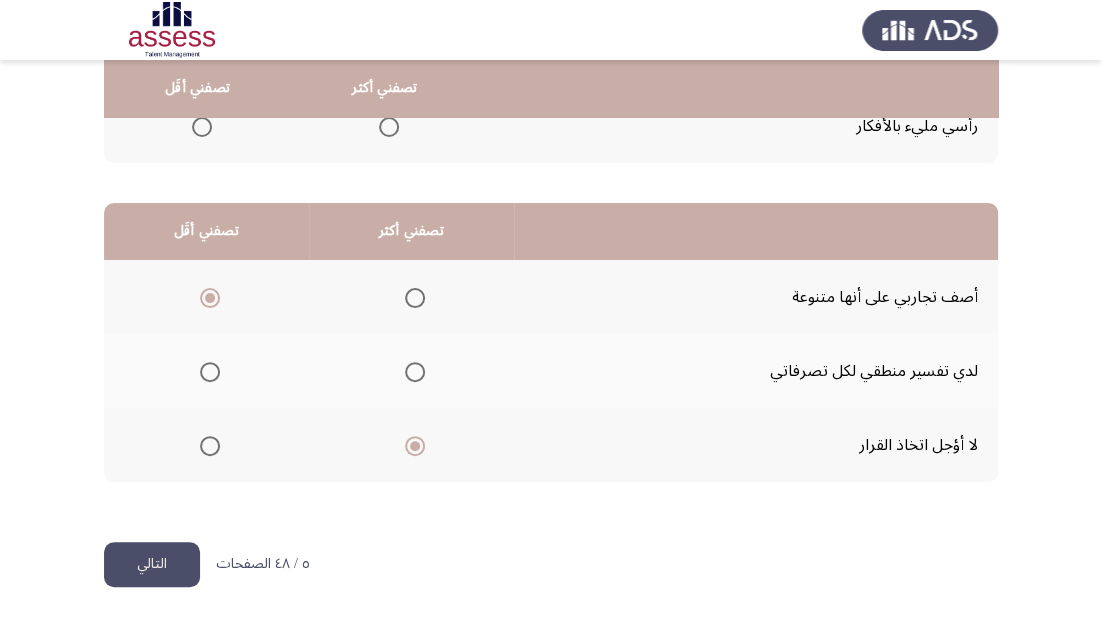 click on "التالي" 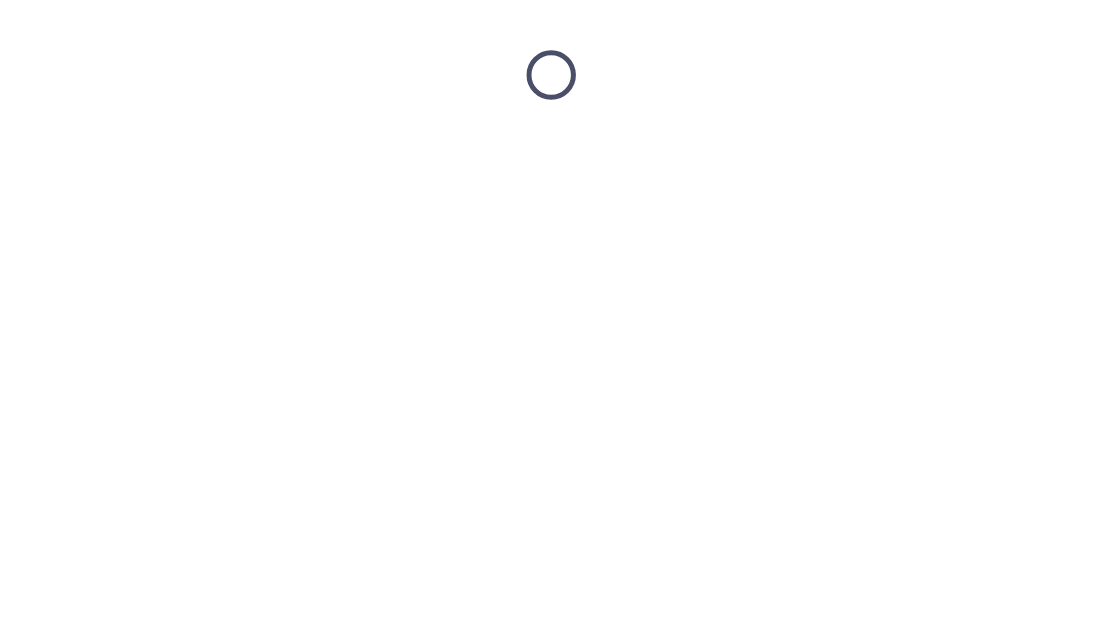 scroll, scrollTop: 0, scrollLeft: 0, axis: both 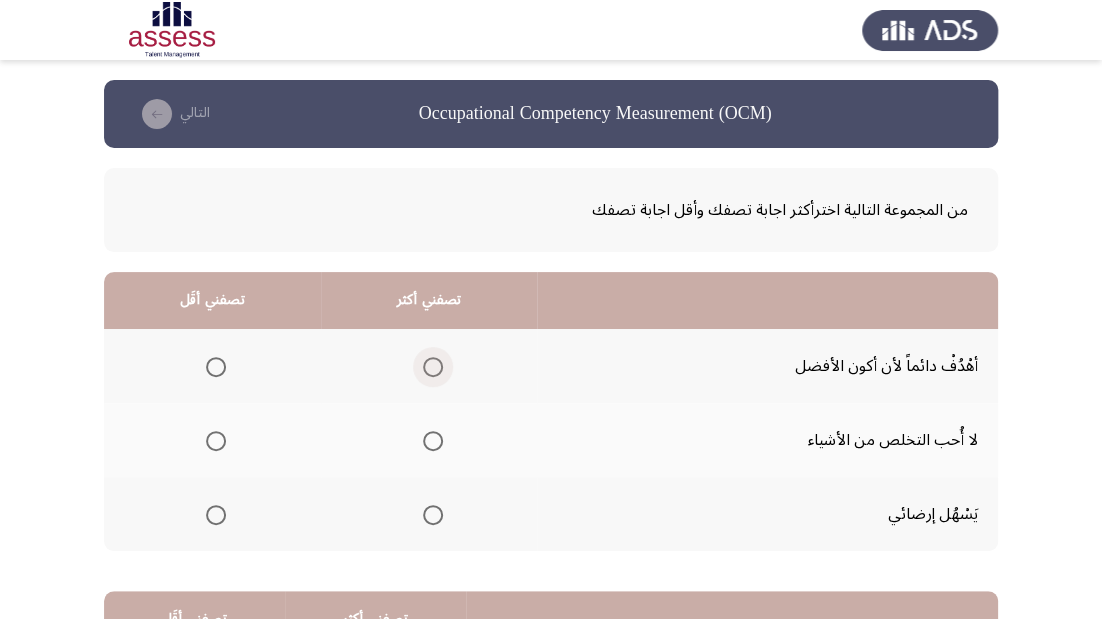 click at bounding box center (433, 367) 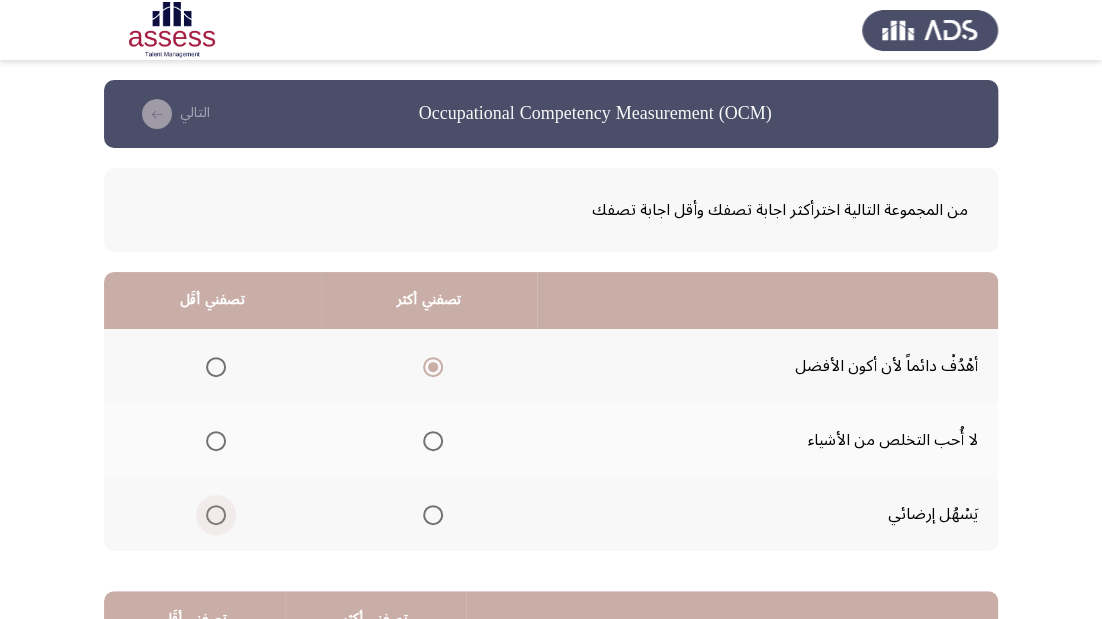 click at bounding box center (216, 515) 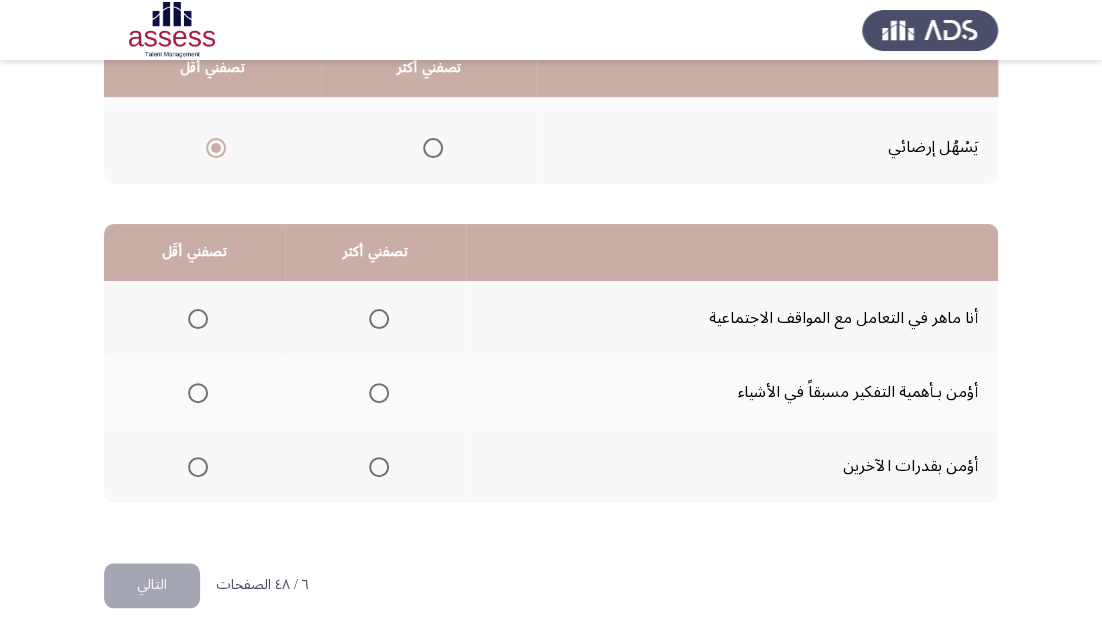 scroll, scrollTop: 388, scrollLeft: 0, axis: vertical 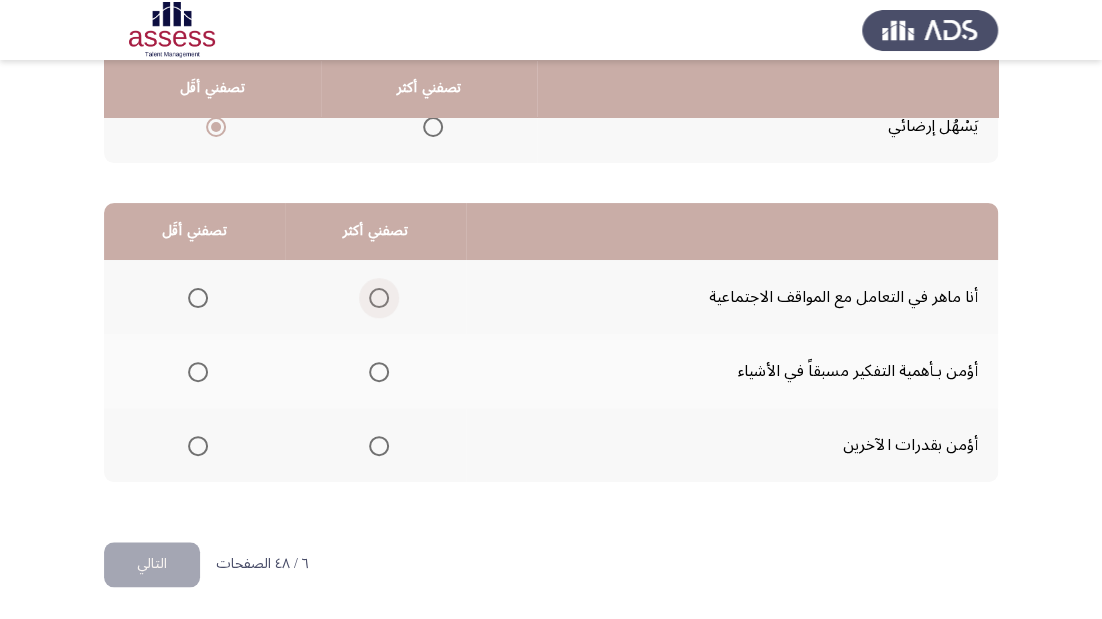 click at bounding box center [379, 298] 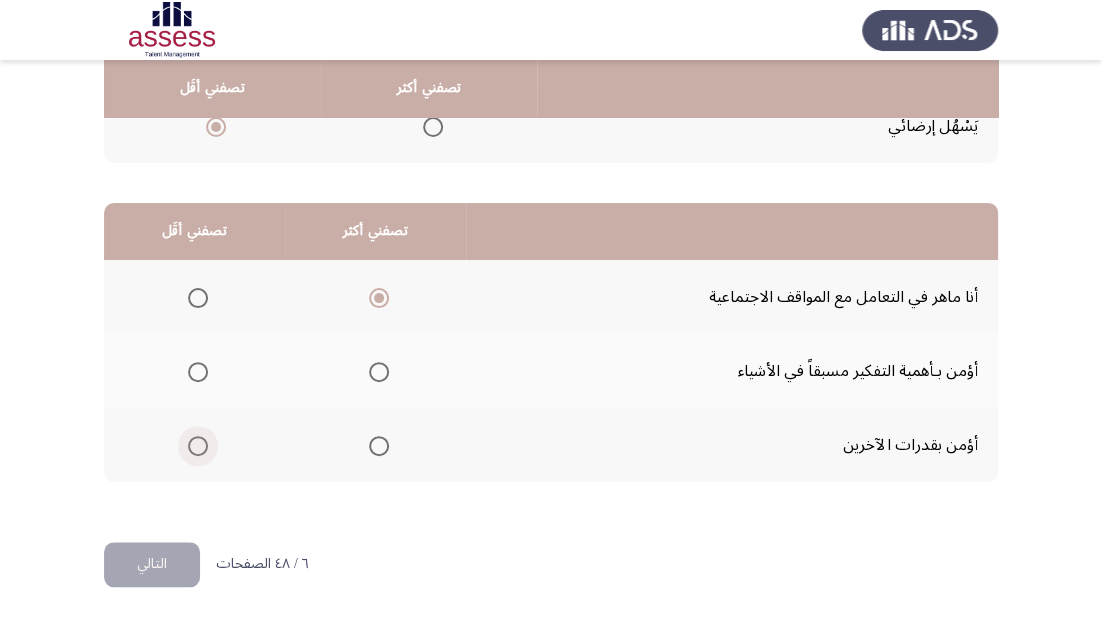 click at bounding box center (198, 446) 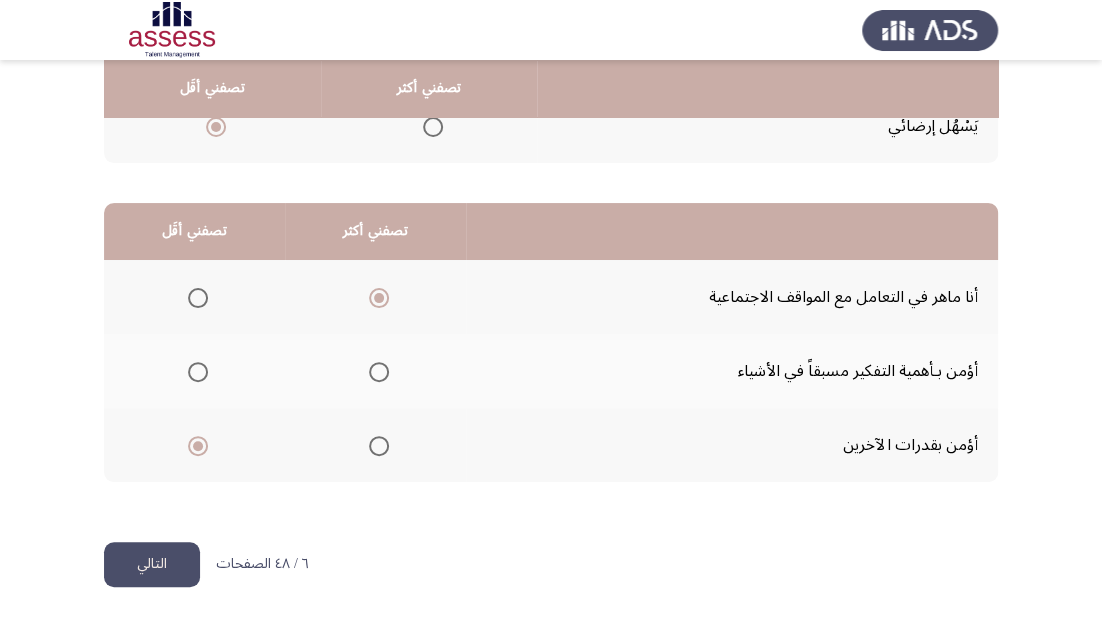 click on "التالي" 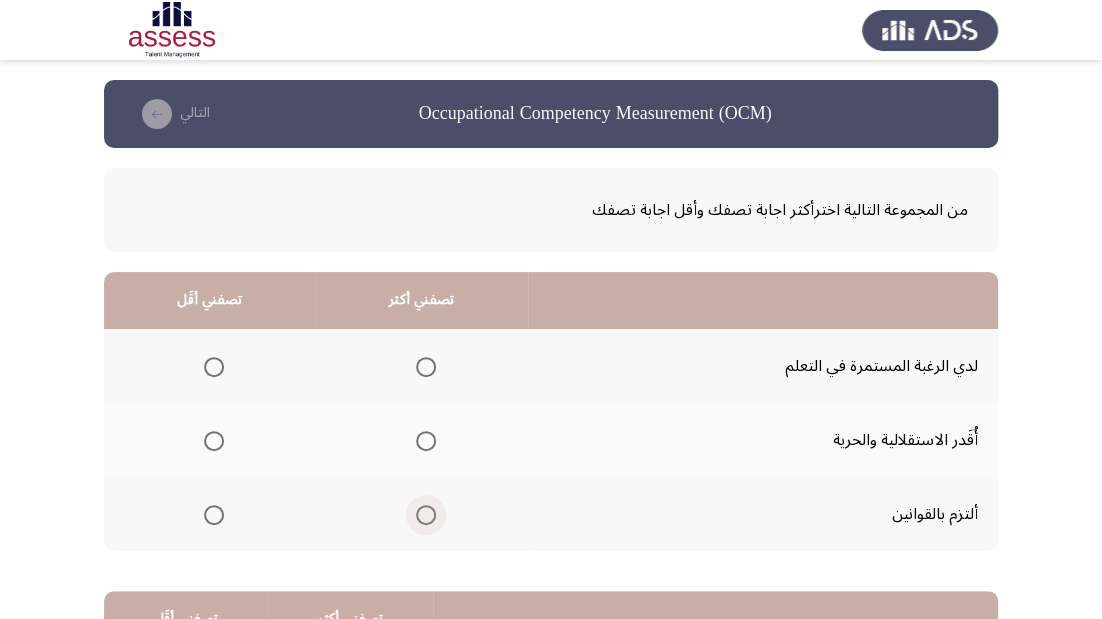 click at bounding box center (426, 515) 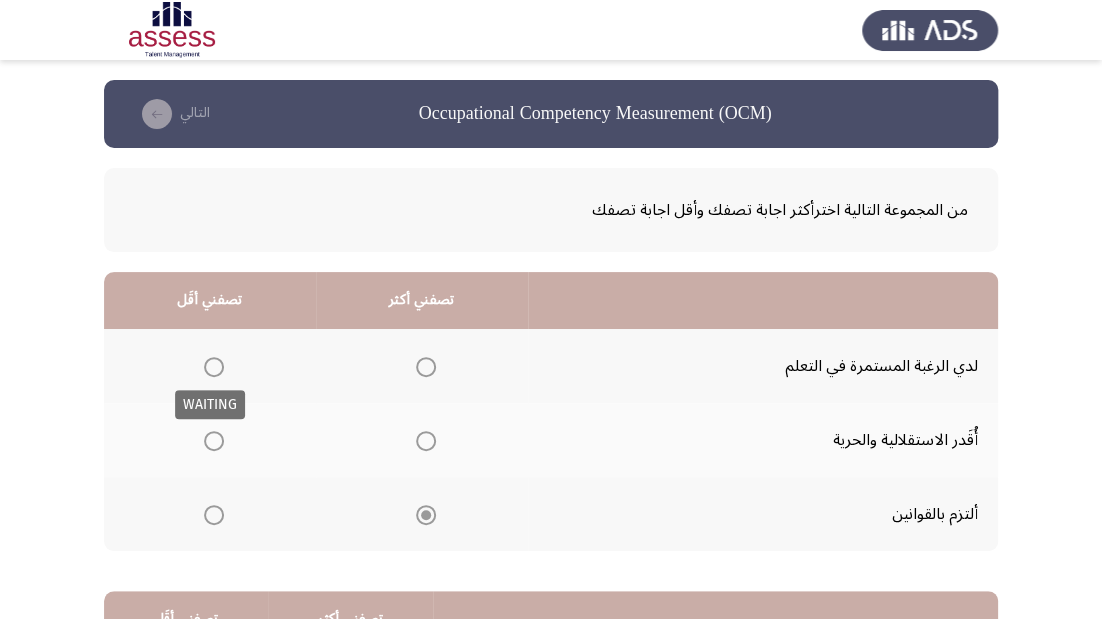 click at bounding box center [214, 367] 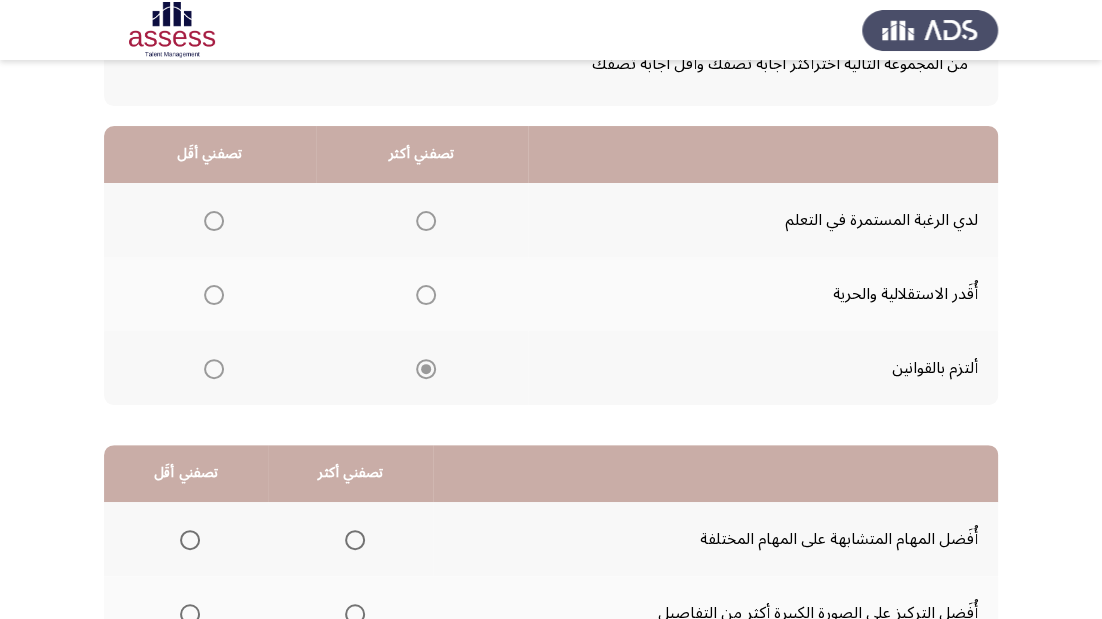 scroll, scrollTop: 0, scrollLeft: 0, axis: both 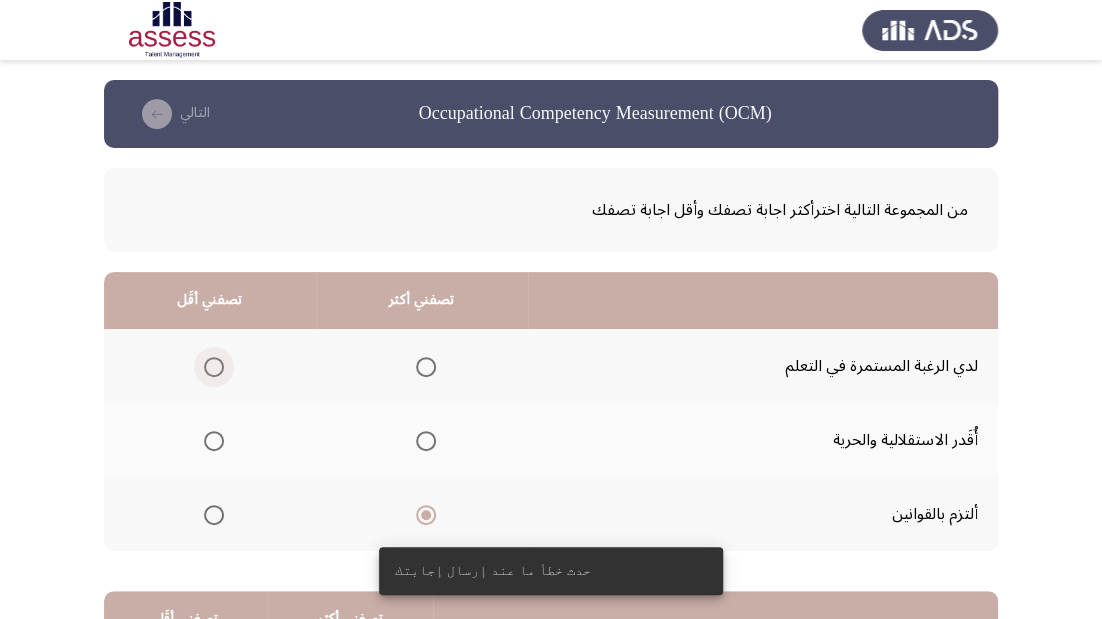 click at bounding box center [214, 367] 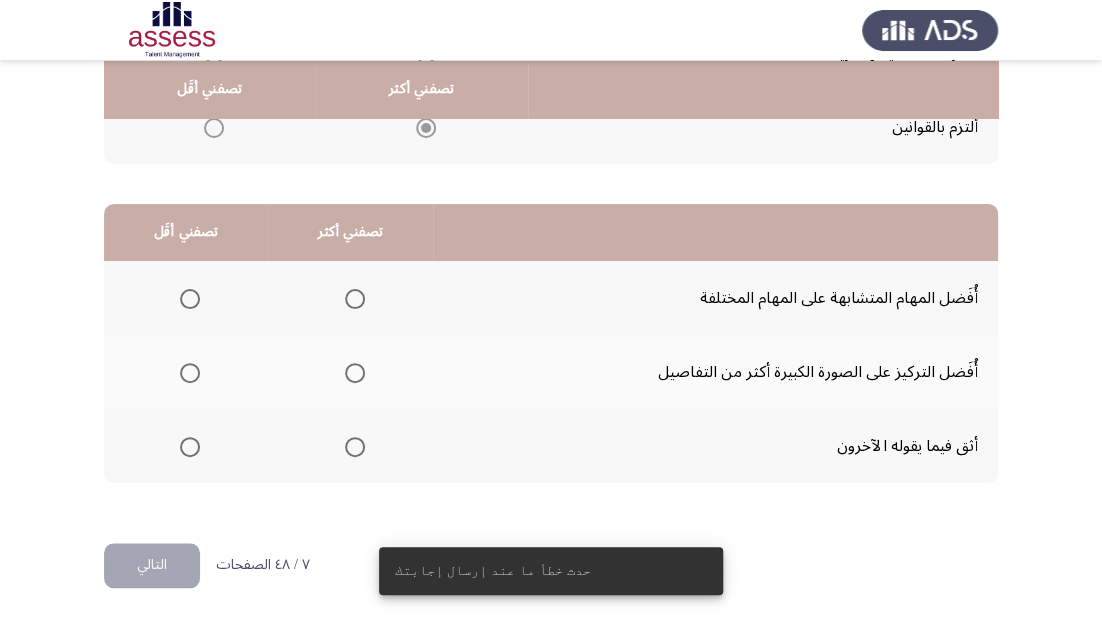 scroll, scrollTop: 388, scrollLeft: 0, axis: vertical 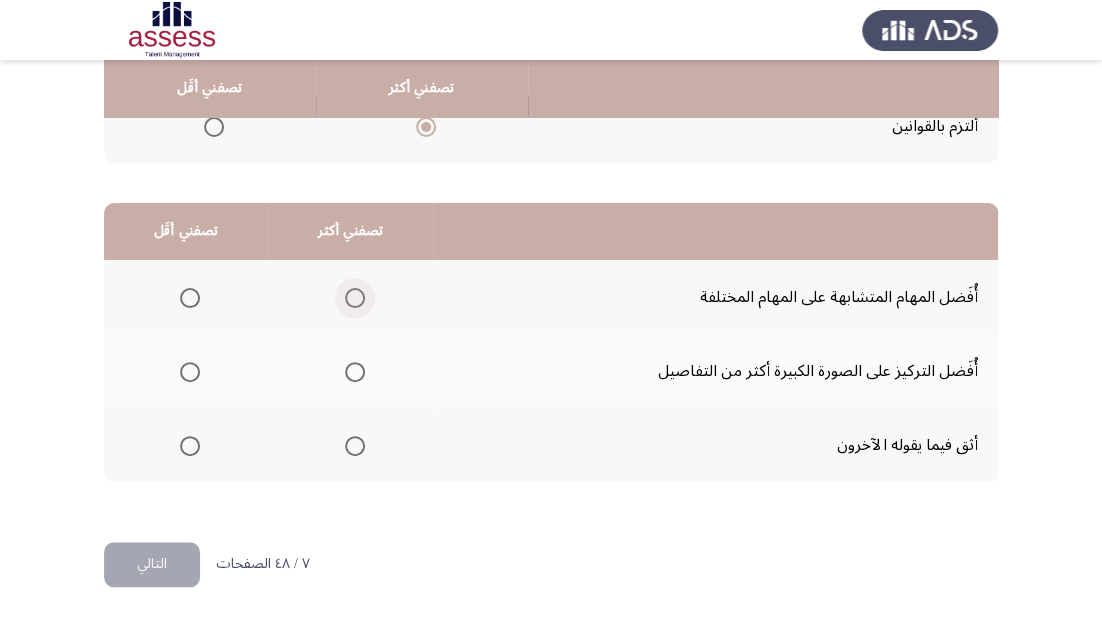 click at bounding box center [355, 298] 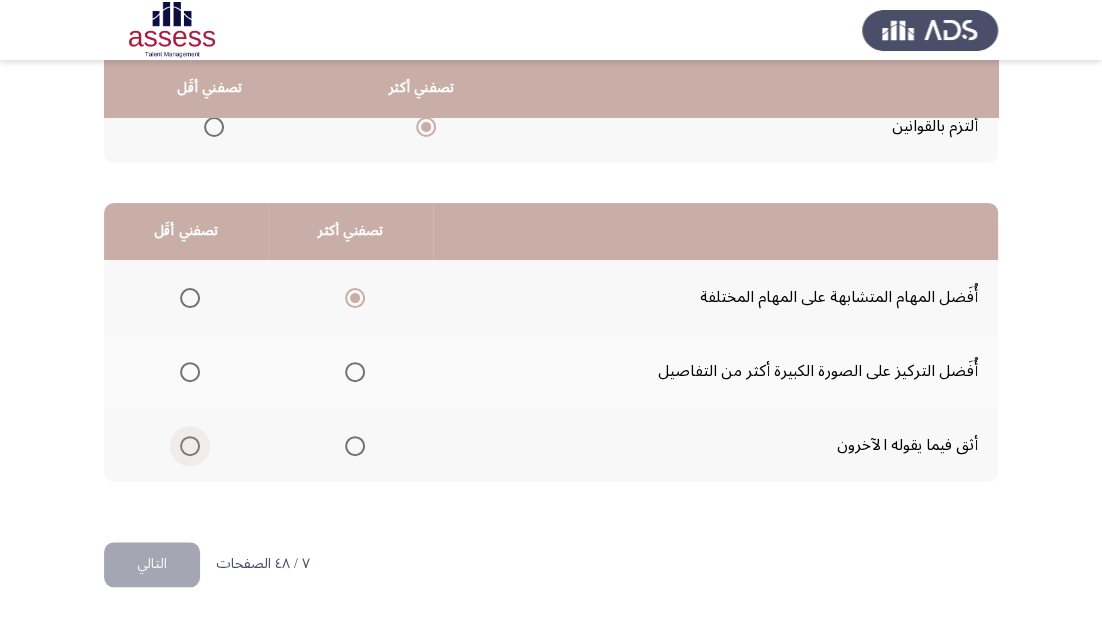 click at bounding box center (190, 446) 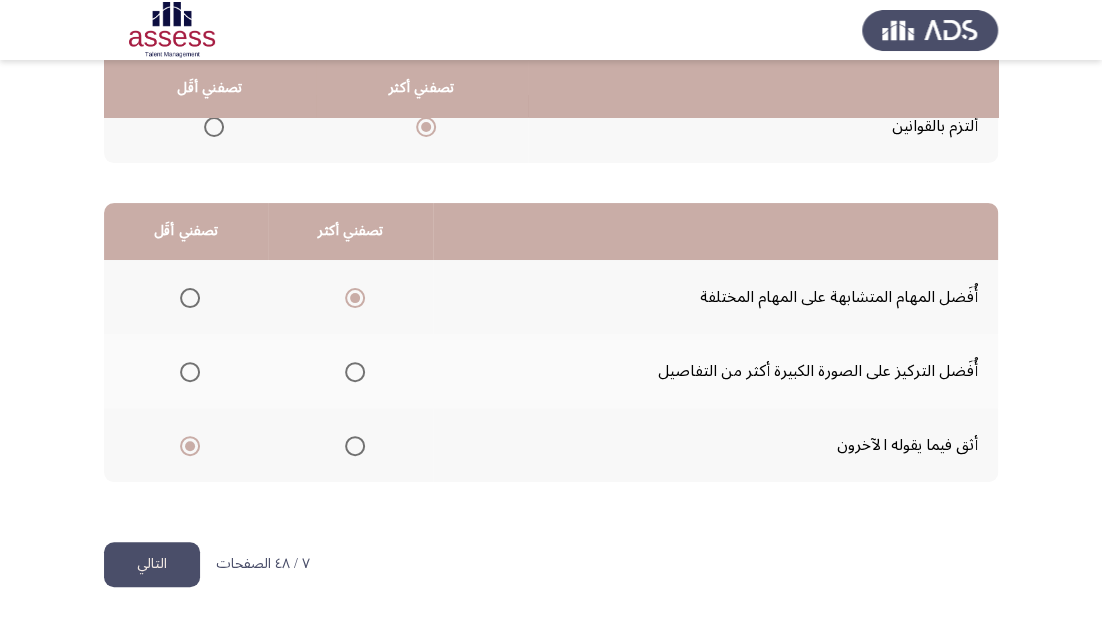click on "التالي" 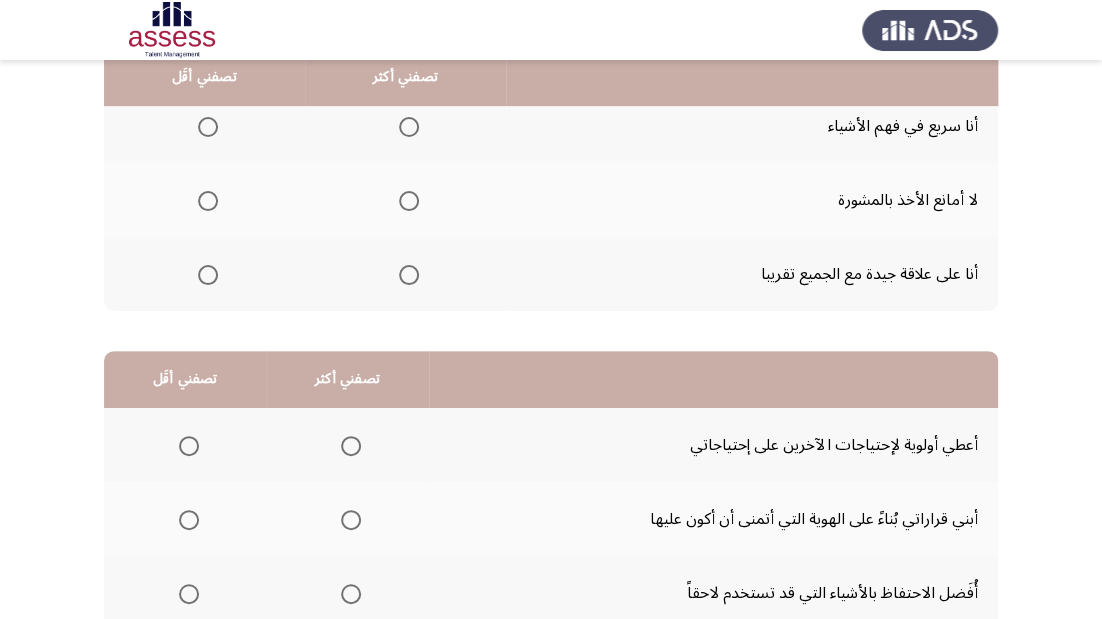 scroll, scrollTop: 160, scrollLeft: 0, axis: vertical 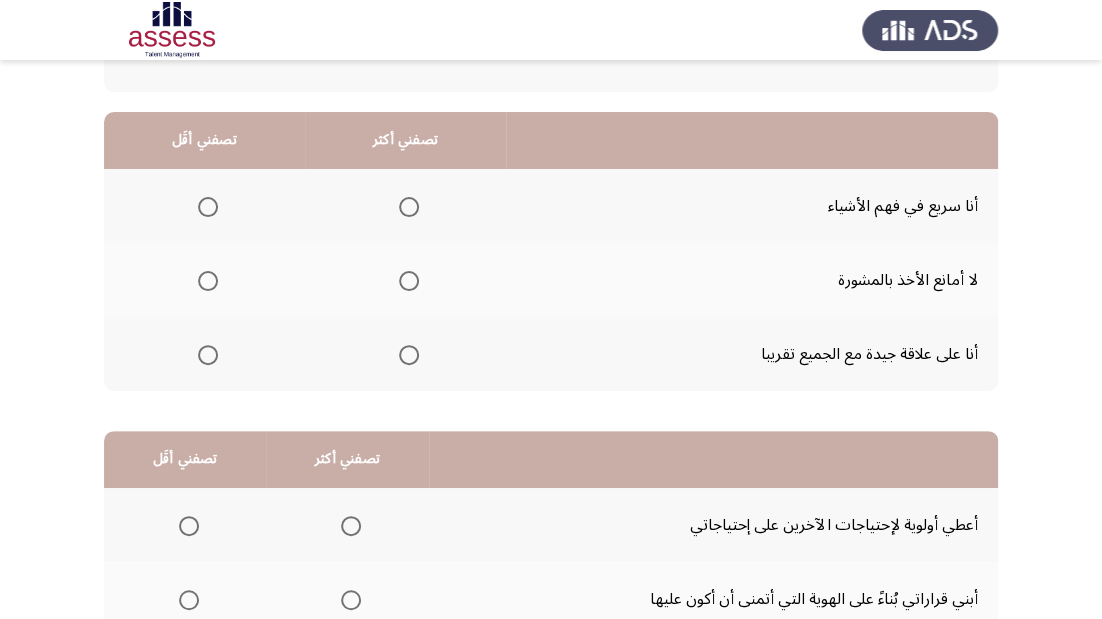 click at bounding box center [409, 207] 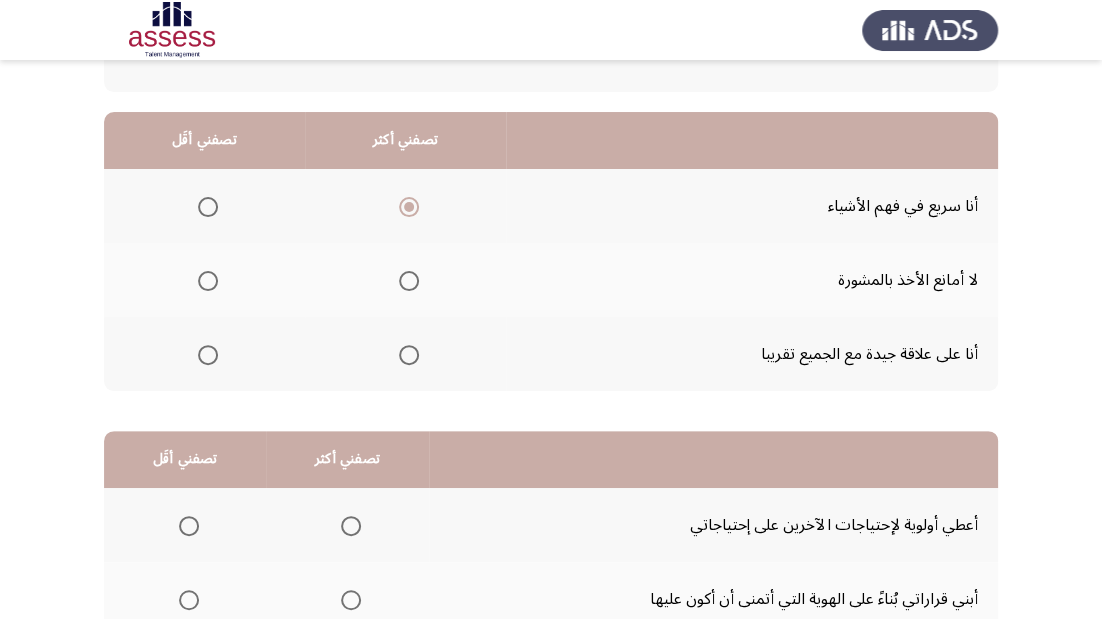 click at bounding box center [208, 281] 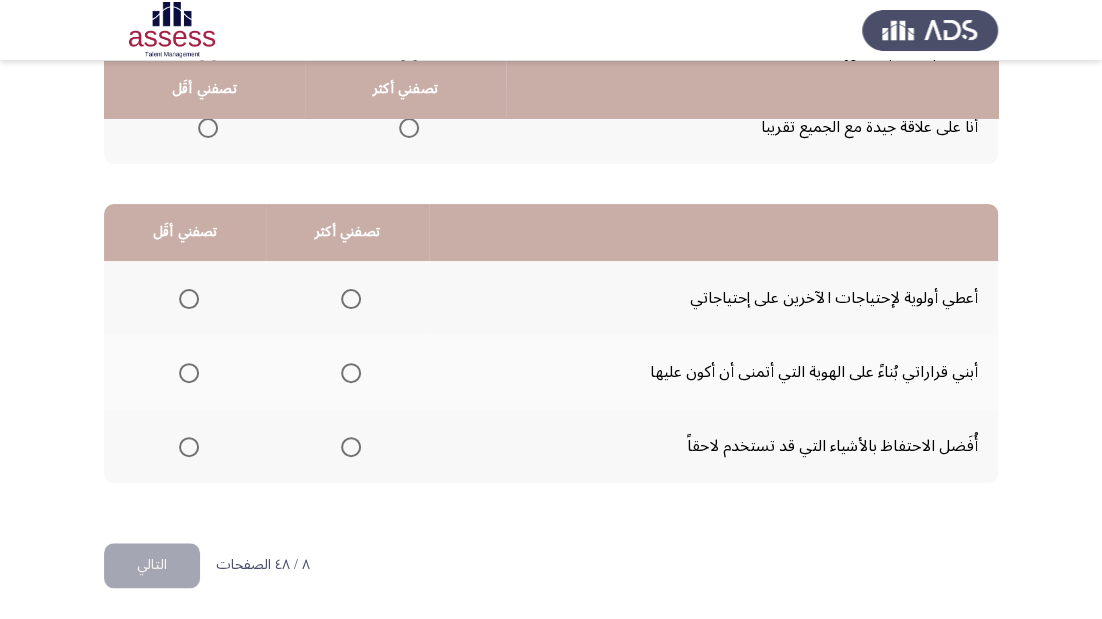 scroll, scrollTop: 388, scrollLeft: 0, axis: vertical 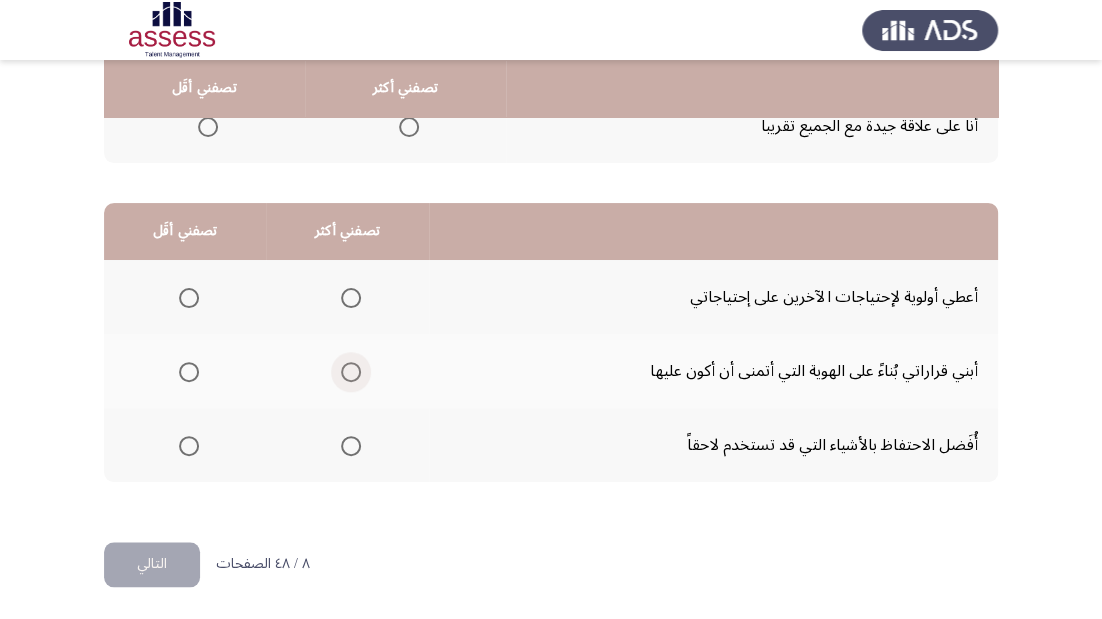 click at bounding box center [351, 372] 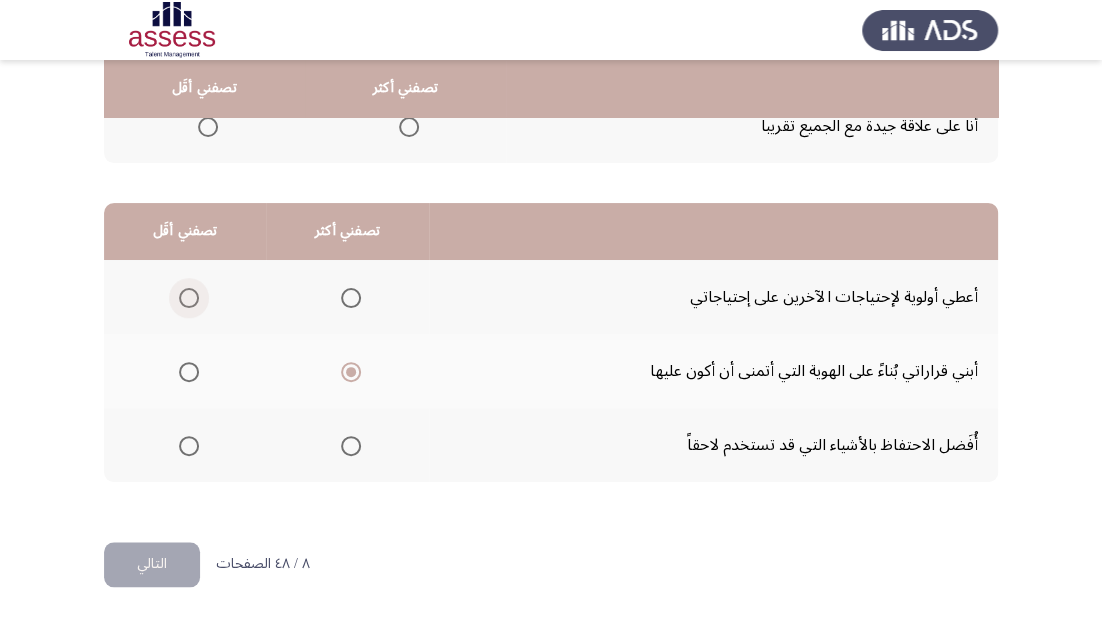 click at bounding box center [189, 298] 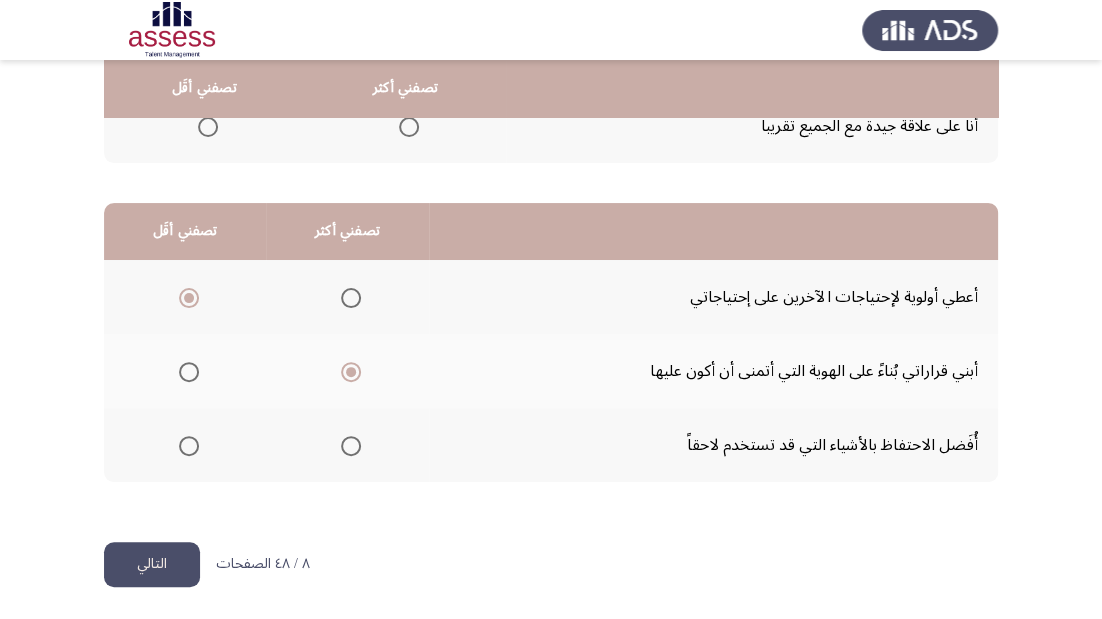 click on "التالي" 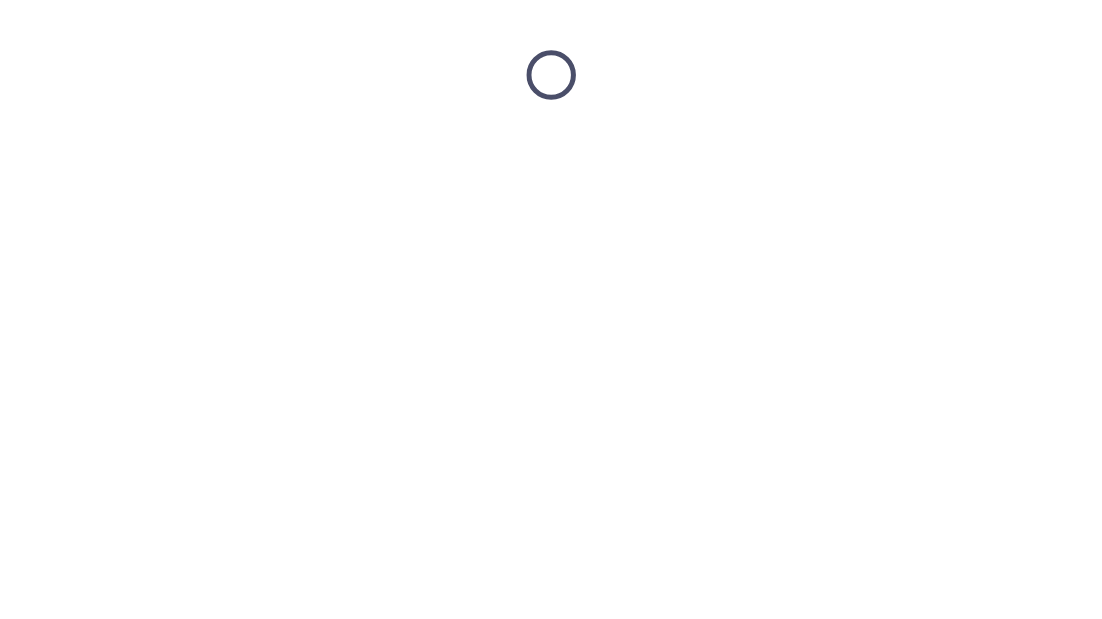 scroll, scrollTop: 0, scrollLeft: 0, axis: both 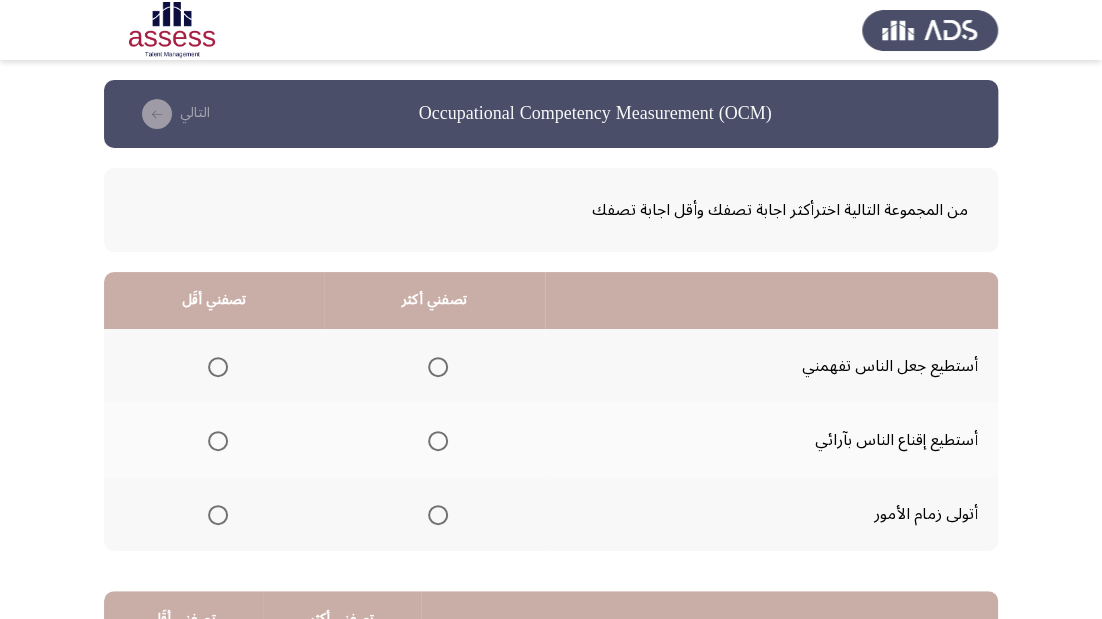 click at bounding box center [438, 515] 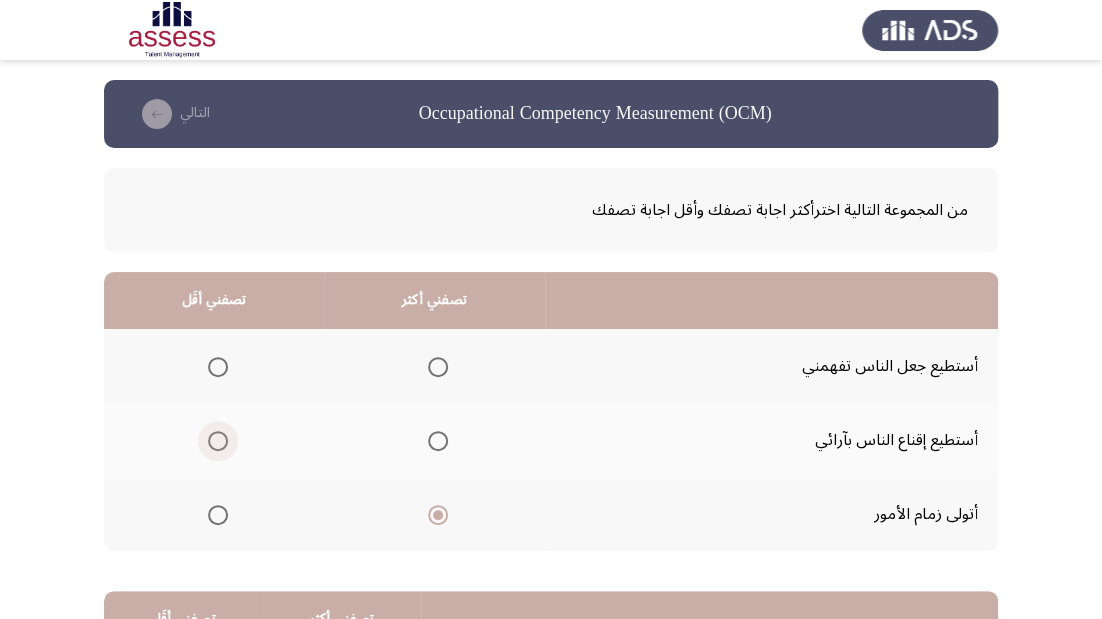 click at bounding box center [218, 441] 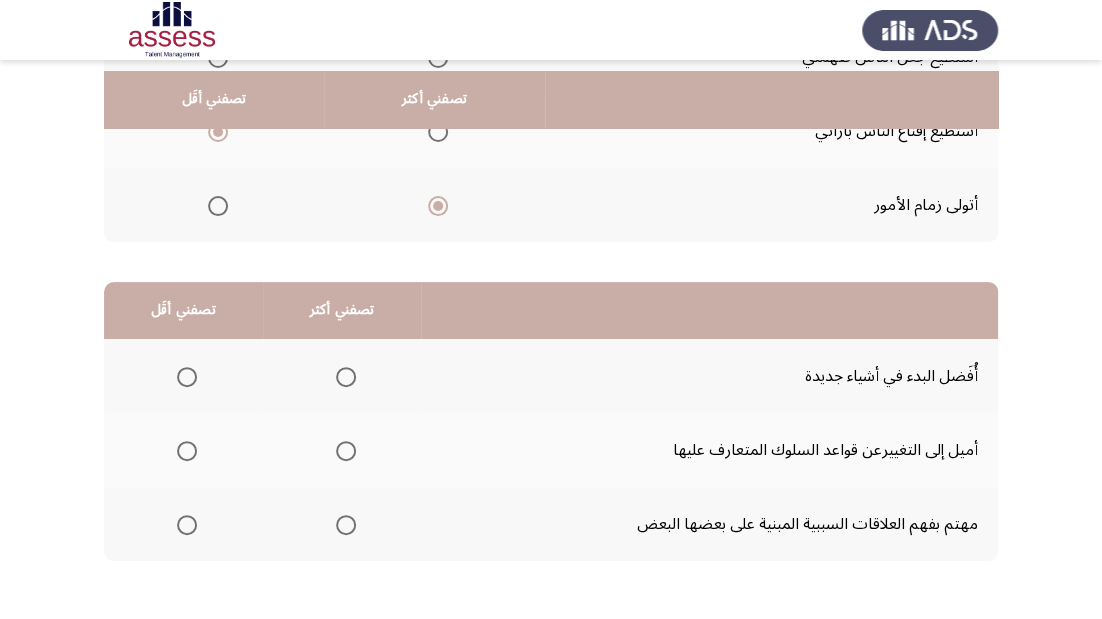 scroll, scrollTop: 320, scrollLeft: 0, axis: vertical 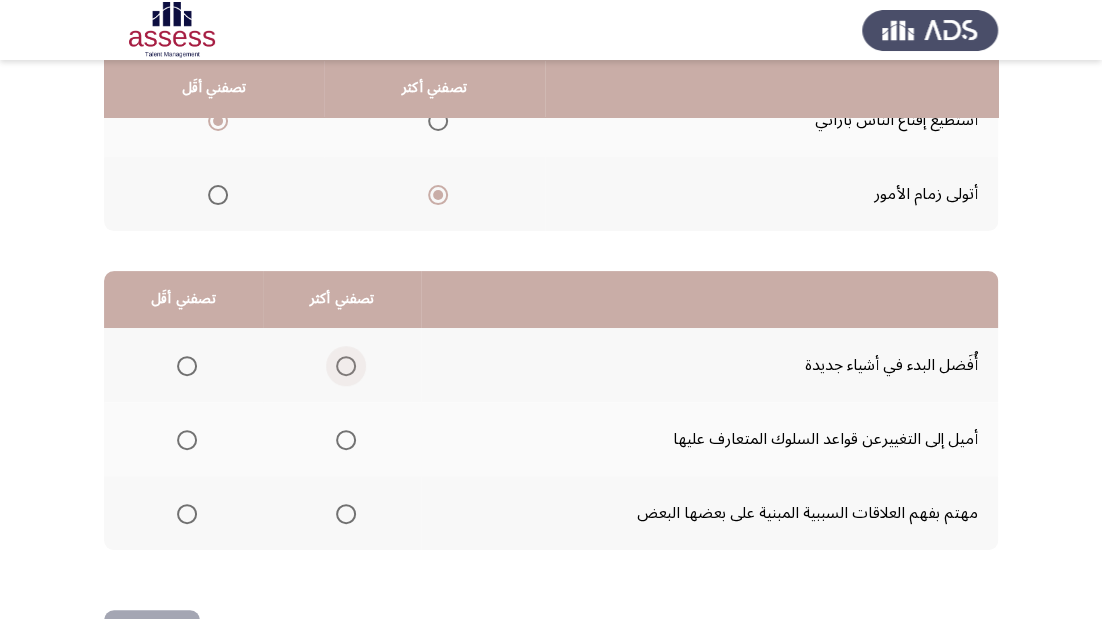 click at bounding box center [346, 366] 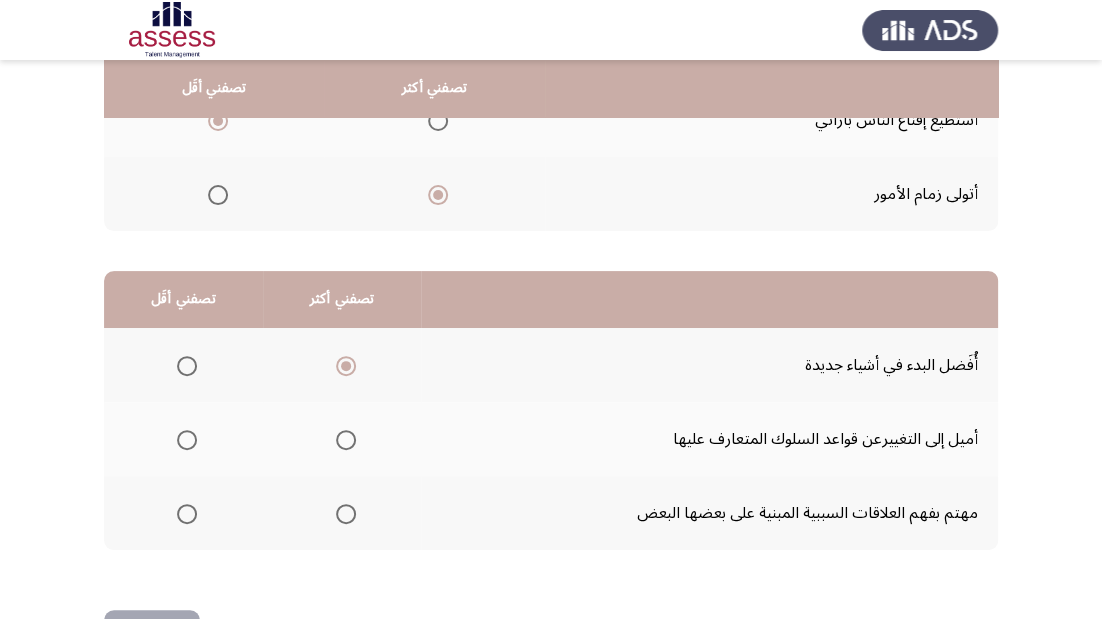 click at bounding box center (187, 440) 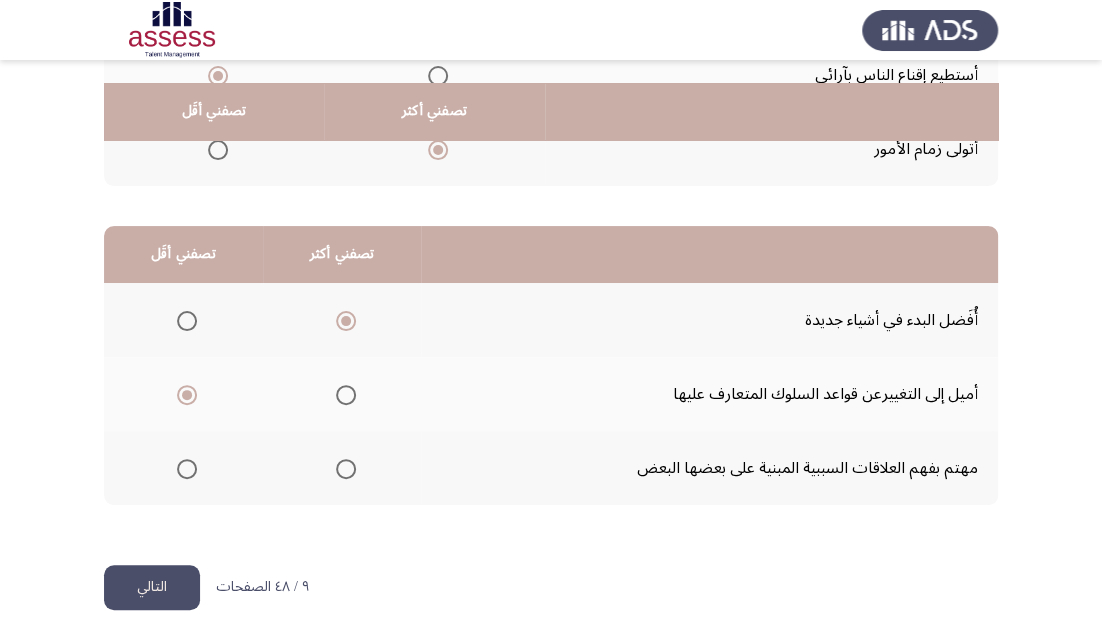 scroll, scrollTop: 388, scrollLeft: 0, axis: vertical 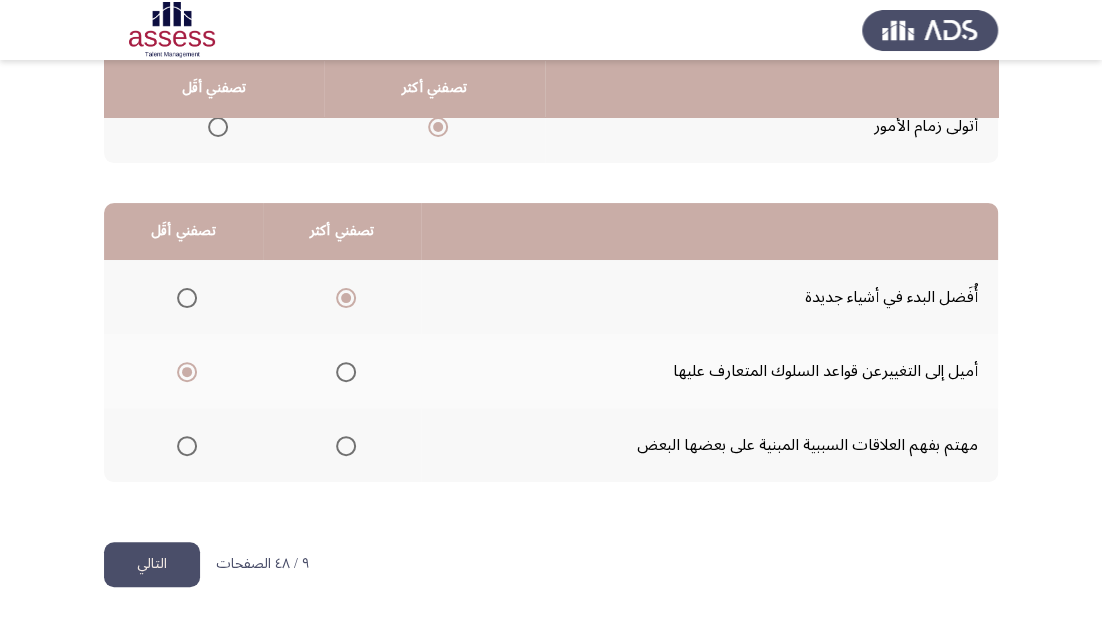 click on "التالي" 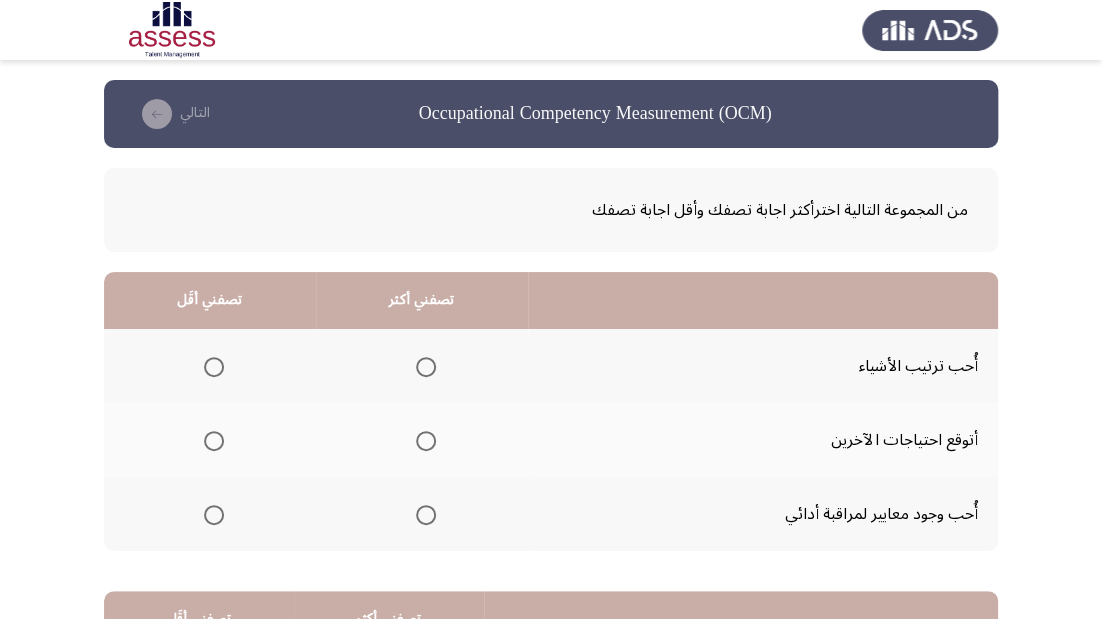 click at bounding box center (426, 367) 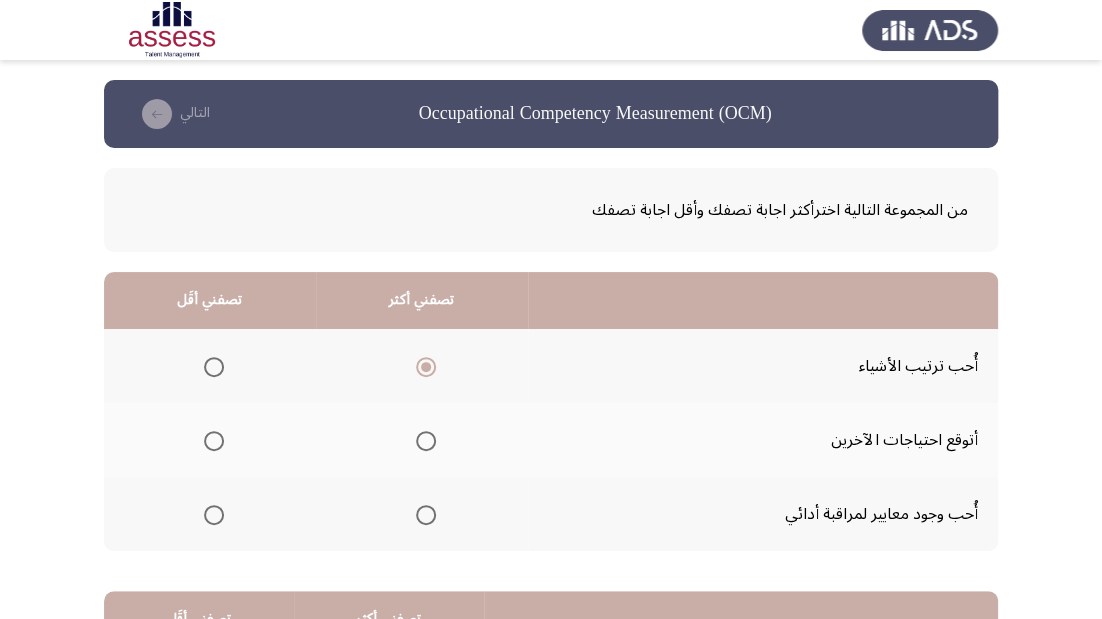 click 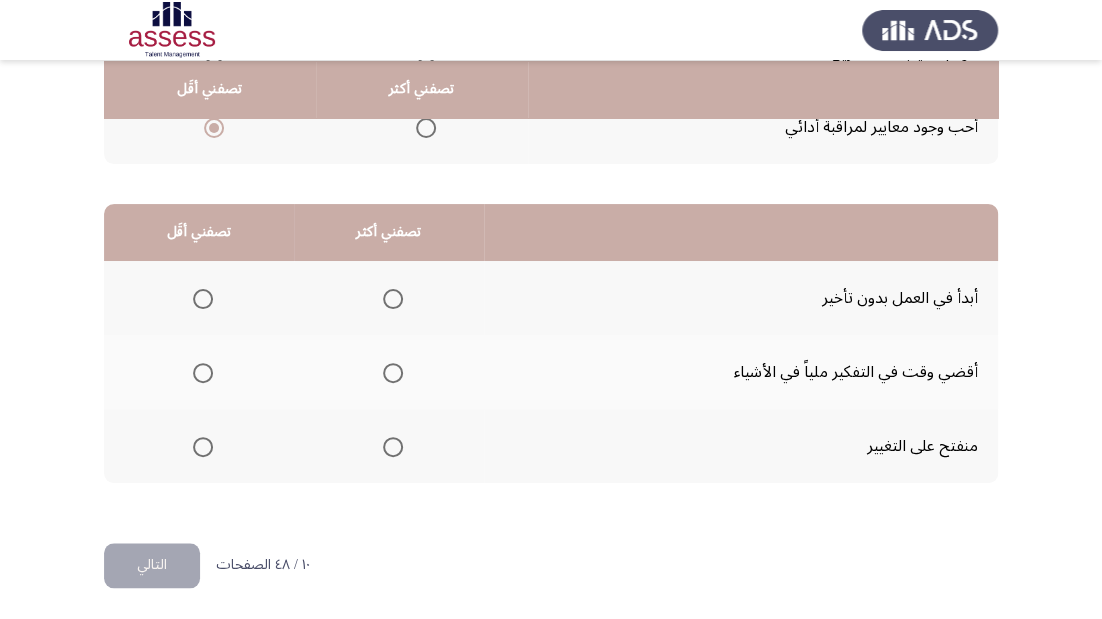 scroll, scrollTop: 388, scrollLeft: 0, axis: vertical 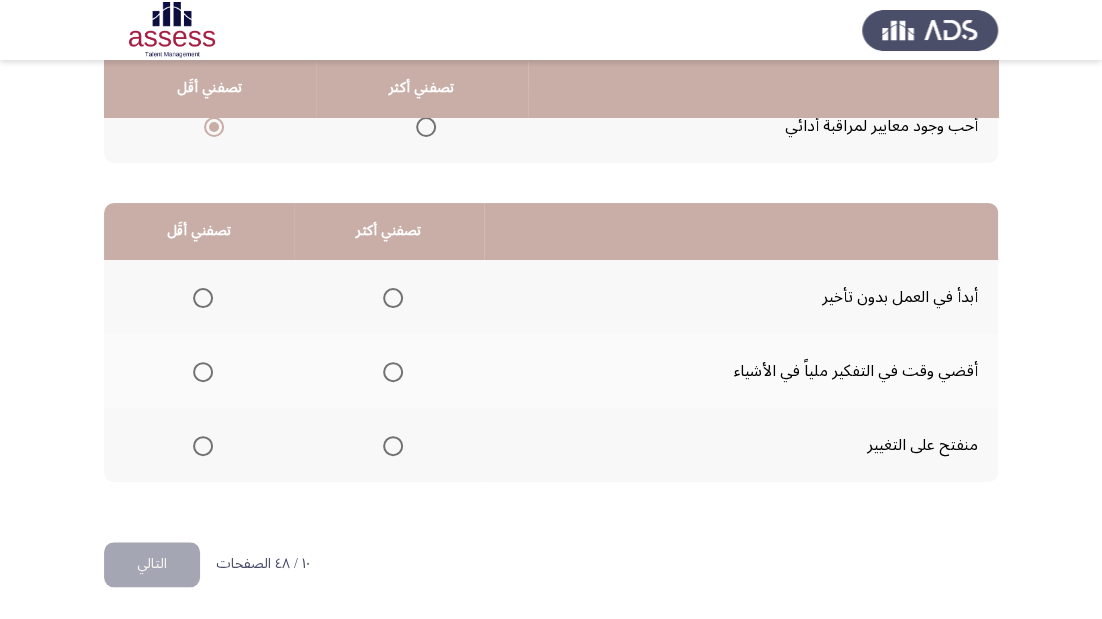 click at bounding box center (393, 298) 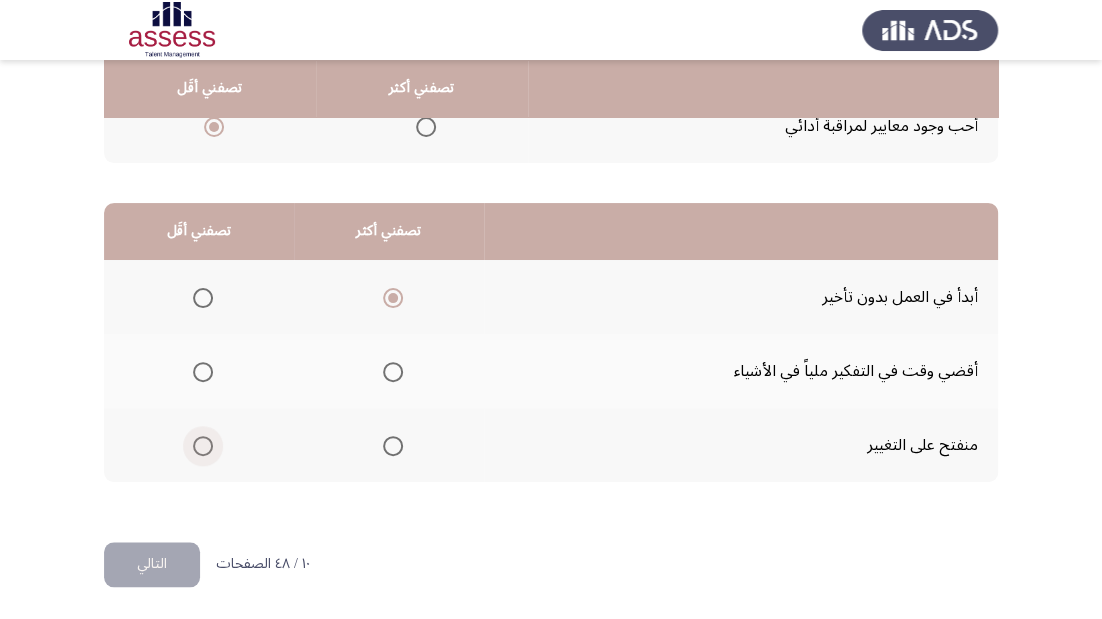 click at bounding box center (203, 446) 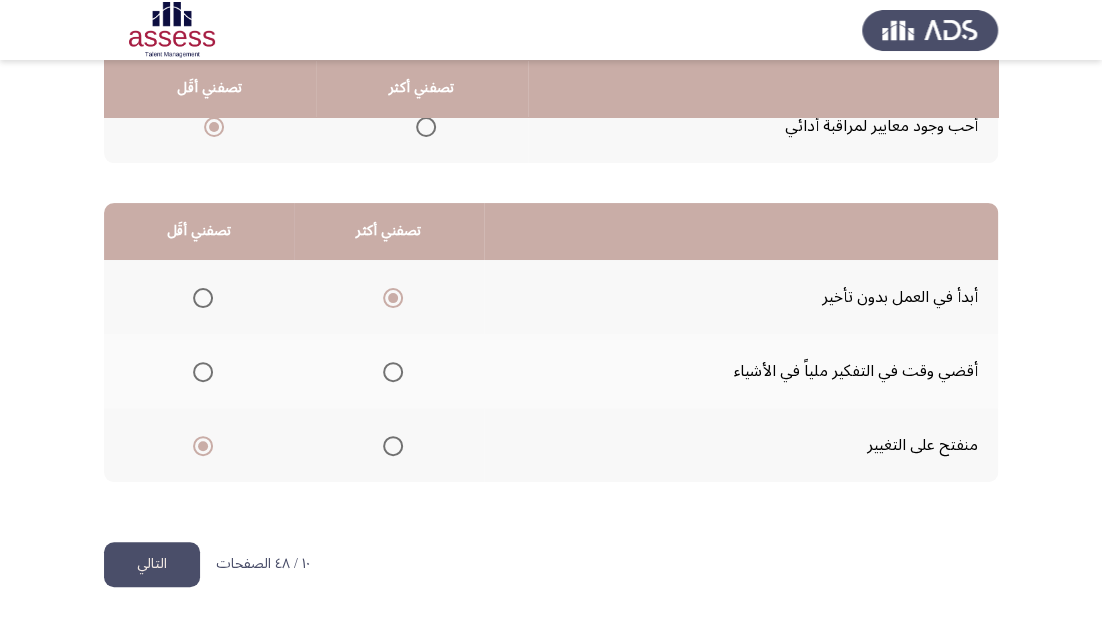 click on "التالي" 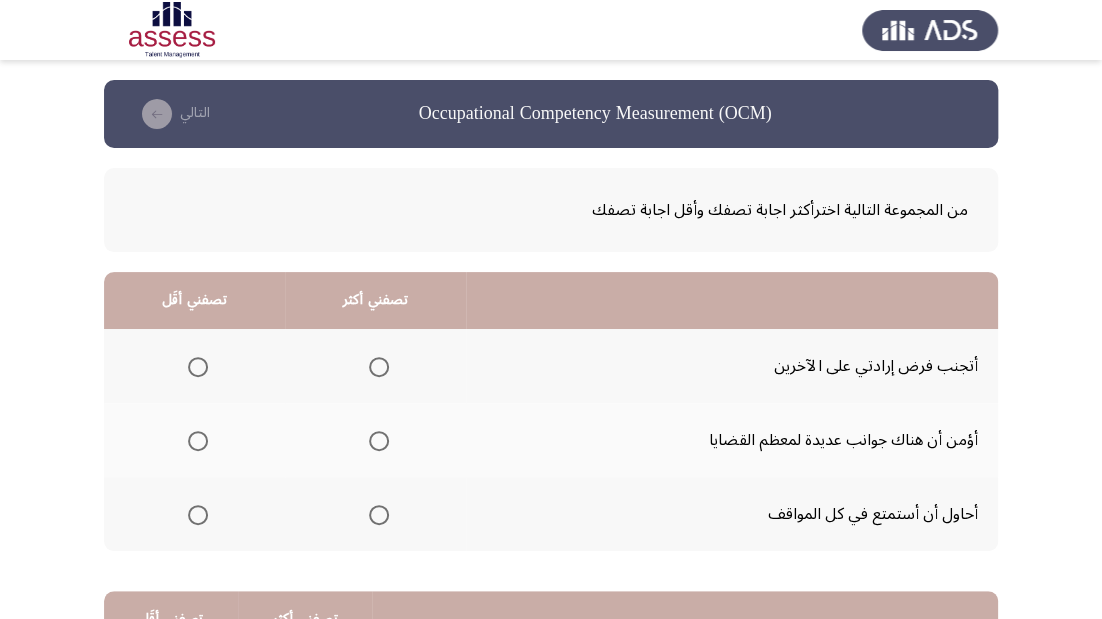 click at bounding box center (379, 515) 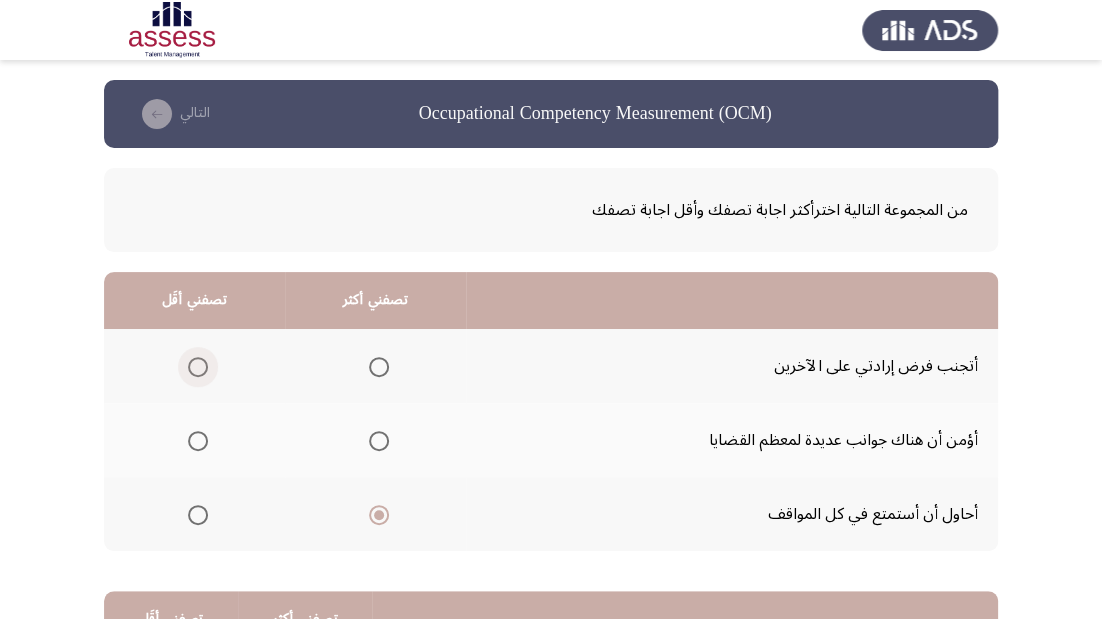 click at bounding box center (198, 367) 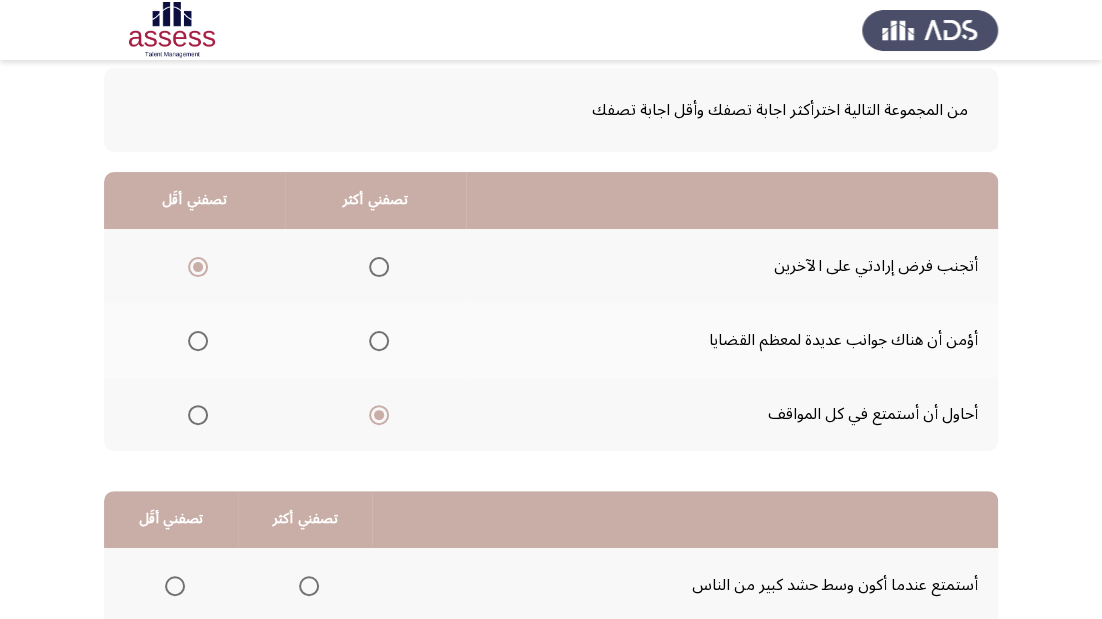 scroll, scrollTop: 320, scrollLeft: 0, axis: vertical 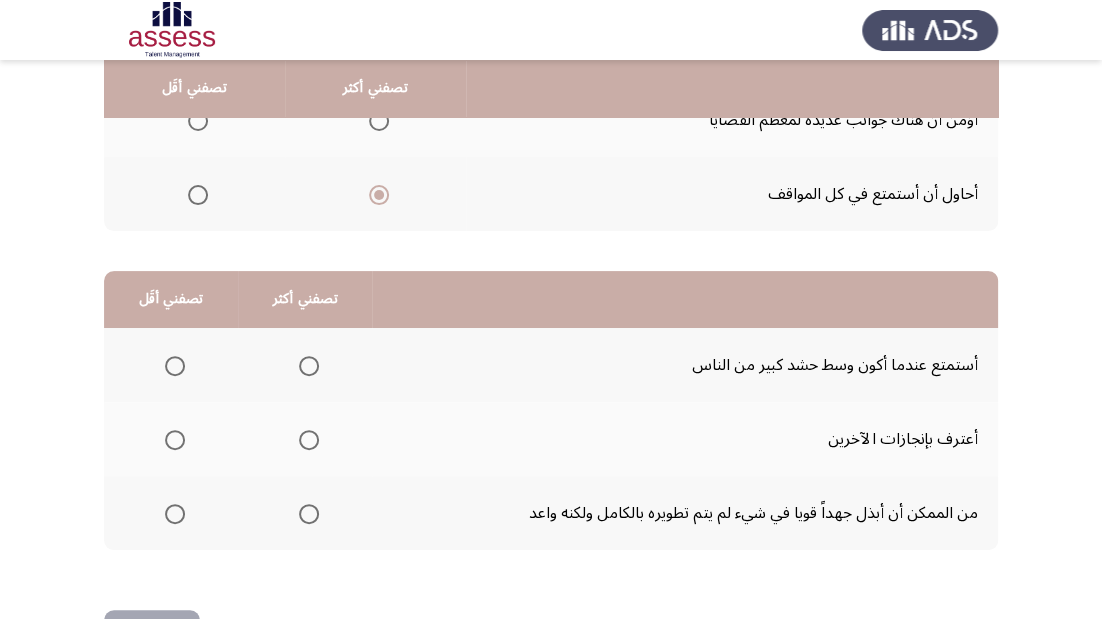 click at bounding box center [309, 366] 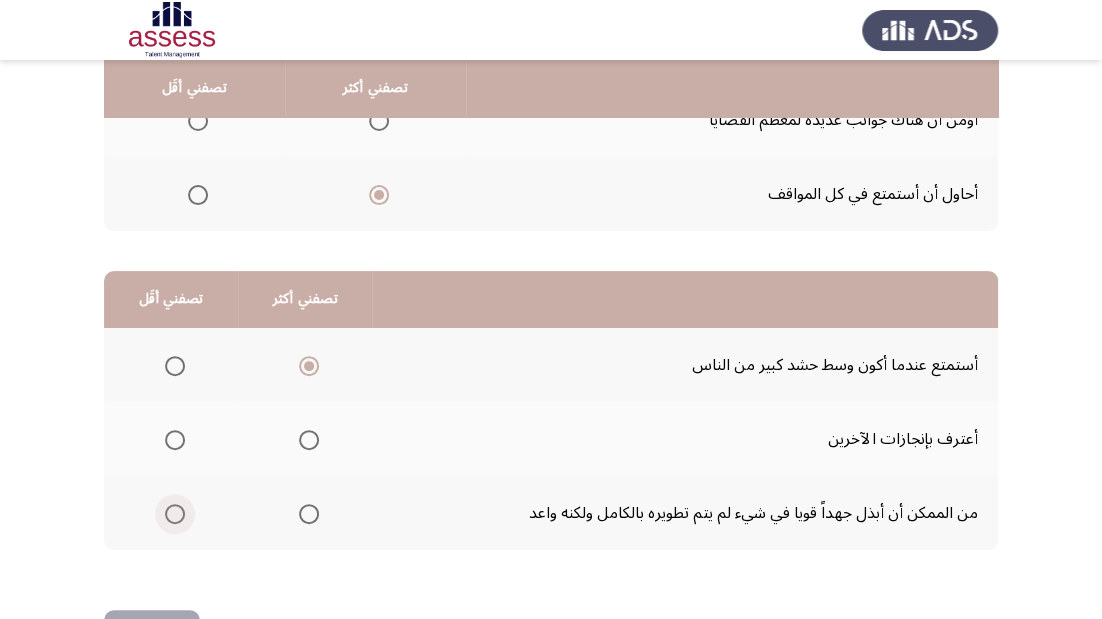 click at bounding box center [175, 514] 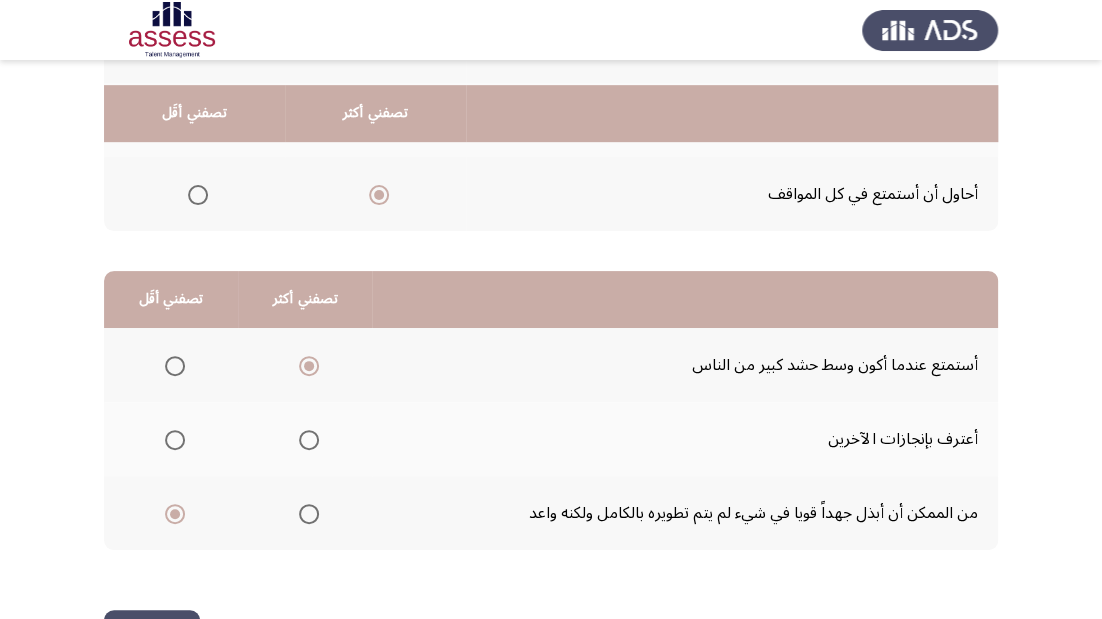 scroll, scrollTop: 388, scrollLeft: 0, axis: vertical 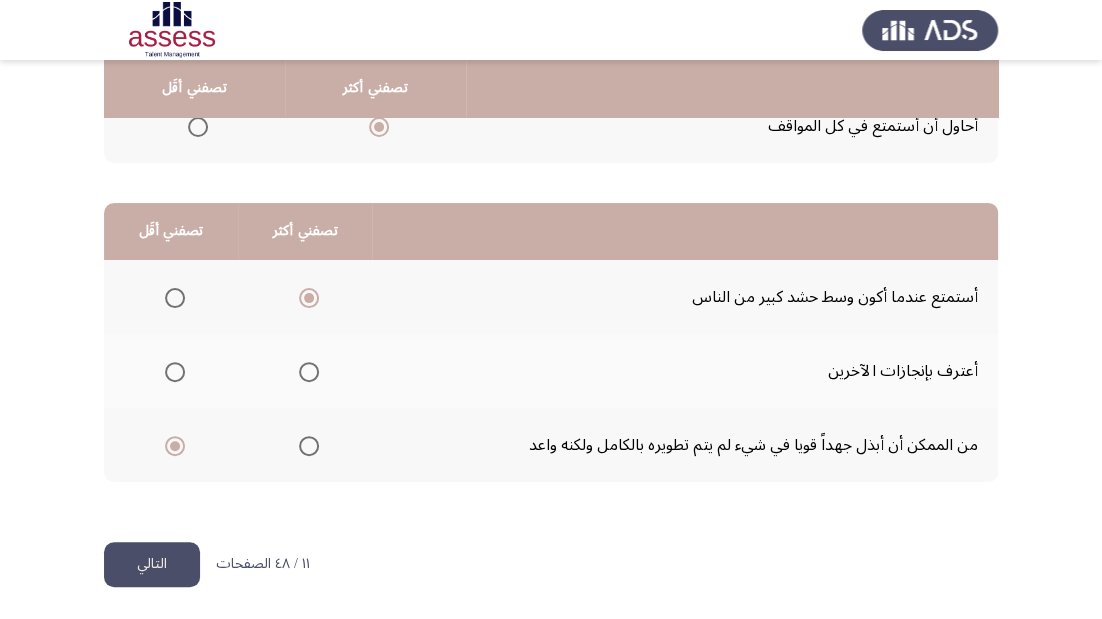 click on "التالي" 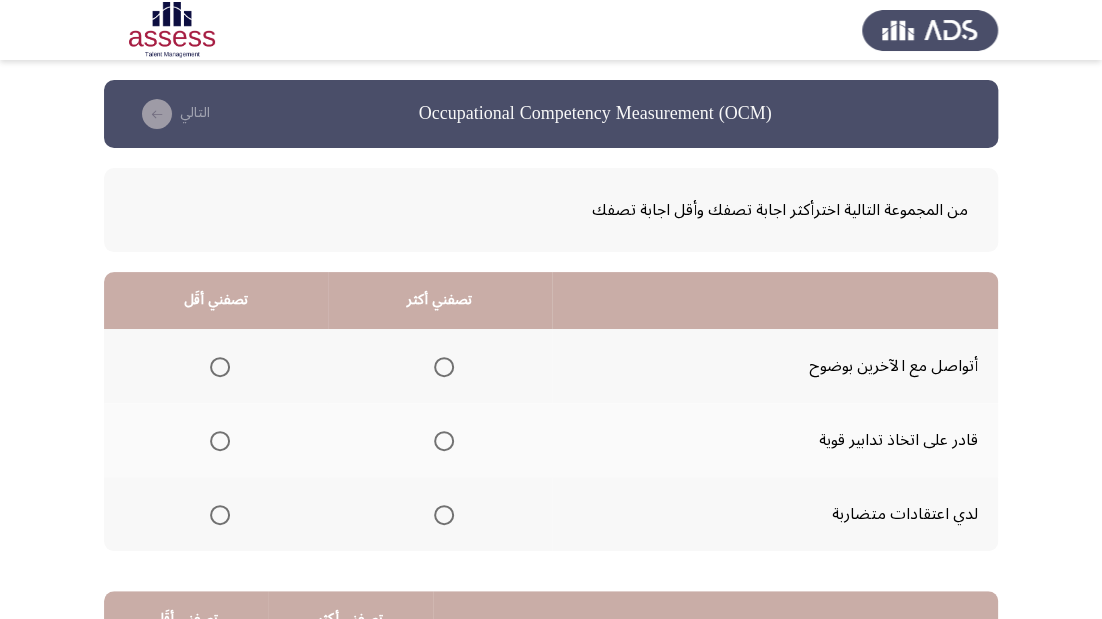 click at bounding box center [444, 441] 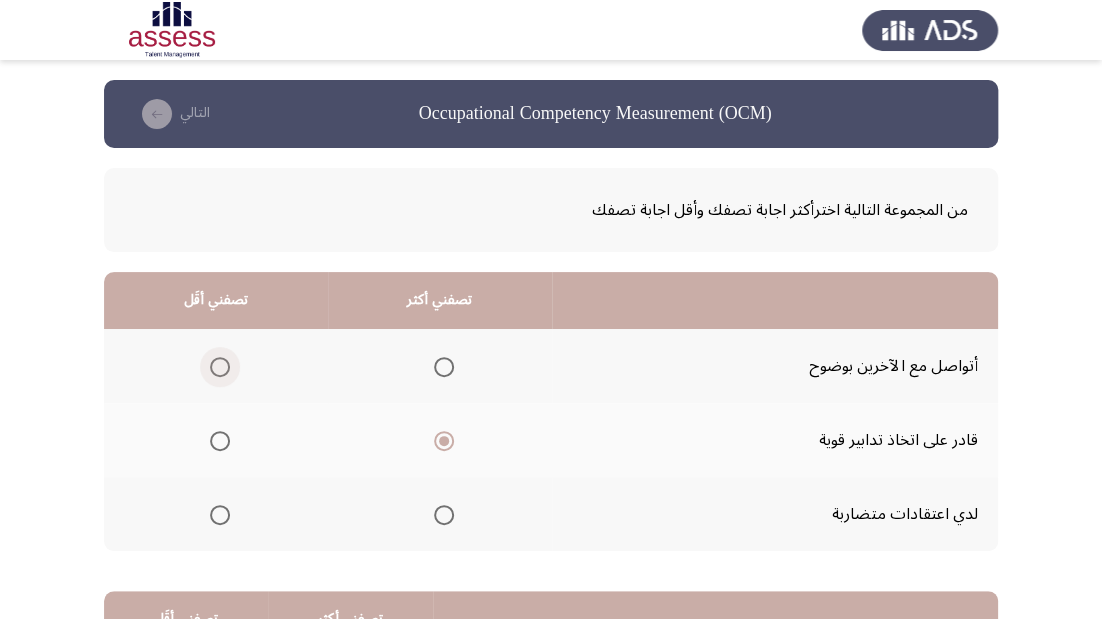 click at bounding box center (220, 367) 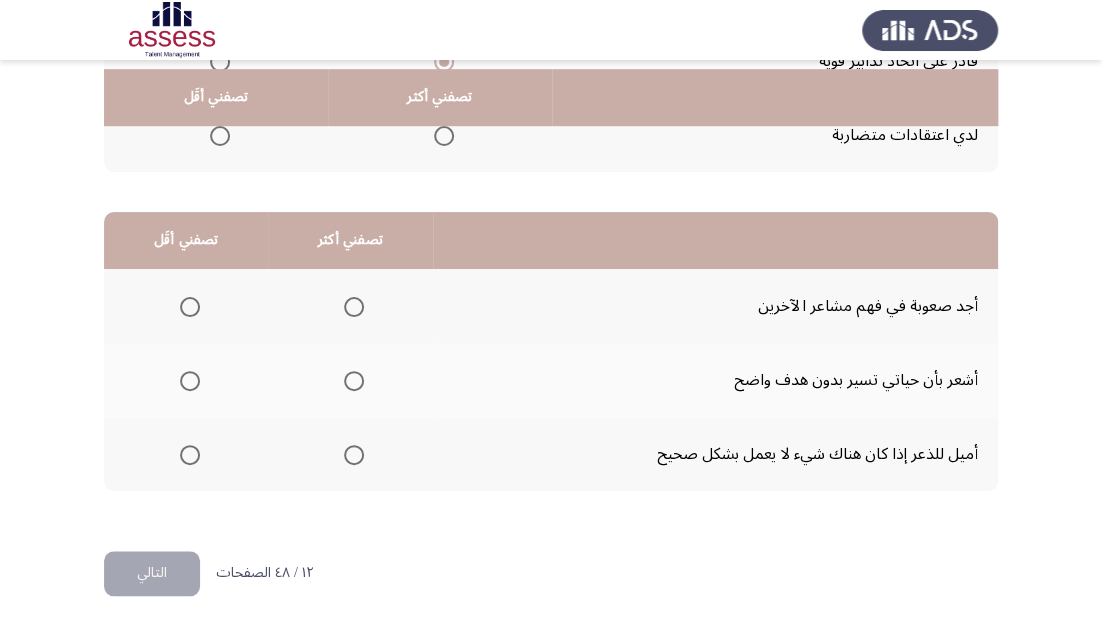 scroll, scrollTop: 388, scrollLeft: 0, axis: vertical 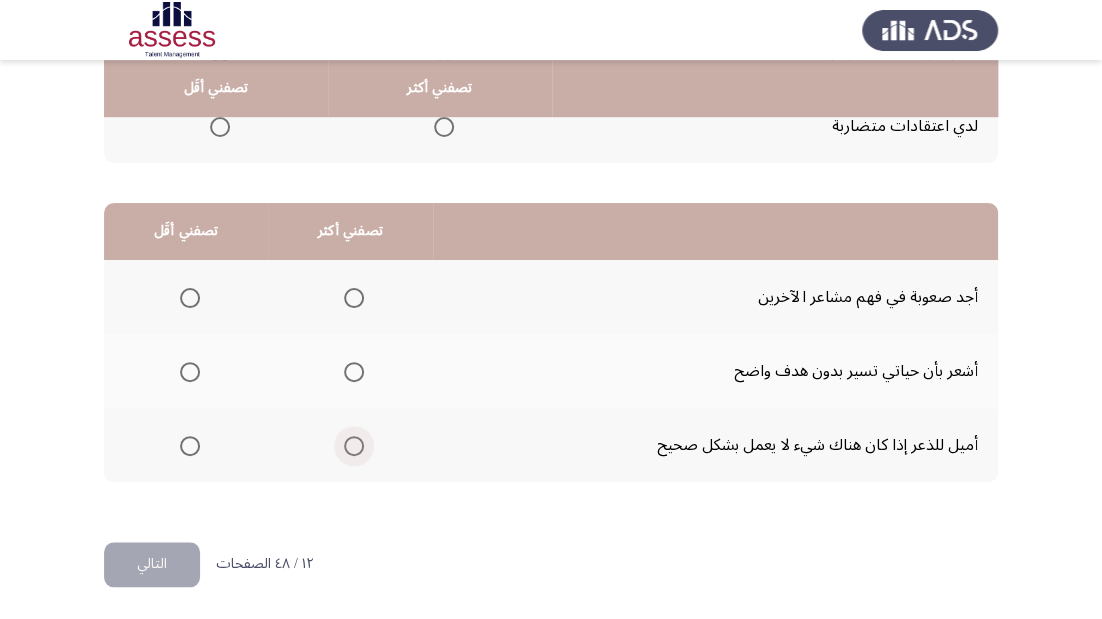 click at bounding box center [354, 446] 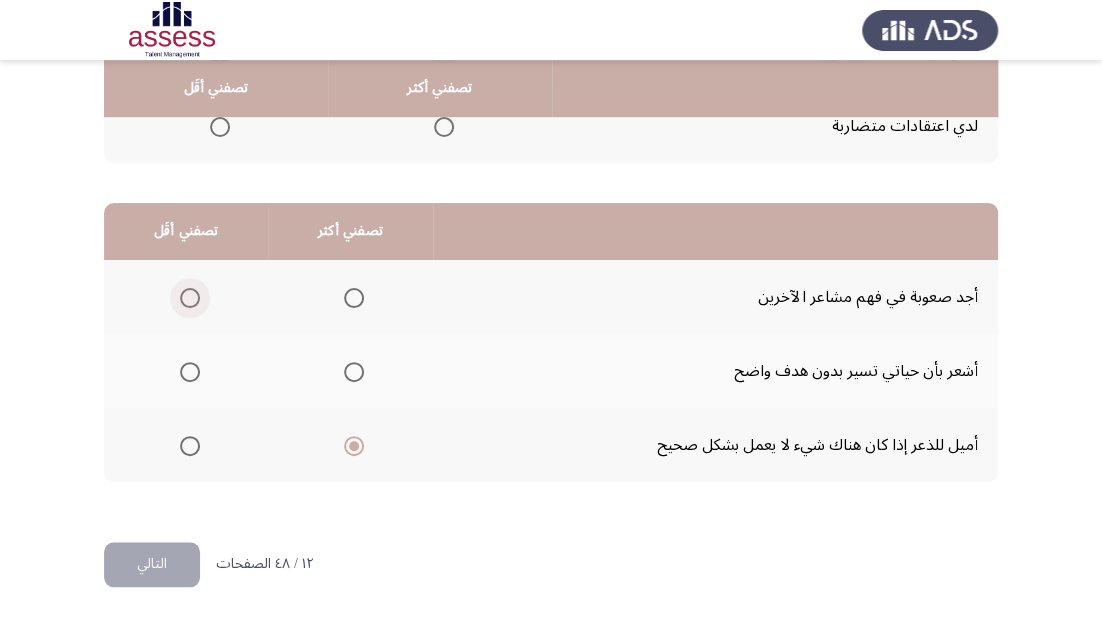 click at bounding box center (190, 298) 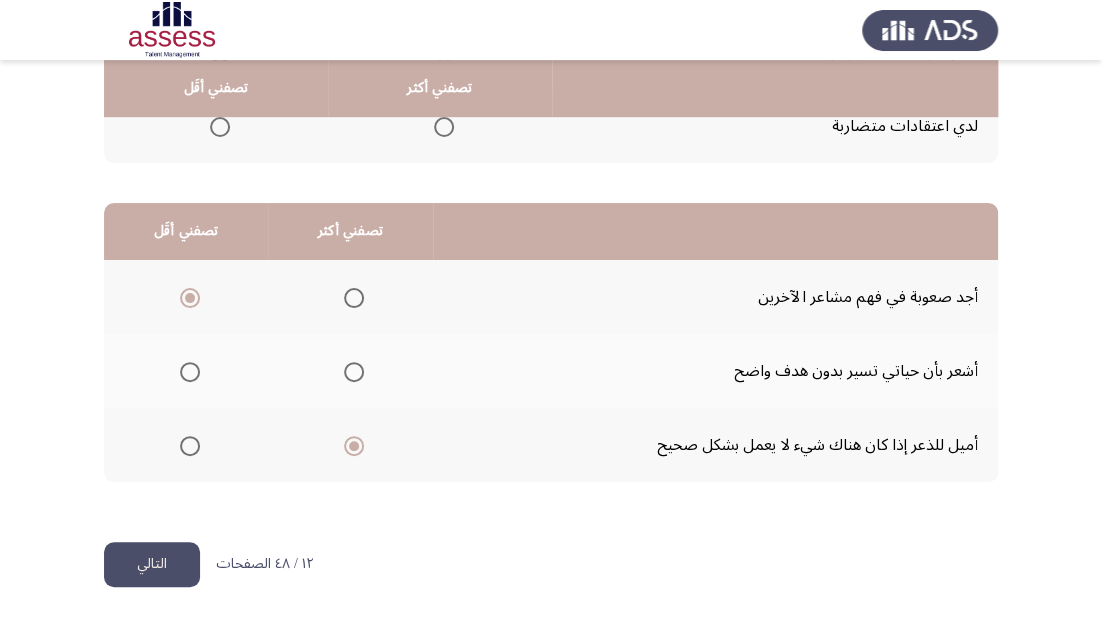 click on "التالي" 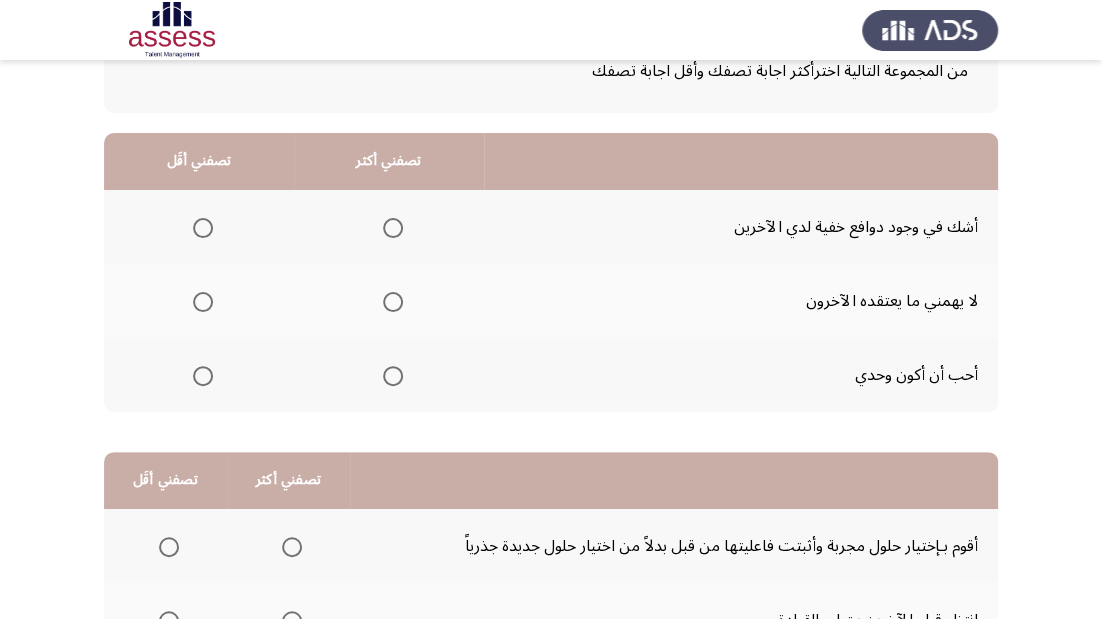 scroll, scrollTop: 160, scrollLeft: 0, axis: vertical 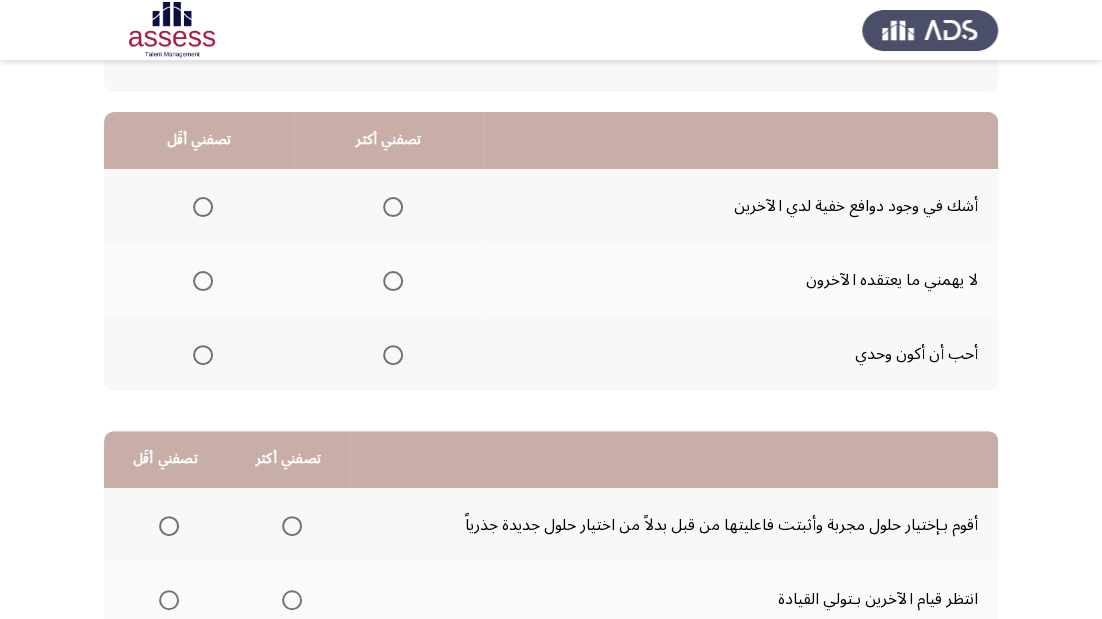click at bounding box center [393, 281] 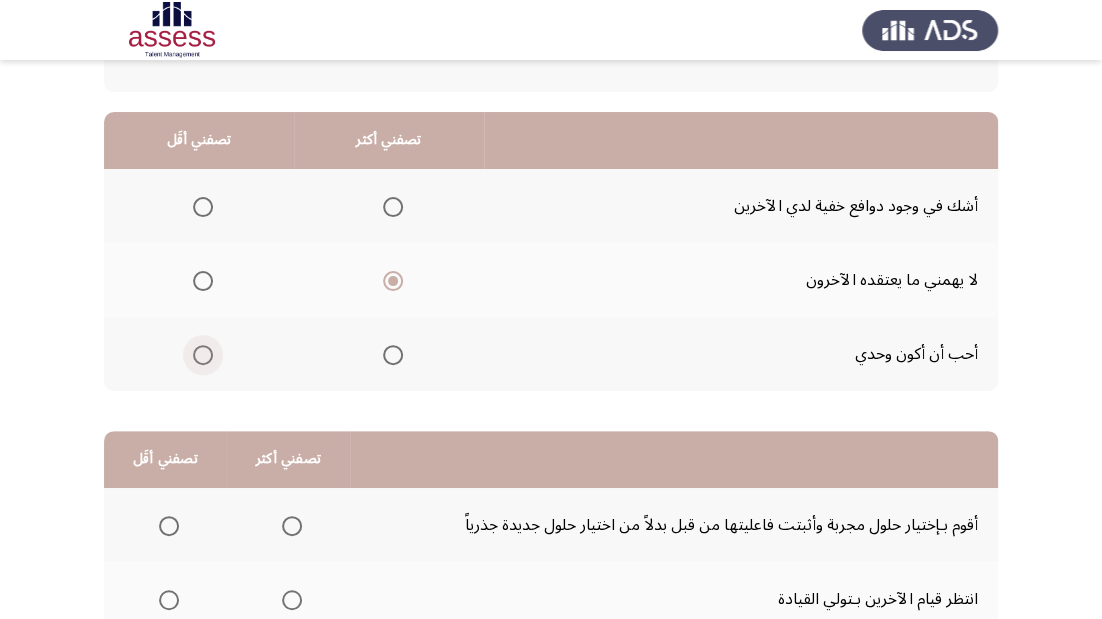 click at bounding box center (203, 355) 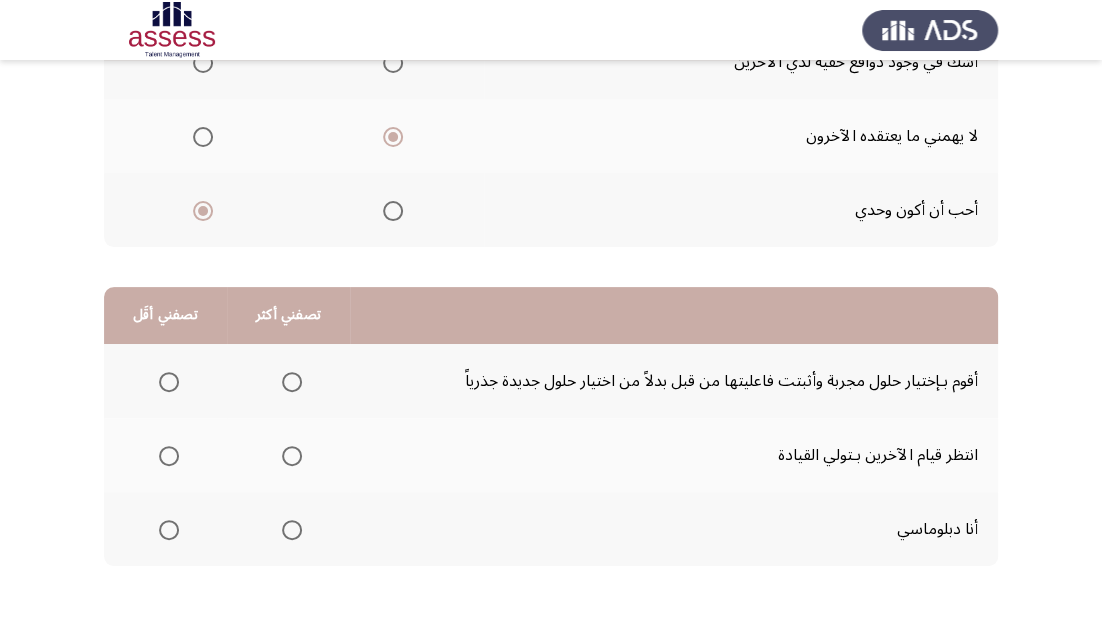 scroll, scrollTop: 388, scrollLeft: 0, axis: vertical 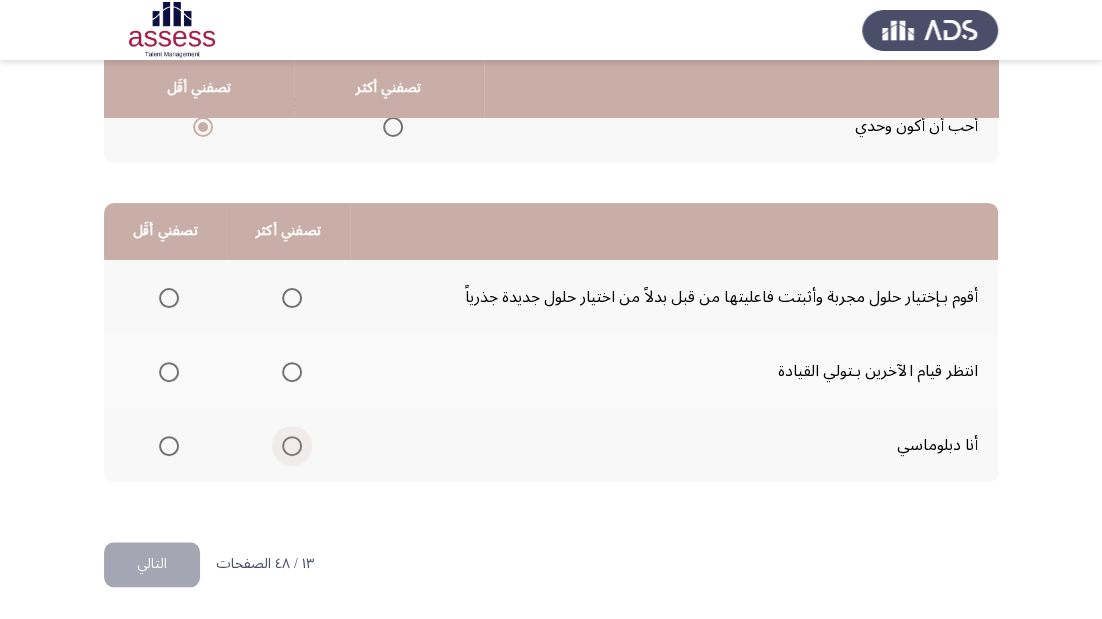 click at bounding box center [292, 446] 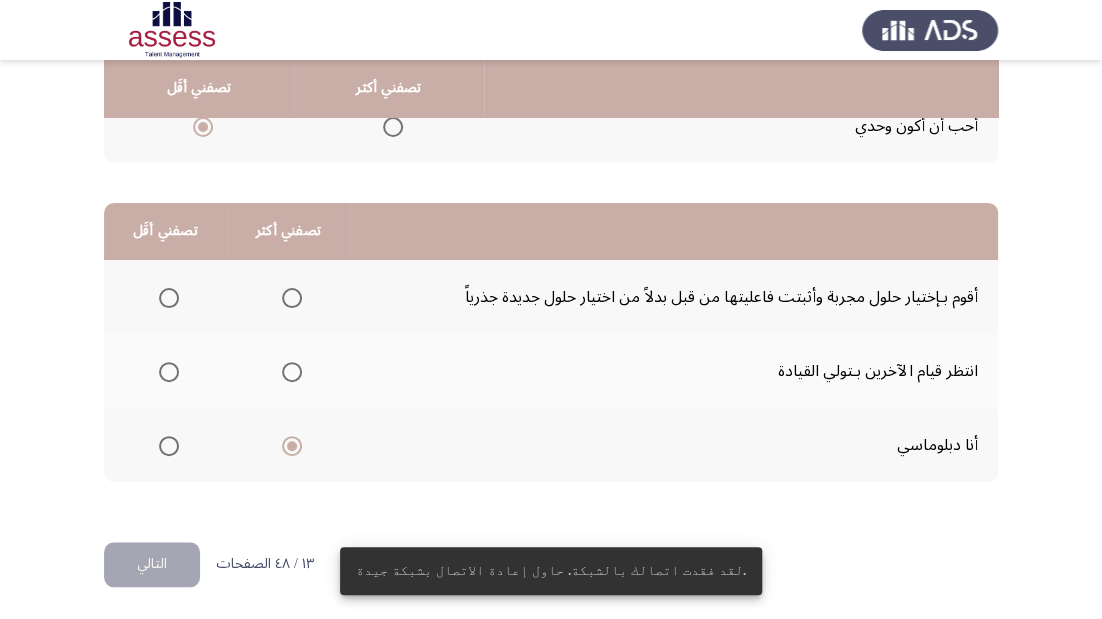 click at bounding box center [169, 298] 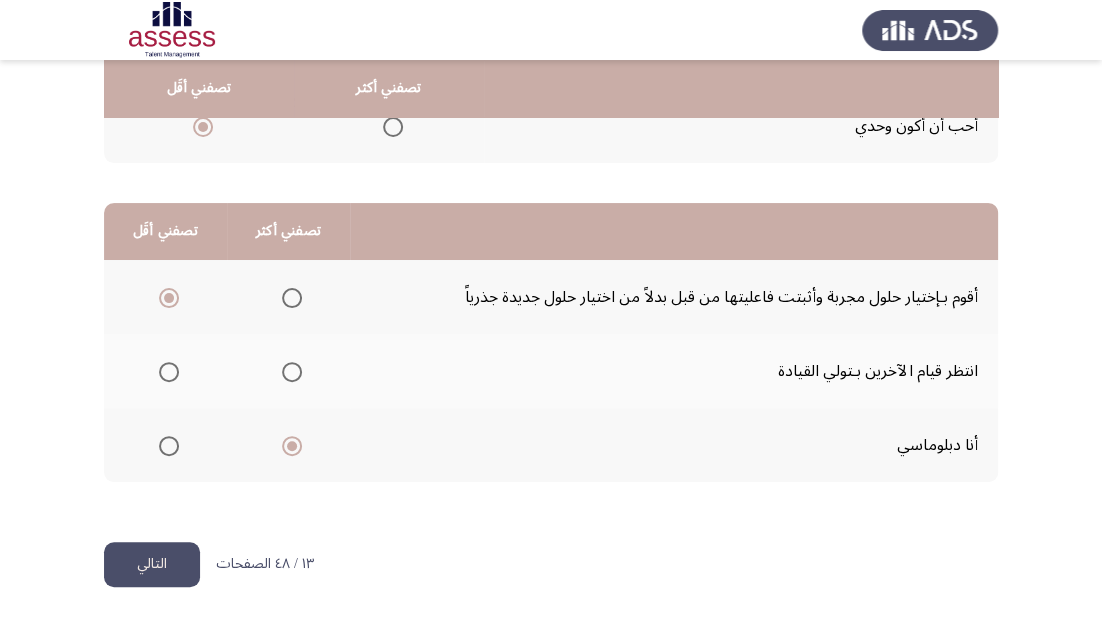 click on "التالي" 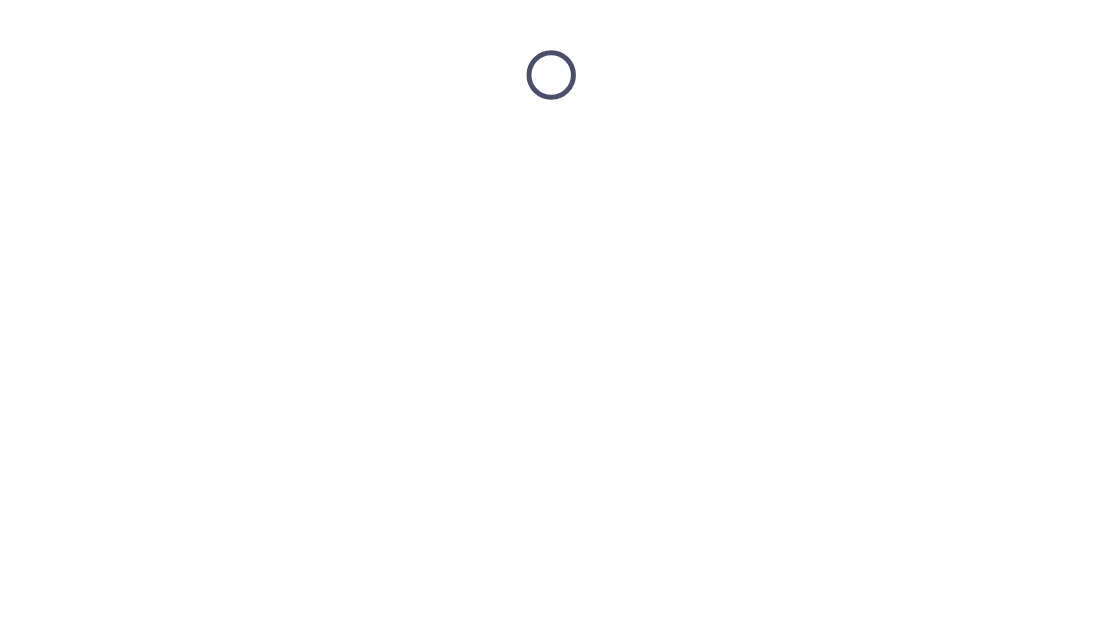 scroll, scrollTop: 0, scrollLeft: 0, axis: both 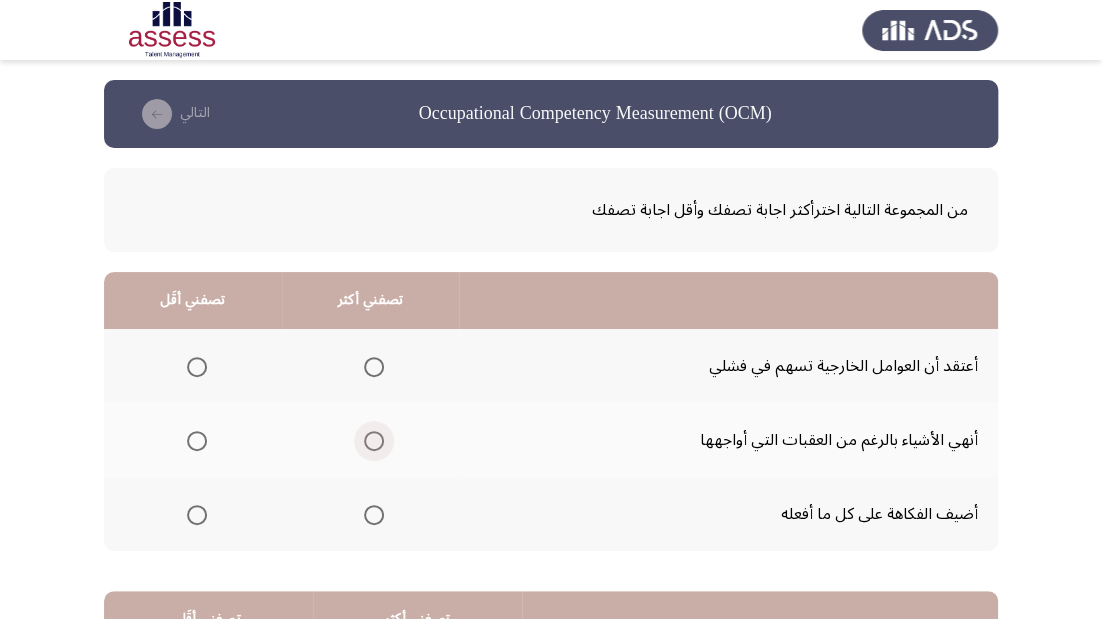click at bounding box center [374, 441] 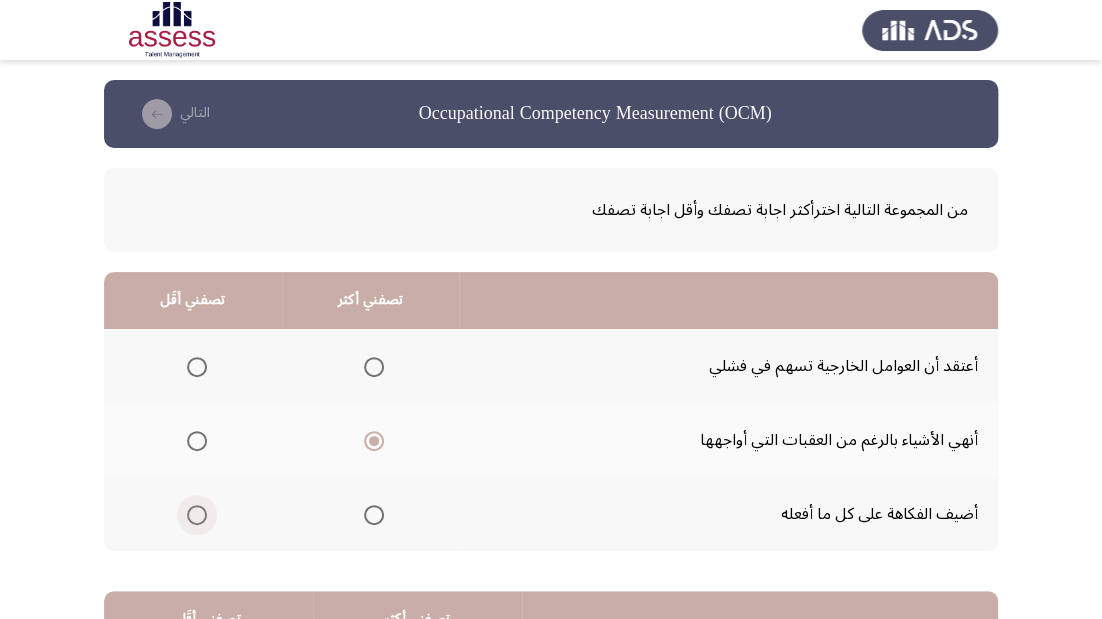 click at bounding box center [197, 515] 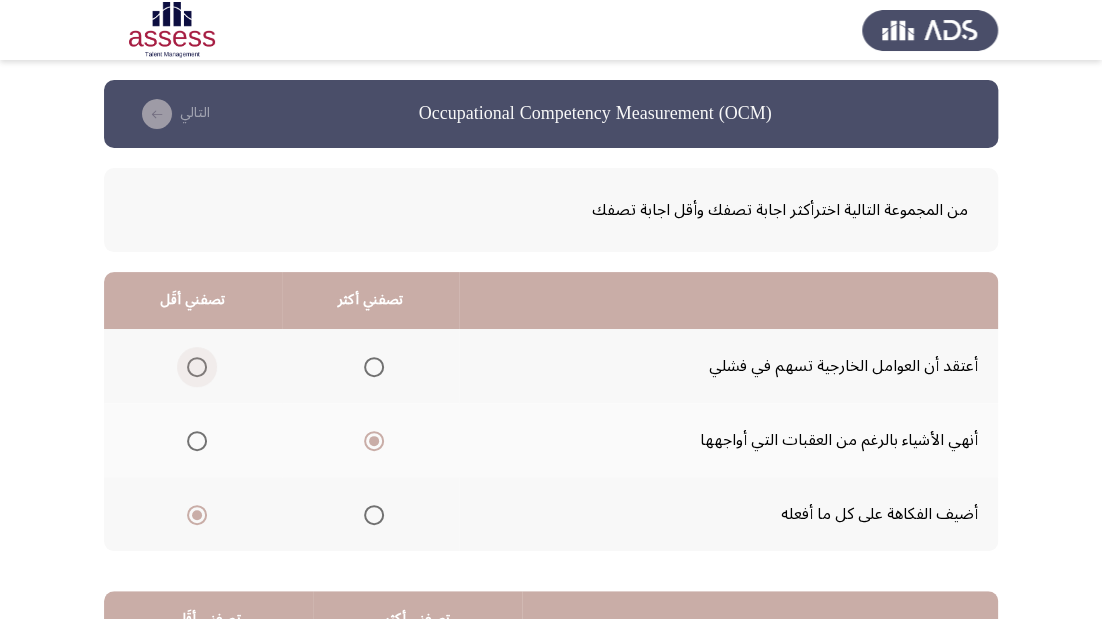 click at bounding box center [197, 367] 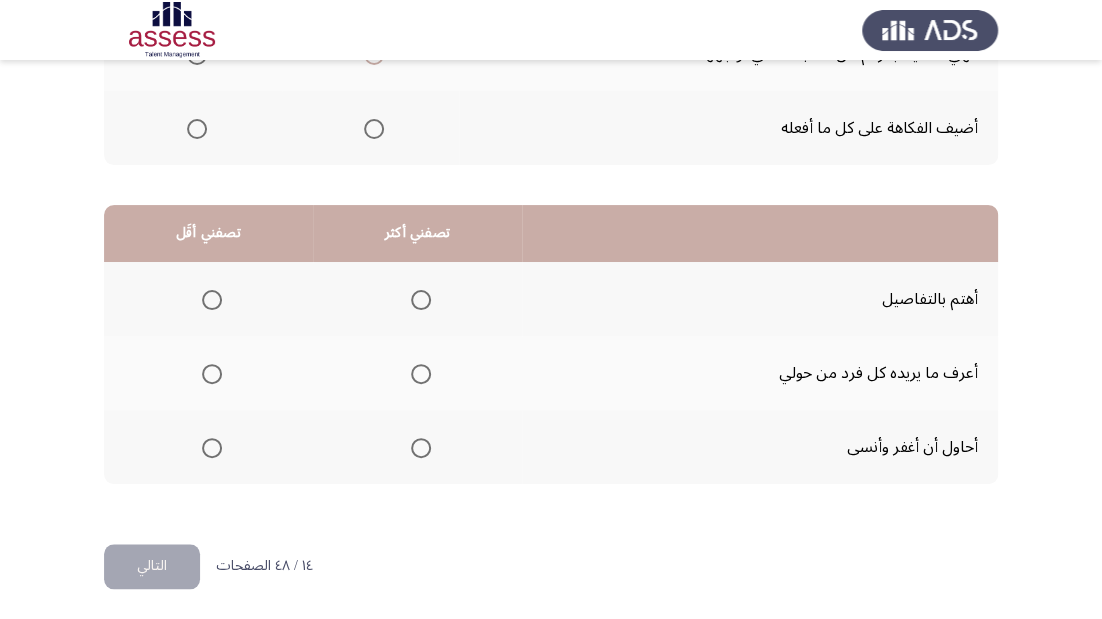 scroll, scrollTop: 388, scrollLeft: 0, axis: vertical 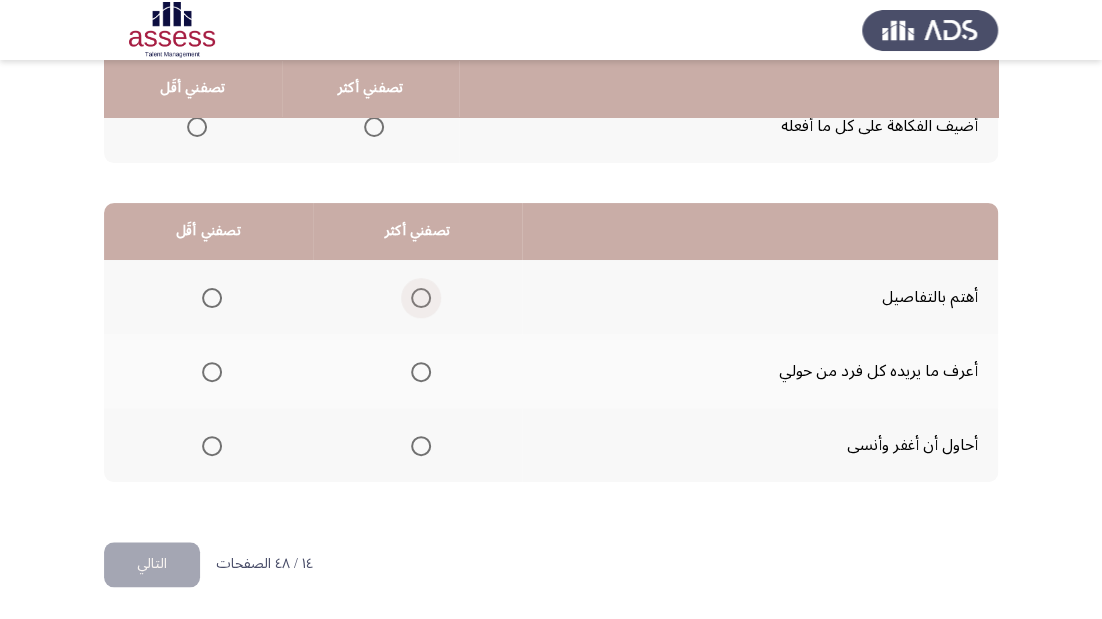 click at bounding box center [421, 298] 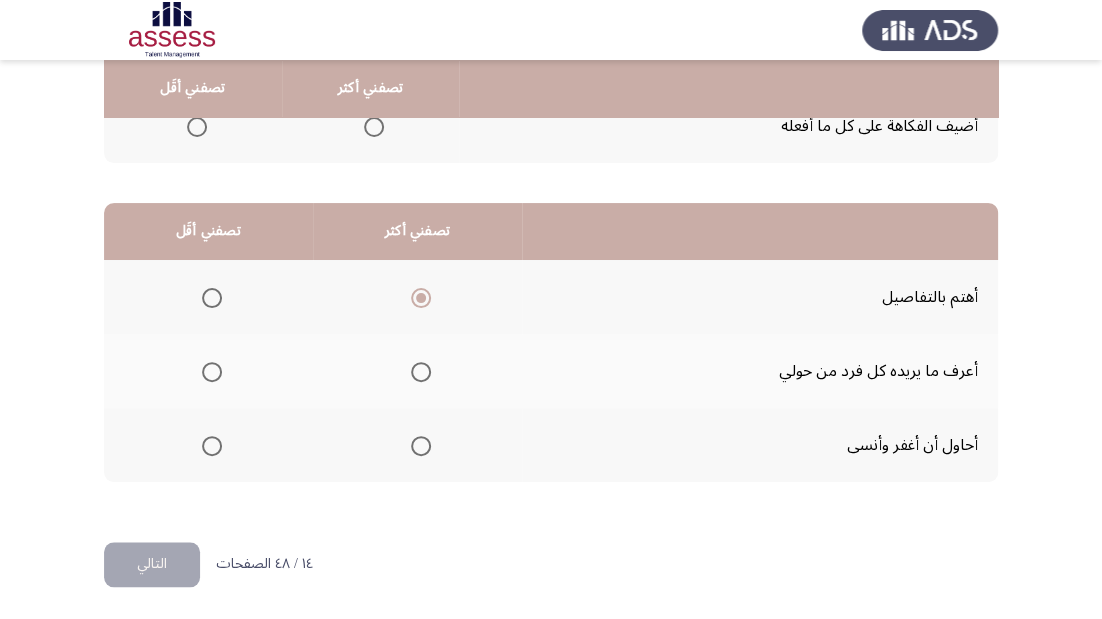 click at bounding box center [212, 372] 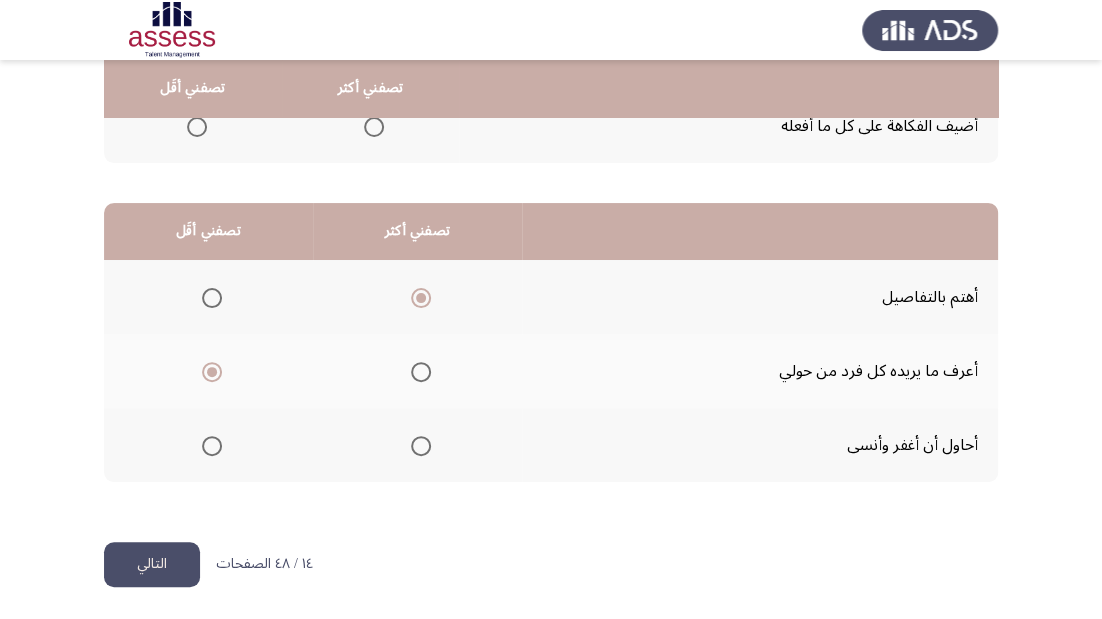 click on "التالي" 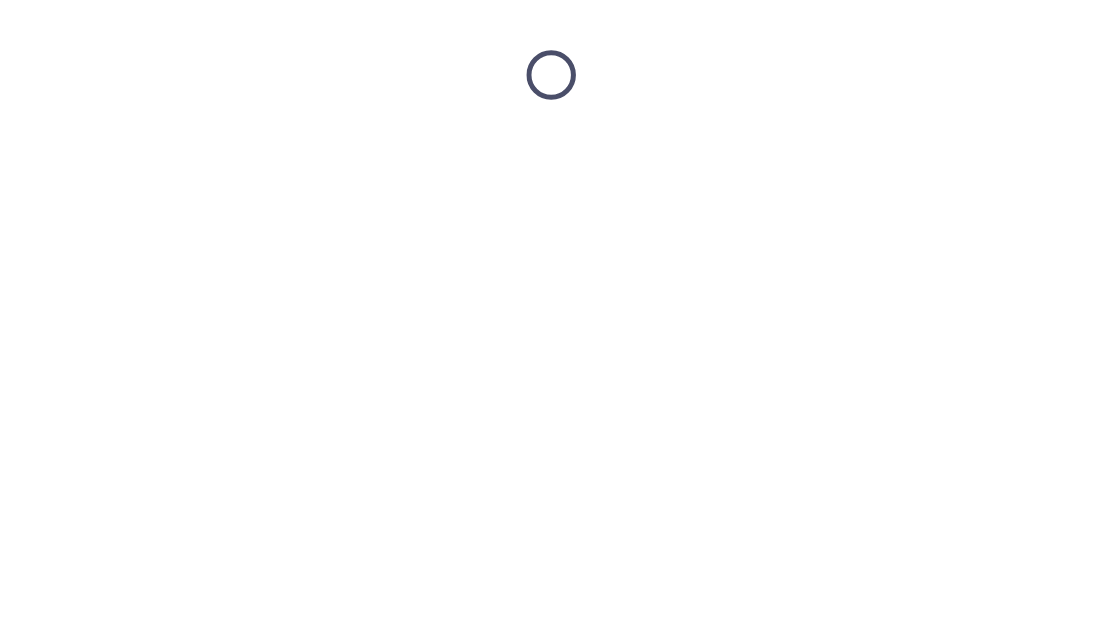 scroll, scrollTop: 0, scrollLeft: 0, axis: both 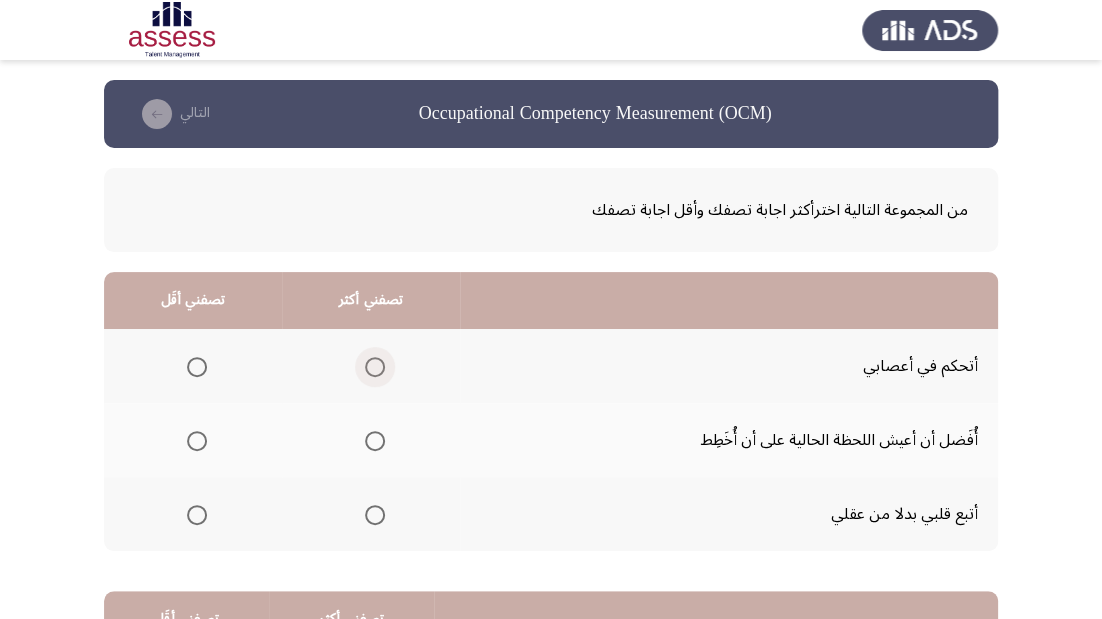 click at bounding box center (375, 367) 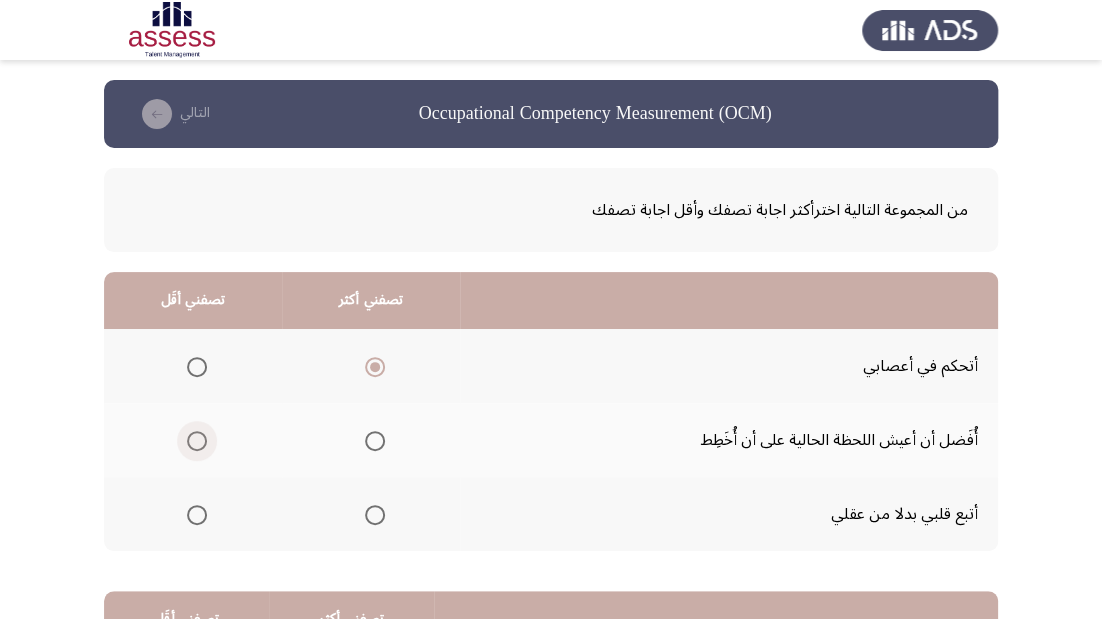 click at bounding box center [197, 441] 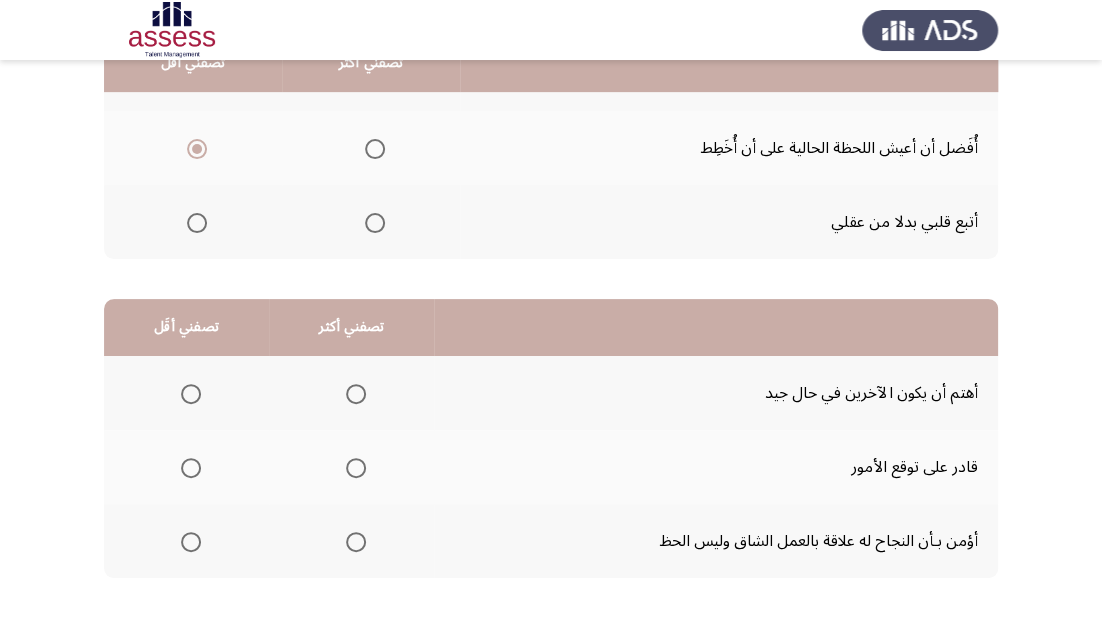 scroll, scrollTop: 388, scrollLeft: 0, axis: vertical 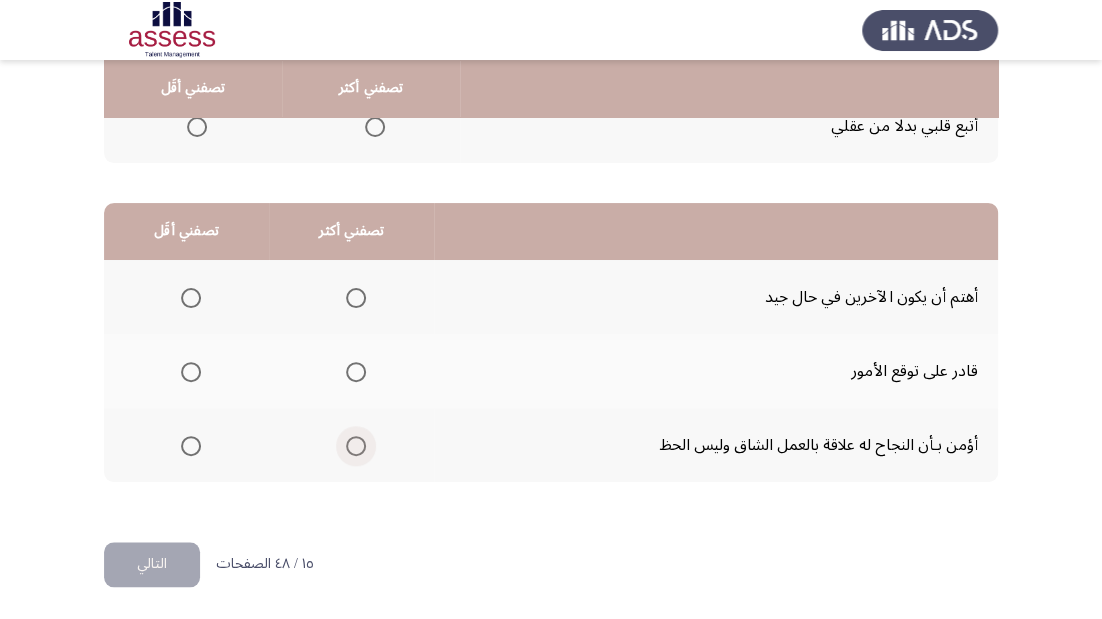 click at bounding box center (356, 446) 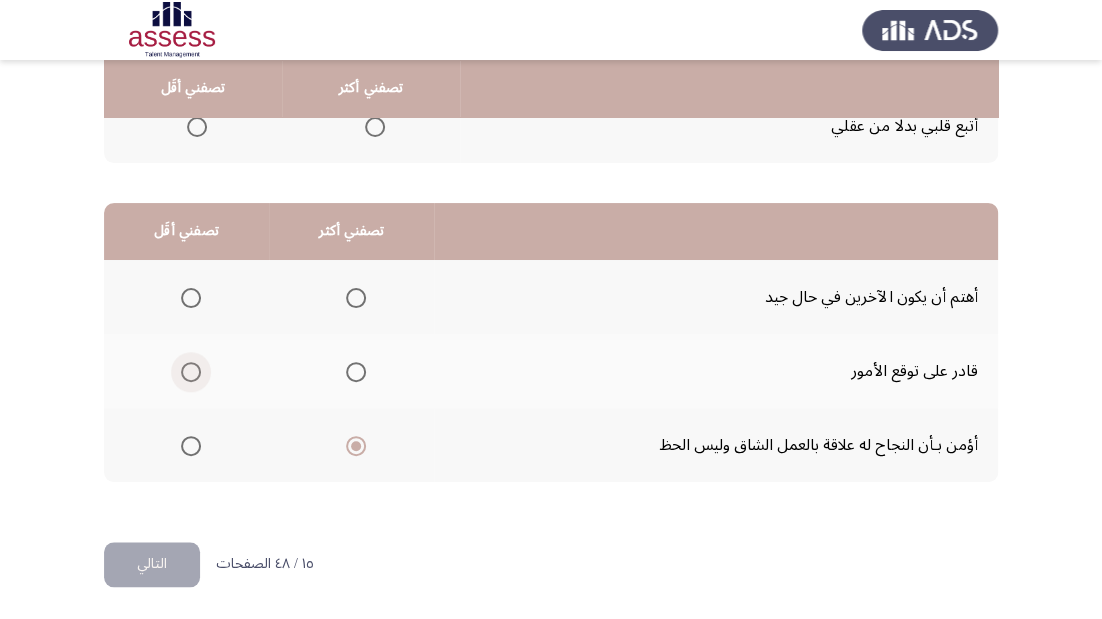 click at bounding box center (191, 372) 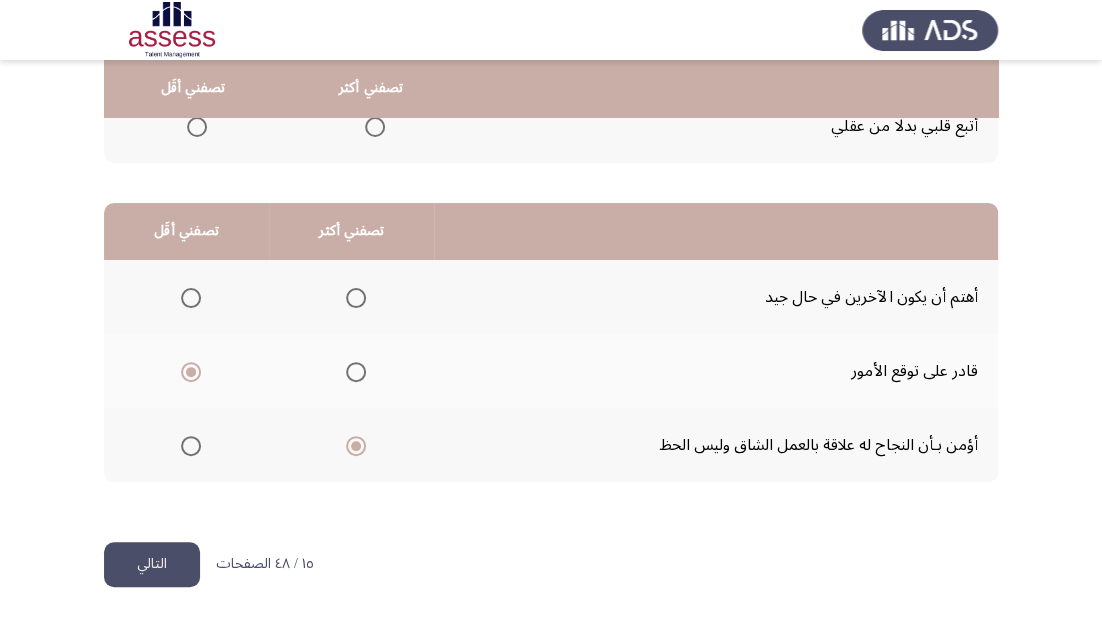 click on "التالي" 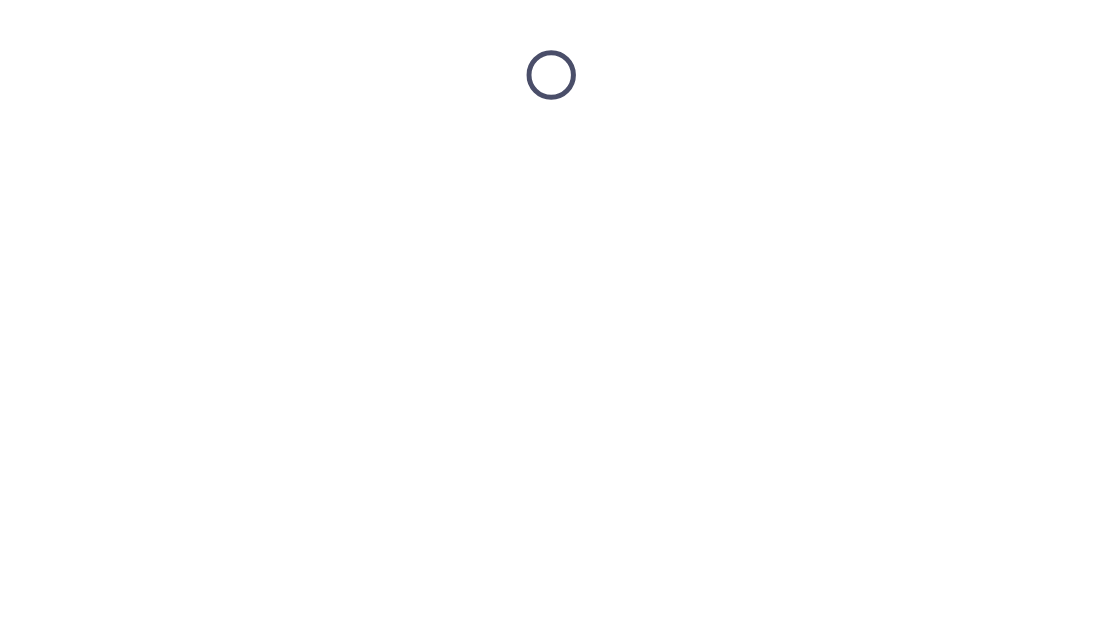 scroll, scrollTop: 0, scrollLeft: 0, axis: both 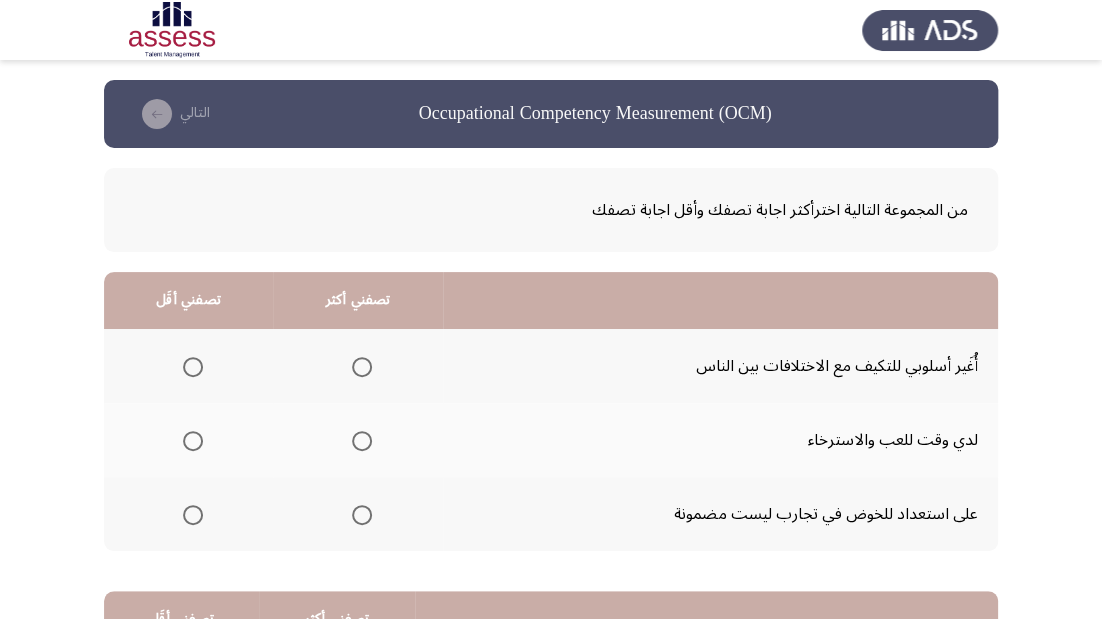 click at bounding box center [362, 367] 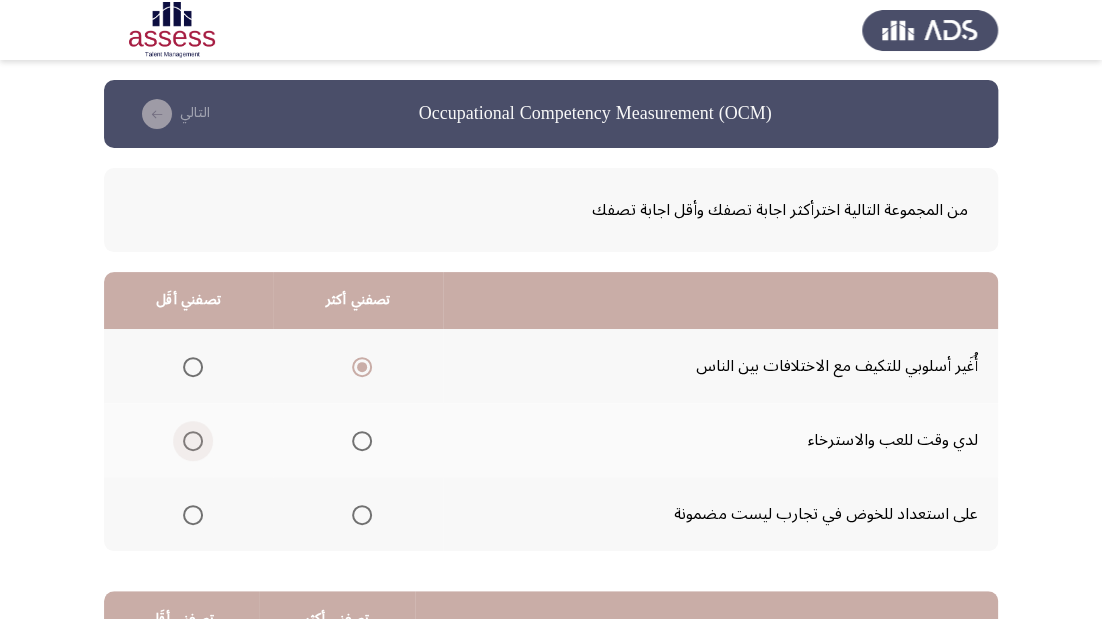 click at bounding box center [193, 441] 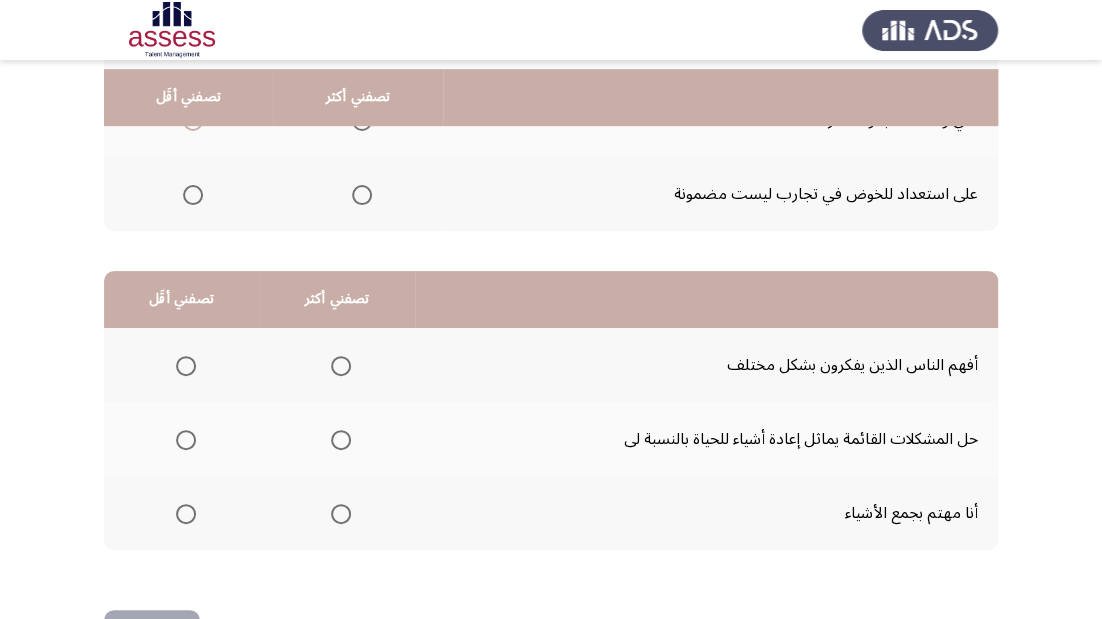 scroll, scrollTop: 388, scrollLeft: 0, axis: vertical 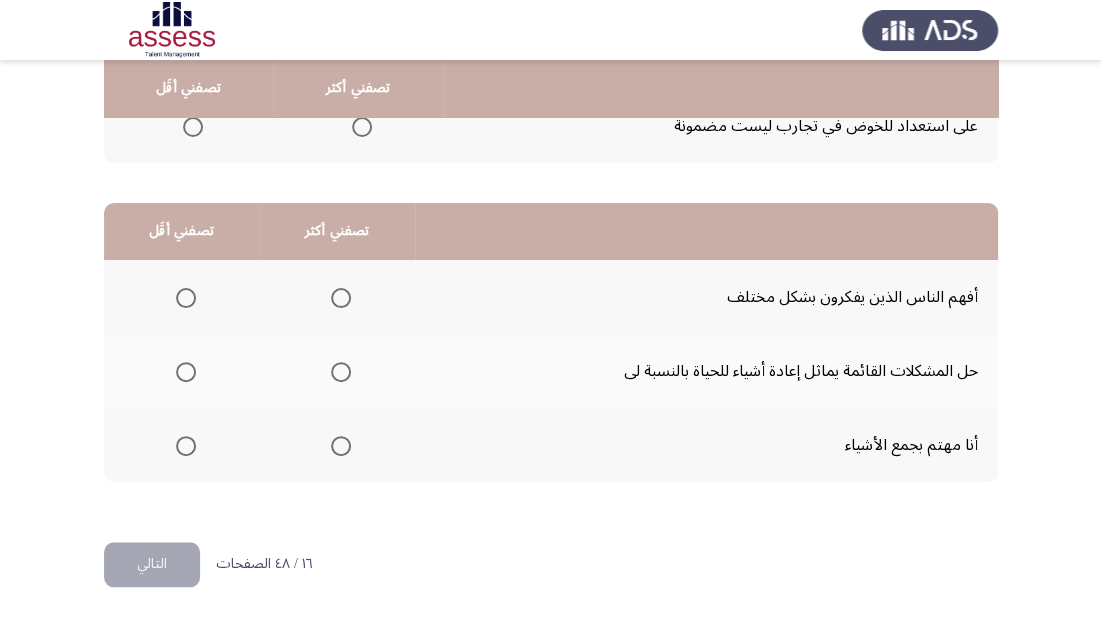 click at bounding box center (341, 446) 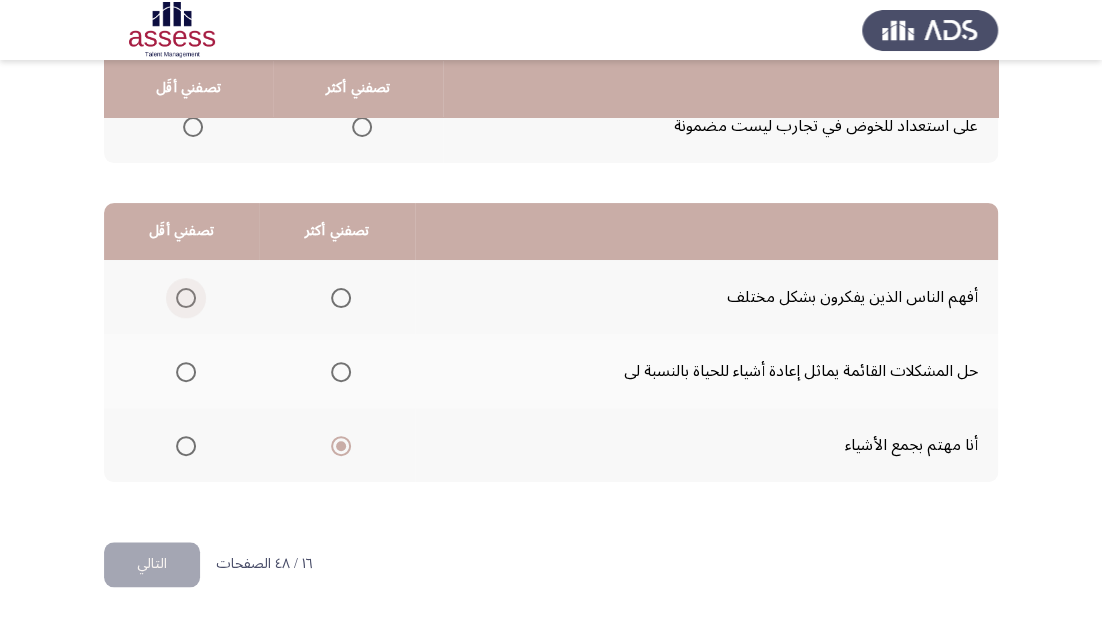 click at bounding box center [186, 298] 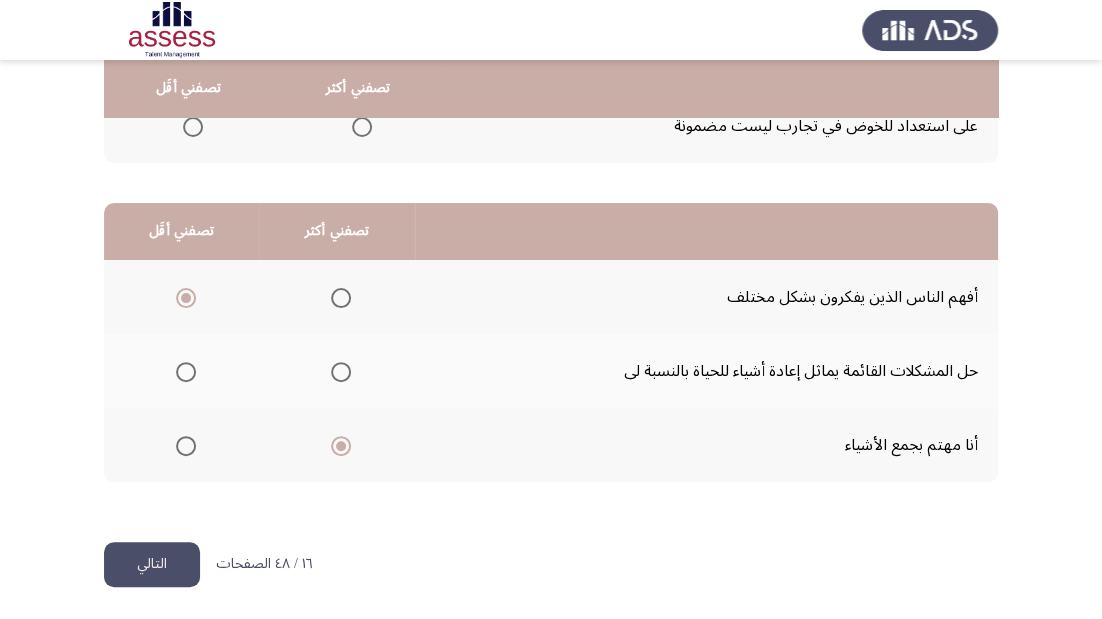 click on "التالي" 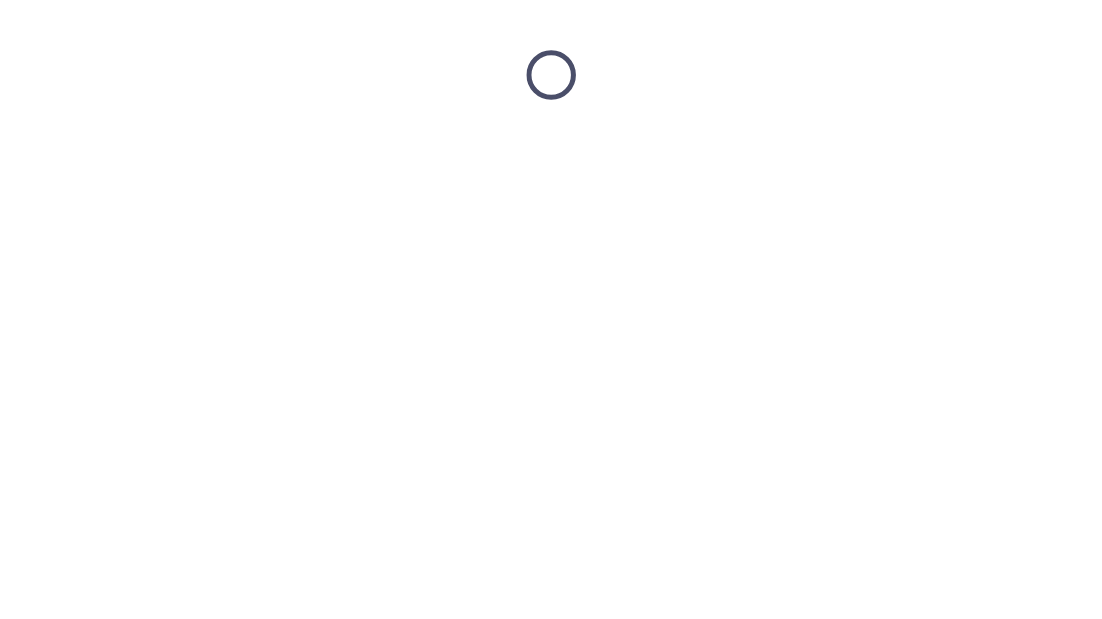 scroll, scrollTop: 0, scrollLeft: 0, axis: both 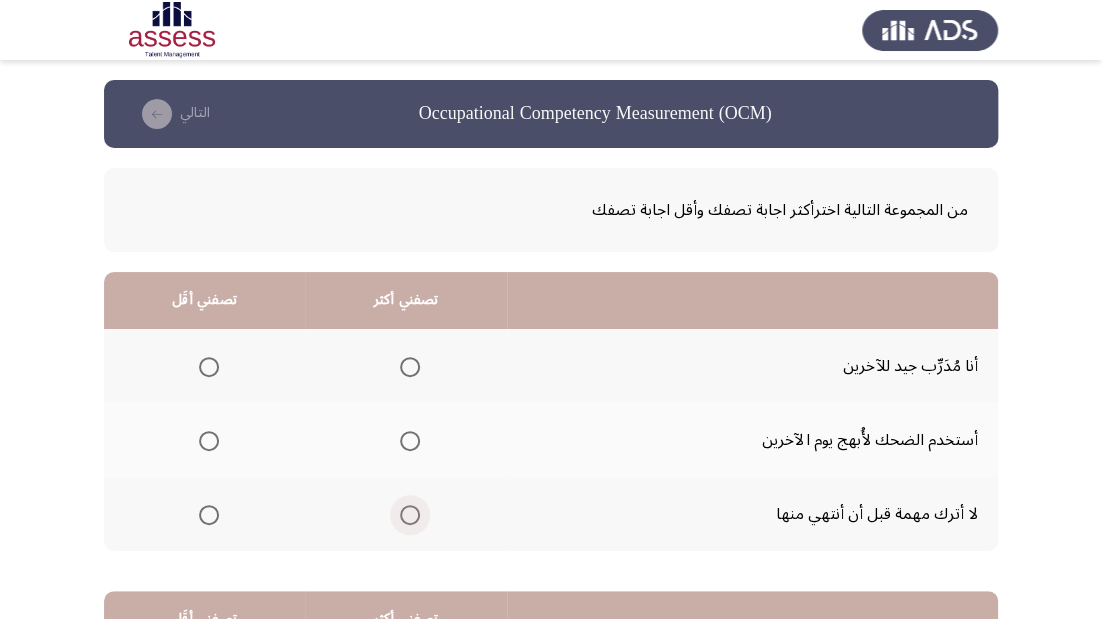 click at bounding box center (410, 515) 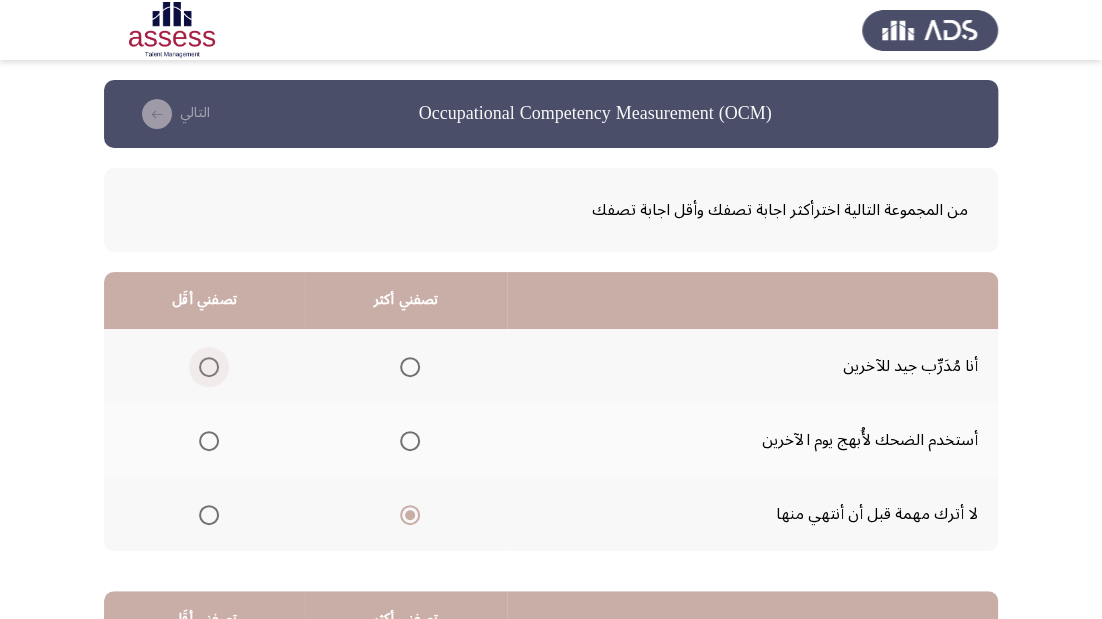 click at bounding box center [209, 367] 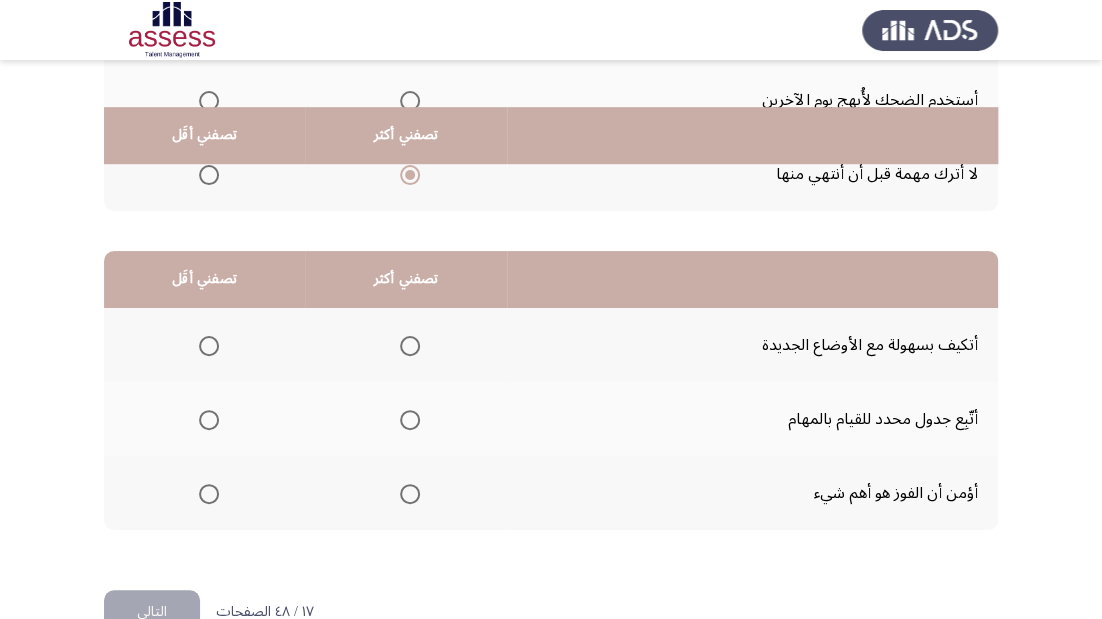 scroll, scrollTop: 388, scrollLeft: 0, axis: vertical 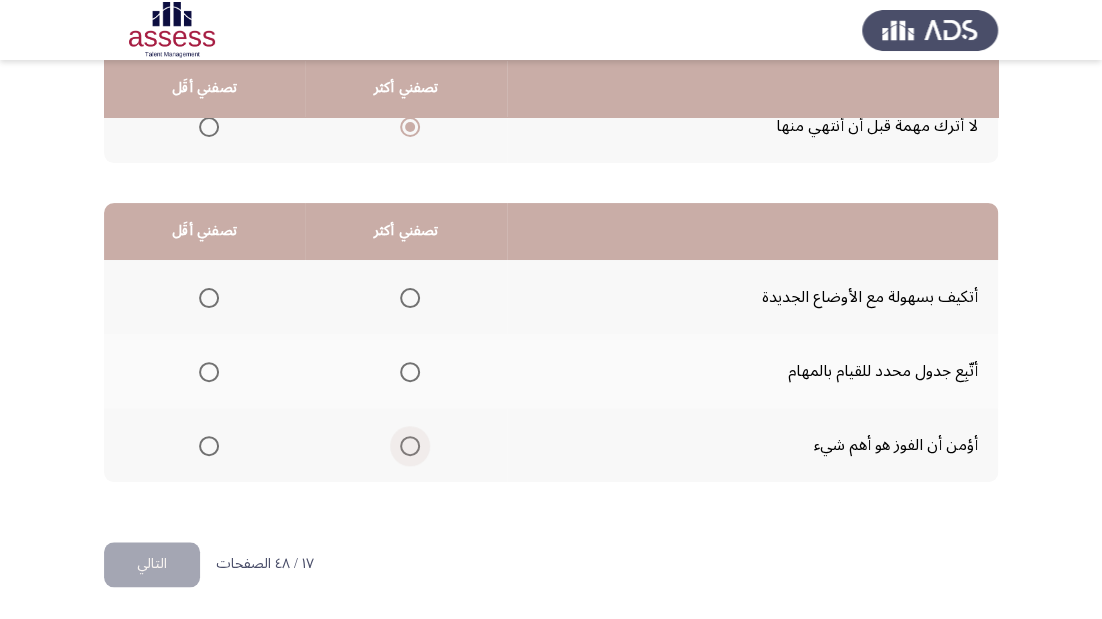 click at bounding box center [410, 446] 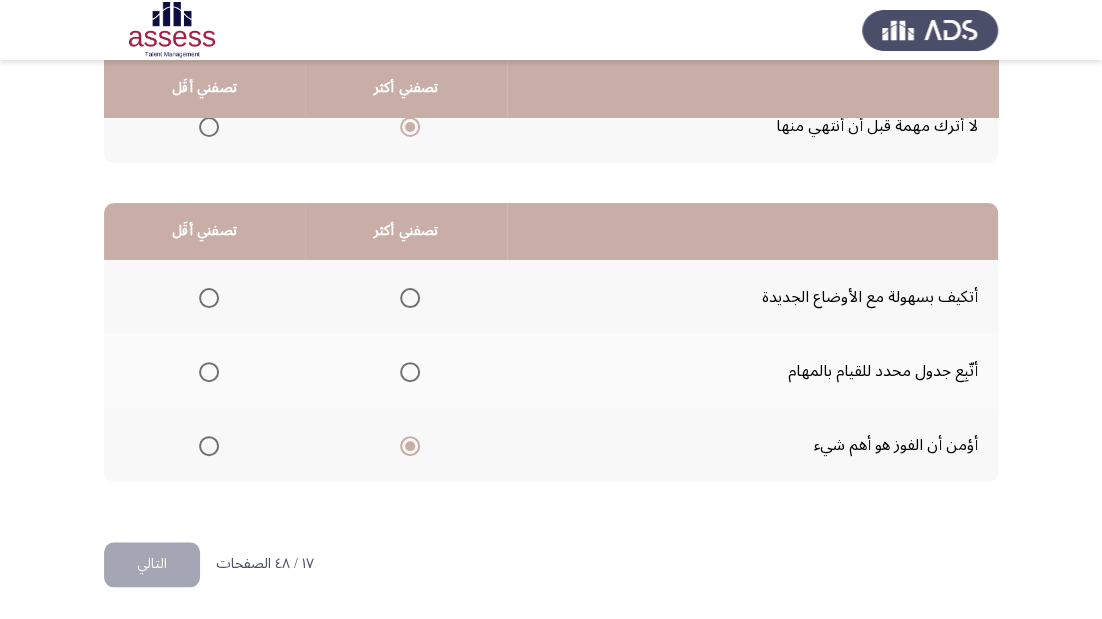 click at bounding box center [209, 372] 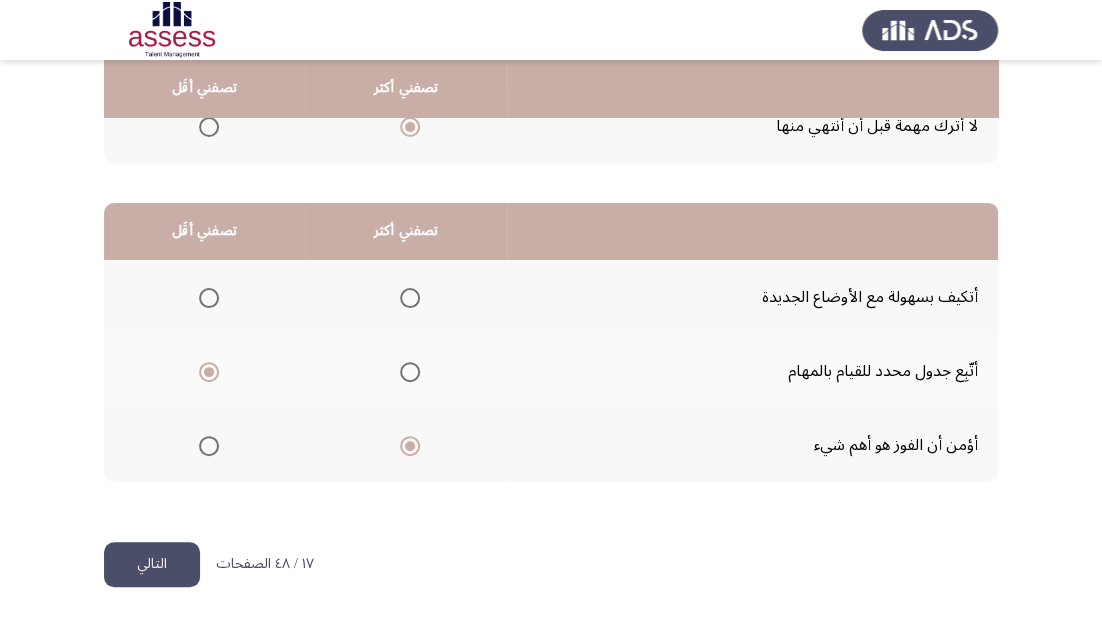 click on "التالي" 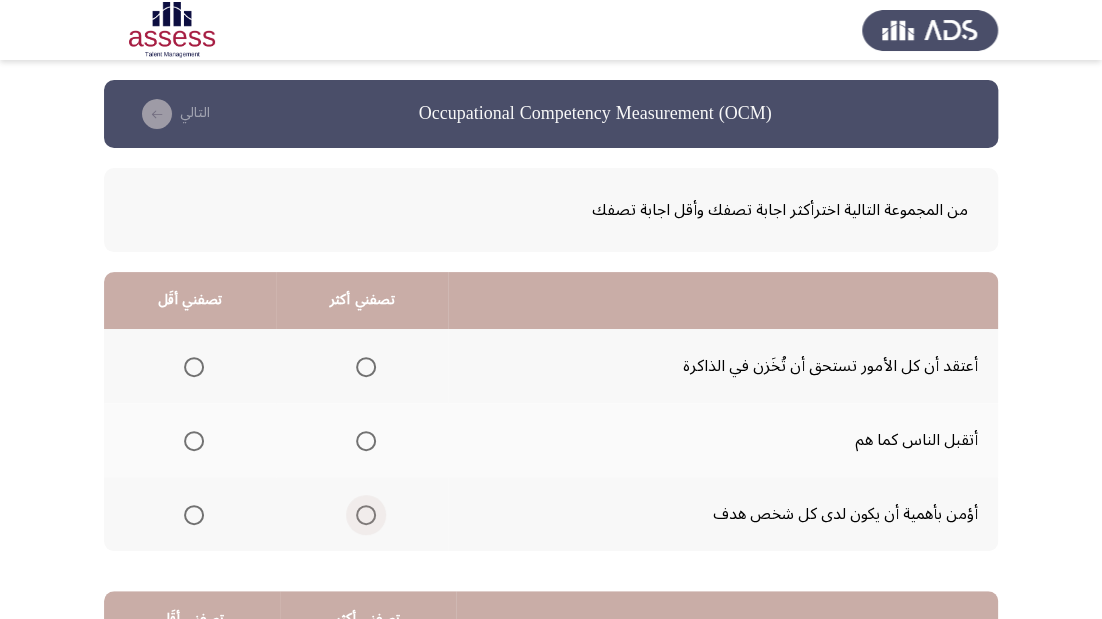 click at bounding box center [366, 515] 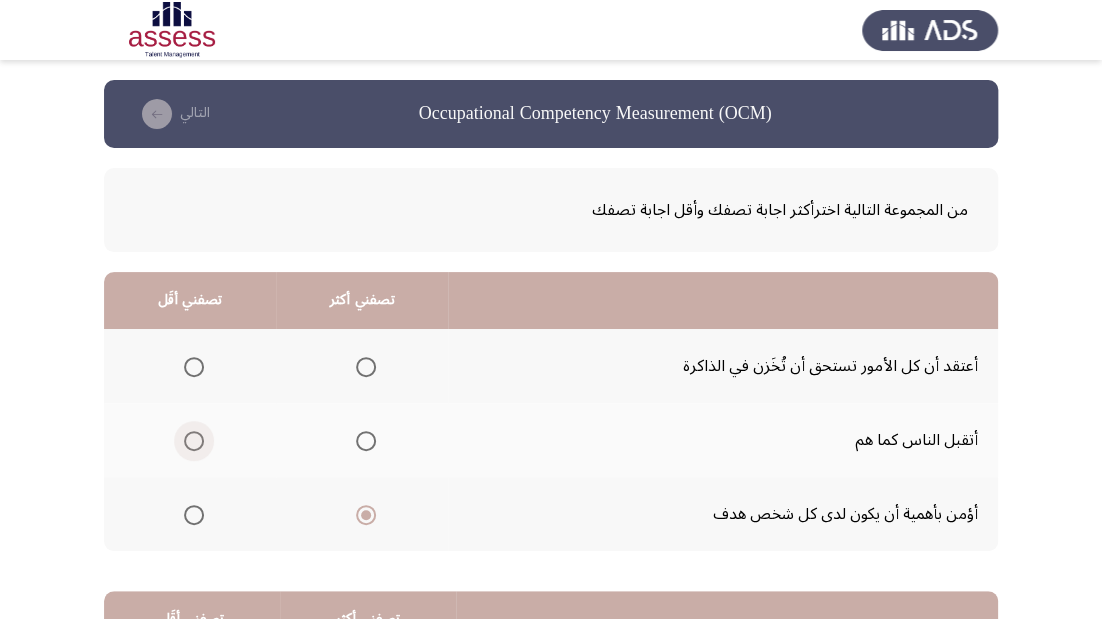 click at bounding box center (194, 441) 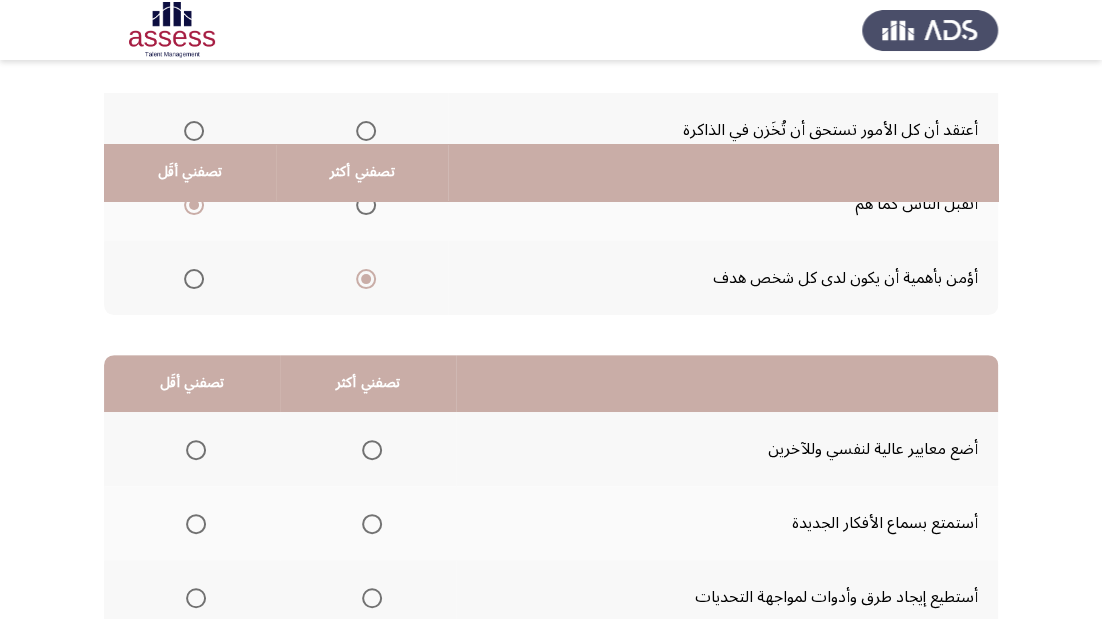 scroll, scrollTop: 320, scrollLeft: 0, axis: vertical 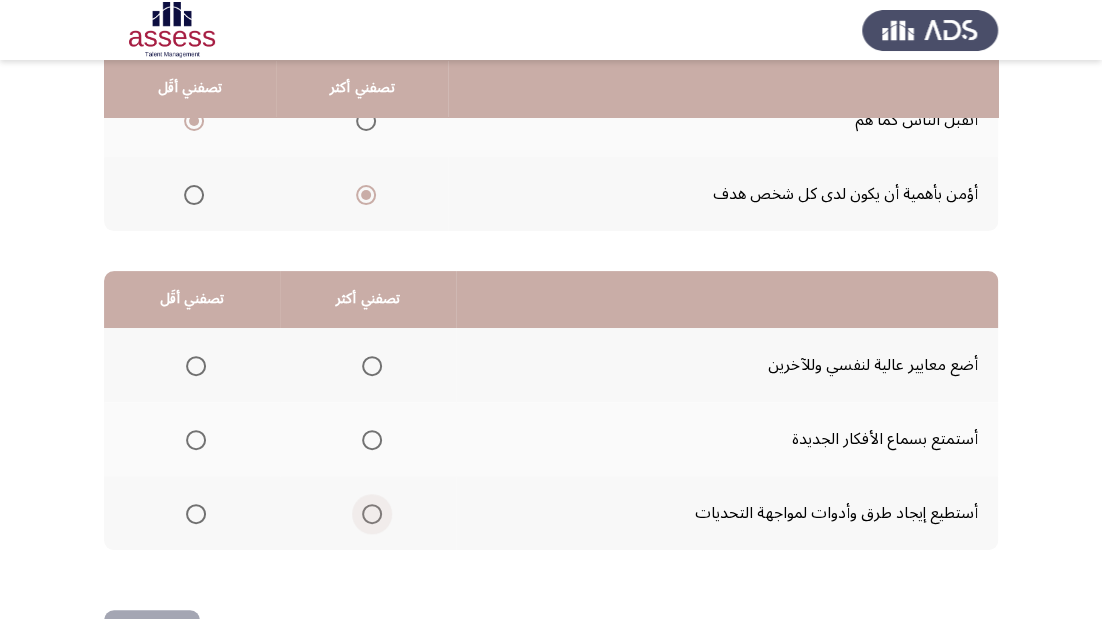 click at bounding box center (372, 514) 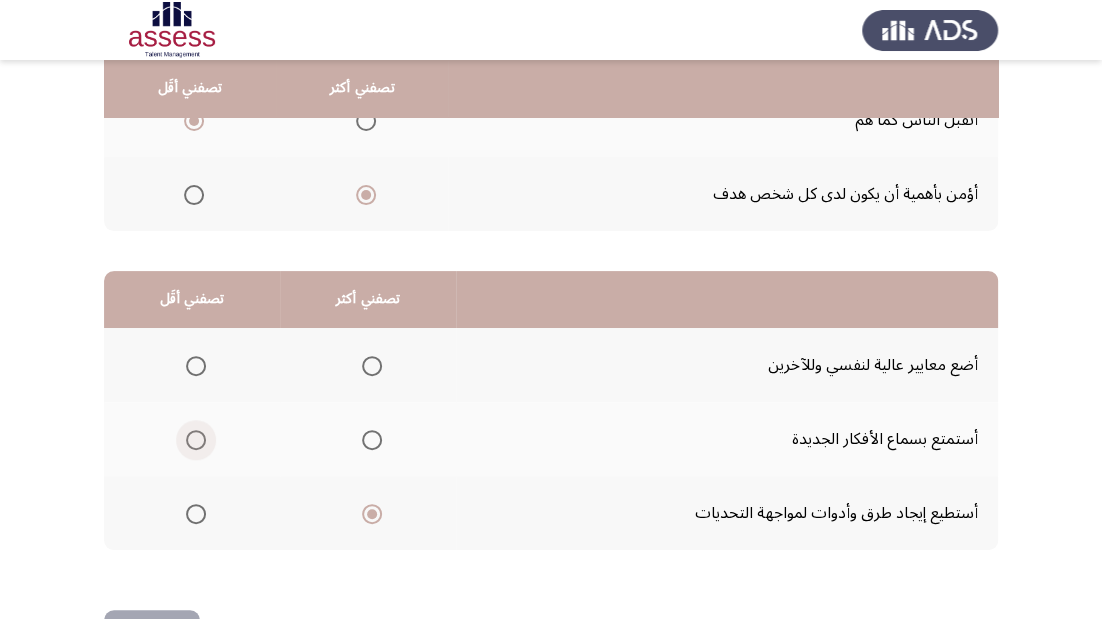 click at bounding box center (196, 440) 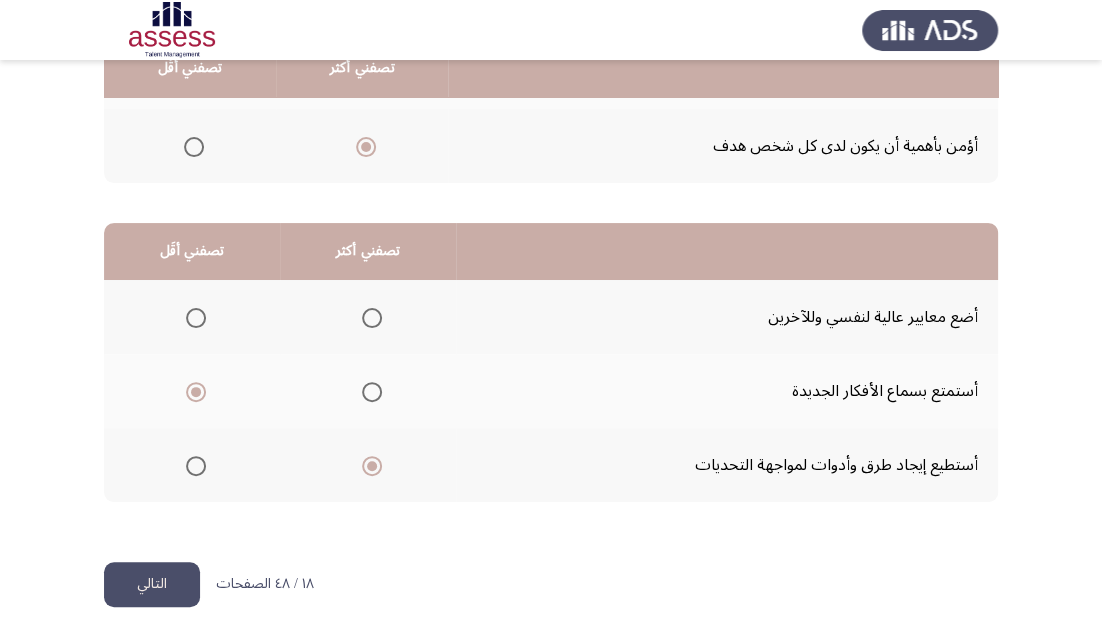 scroll, scrollTop: 388, scrollLeft: 0, axis: vertical 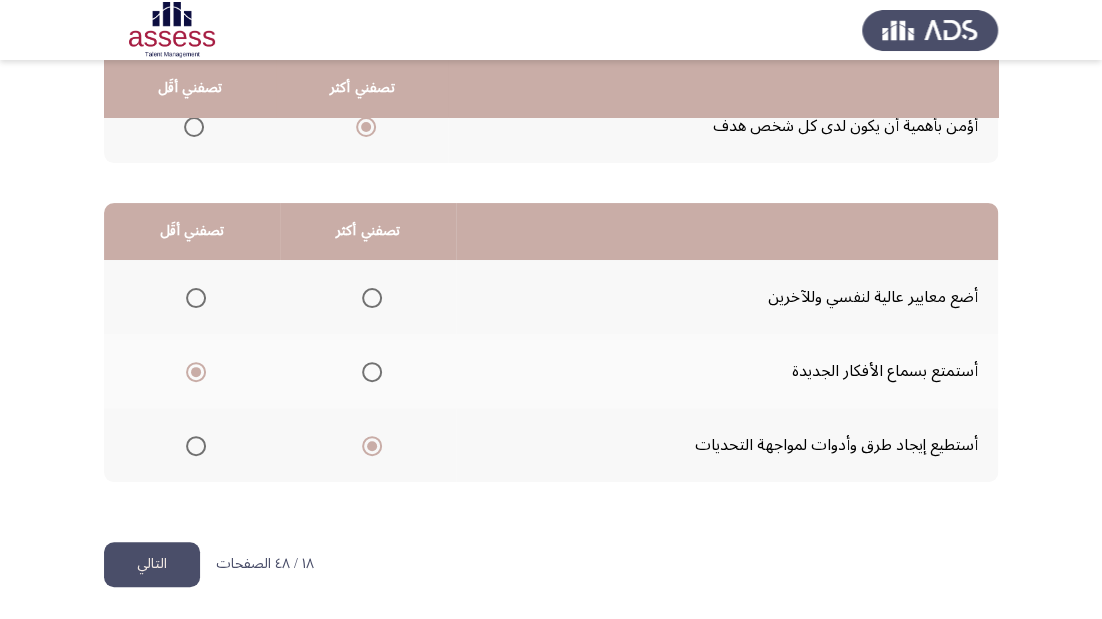 click on "التالي" 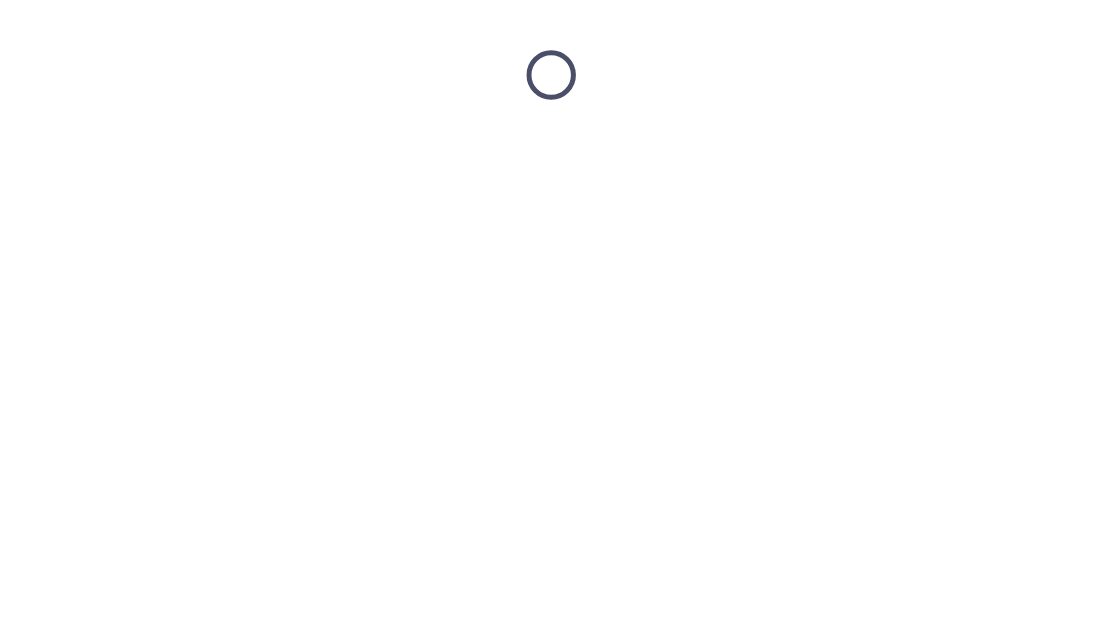 scroll, scrollTop: 0, scrollLeft: 0, axis: both 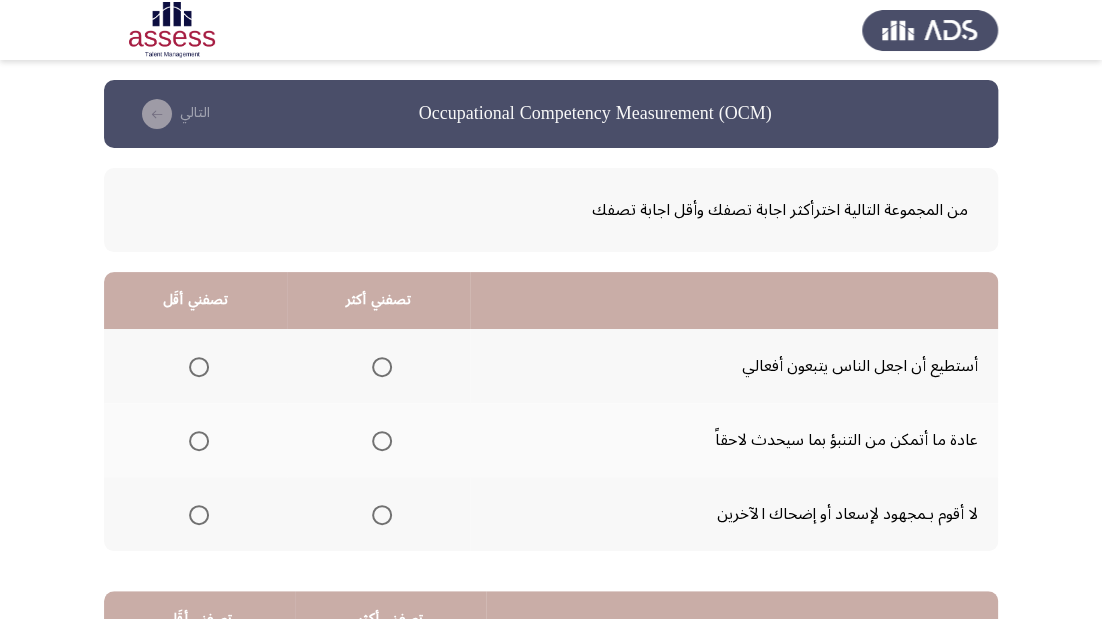 click at bounding box center [382, 367] 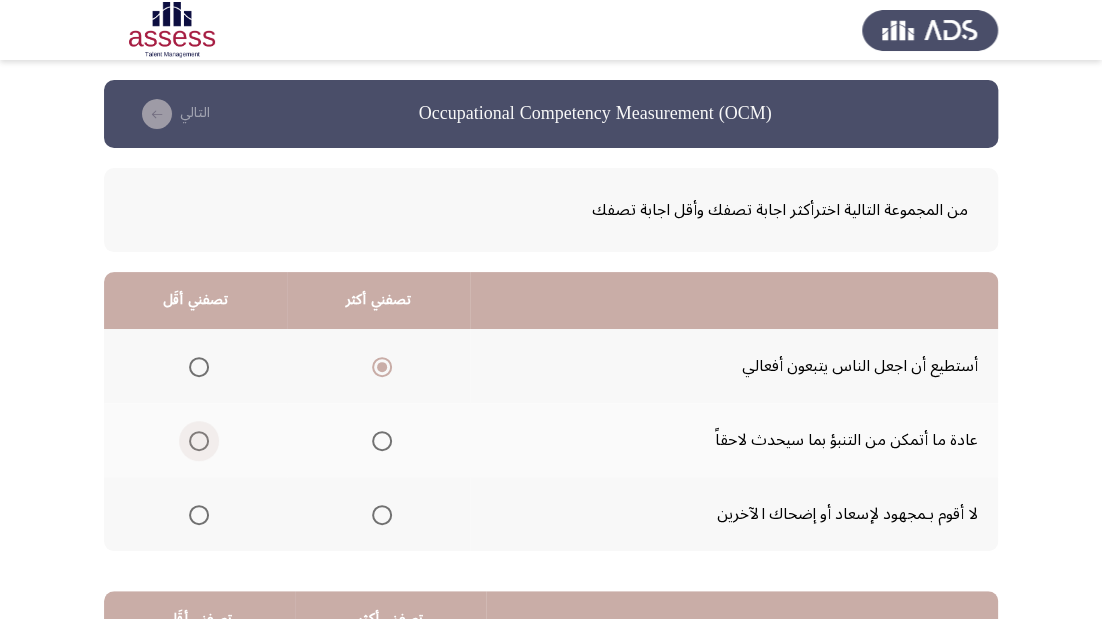 click at bounding box center [199, 441] 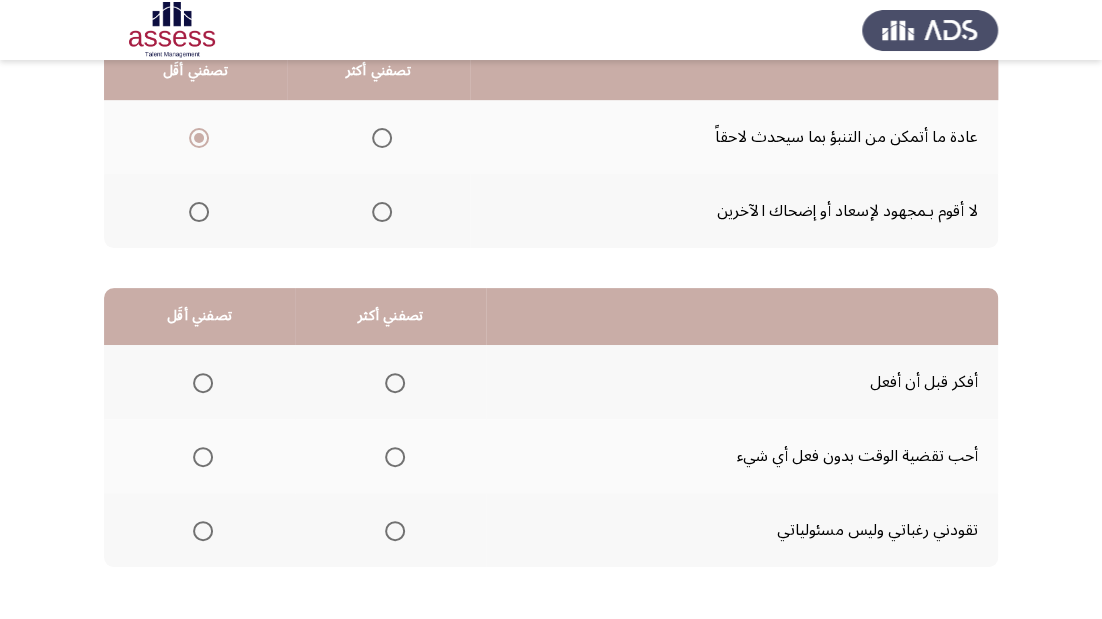 scroll, scrollTop: 388, scrollLeft: 0, axis: vertical 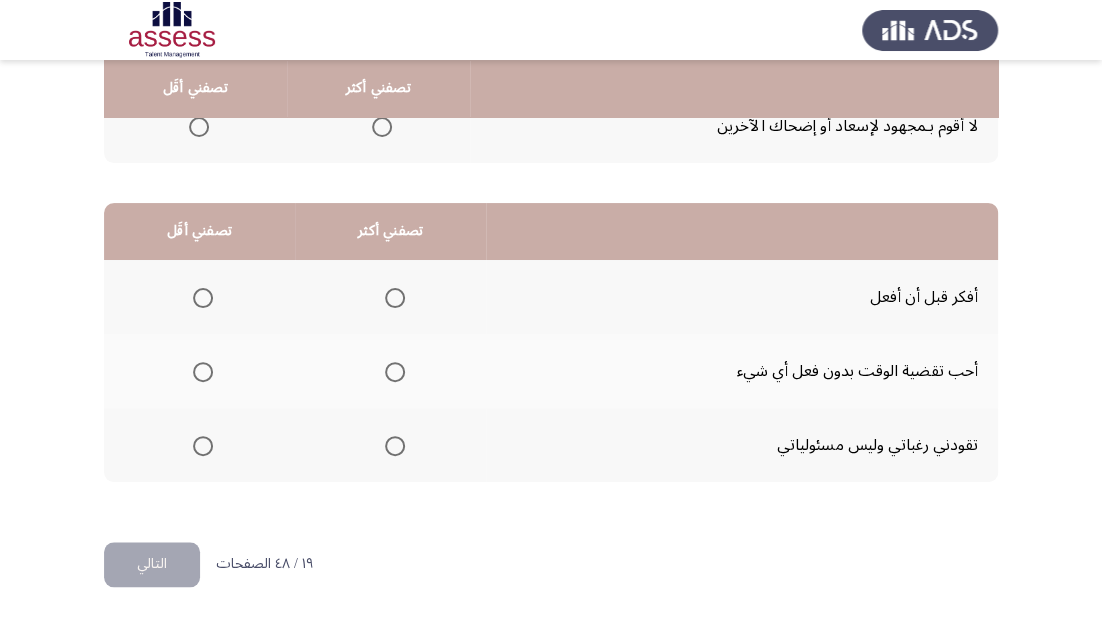 click at bounding box center [395, 298] 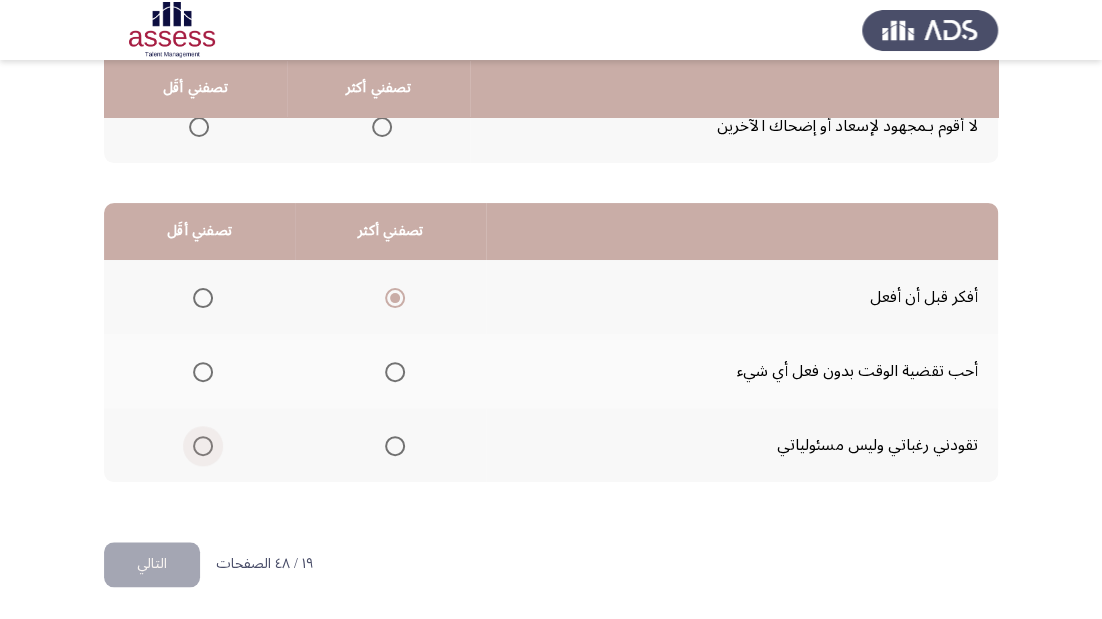 click at bounding box center (203, 446) 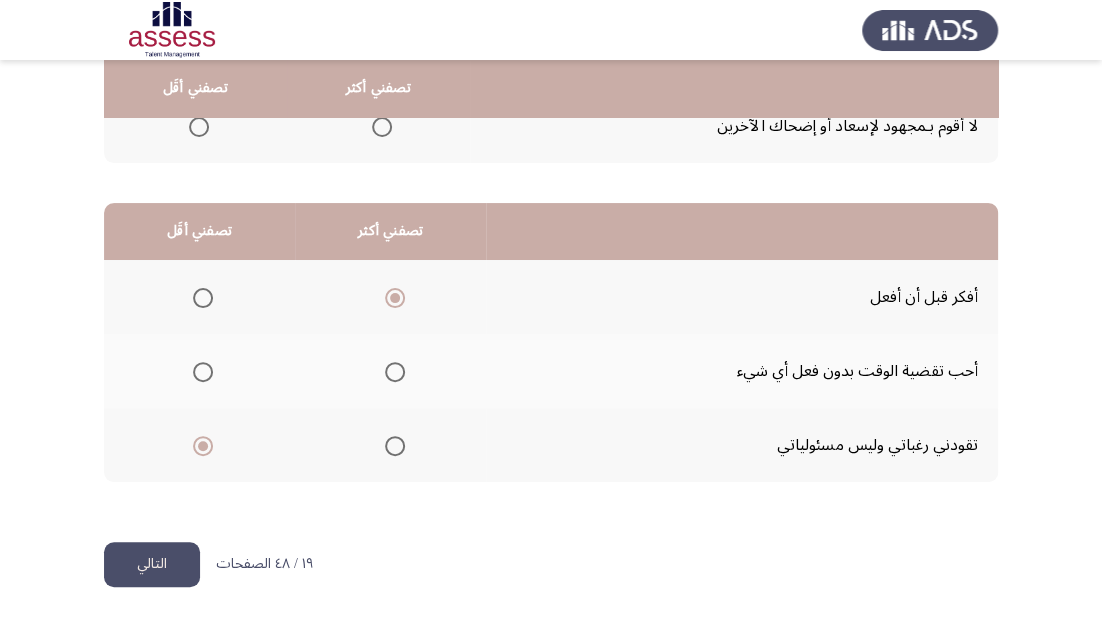 click on "التالي" 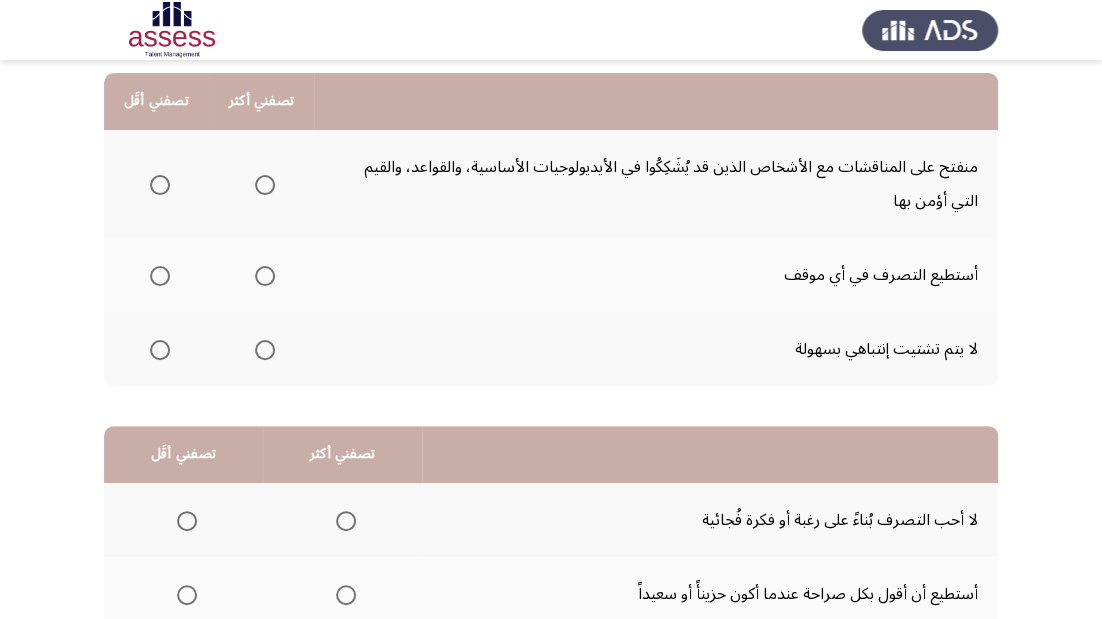 scroll, scrollTop: 160, scrollLeft: 0, axis: vertical 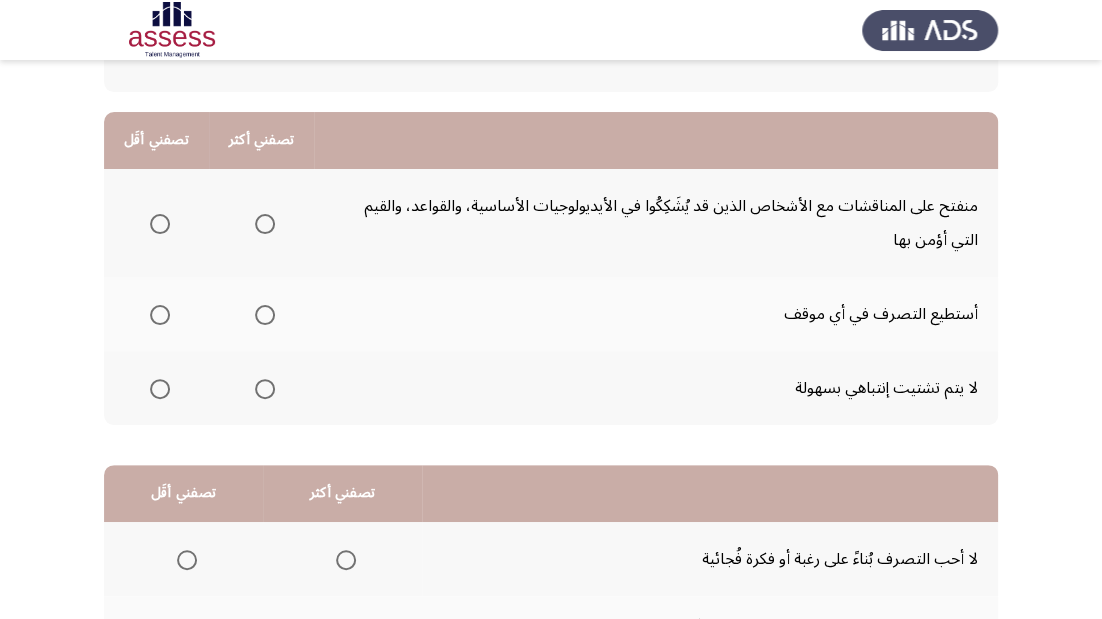 click at bounding box center [265, 315] 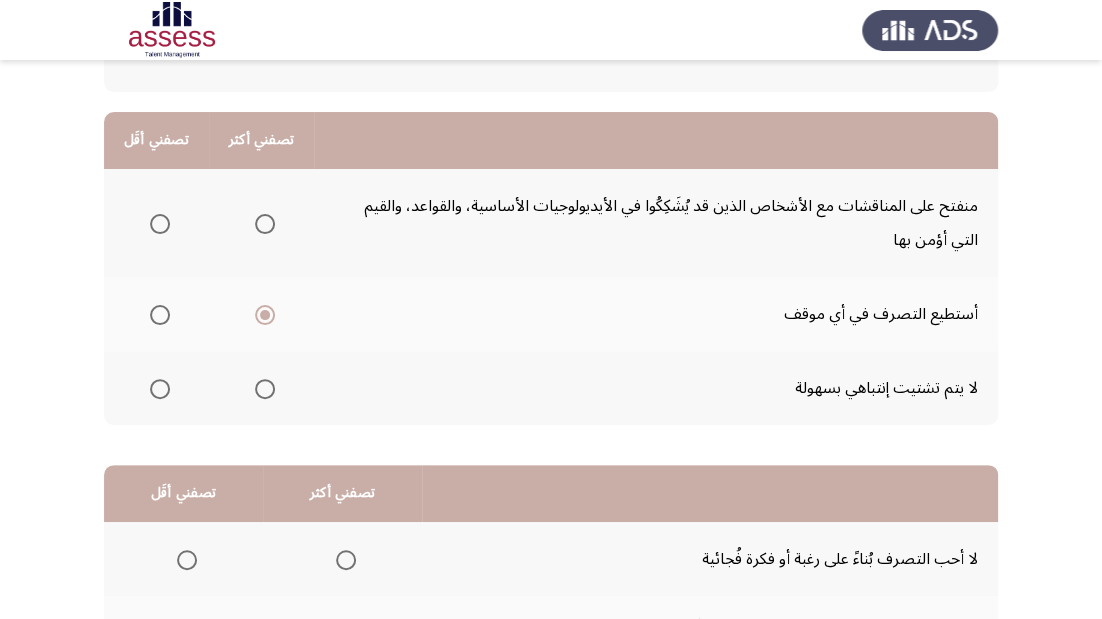 click at bounding box center (160, 389) 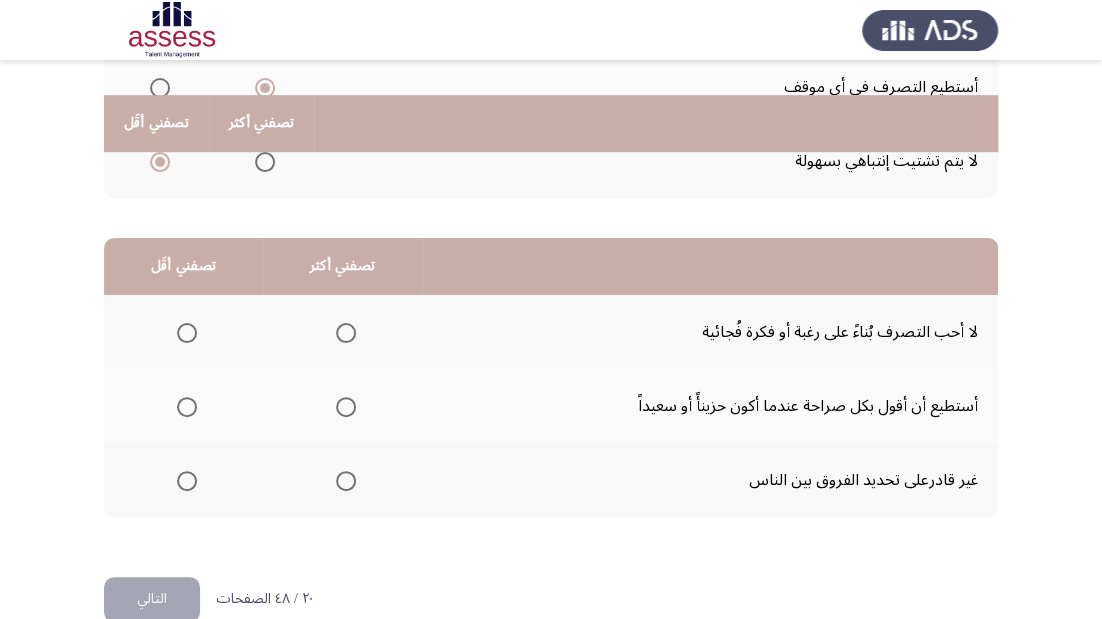 scroll, scrollTop: 421, scrollLeft: 0, axis: vertical 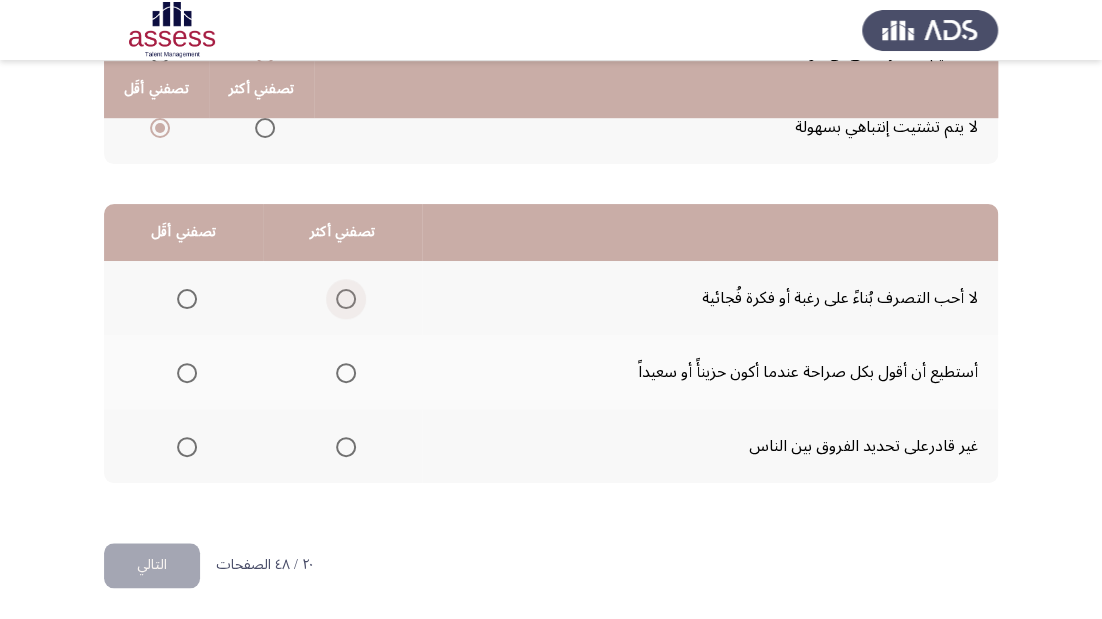 click at bounding box center (346, 299) 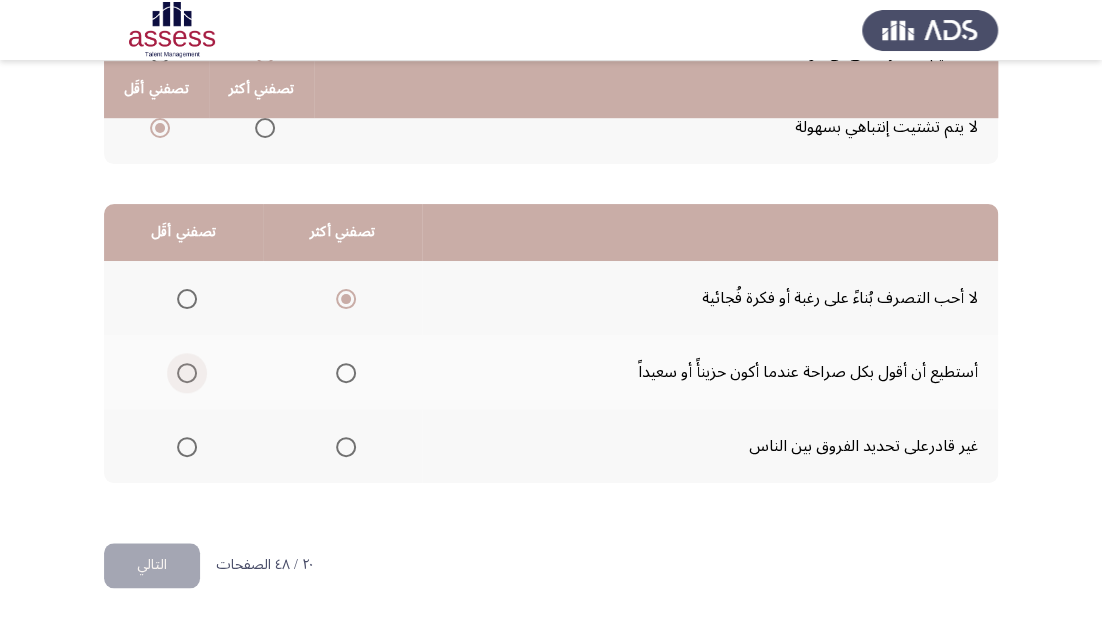 click at bounding box center (187, 373) 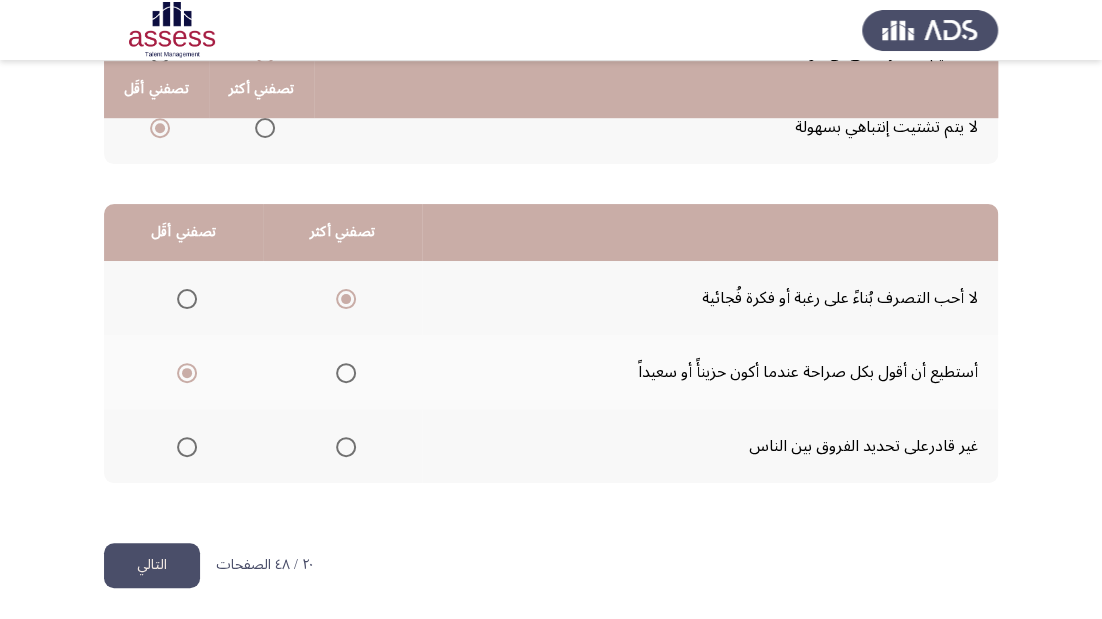 click on "التالي" 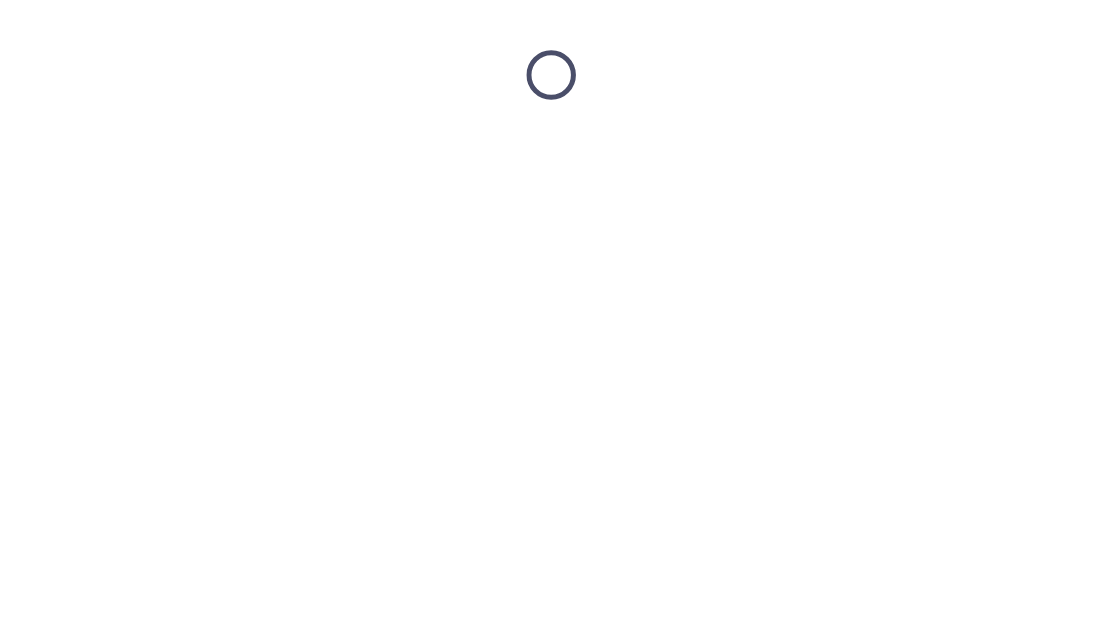 scroll, scrollTop: 0, scrollLeft: 0, axis: both 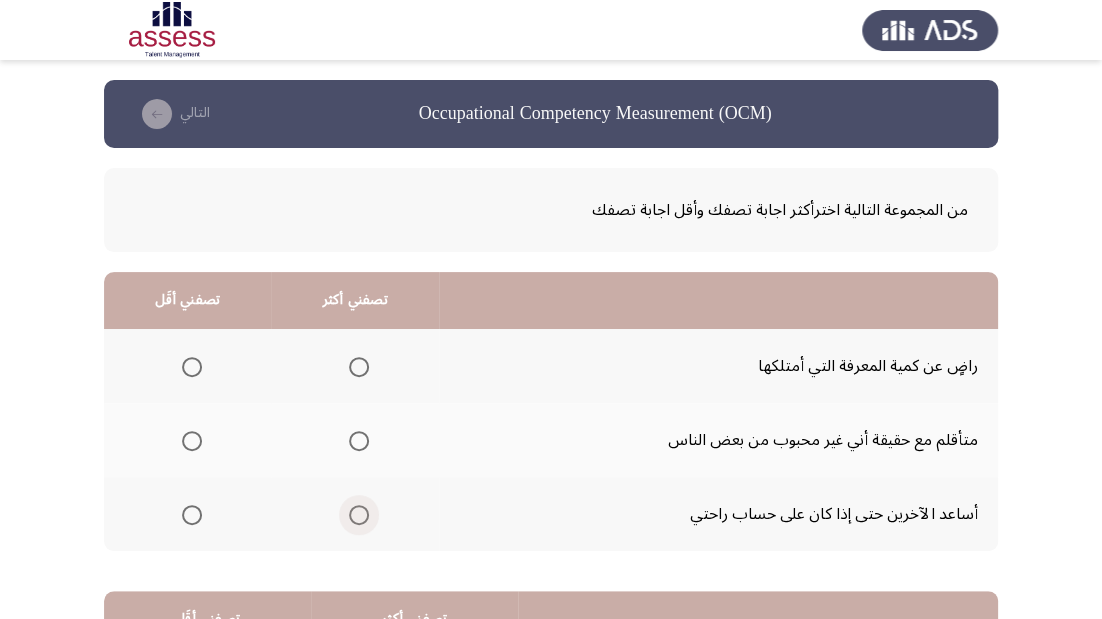 click at bounding box center (359, 515) 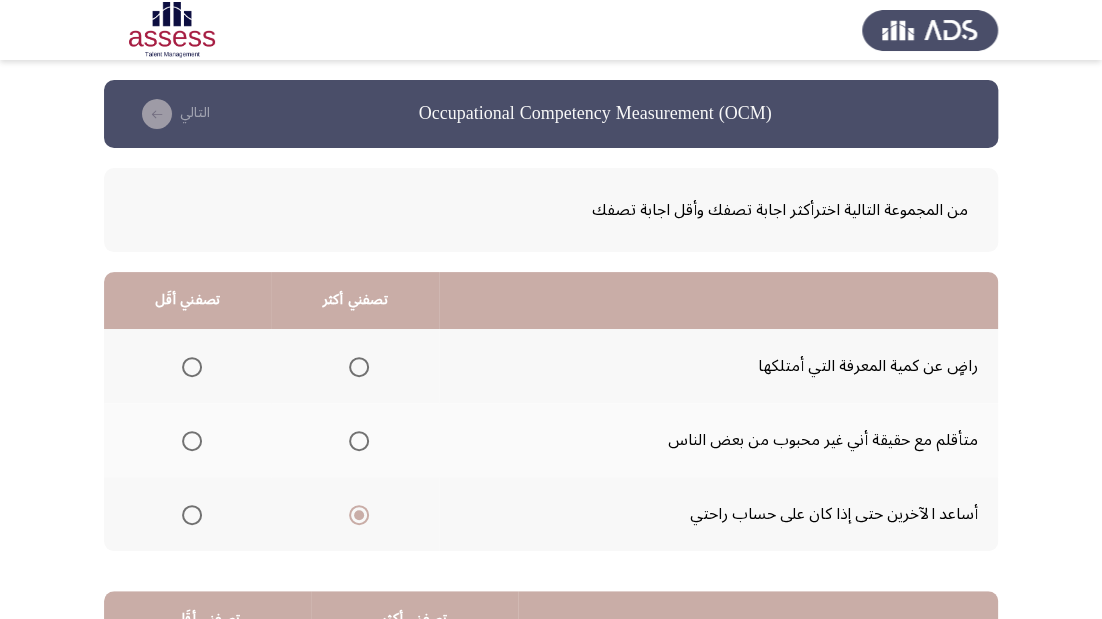 click at bounding box center [192, 367] 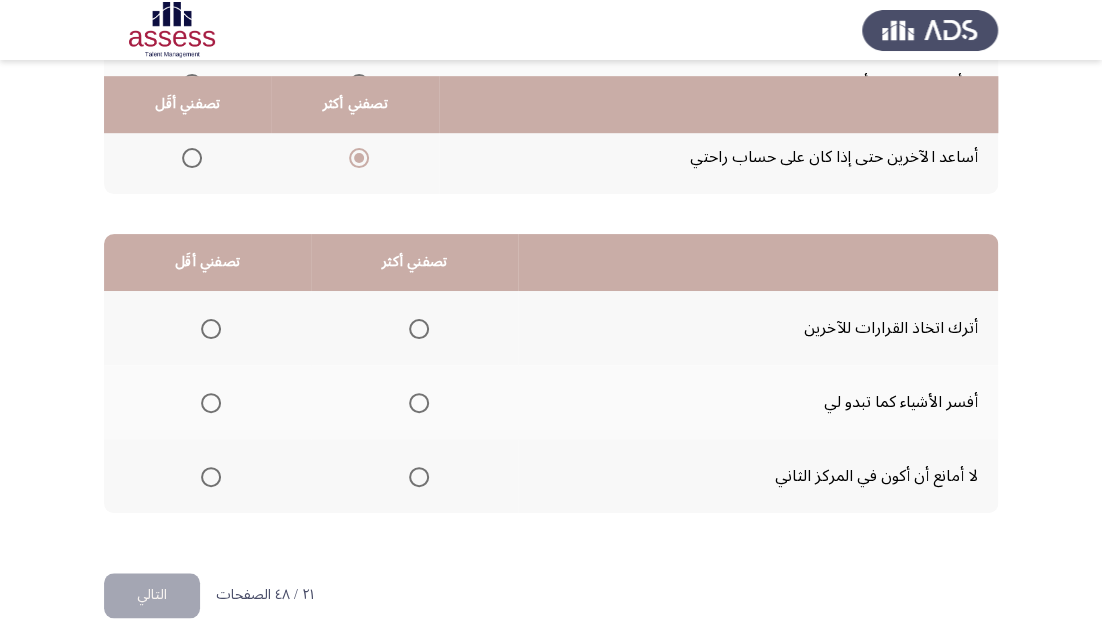 scroll, scrollTop: 388, scrollLeft: 0, axis: vertical 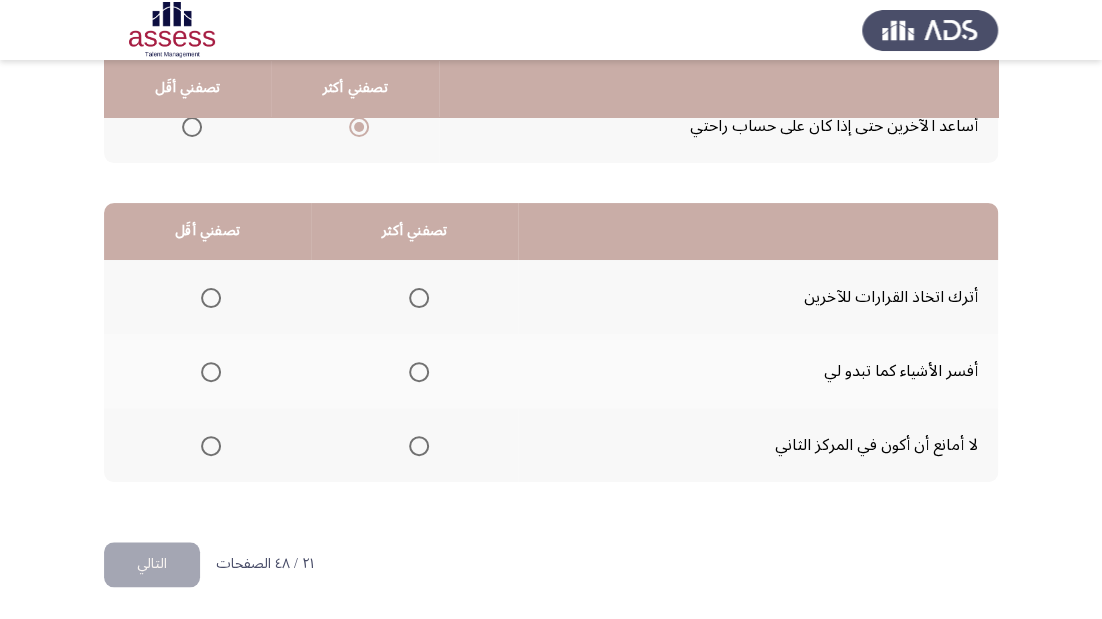 click at bounding box center (419, 372) 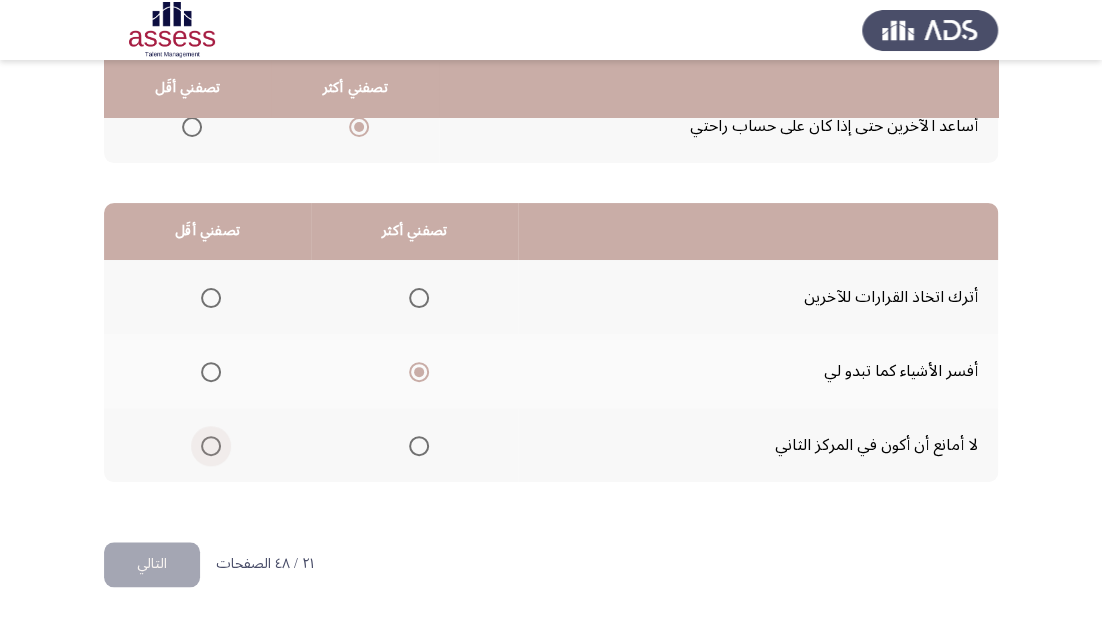 click at bounding box center (211, 446) 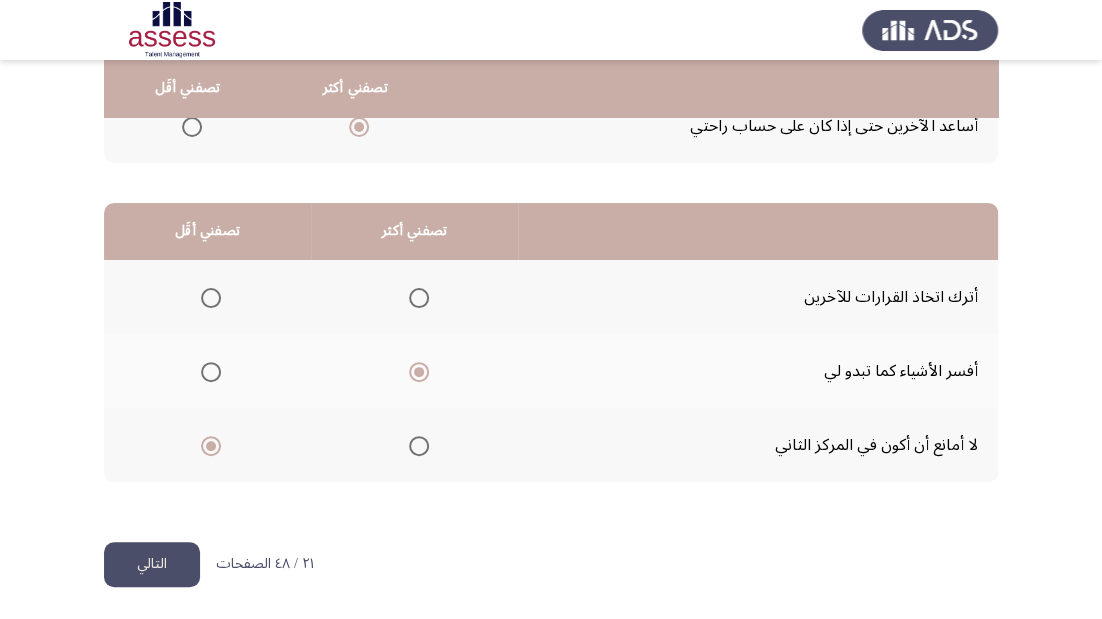 click on "التالي" 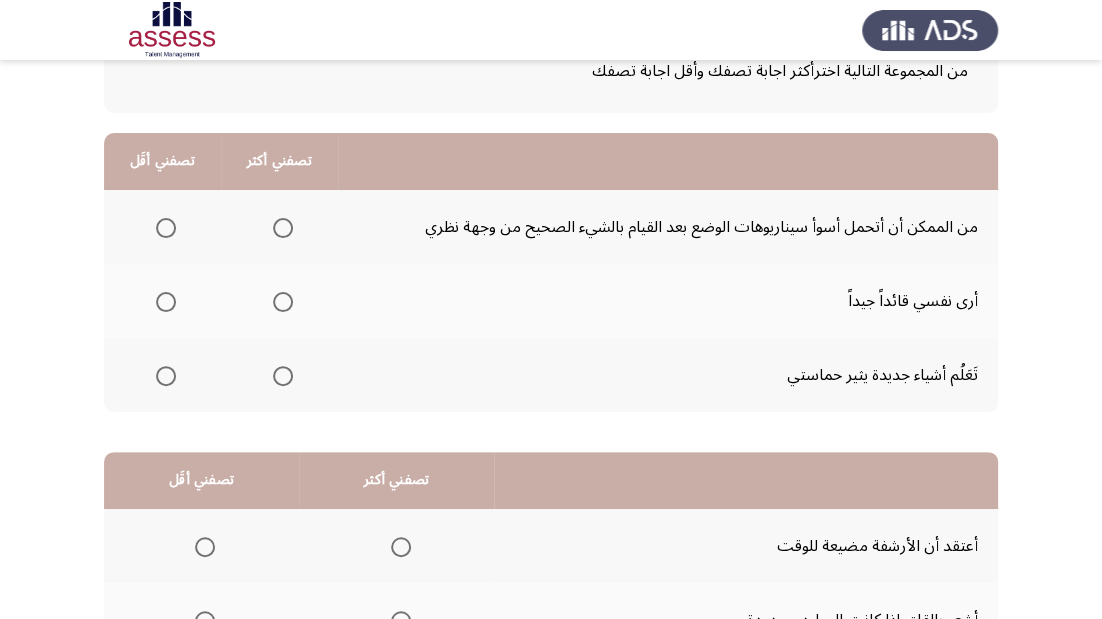 scroll, scrollTop: 160, scrollLeft: 0, axis: vertical 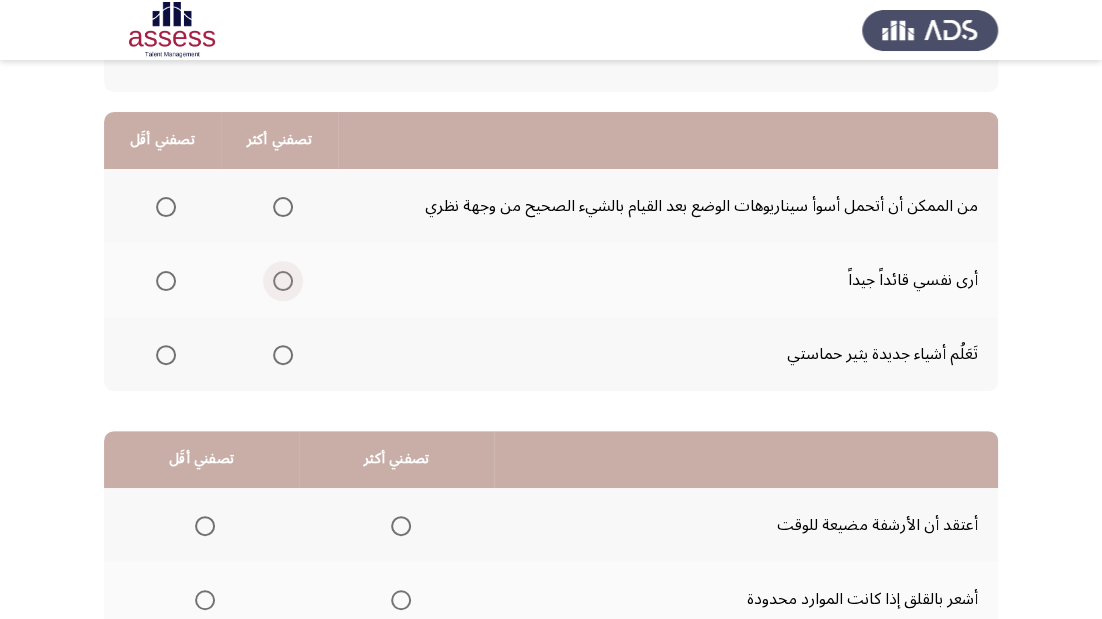 click at bounding box center [283, 281] 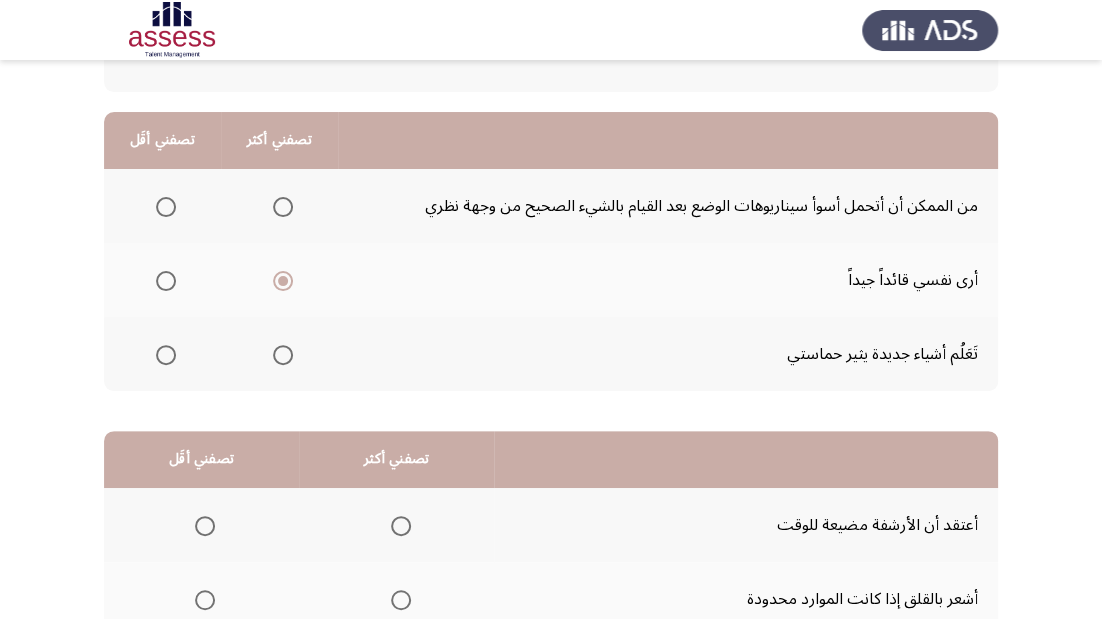 click at bounding box center [166, 355] 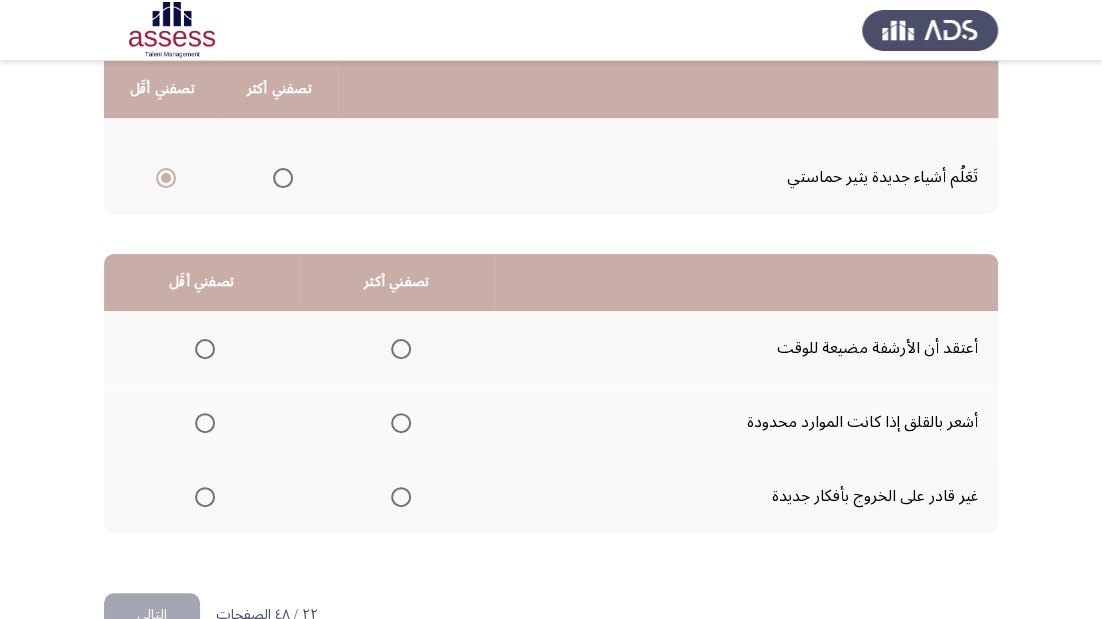 scroll, scrollTop: 388, scrollLeft: 0, axis: vertical 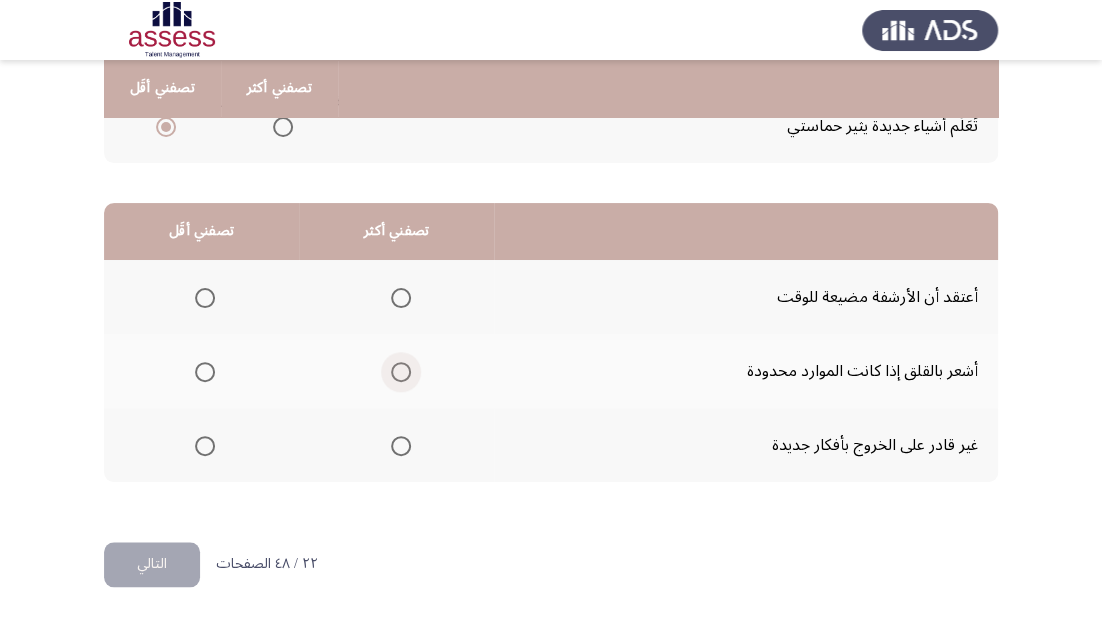 click at bounding box center (401, 372) 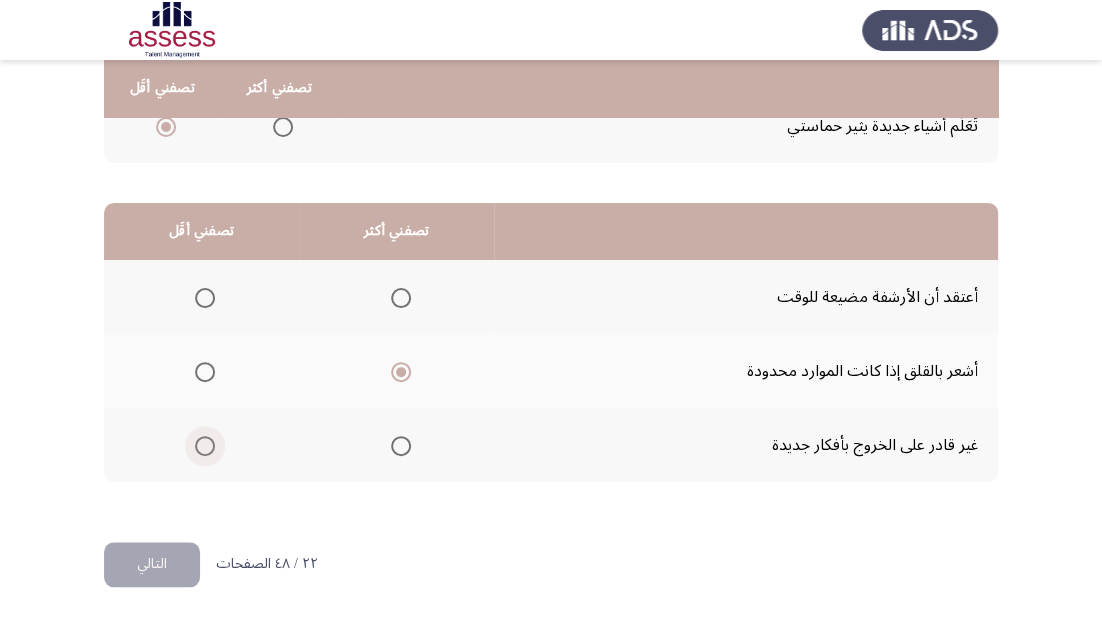 click at bounding box center [205, 446] 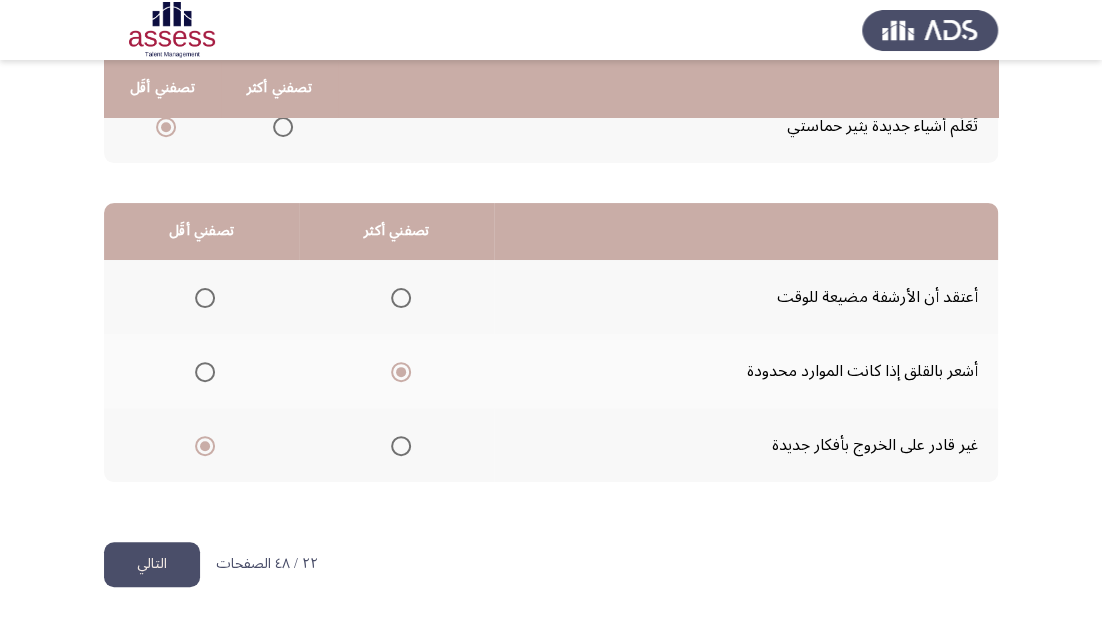 click on "Occupational Competency Measurement (OCM)   التالي  من المجموعة التالية اخترأكثر اجابة تصفك وأقل اجابة تصفك  تصفني أكثر   تصفني أقَل  من الممكن أن أتحمل أسوأ سيناريوهات الوضع بعد القيام بالشيء الصحيح من وجهة نظري     أرى نفسي قائداً جيداً     تَعَلُم أشياء جديدة يثير حماستي      تصفني أكثر   تصفني أقَل  أعتقد أن الأرشفة مضيعة للوقت     أشعر بالقلق إذا كانت الموارد محدودة     غير قادر على الخروج بأفكار جديدة      ٢٢ / ٤٨ الصفحات   التالي
WAITING" at bounding box center [551, 117] 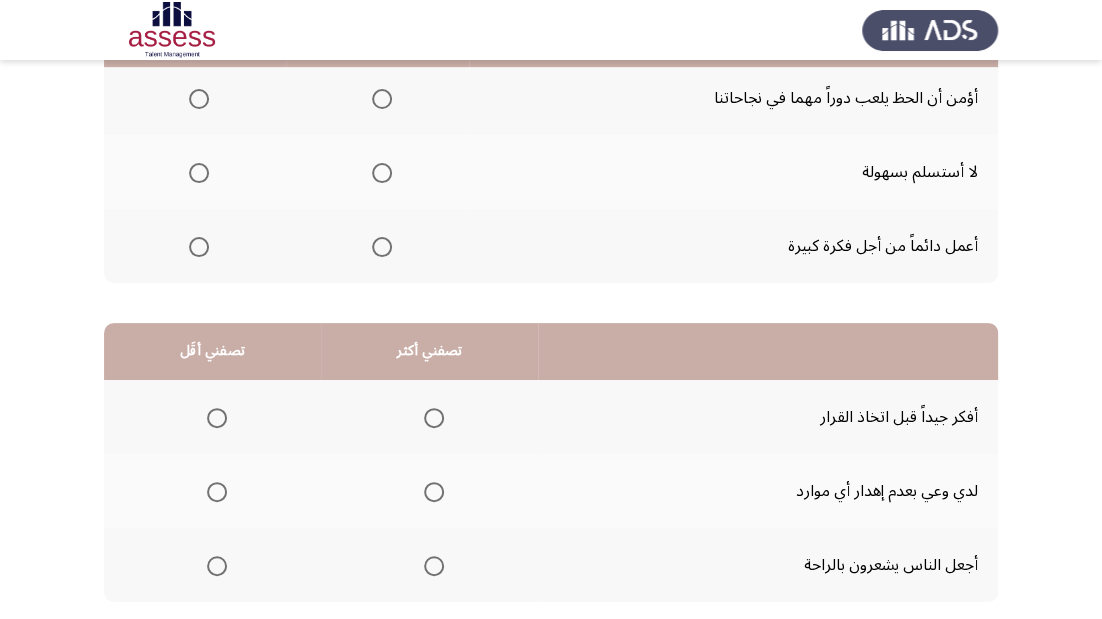scroll, scrollTop: 160, scrollLeft: 0, axis: vertical 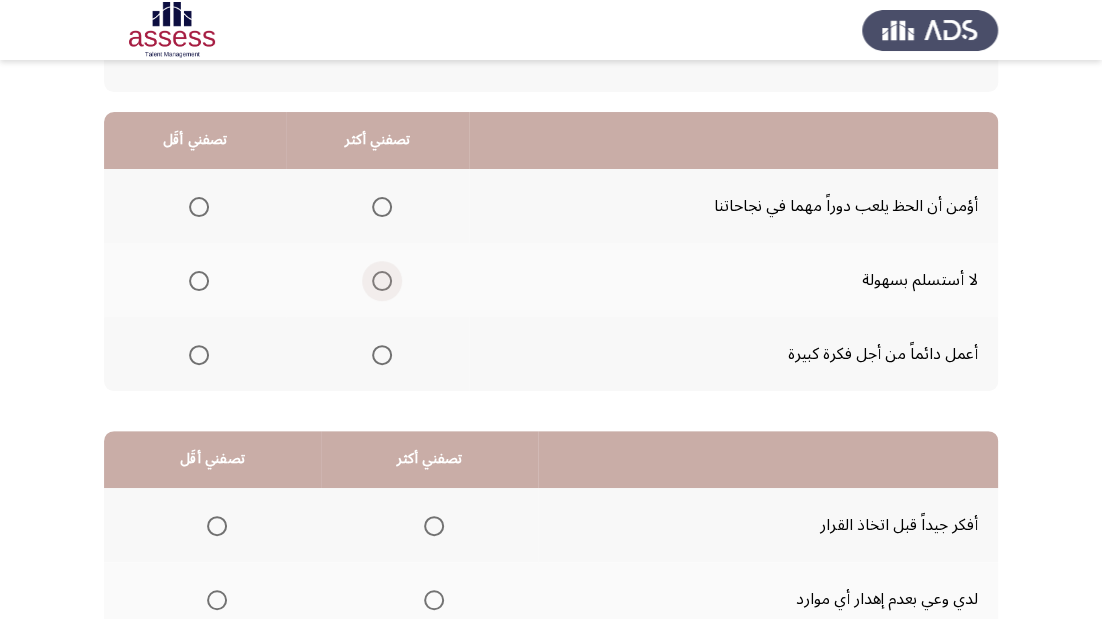 click at bounding box center (382, 281) 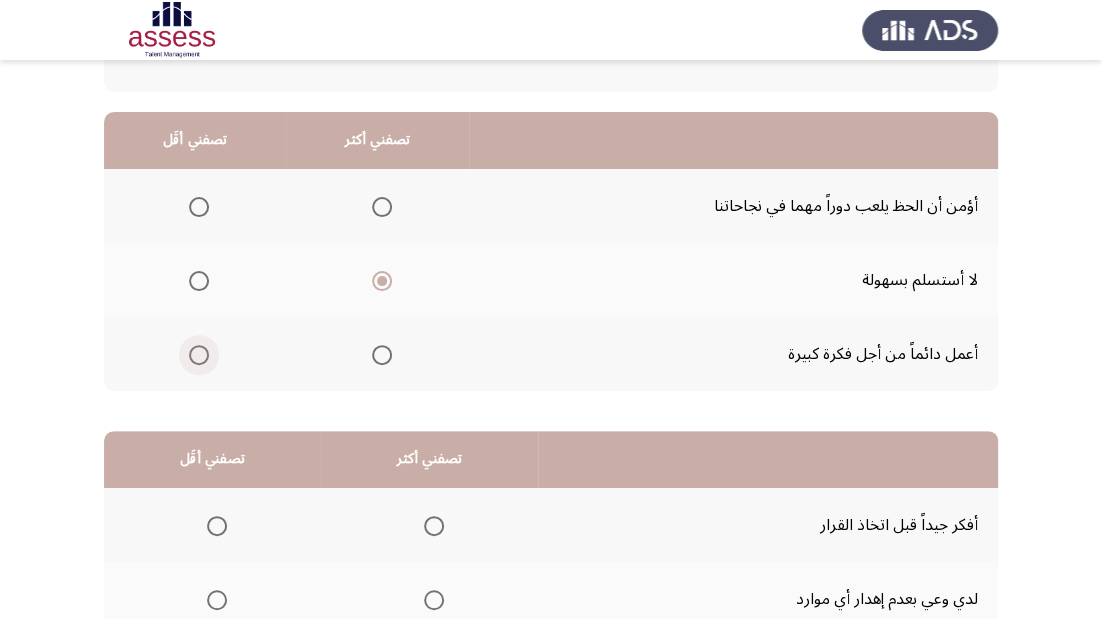 click at bounding box center [199, 355] 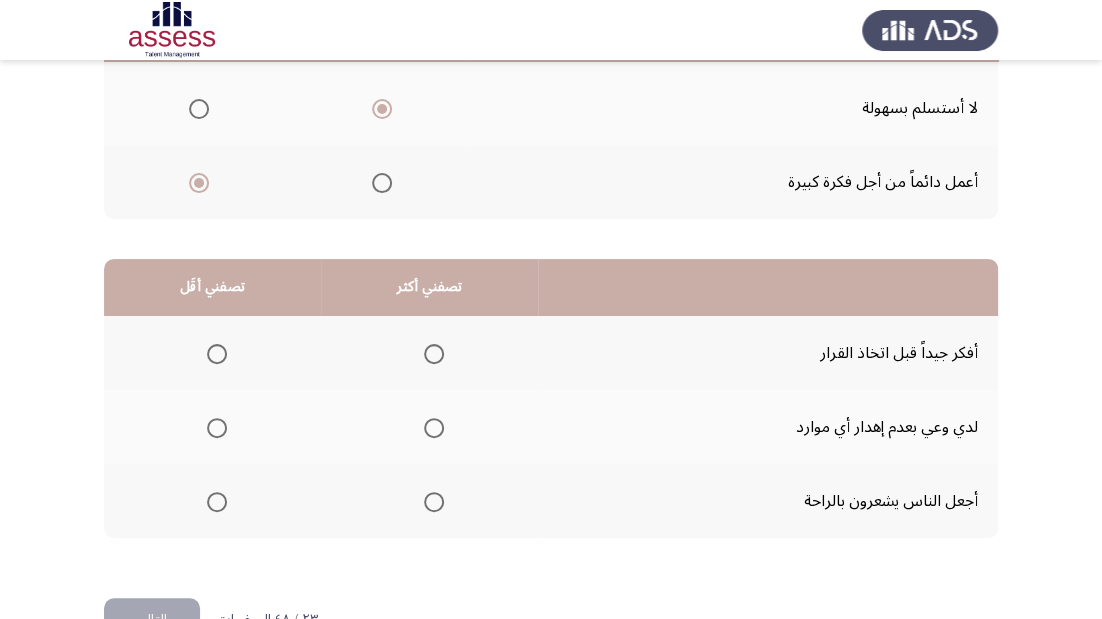 scroll, scrollTop: 388, scrollLeft: 0, axis: vertical 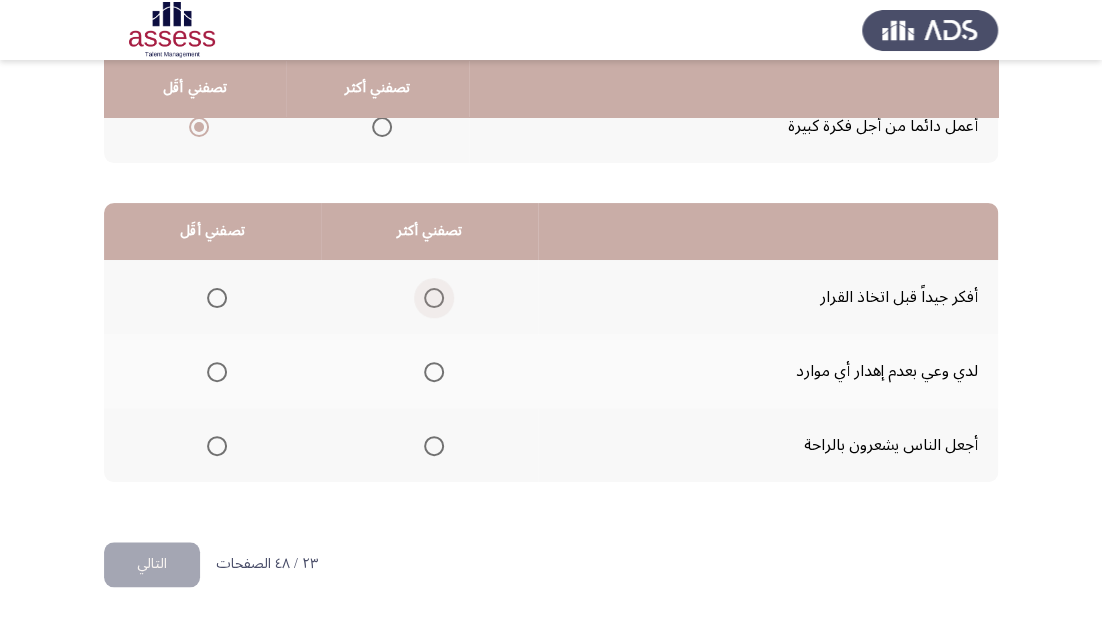 click at bounding box center [434, 298] 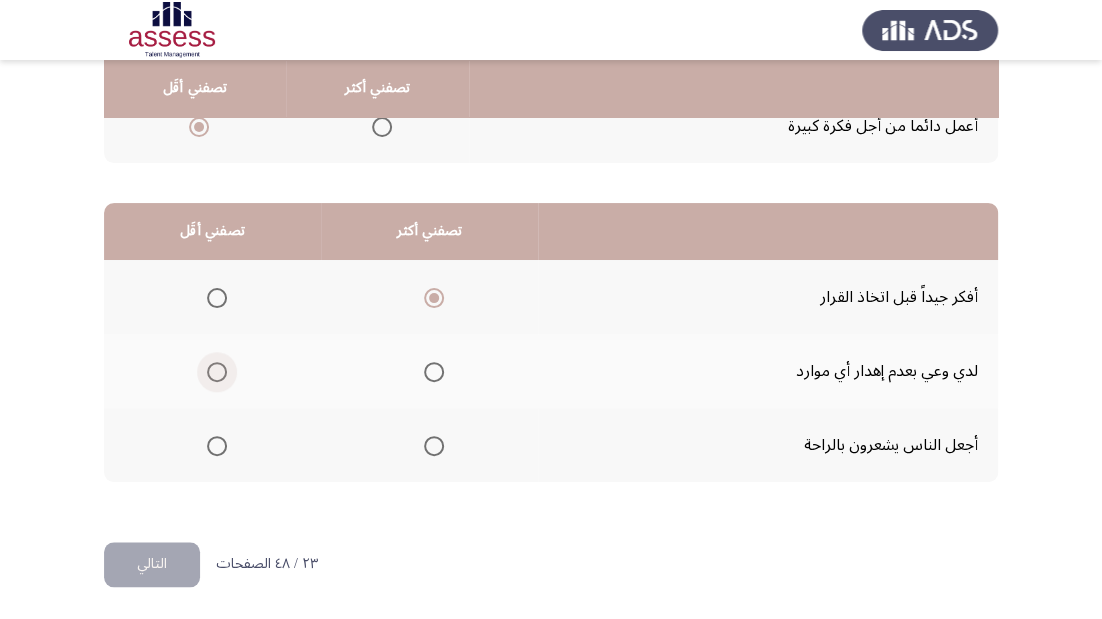 click at bounding box center [217, 372] 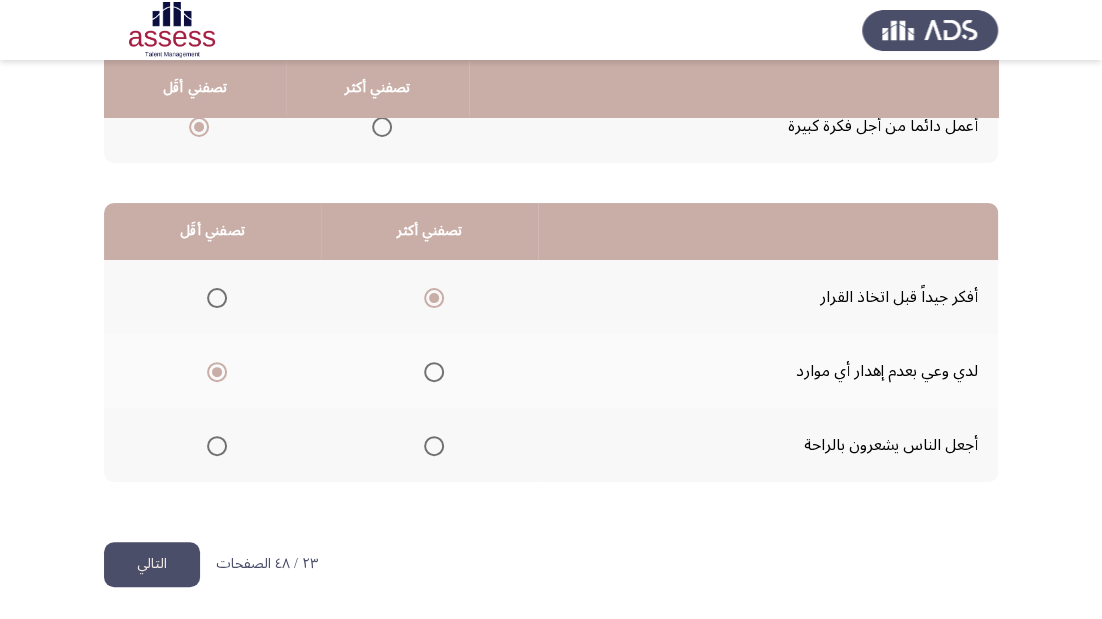 click on "التالي" 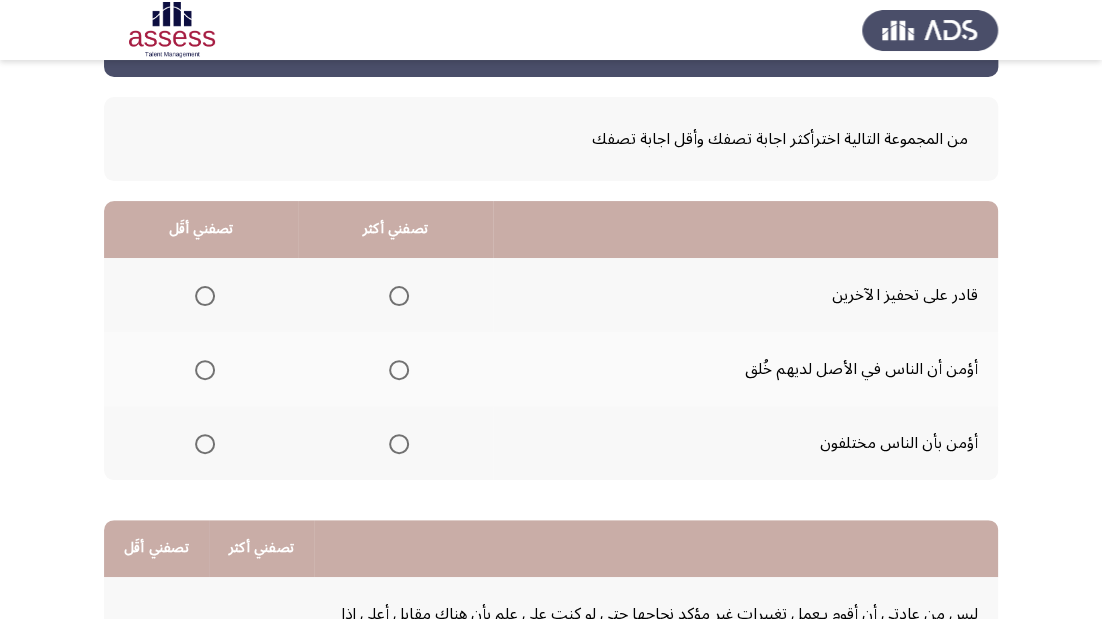 scroll, scrollTop: 160, scrollLeft: 0, axis: vertical 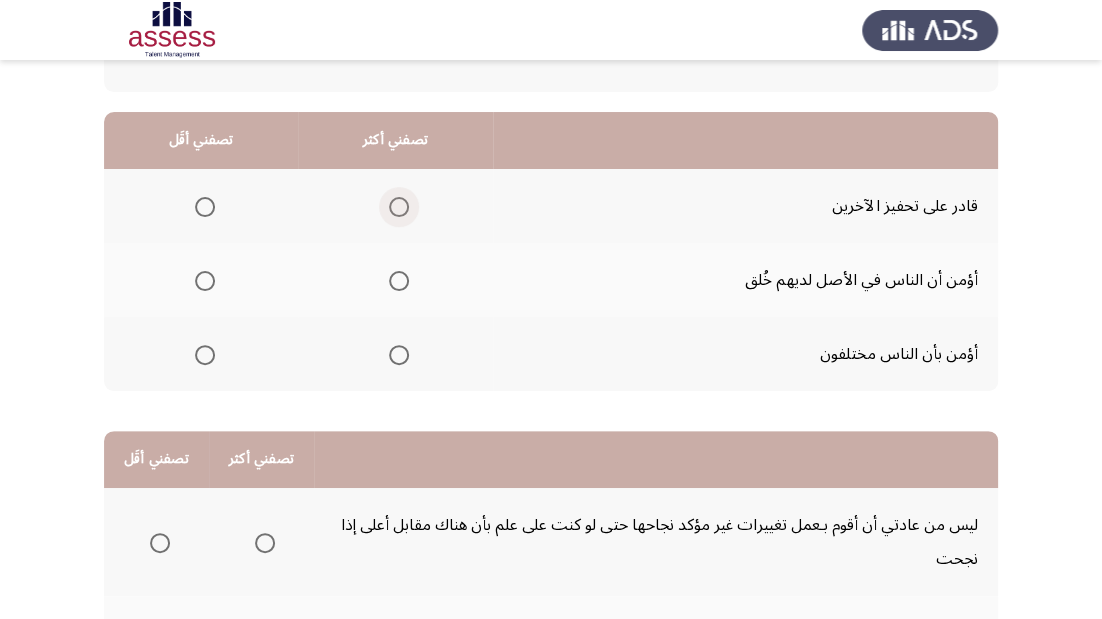 click at bounding box center (399, 207) 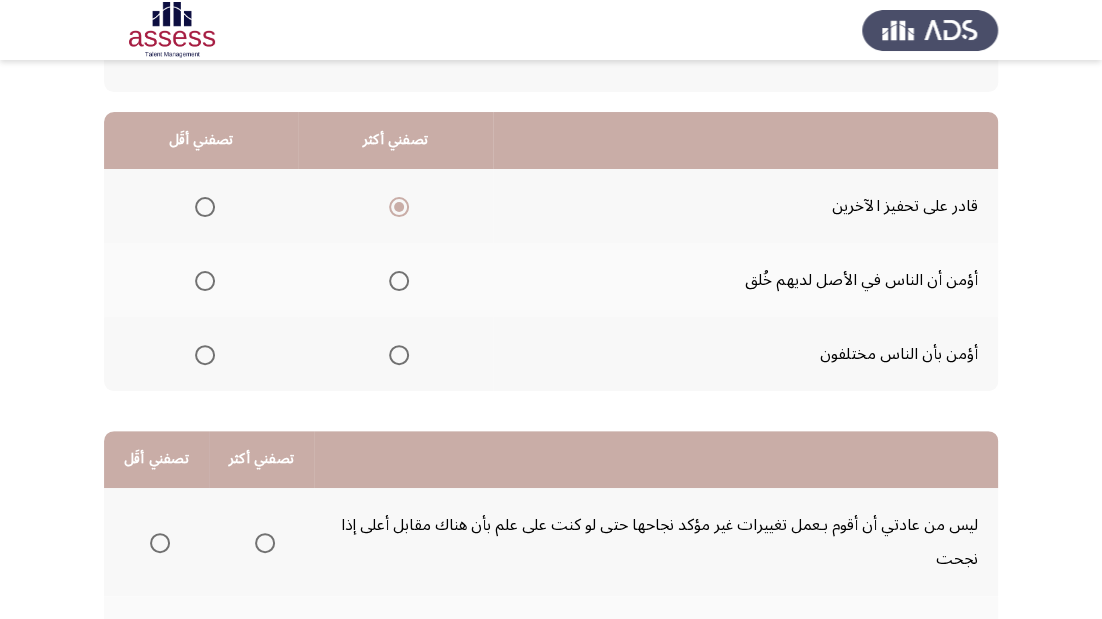 click at bounding box center [205, 281] 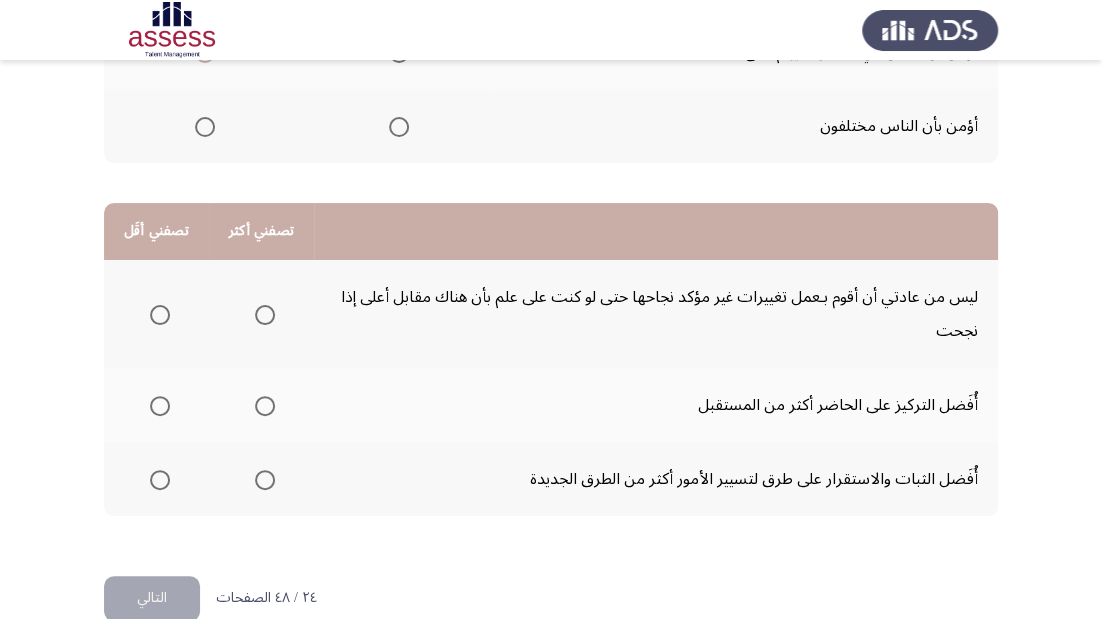 scroll, scrollTop: 421, scrollLeft: 0, axis: vertical 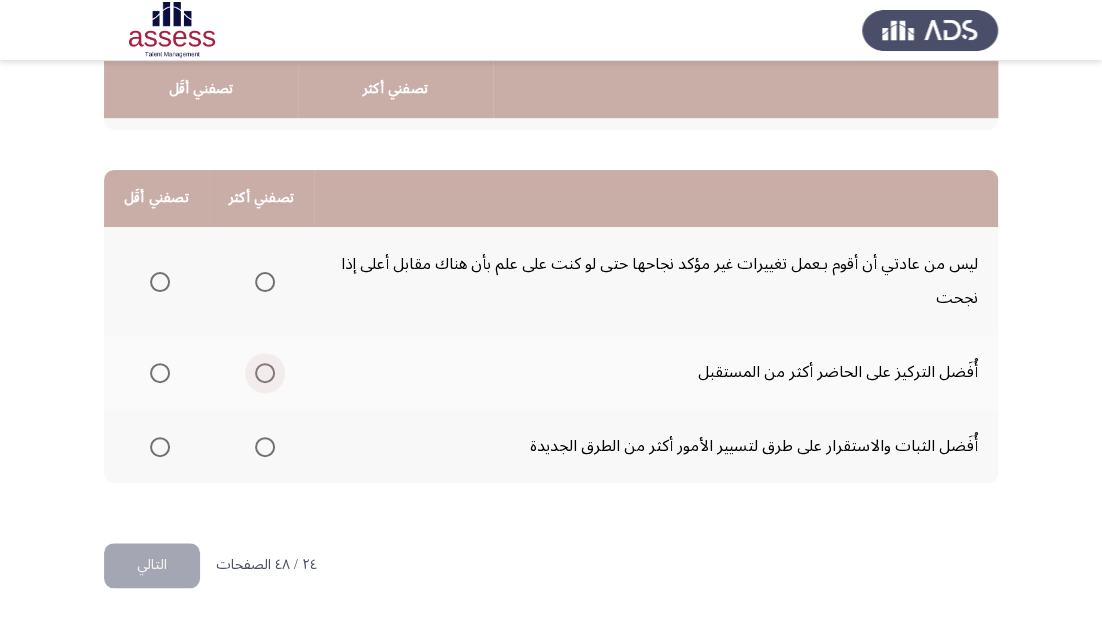 click at bounding box center [265, 373] 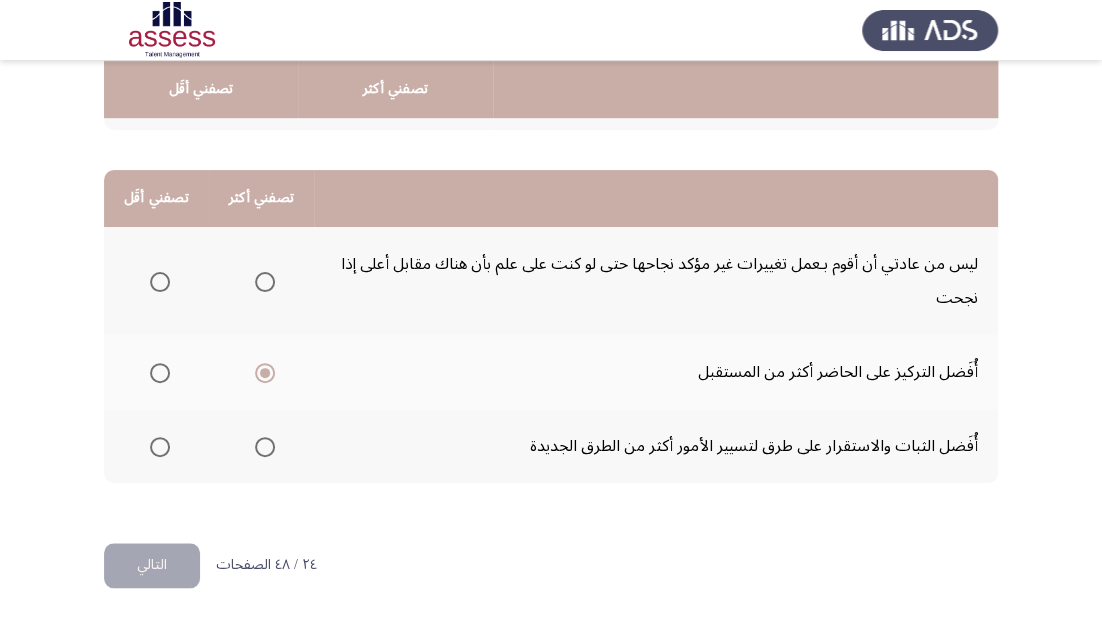 click at bounding box center (160, 282) 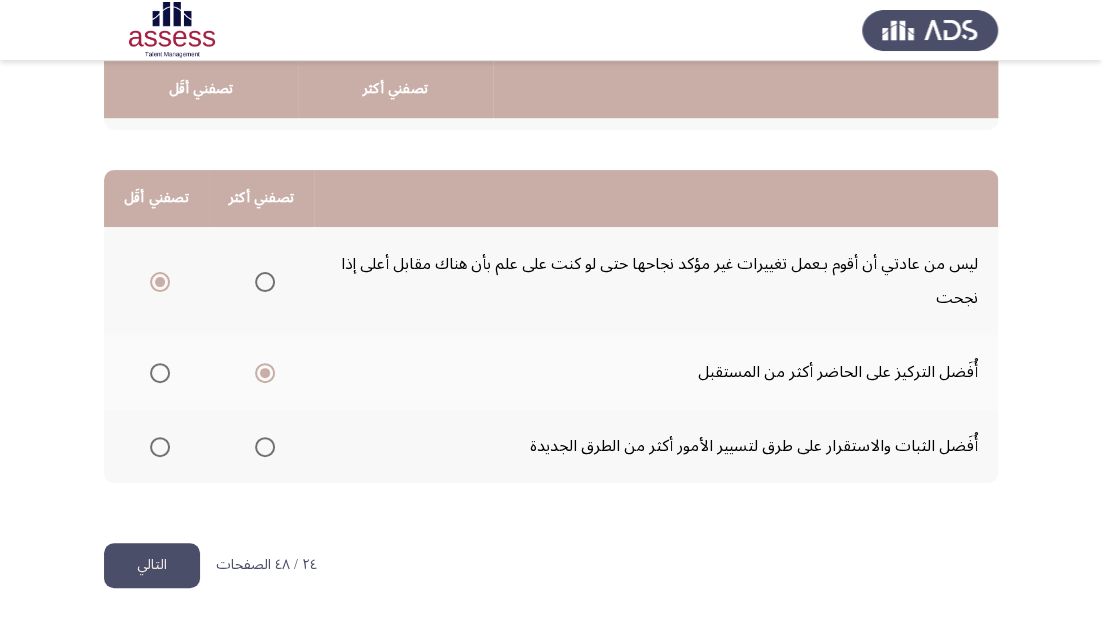 click on "التالي" 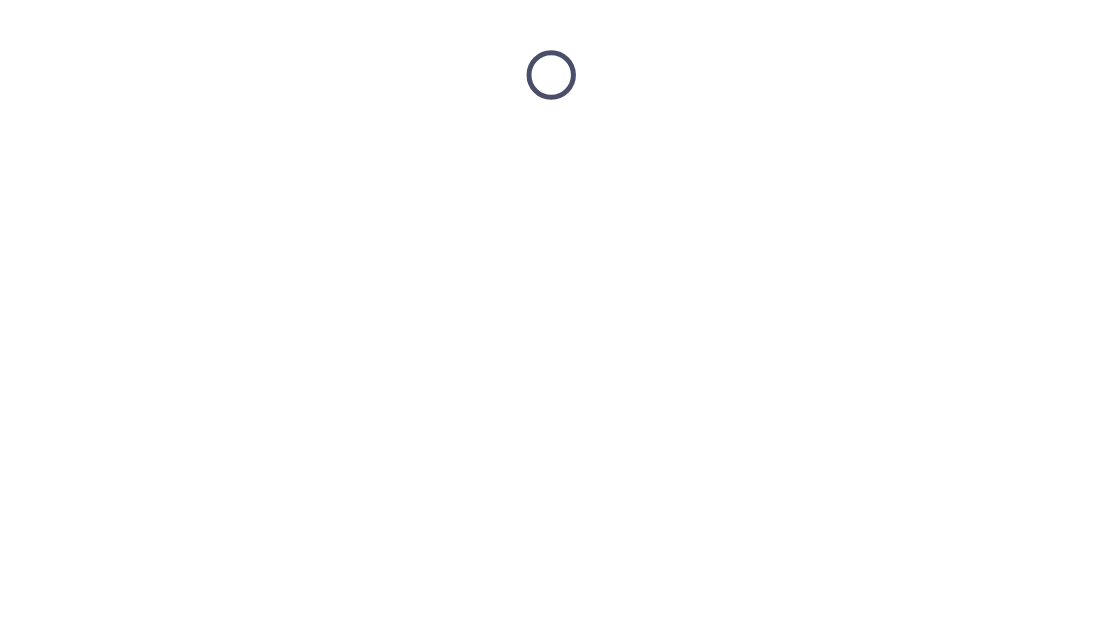 scroll, scrollTop: 0, scrollLeft: 0, axis: both 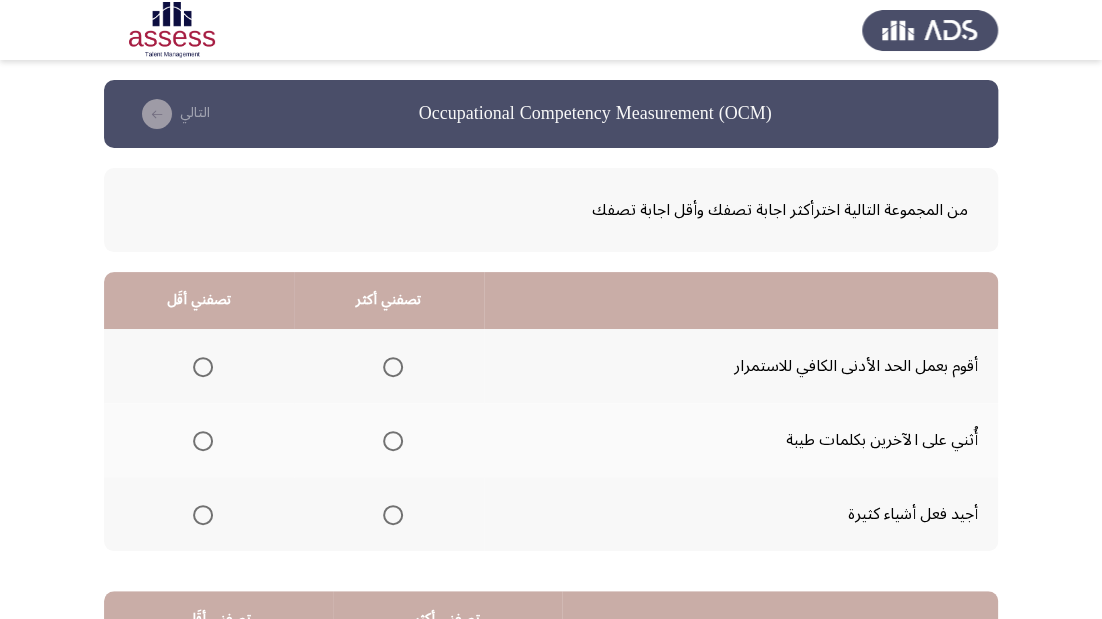 click at bounding box center [393, 515] 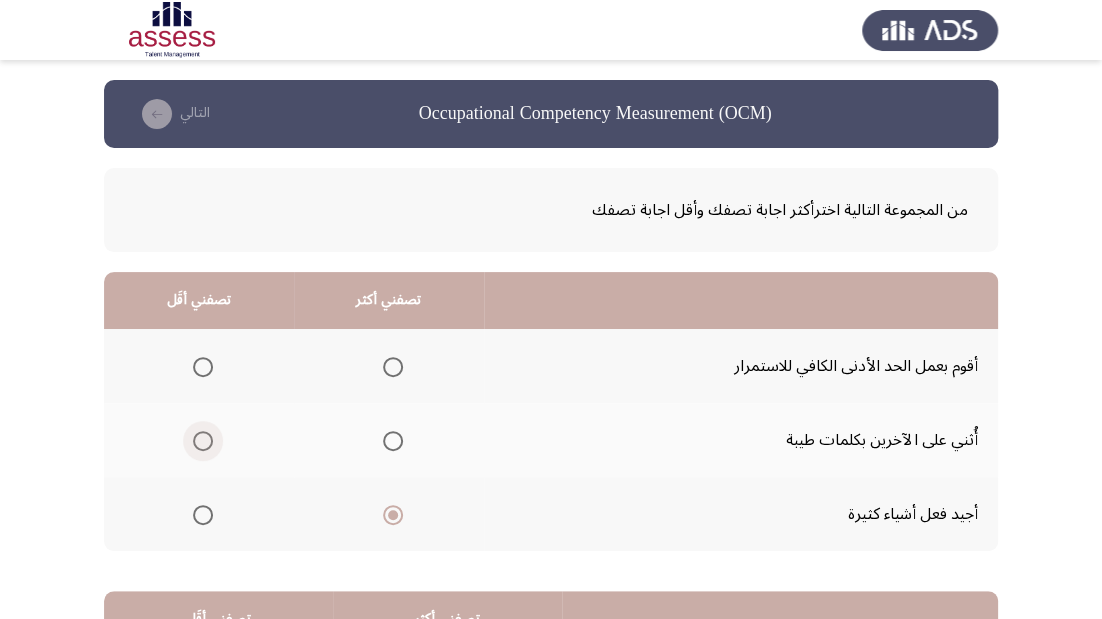 click at bounding box center (203, 441) 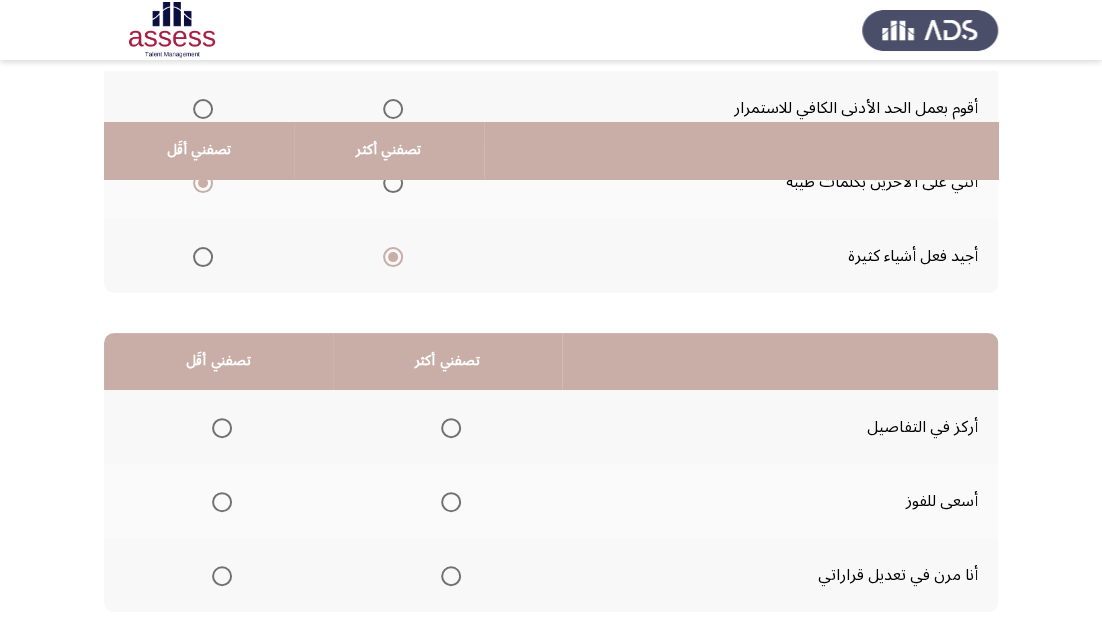 scroll, scrollTop: 320, scrollLeft: 0, axis: vertical 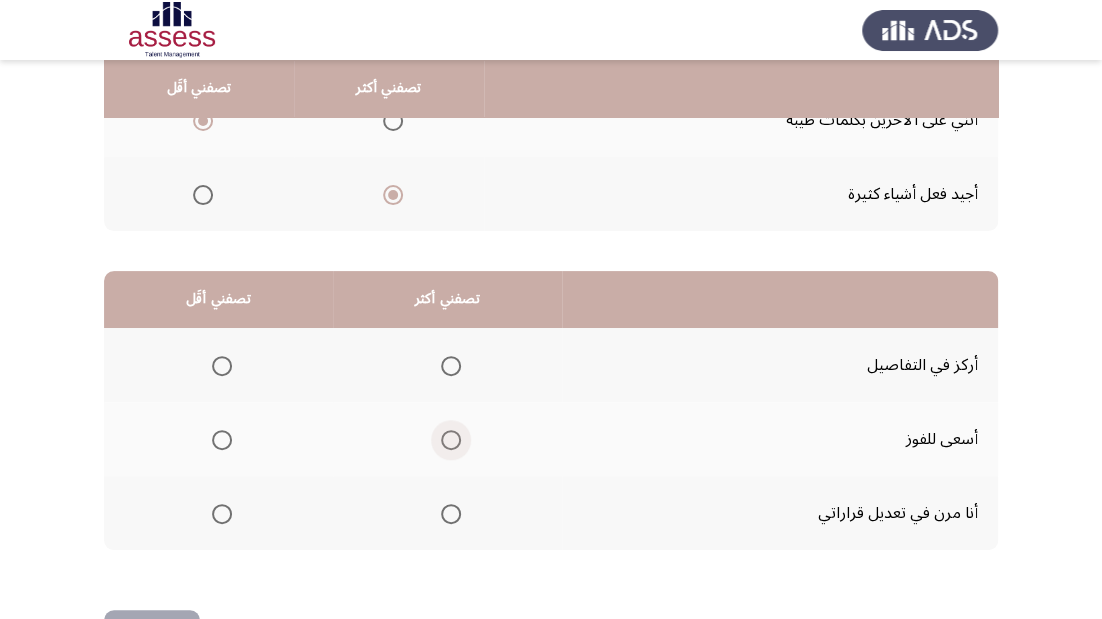 click at bounding box center [451, 440] 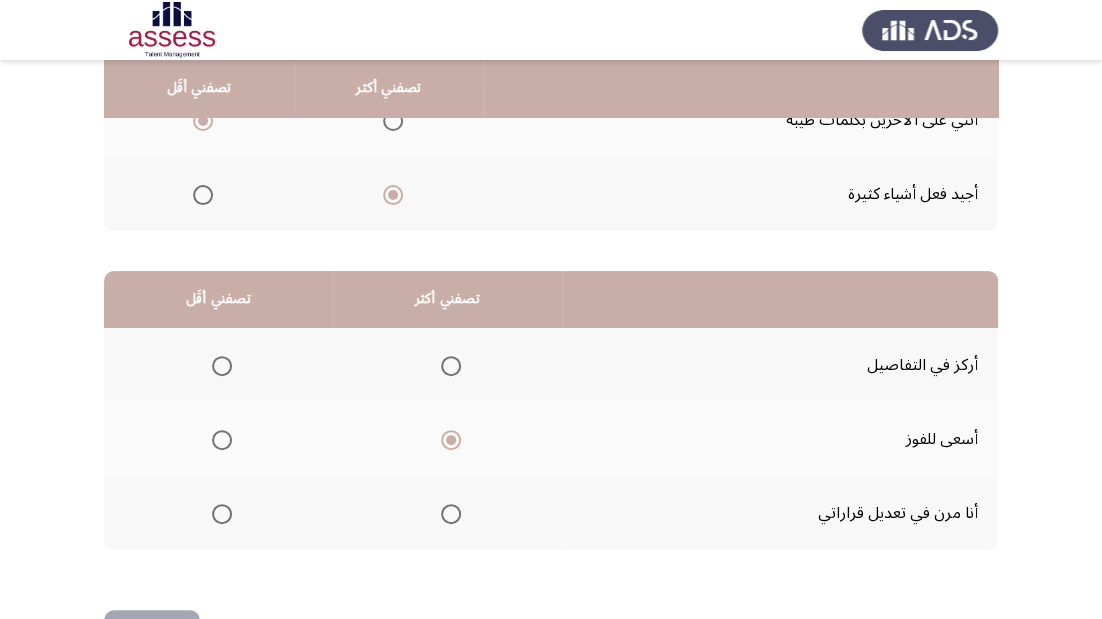 click at bounding box center [222, 514] 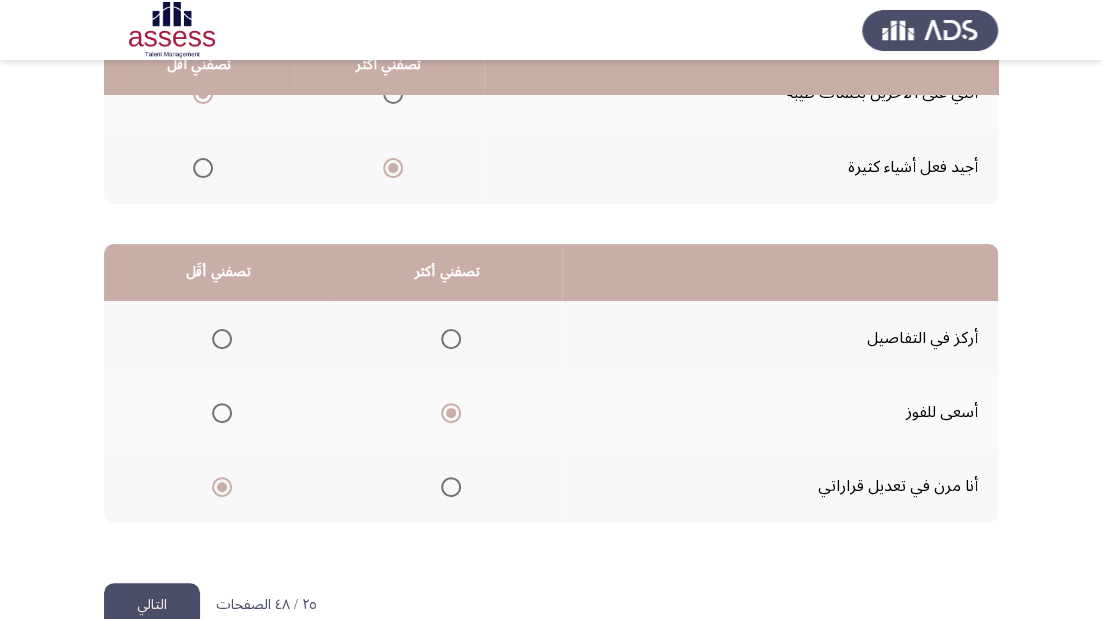scroll, scrollTop: 388, scrollLeft: 0, axis: vertical 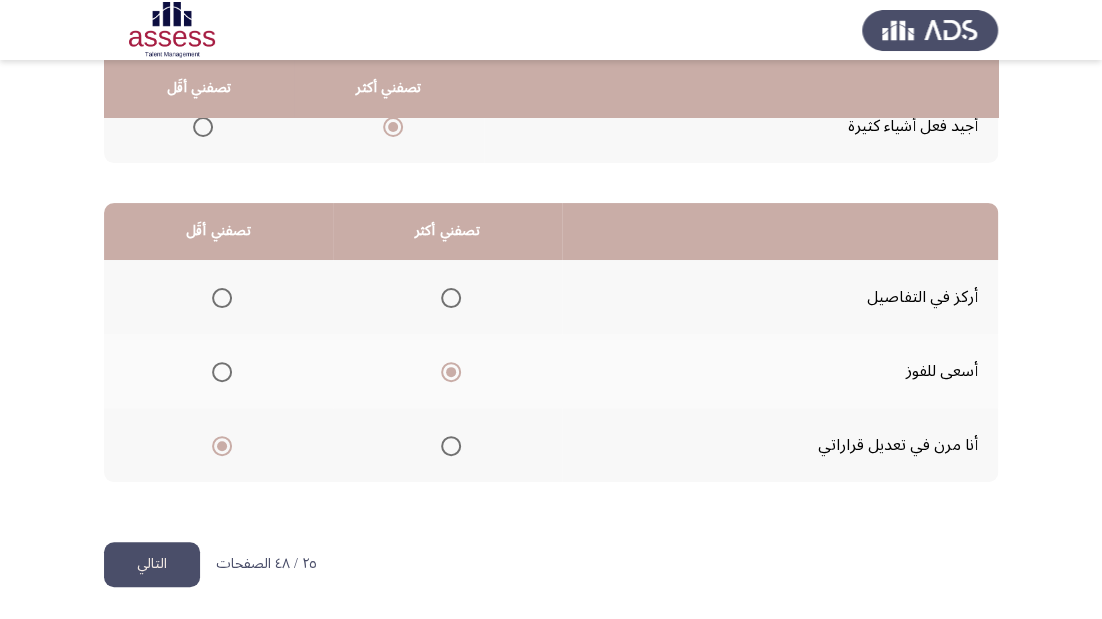 click on "التالي" 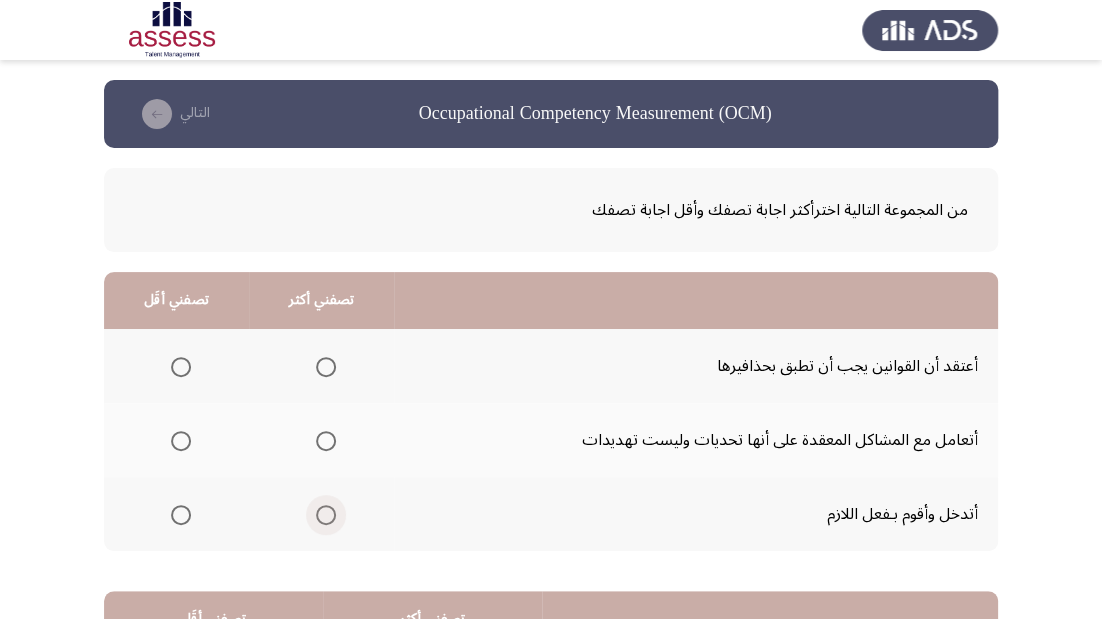 click at bounding box center [326, 515] 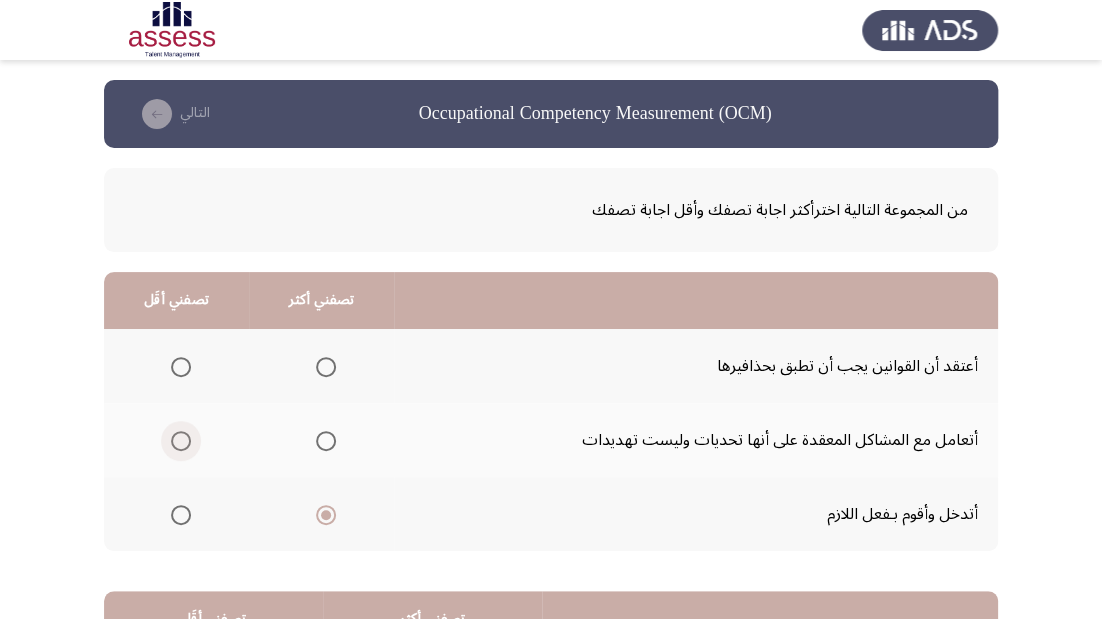 click at bounding box center [181, 441] 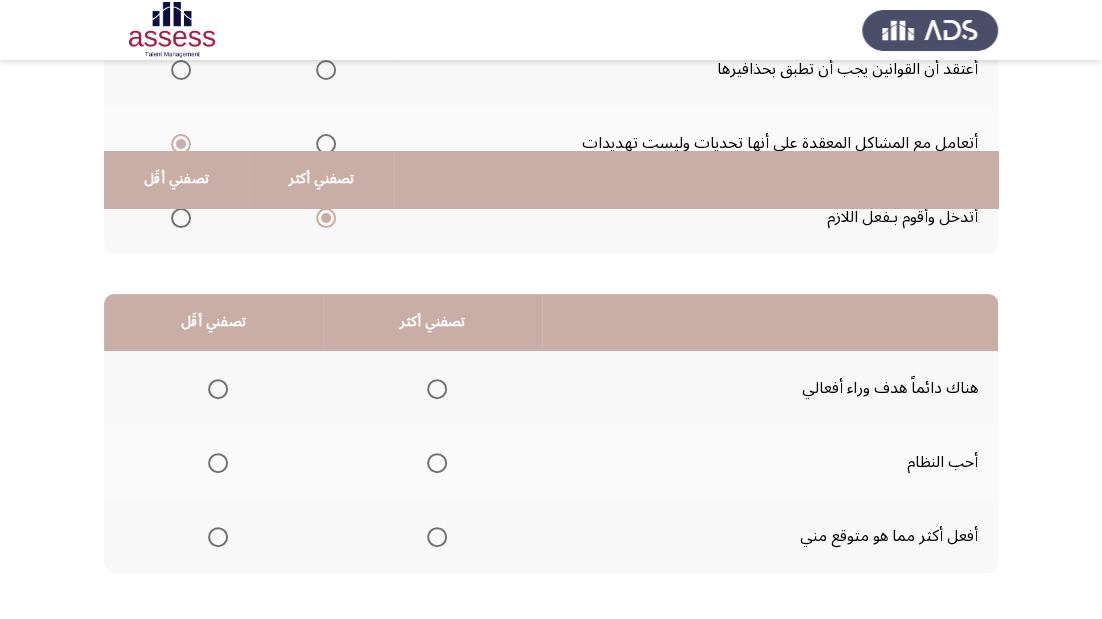scroll, scrollTop: 388, scrollLeft: 0, axis: vertical 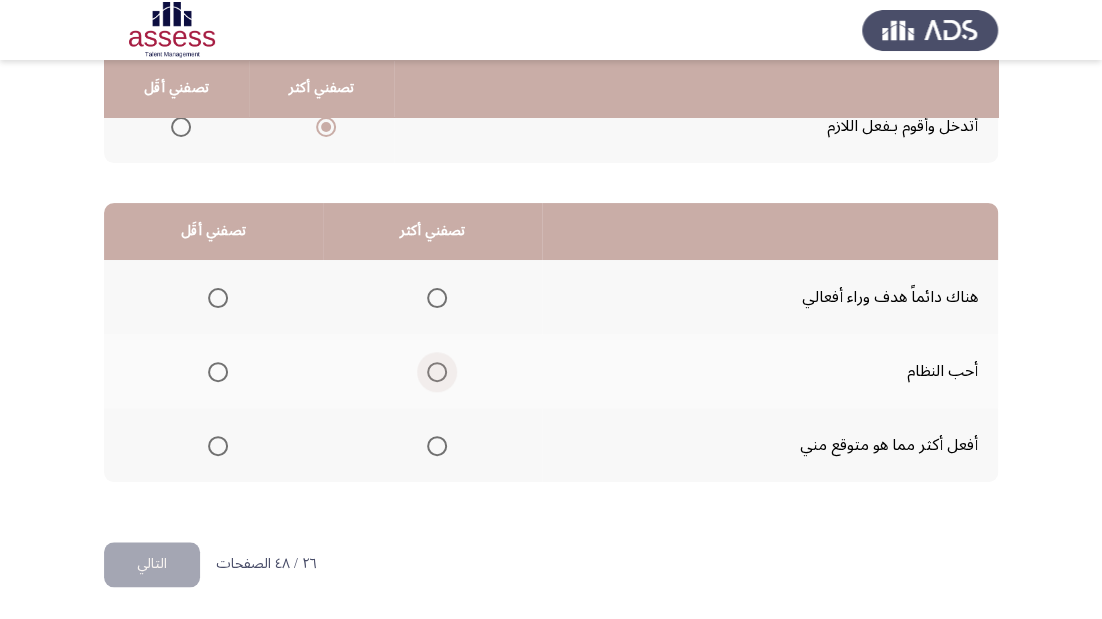 click at bounding box center (437, 372) 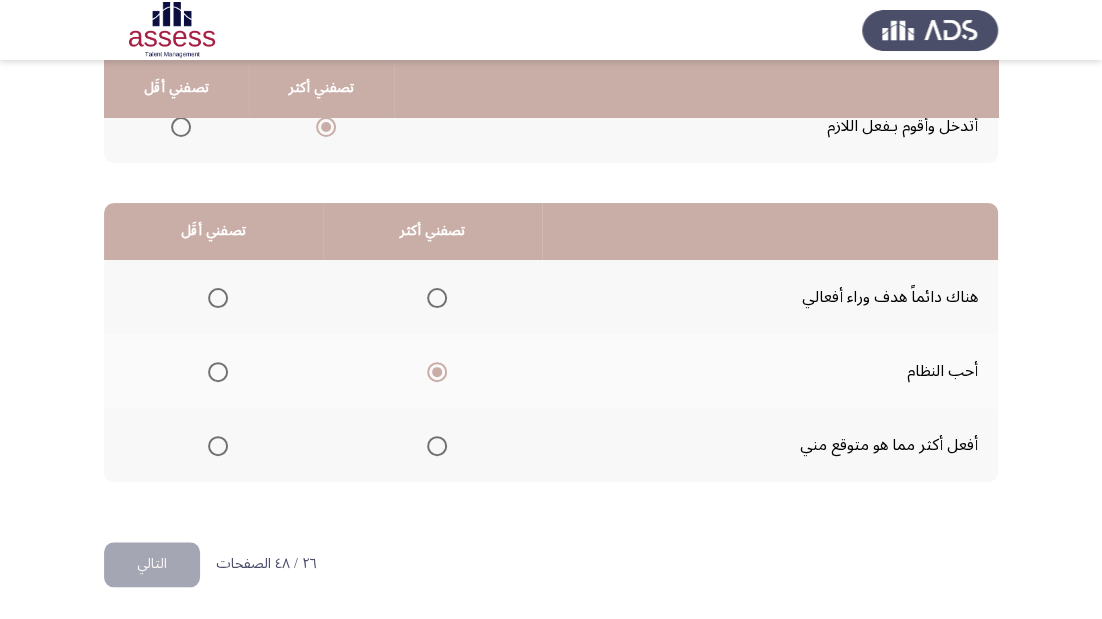 click at bounding box center (218, 446) 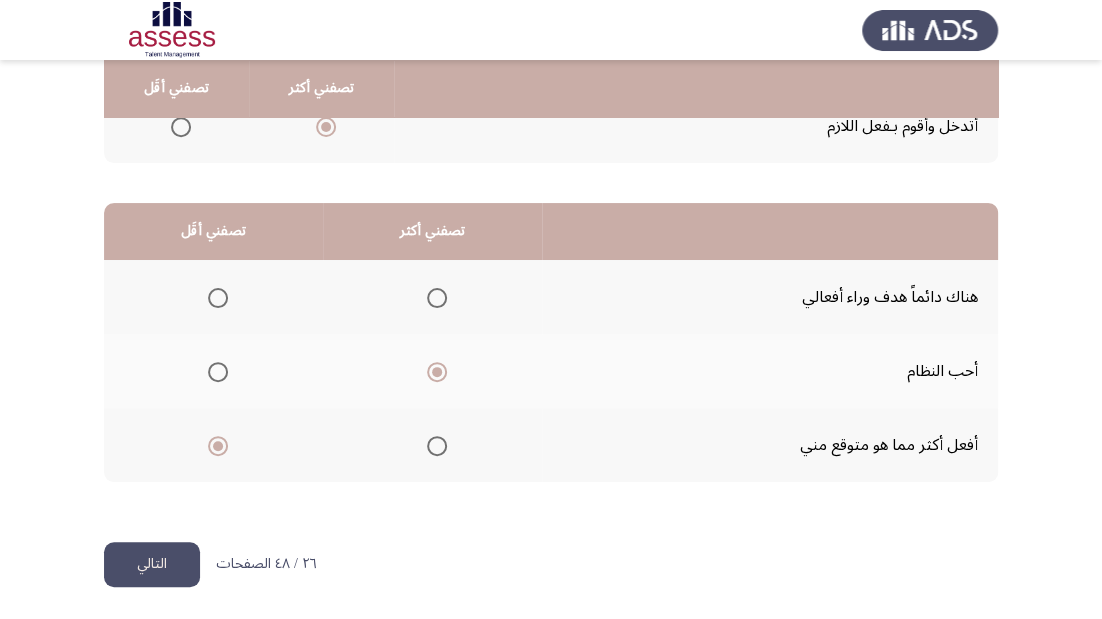 click on "التالي" 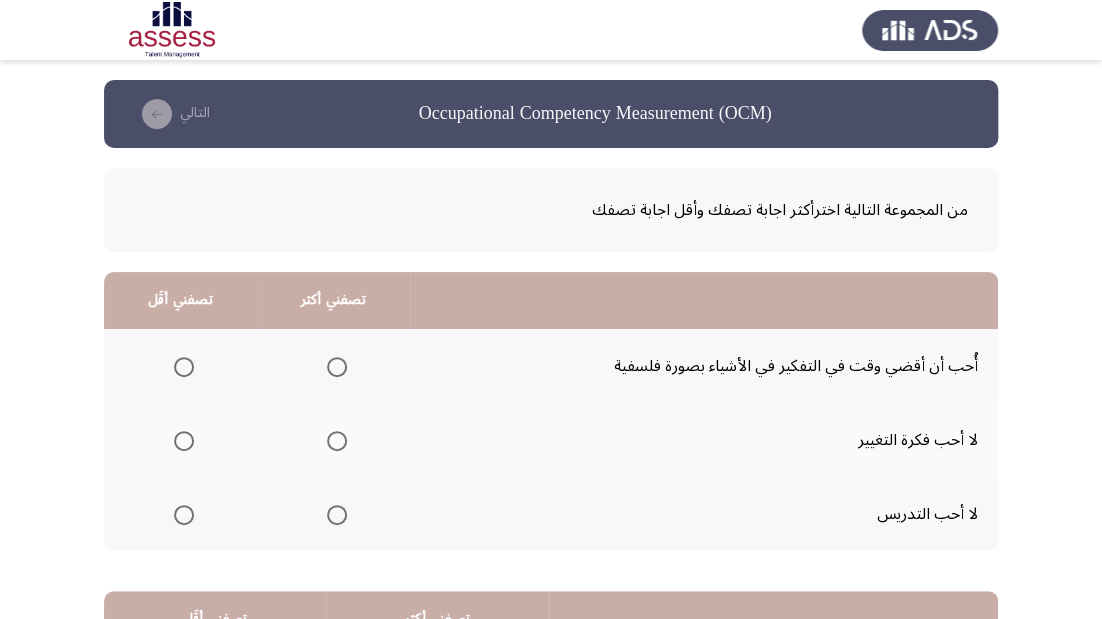 click at bounding box center [337, 515] 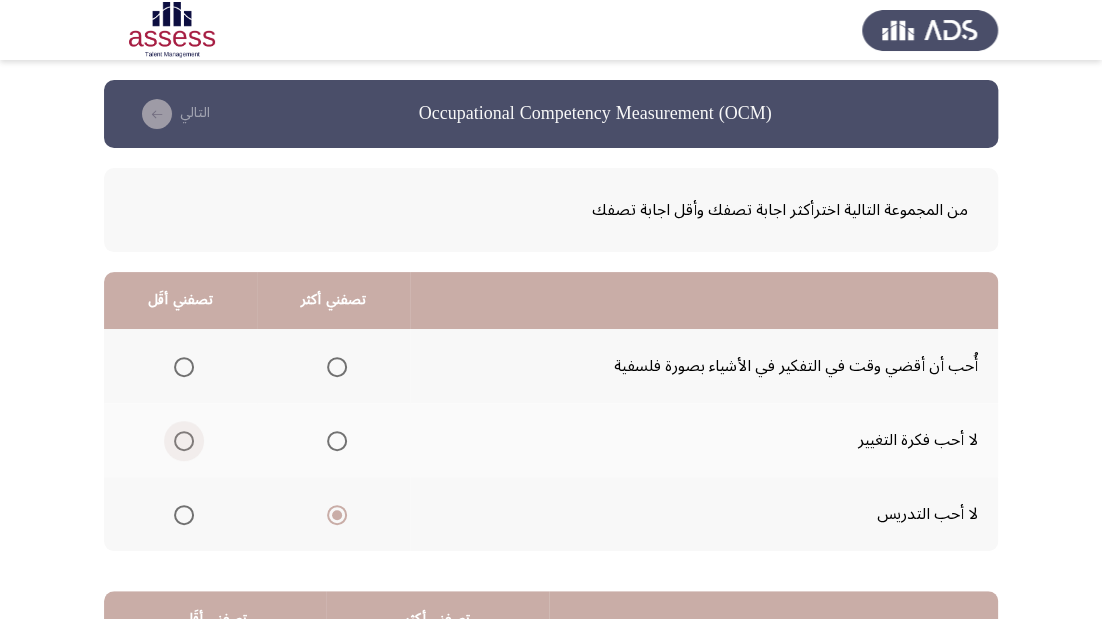 click at bounding box center [184, 441] 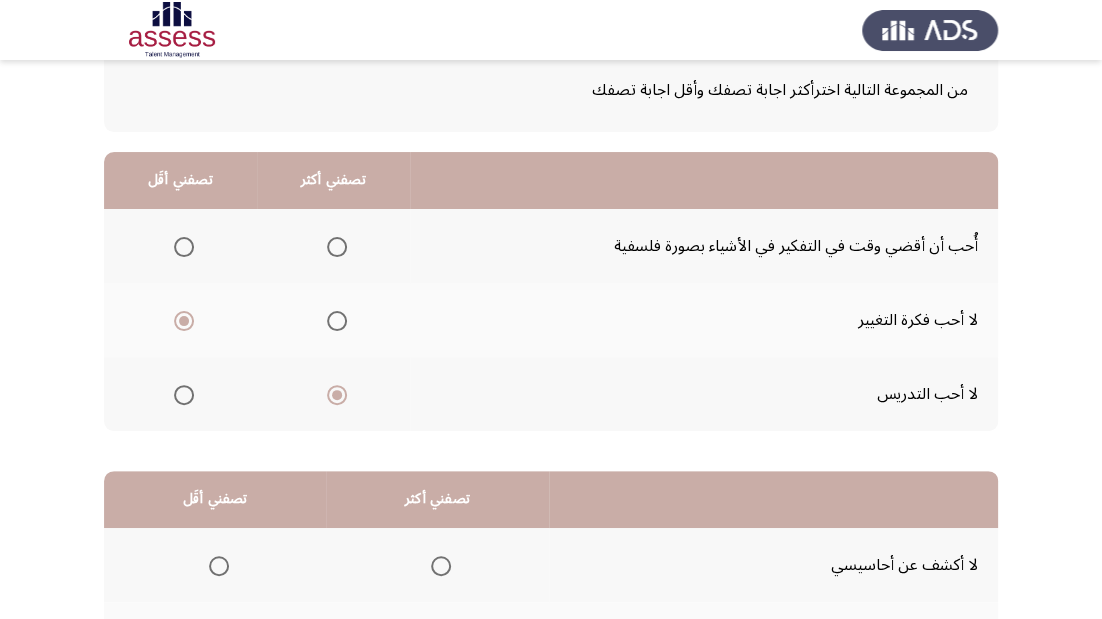 scroll, scrollTop: 388, scrollLeft: 0, axis: vertical 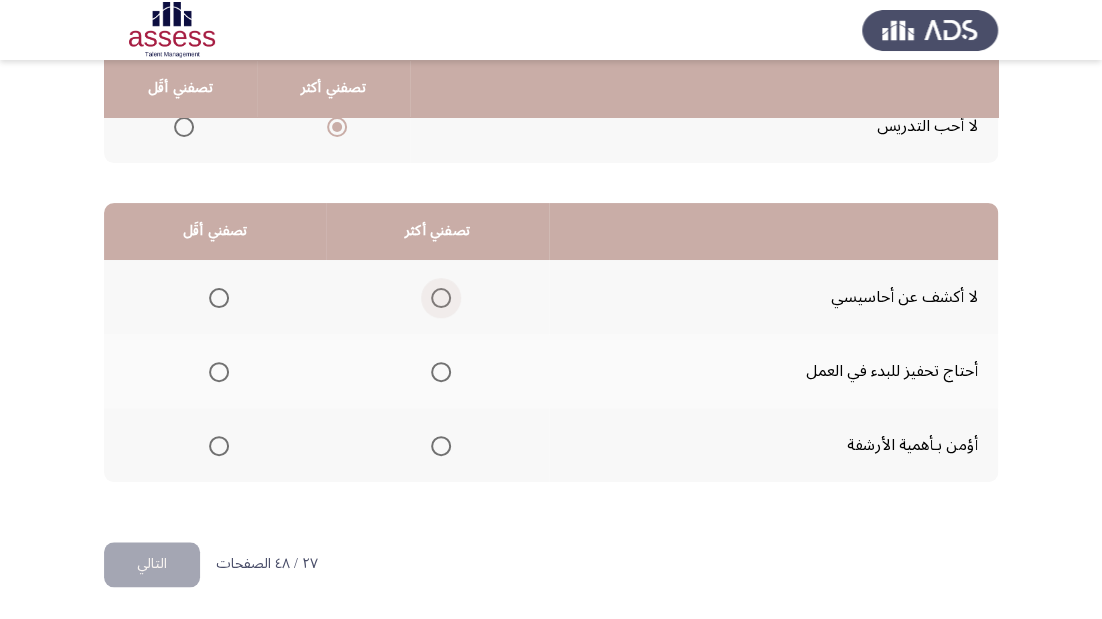 click at bounding box center [441, 298] 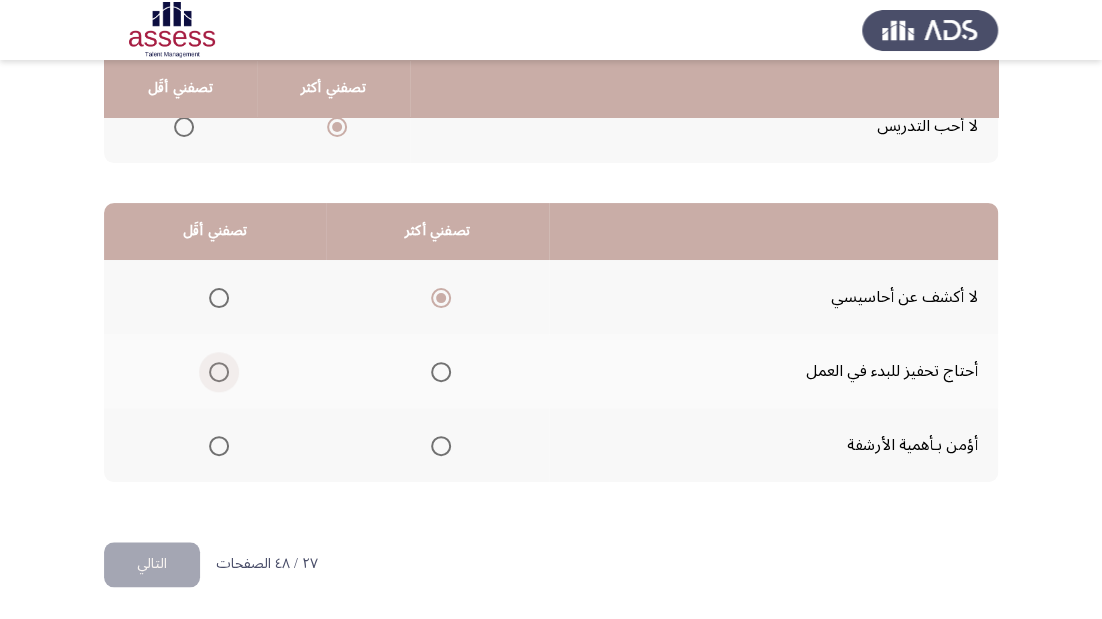 click at bounding box center (219, 372) 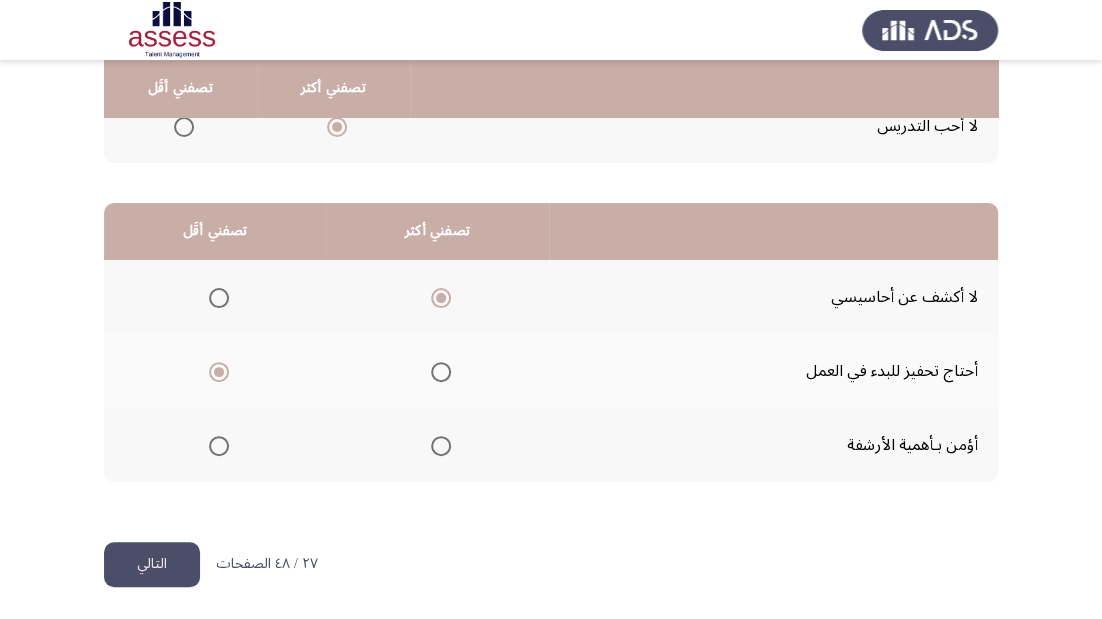 click on "التالي" 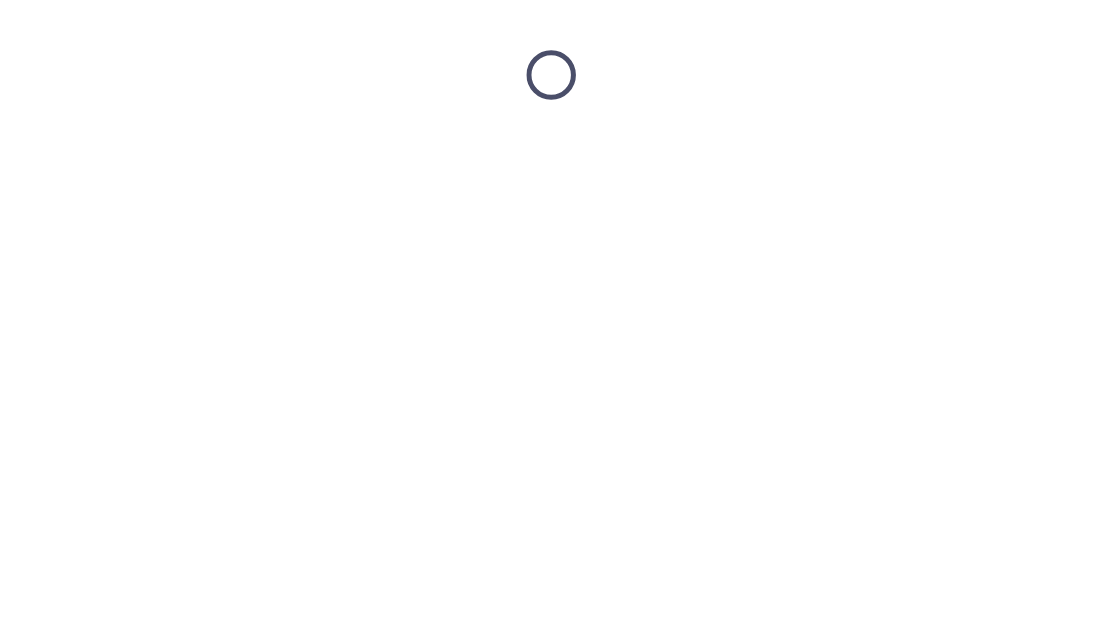 scroll, scrollTop: 0, scrollLeft: 0, axis: both 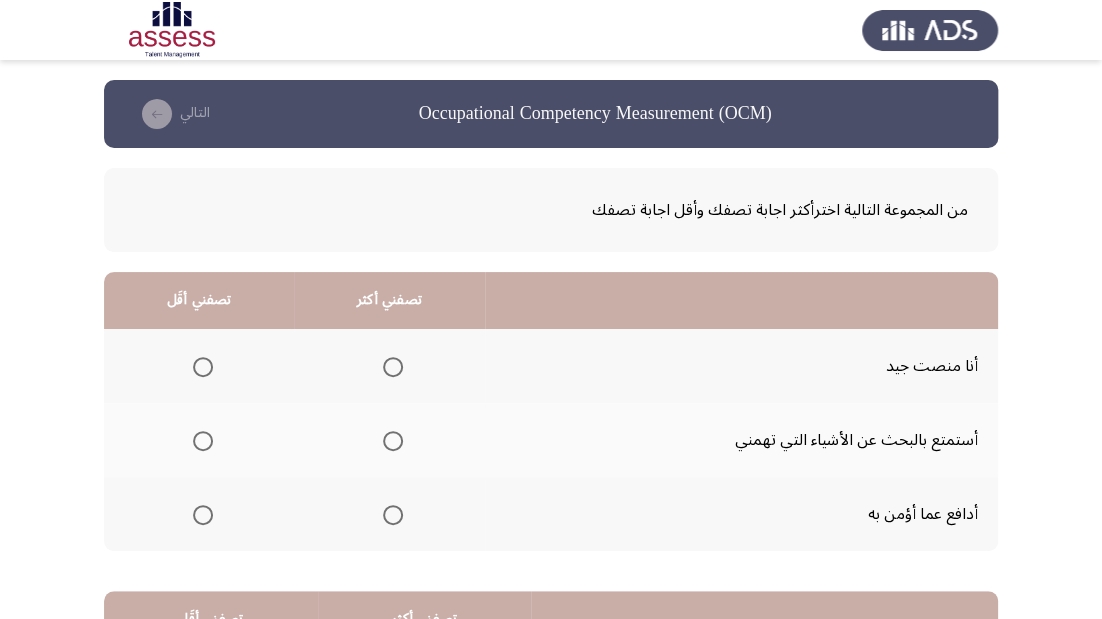 click at bounding box center (393, 515) 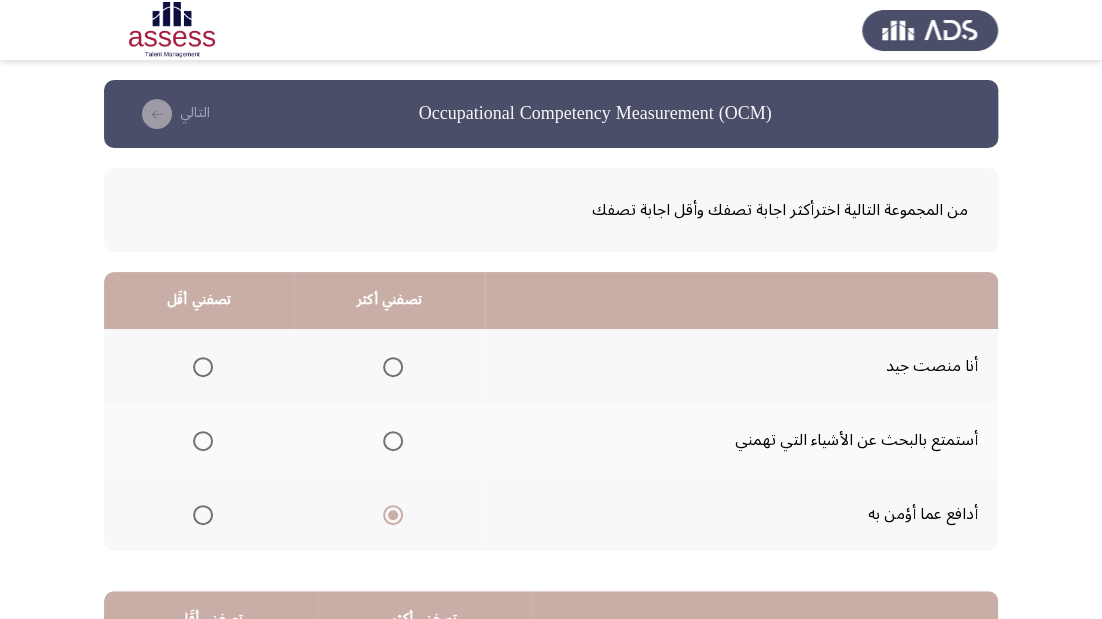 click at bounding box center (203, 441) 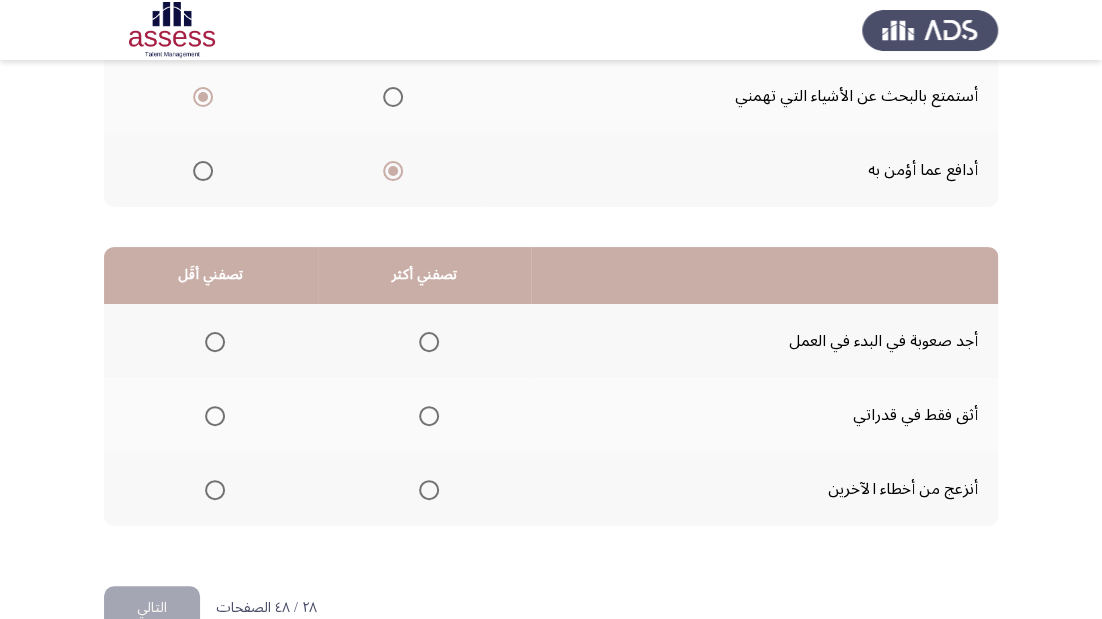scroll, scrollTop: 388, scrollLeft: 0, axis: vertical 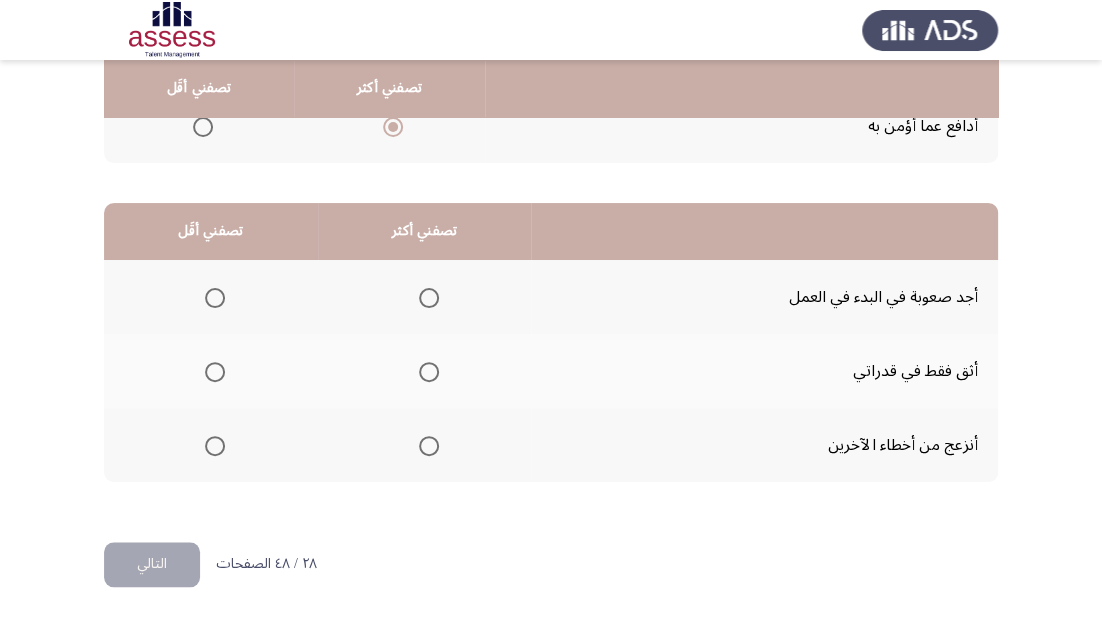 click at bounding box center [429, 372] 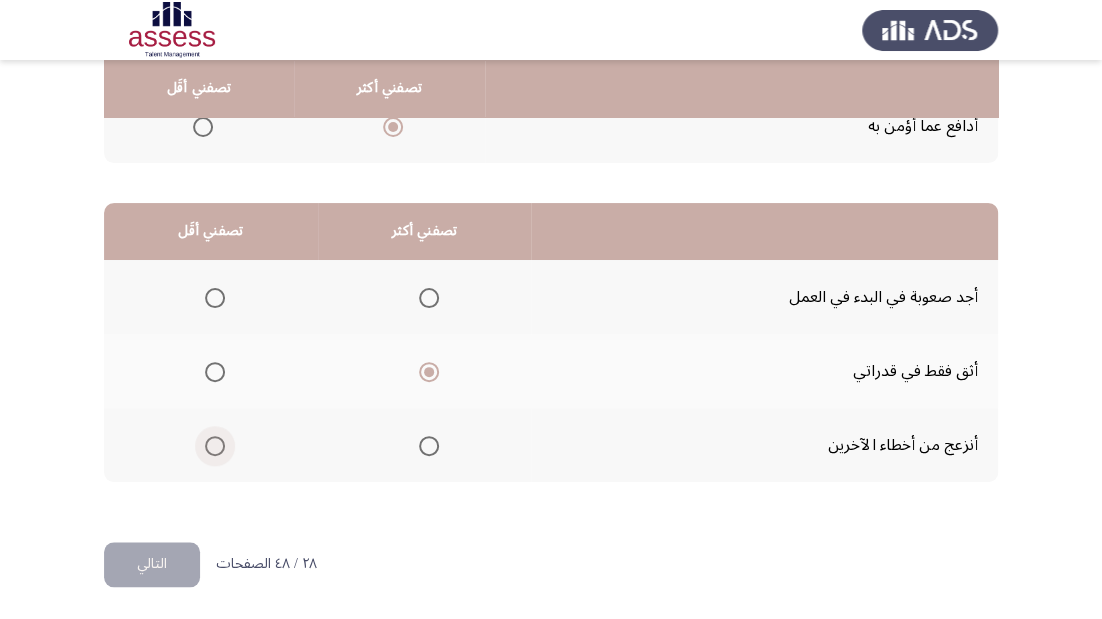 click at bounding box center (215, 446) 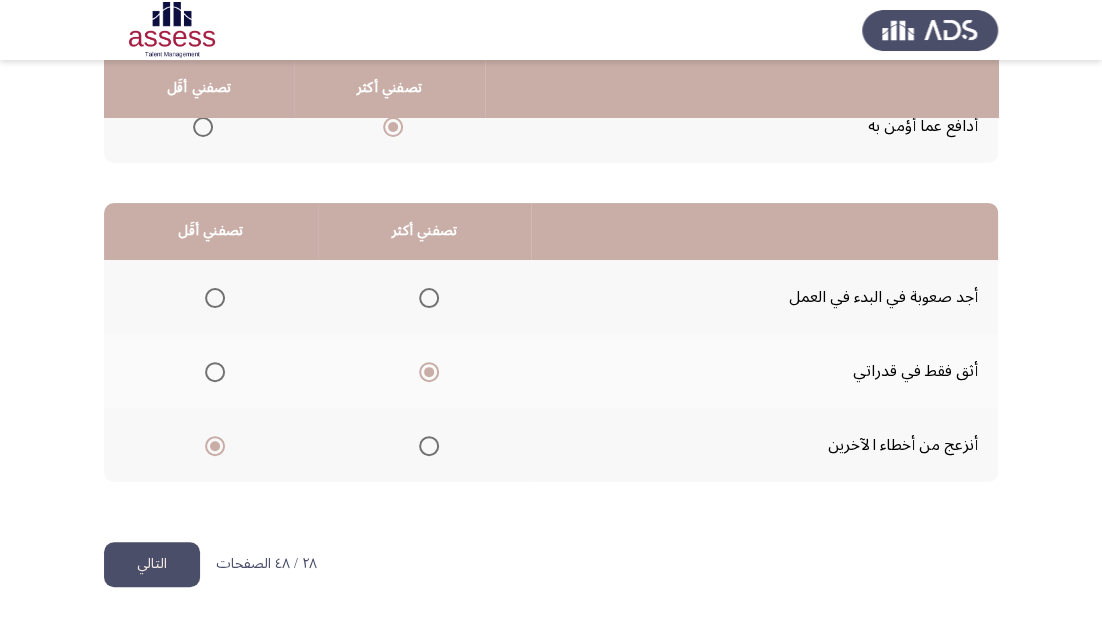 click on "التالي" 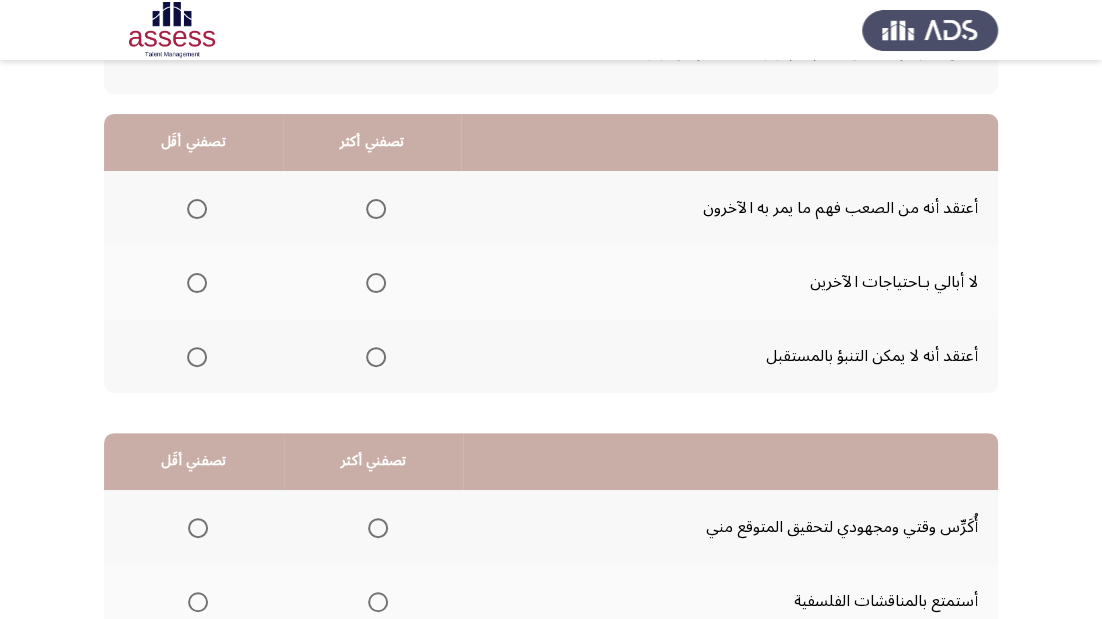 scroll, scrollTop: 160, scrollLeft: 0, axis: vertical 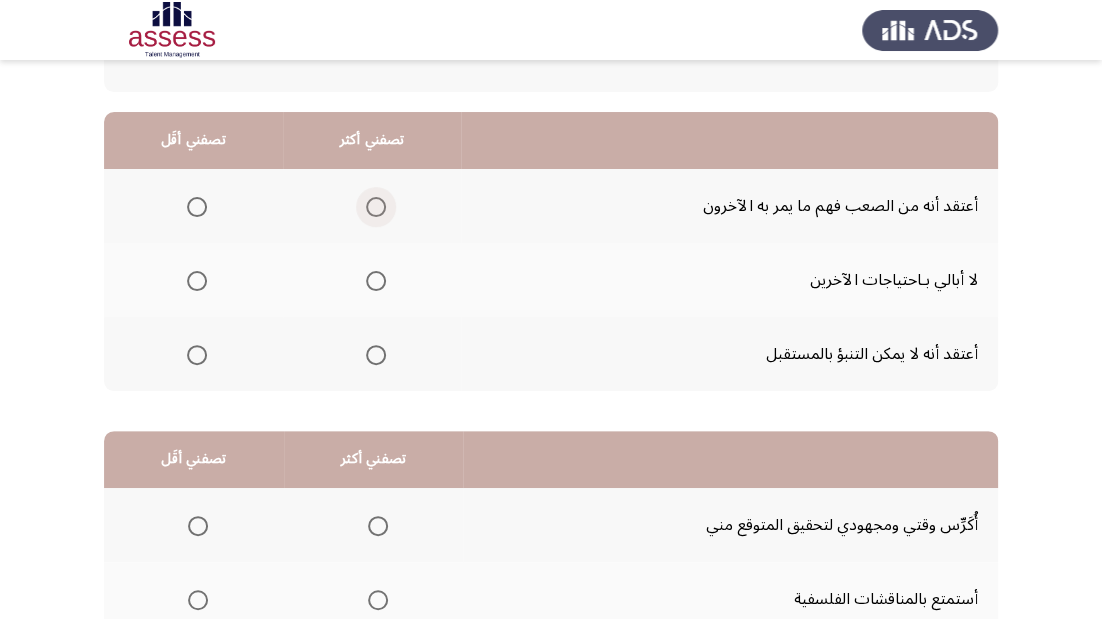 click at bounding box center (376, 207) 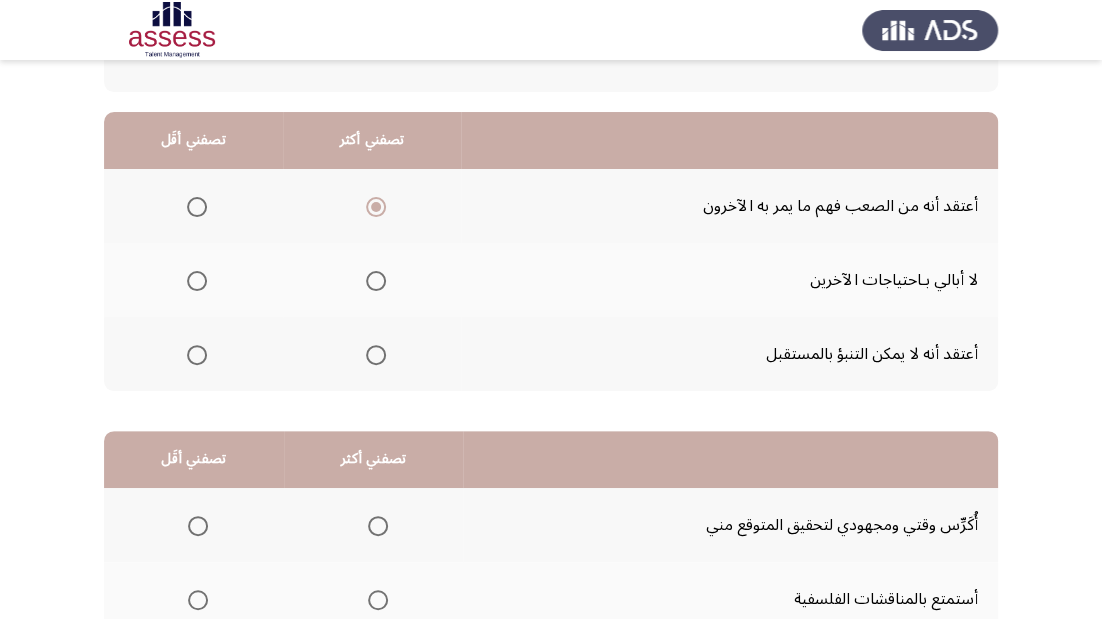 click at bounding box center [197, 355] 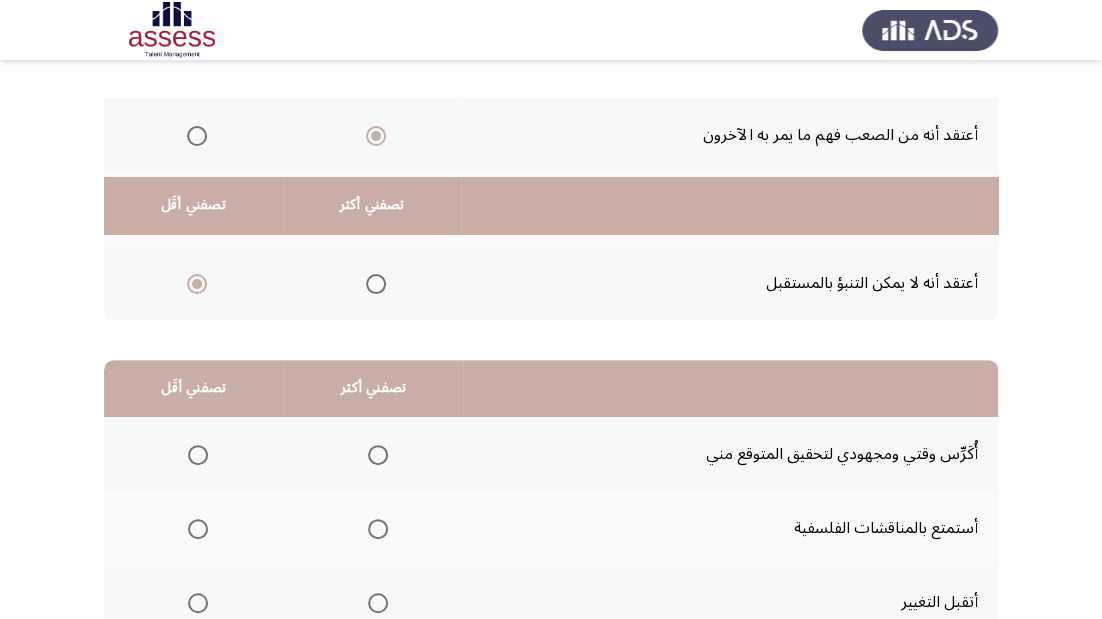 scroll, scrollTop: 388, scrollLeft: 0, axis: vertical 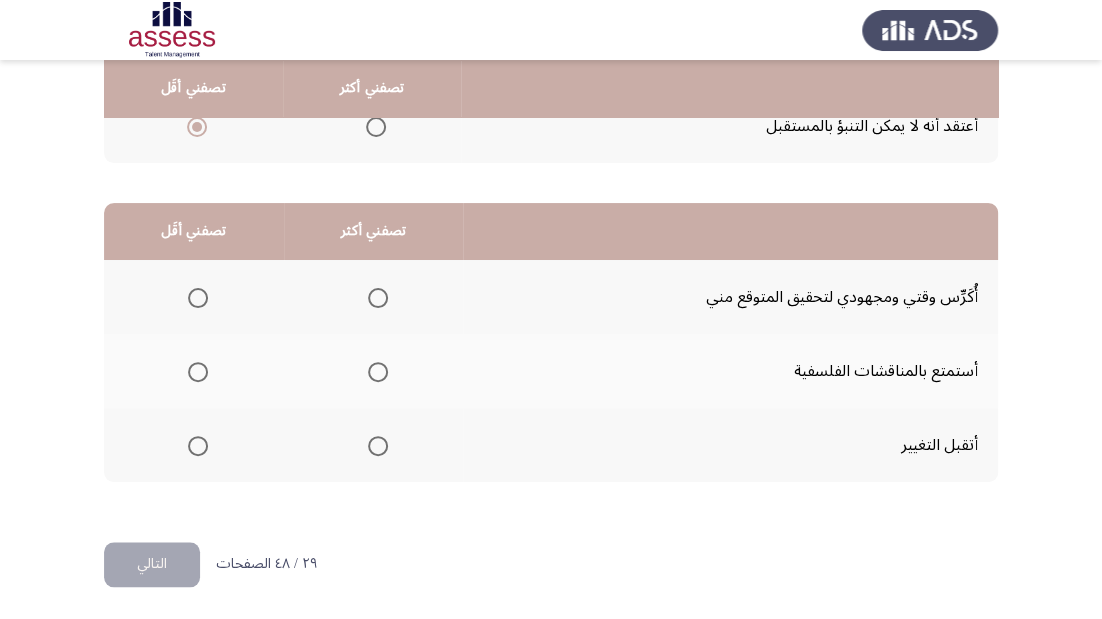 click at bounding box center [378, 298] 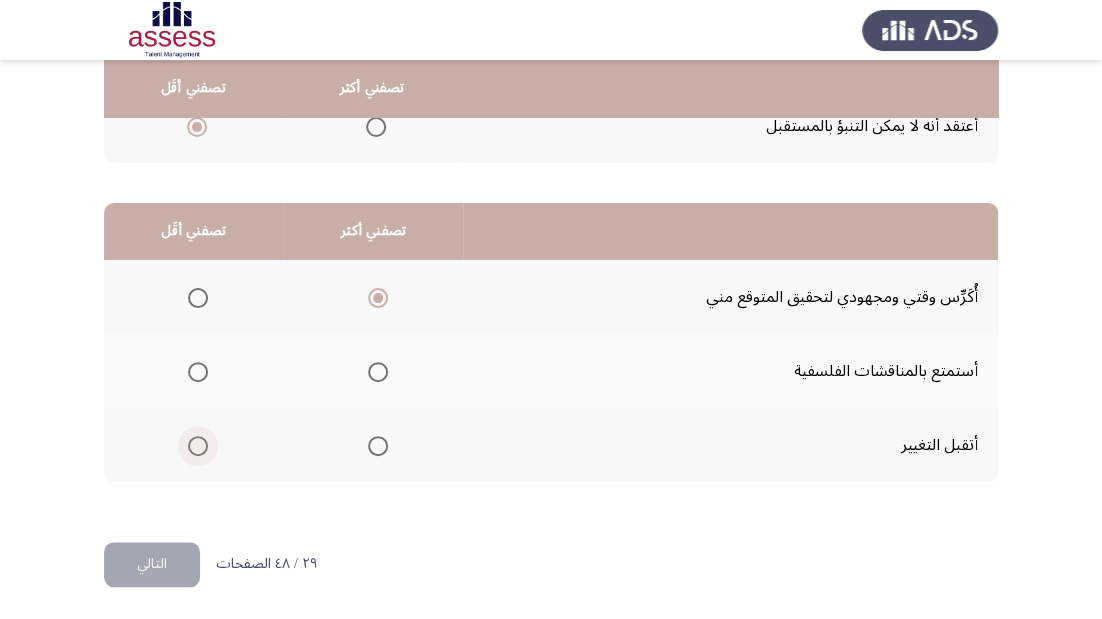 click at bounding box center [198, 446] 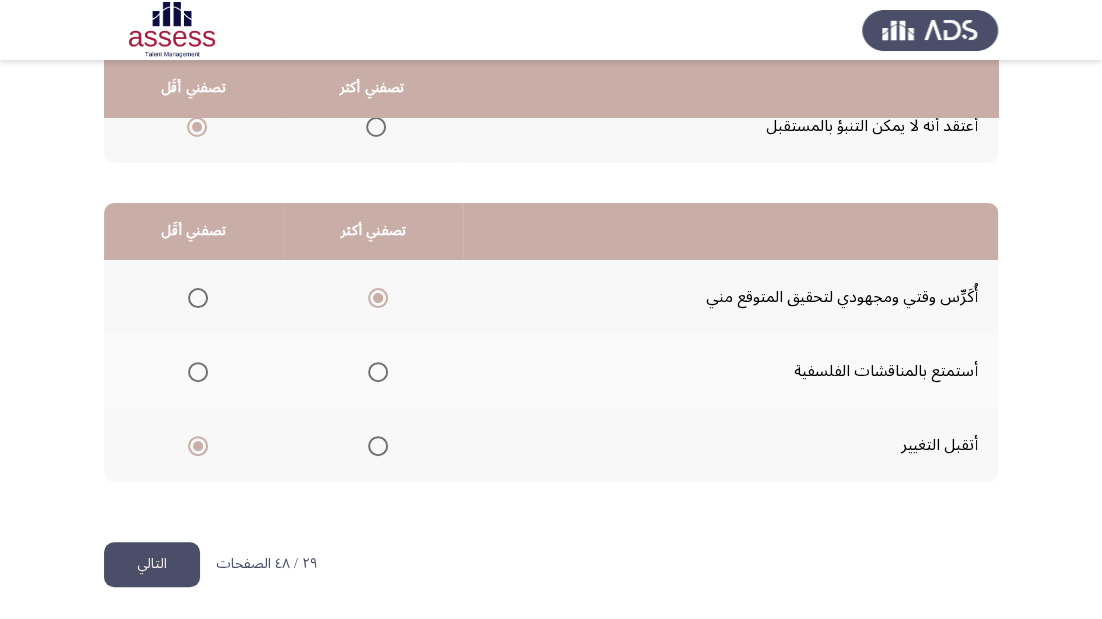 click on "التالي" 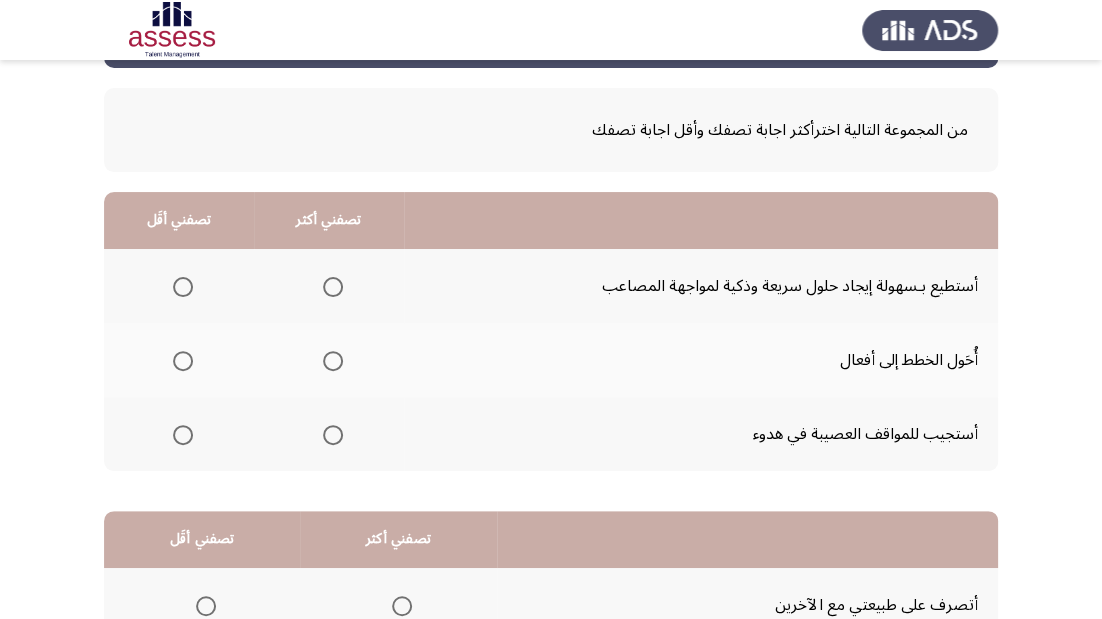 scroll, scrollTop: 160, scrollLeft: 0, axis: vertical 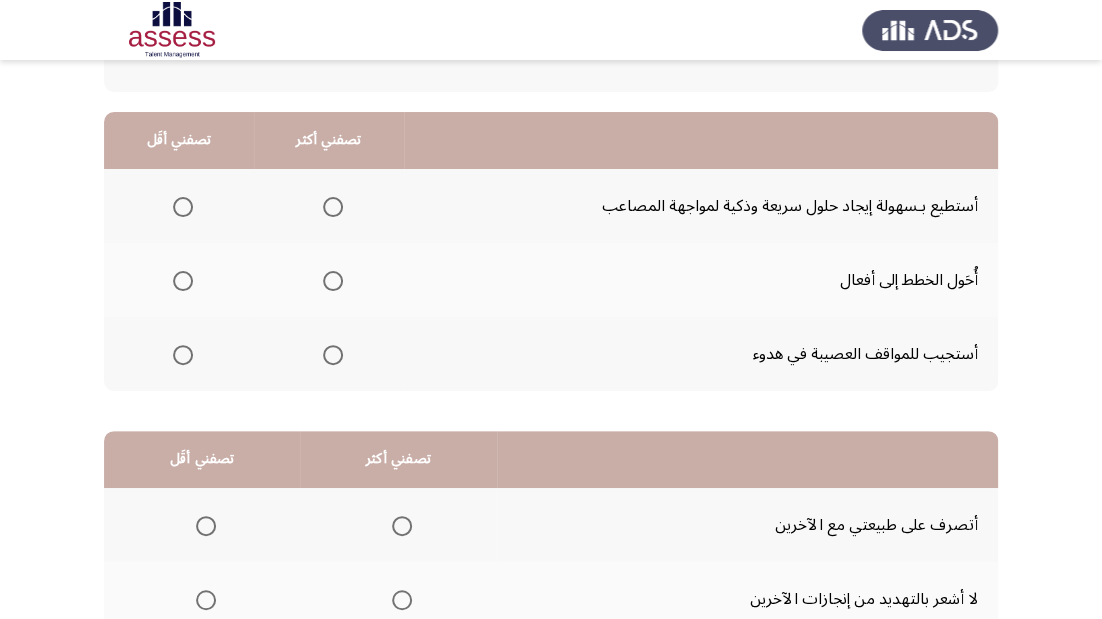 click at bounding box center (333, 207) 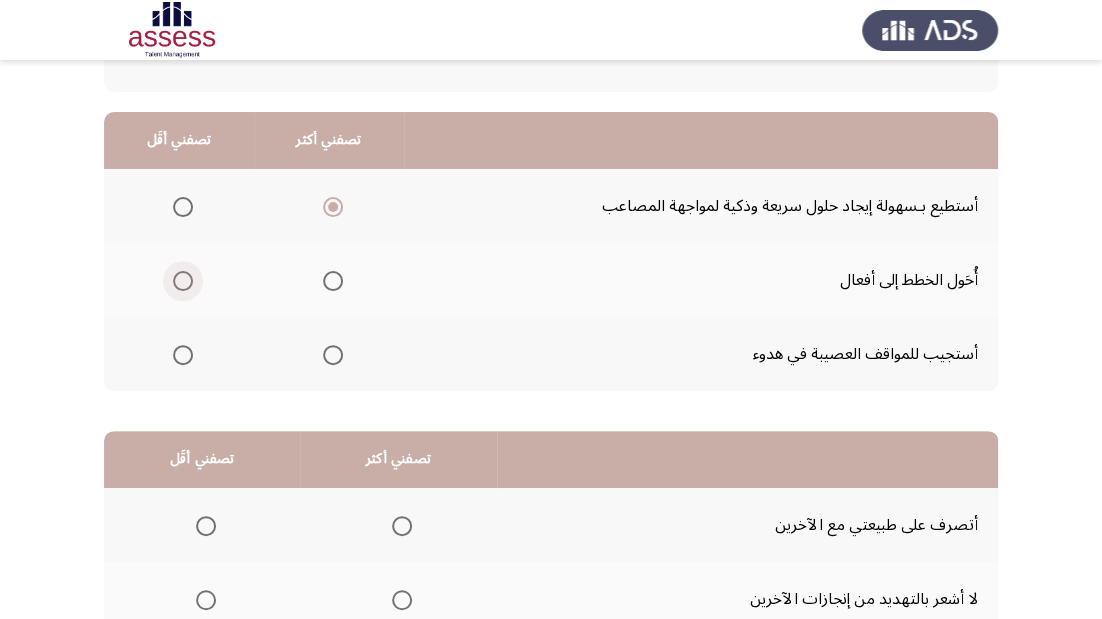 click at bounding box center (183, 281) 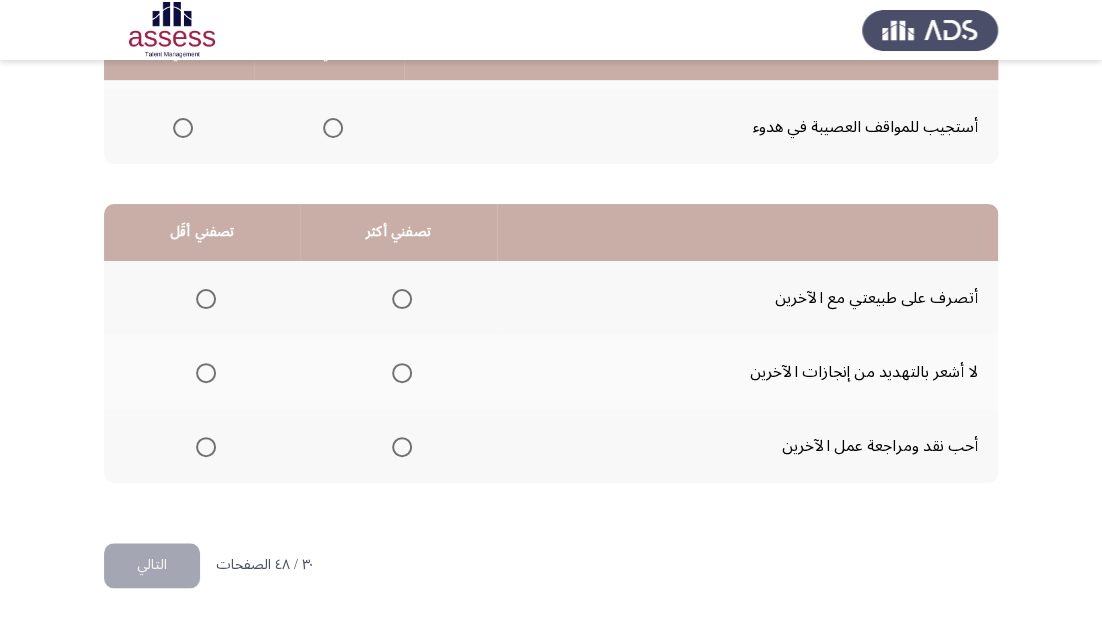 scroll, scrollTop: 388, scrollLeft: 0, axis: vertical 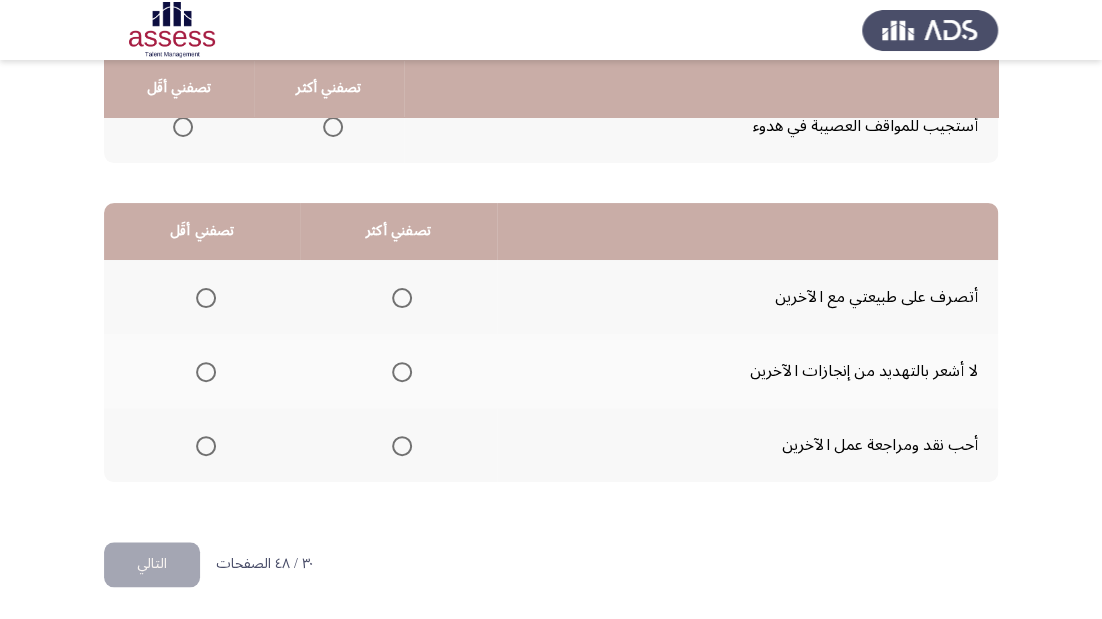 click at bounding box center [402, 298] 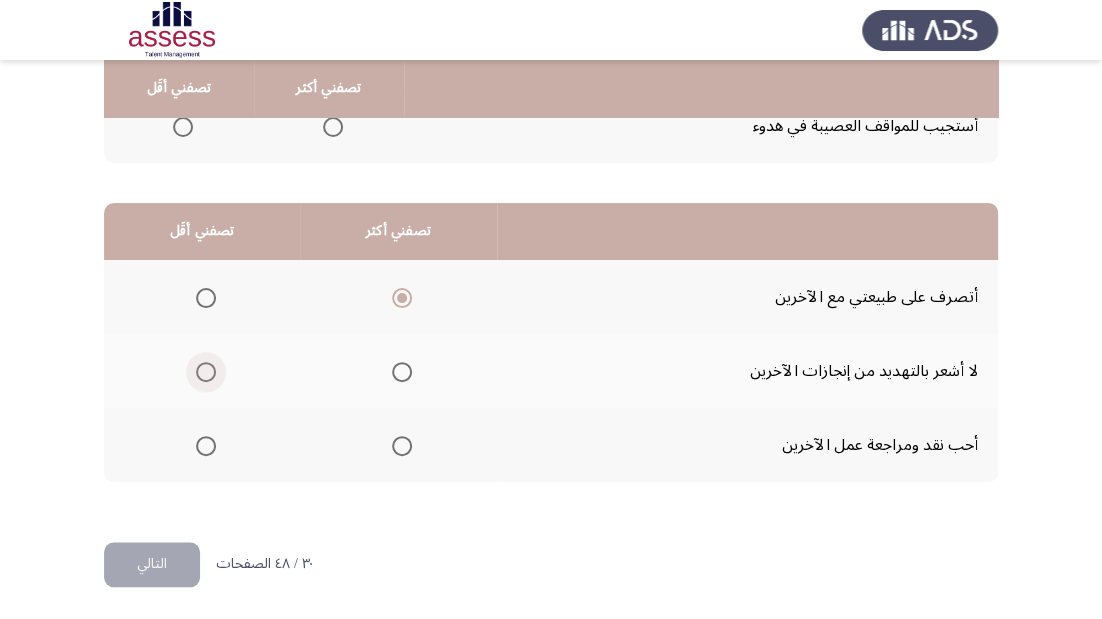 click at bounding box center [206, 372] 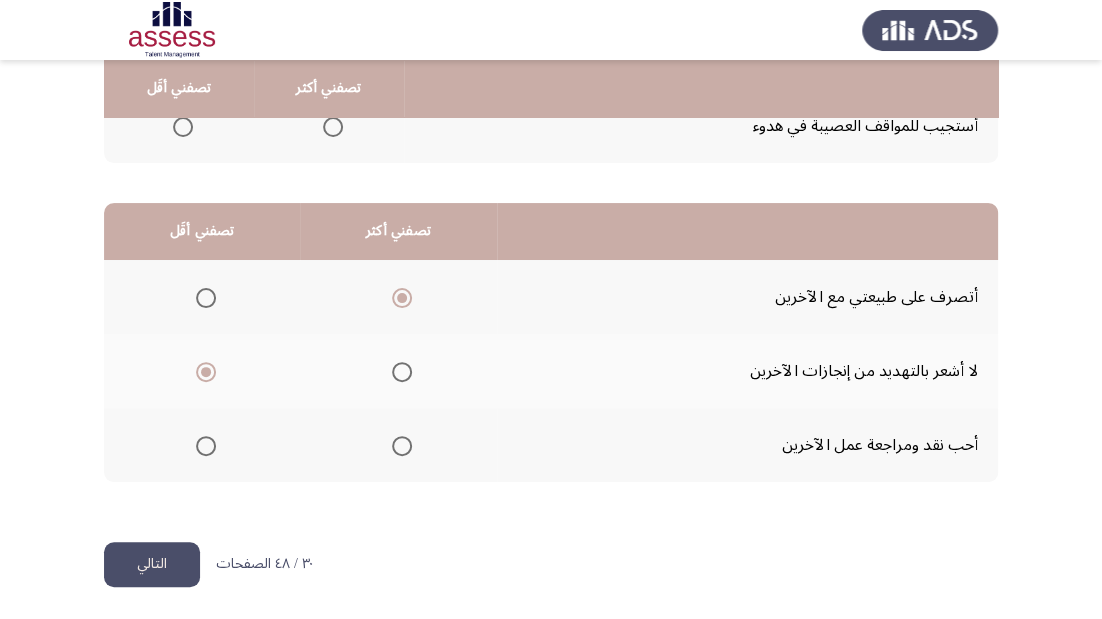 click on "التالي" 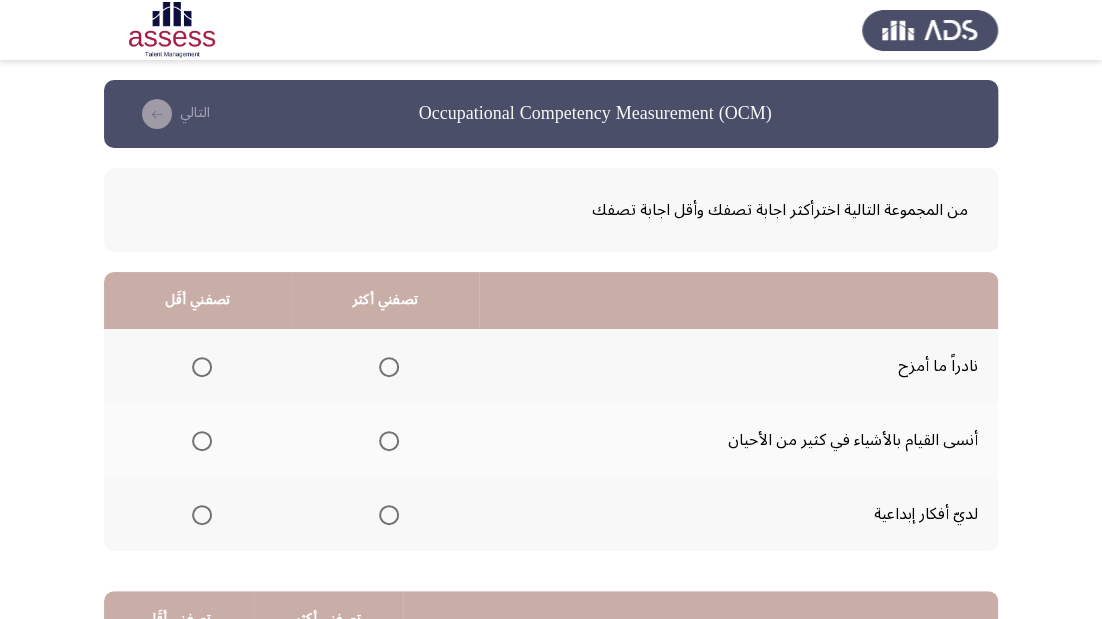 click at bounding box center (389, 515) 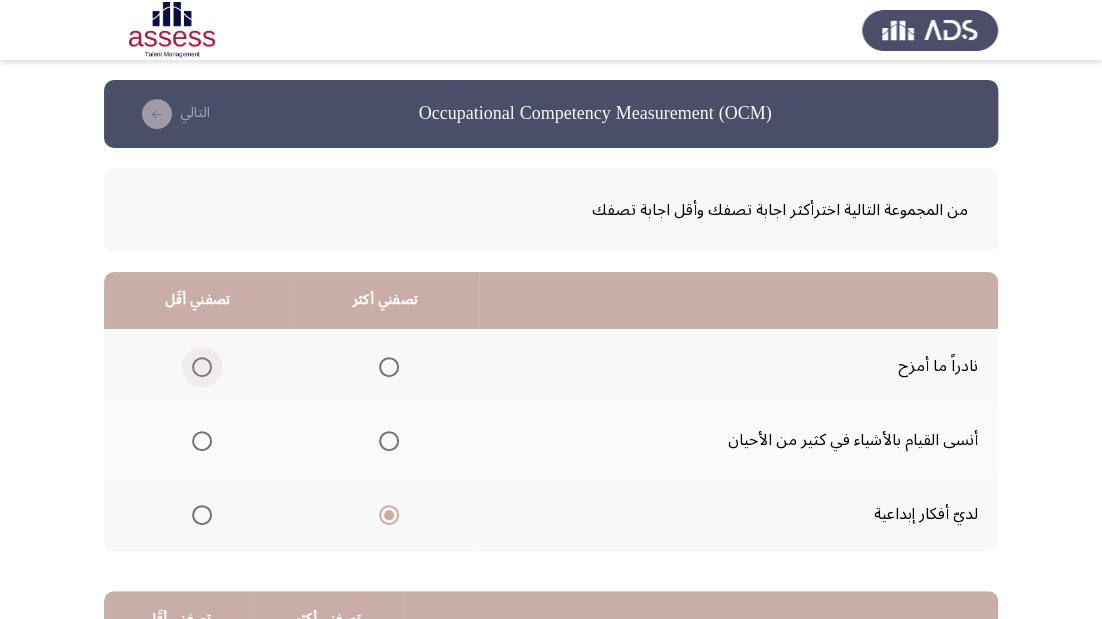 click at bounding box center [202, 367] 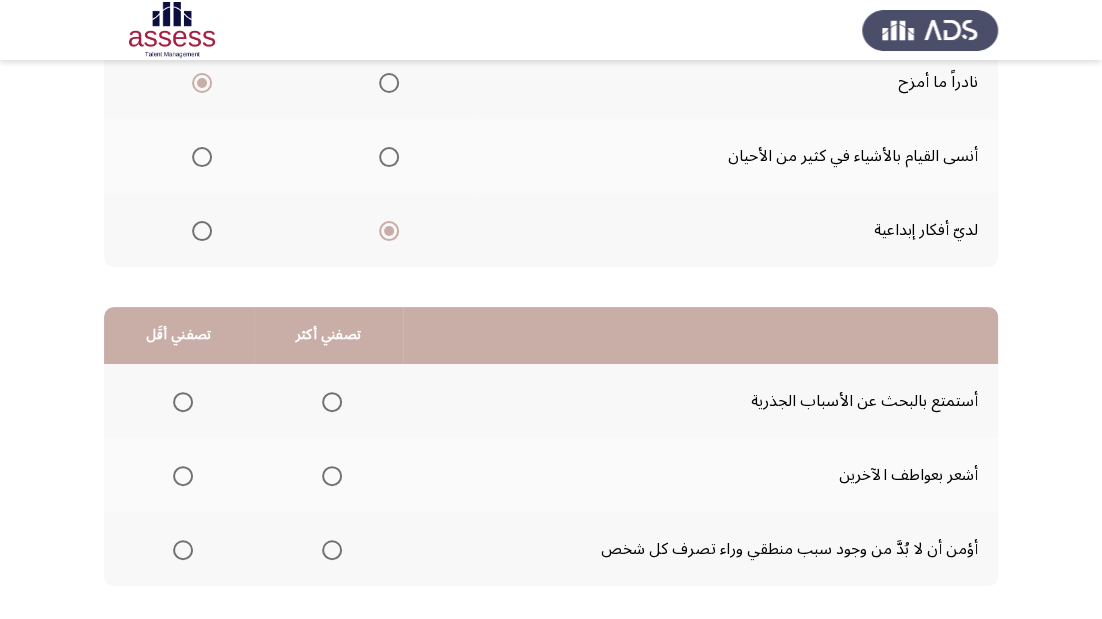 scroll, scrollTop: 320, scrollLeft: 0, axis: vertical 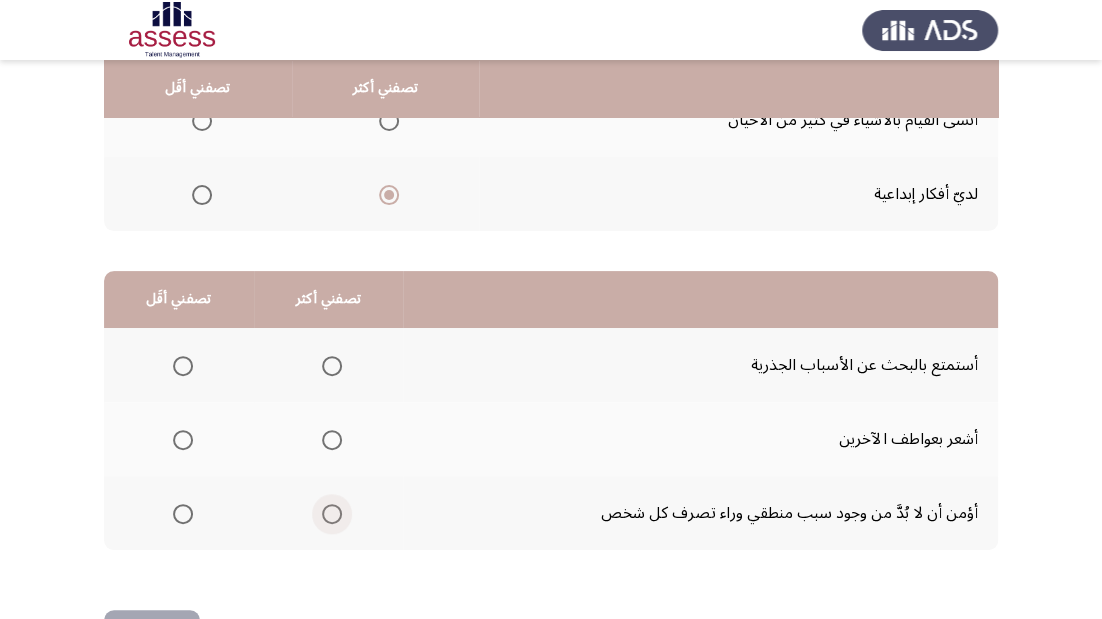 click at bounding box center (332, 514) 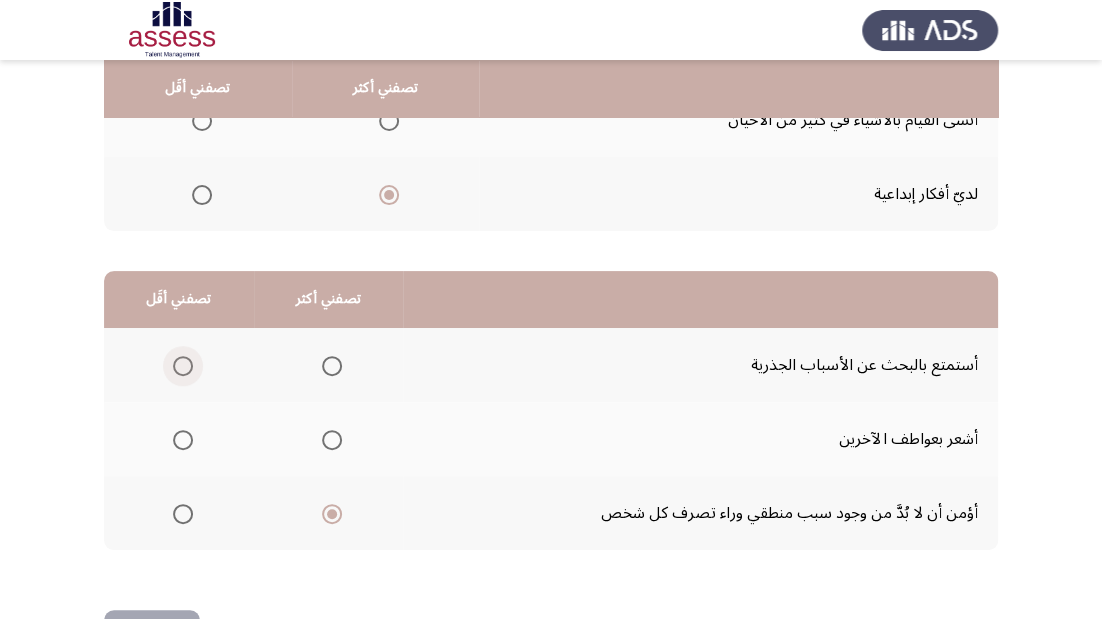 click at bounding box center [183, 366] 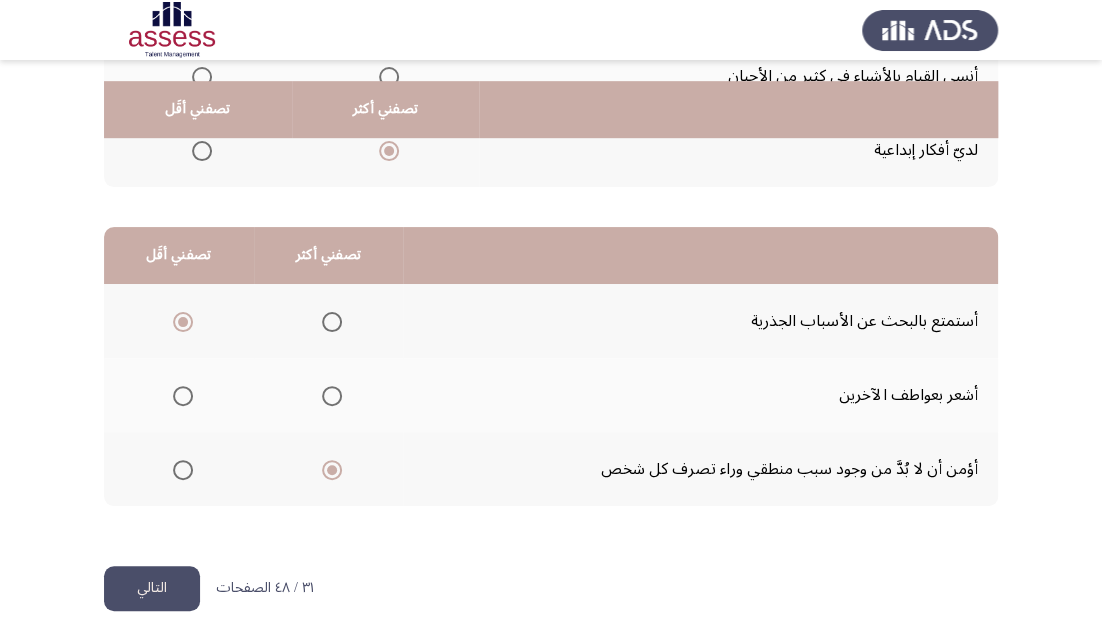 scroll, scrollTop: 388, scrollLeft: 0, axis: vertical 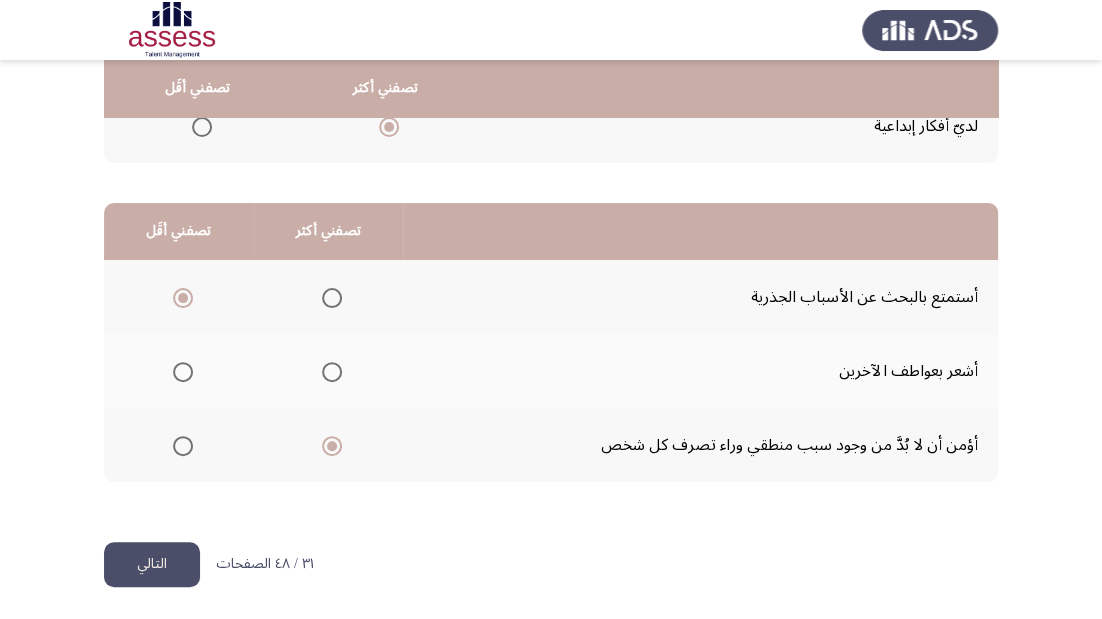 click on "التالي" 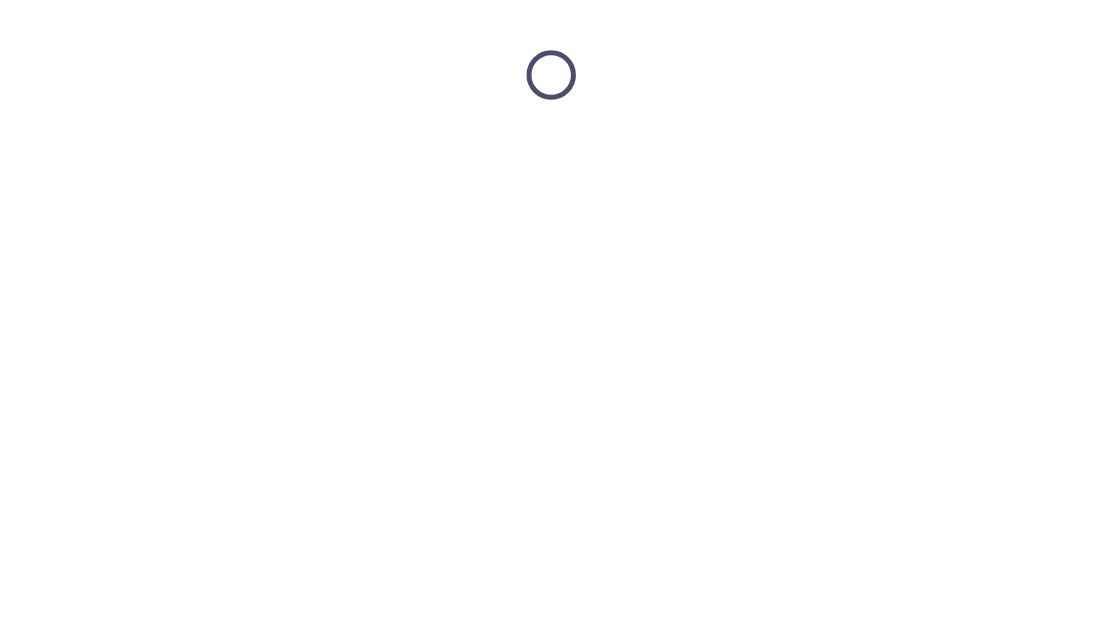scroll, scrollTop: 0, scrollLeft: 0, axis: both 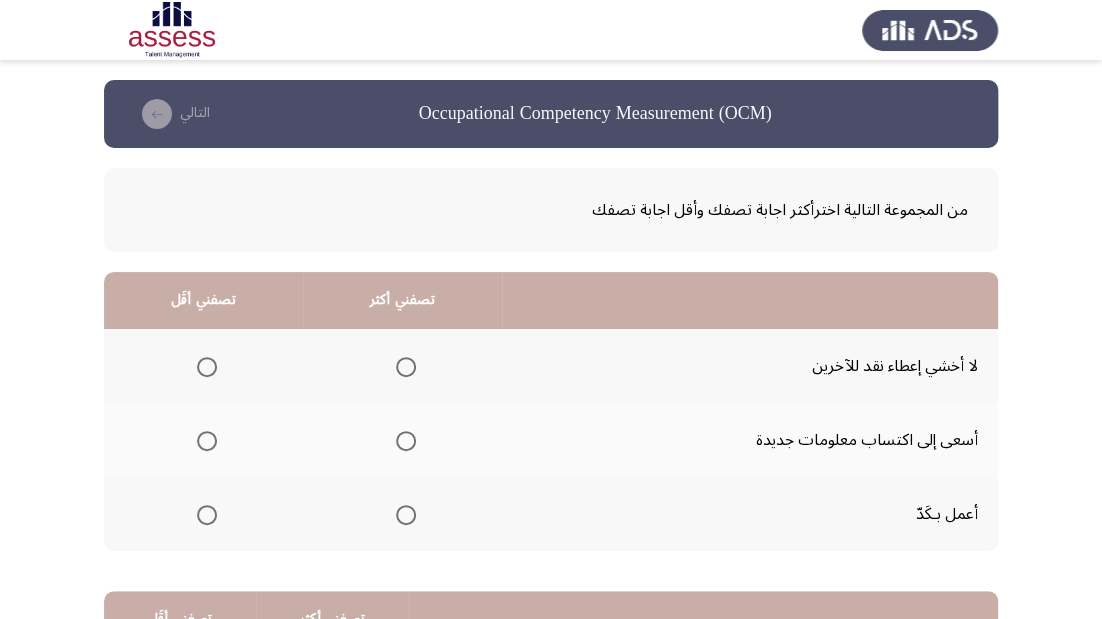 click at bounding box center (406, 515) 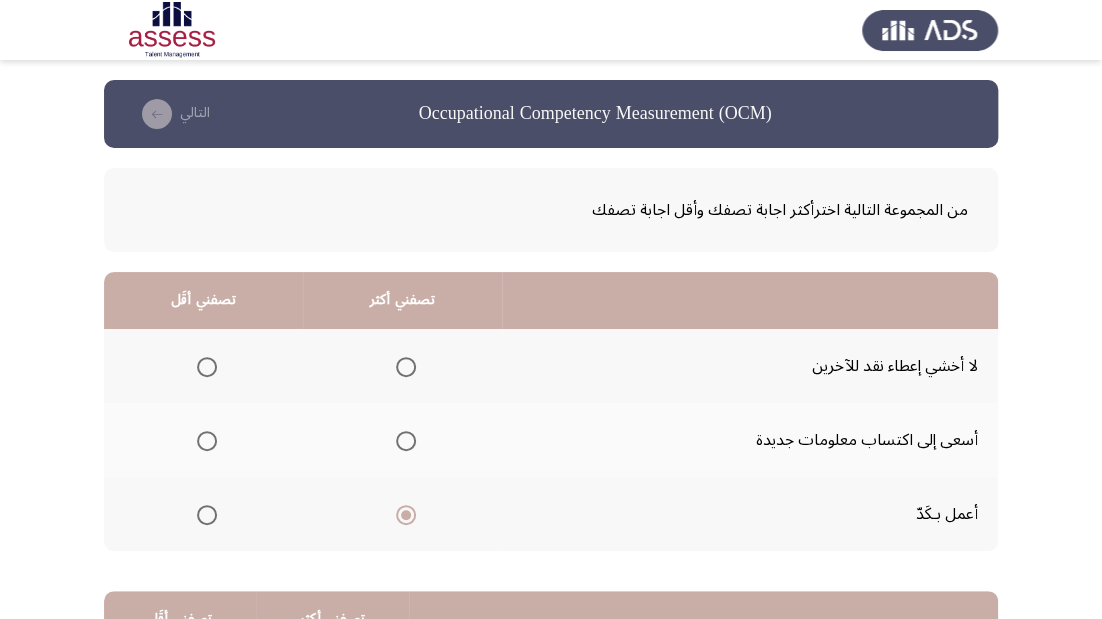 click at bounding box center [207, 441] 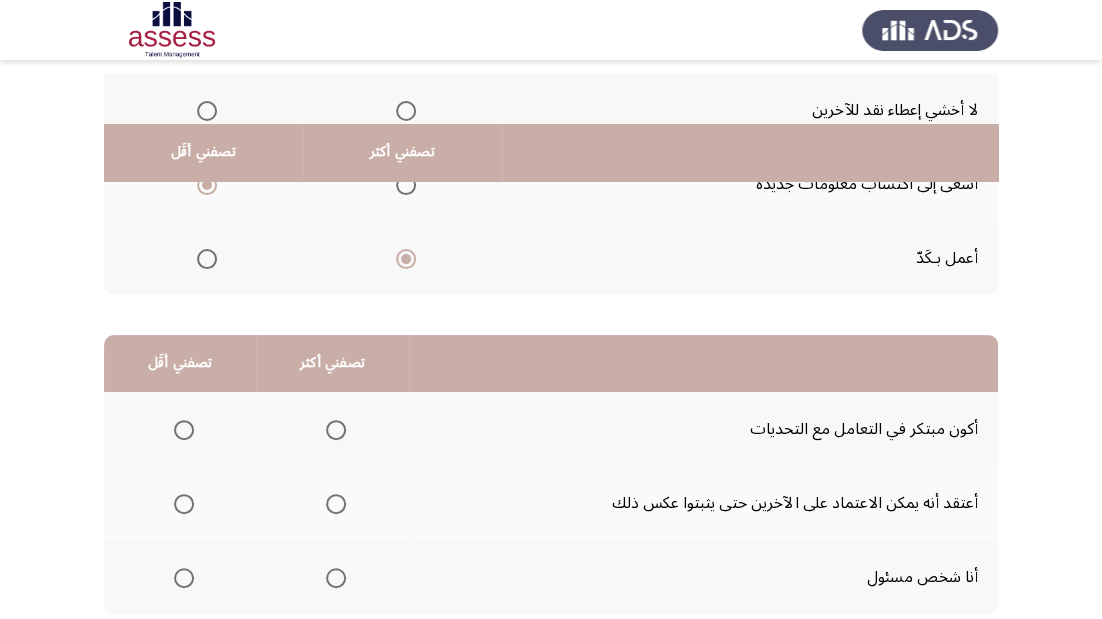 scroll, scrollTop: 320, scrollLeft: 0, axis: vertical 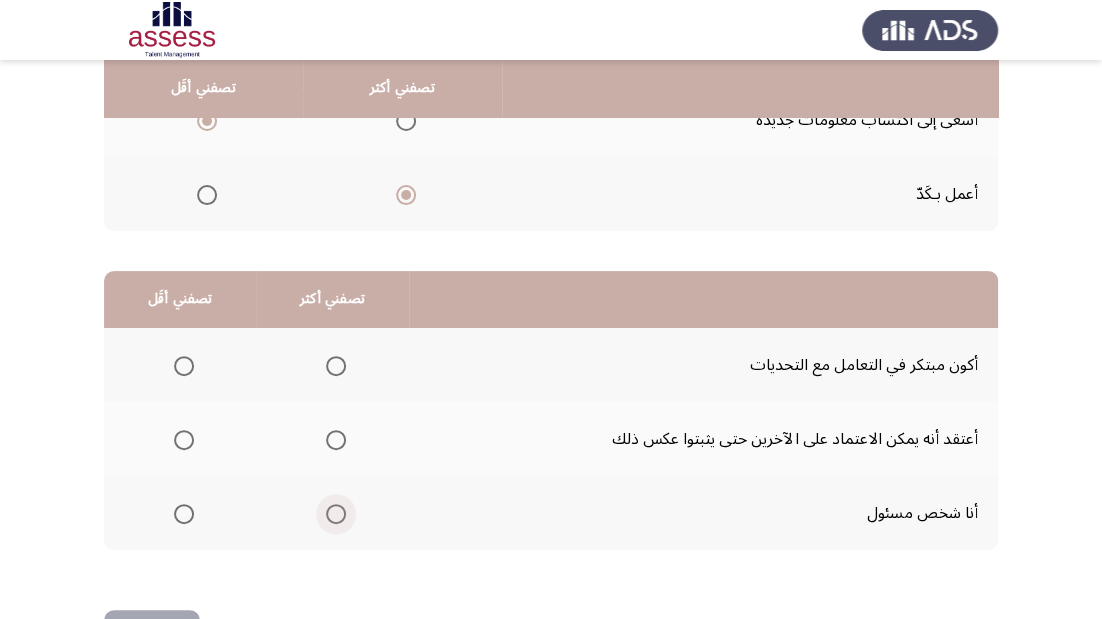 click at bounding box center [336, 514] 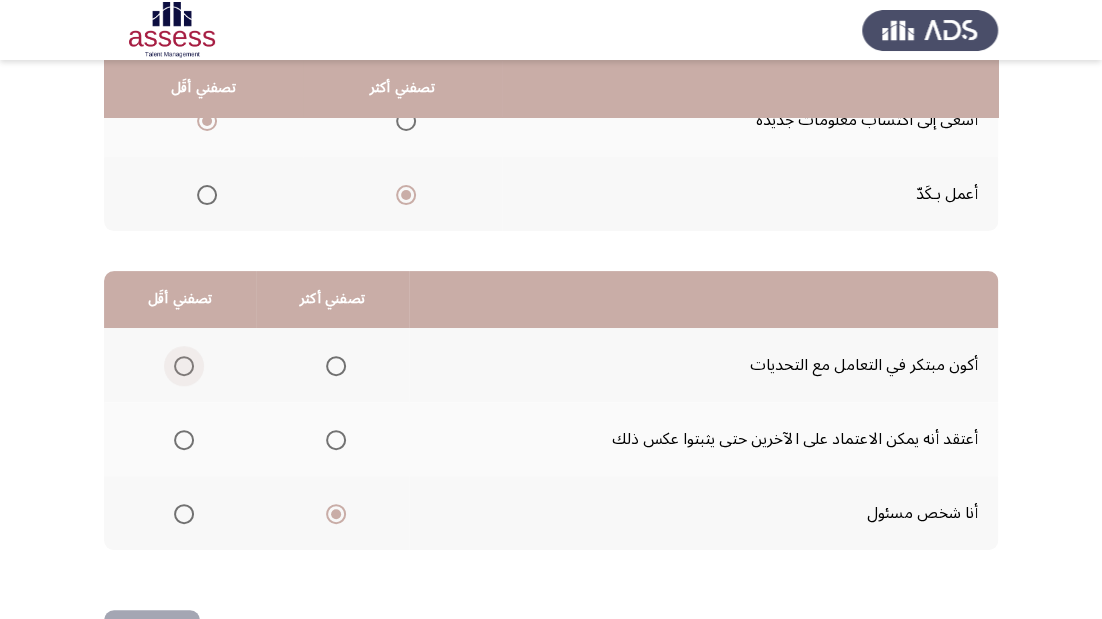 click at bounding box center [184, 366] 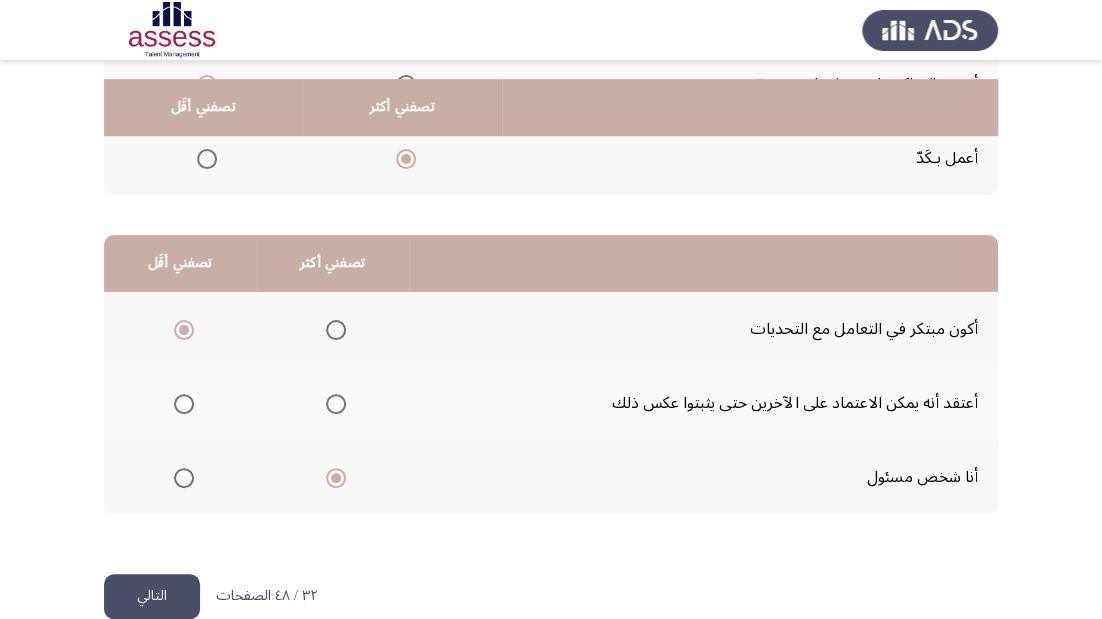 scroll, scrollTop: 388, scrollLeft: 0, axis: vertical 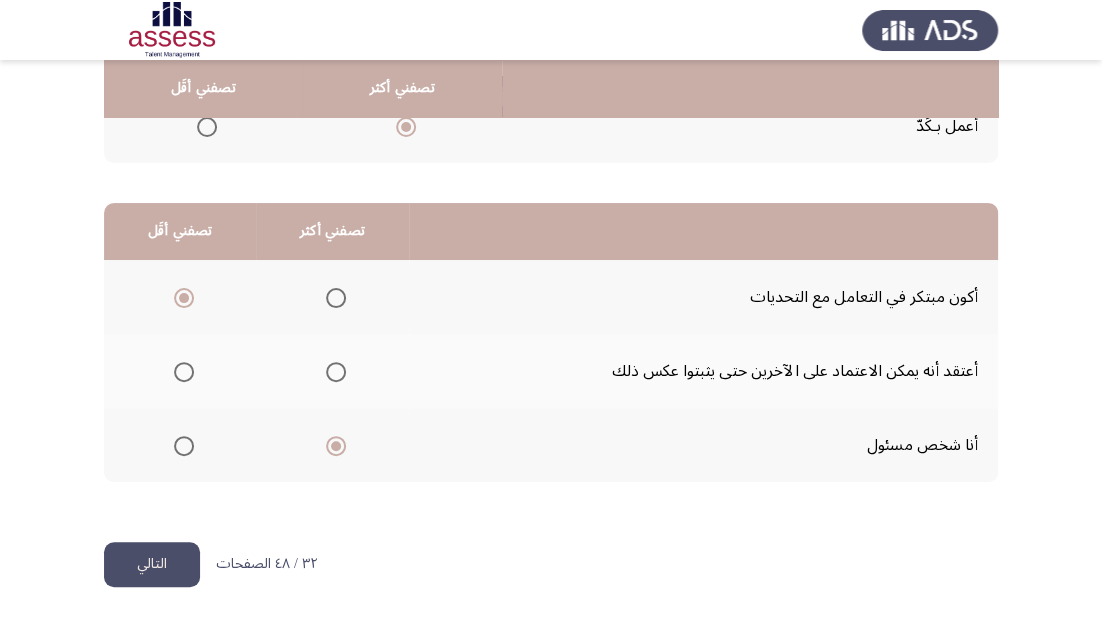 click on "التالي" 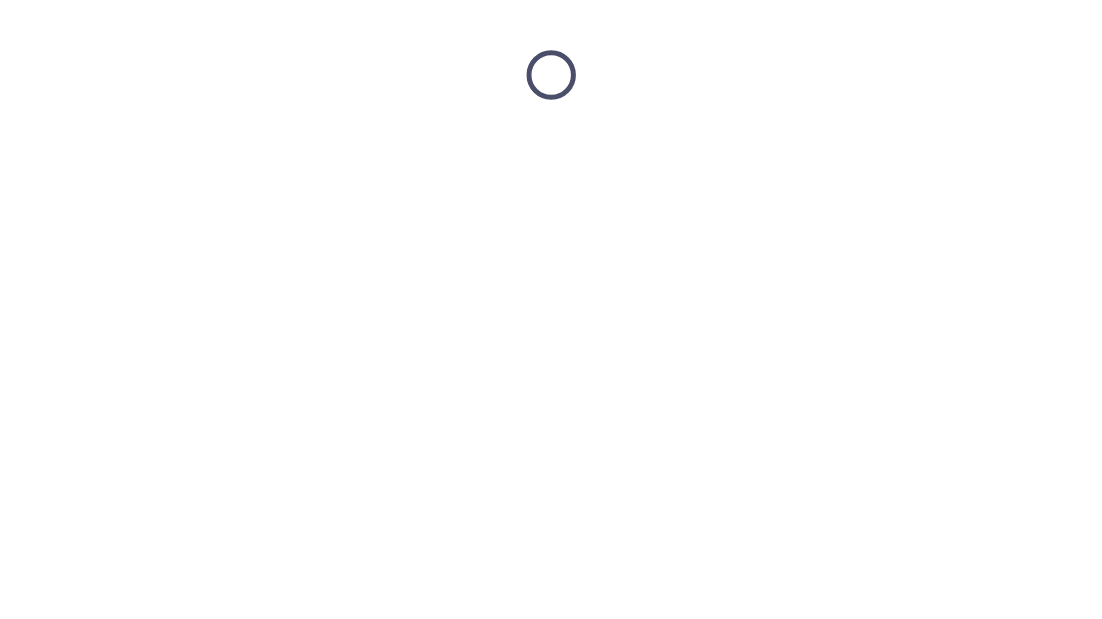 scroll, scrollTop: 0, scrollLeft: 0, axis: both 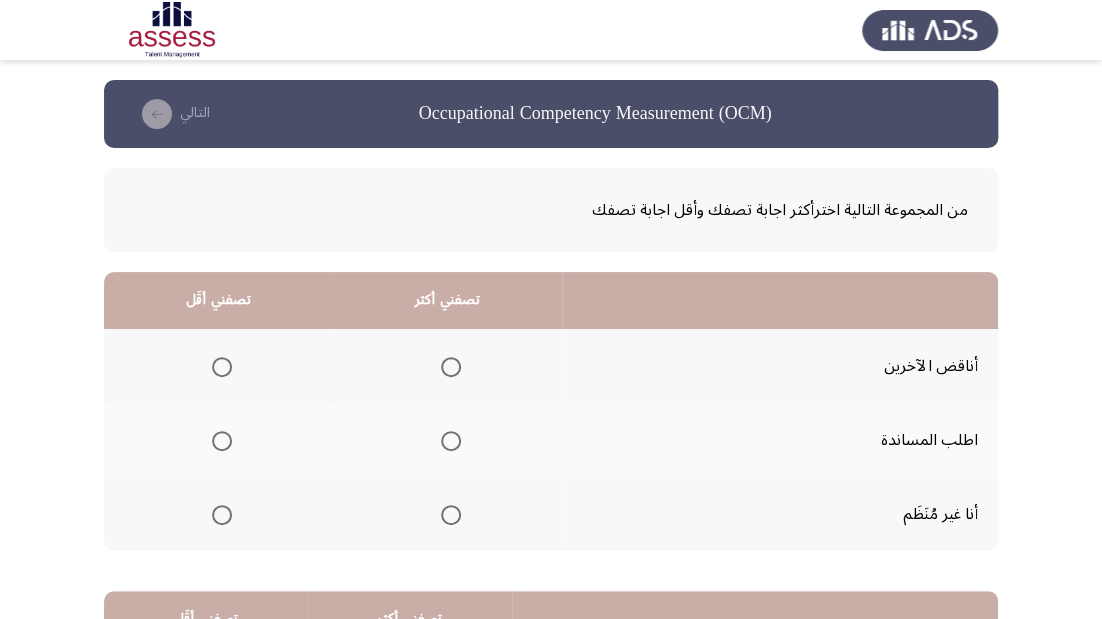 click at bounding box center (451, 367) 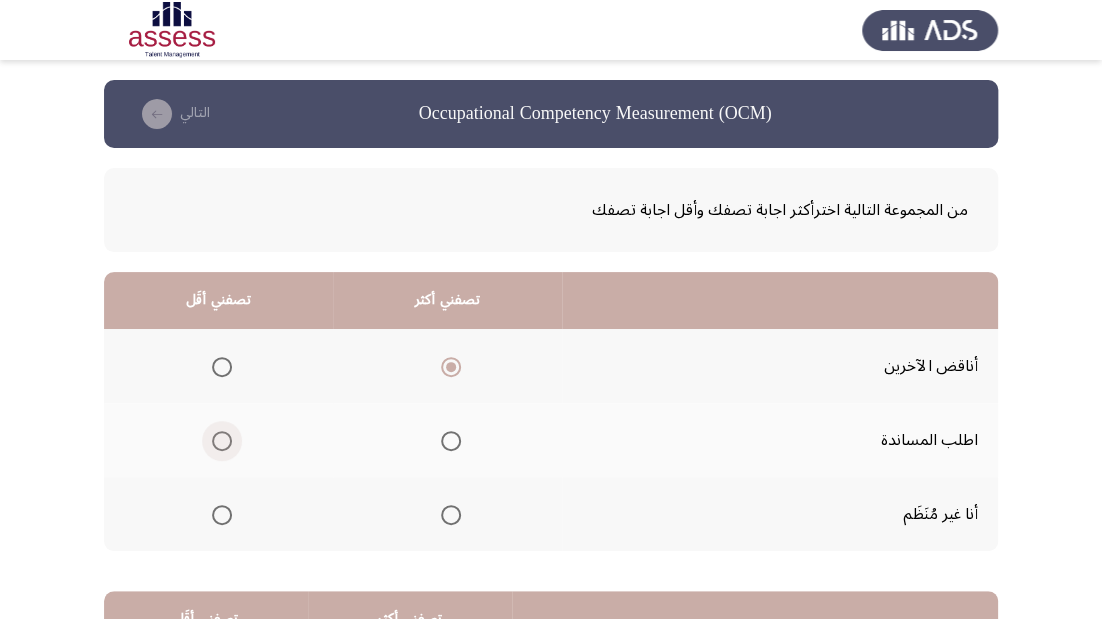 click at bounding box center [222, 441] 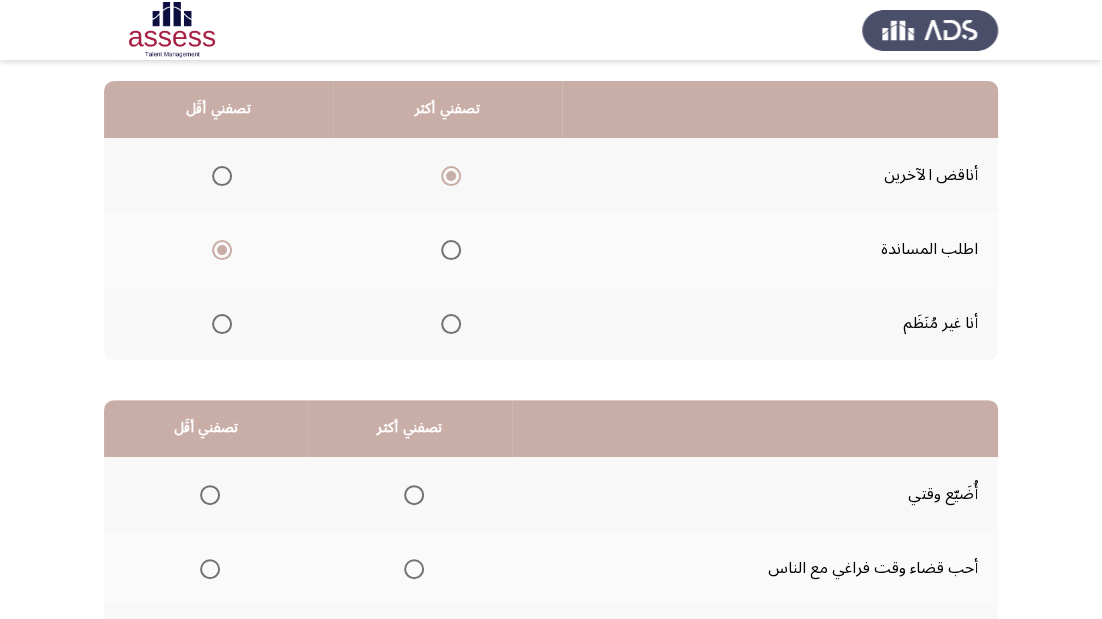 scroll, scrollTop: 320, scrollLeft: 0, axis: vertical 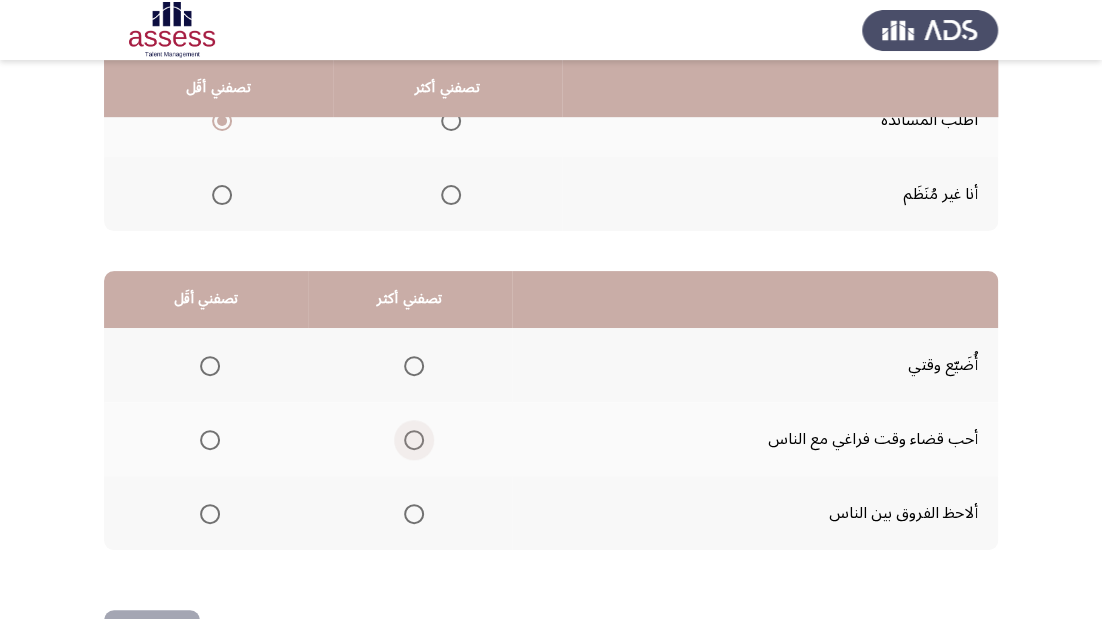 click at bounding box center [414, 440] 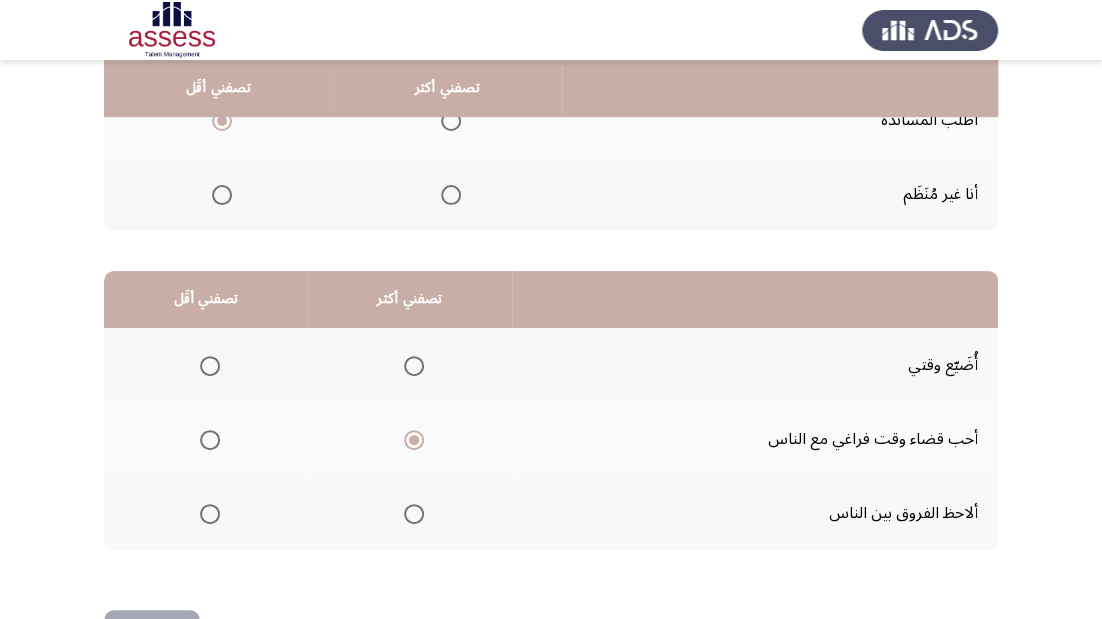 click at bounding box center (210, 514) 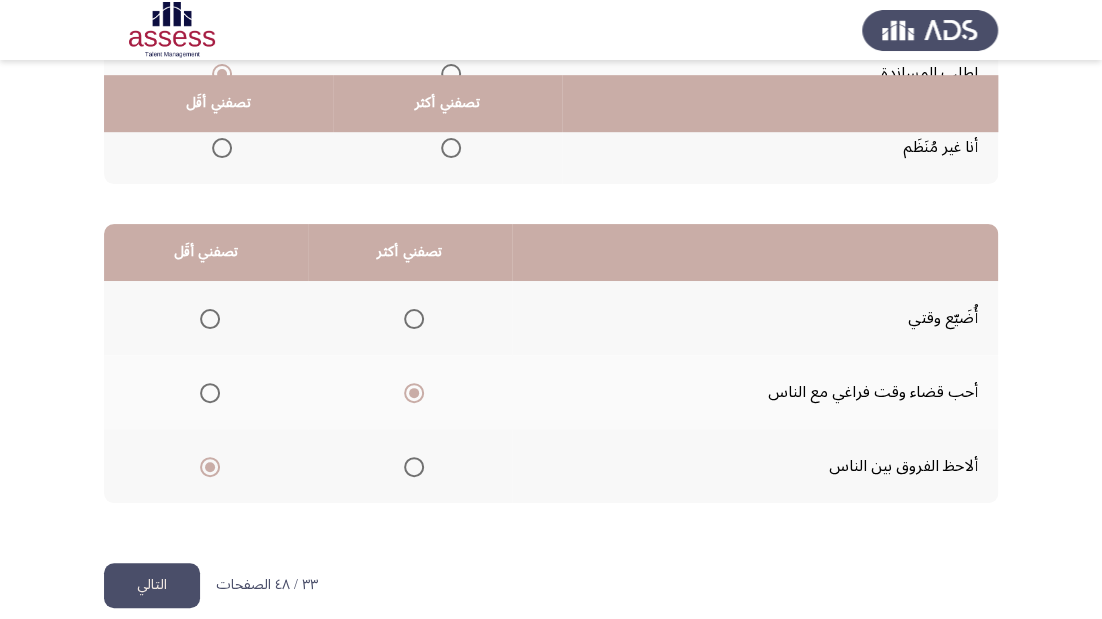 scroll, scrollTop: 388, scrollLeft: 0, axis: vertical 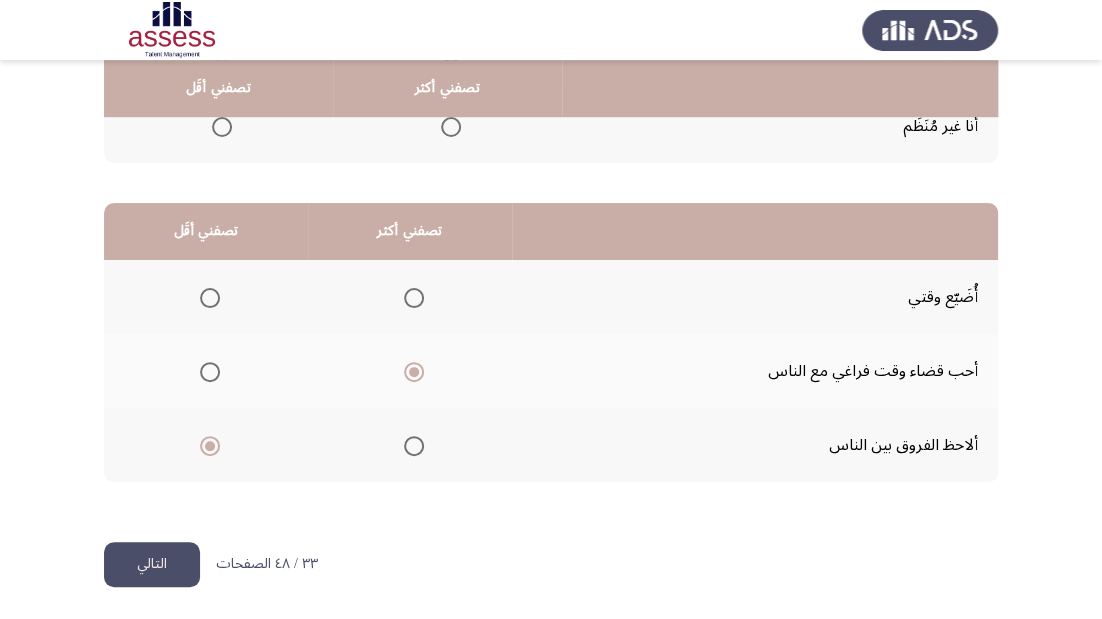 click on "التالي" 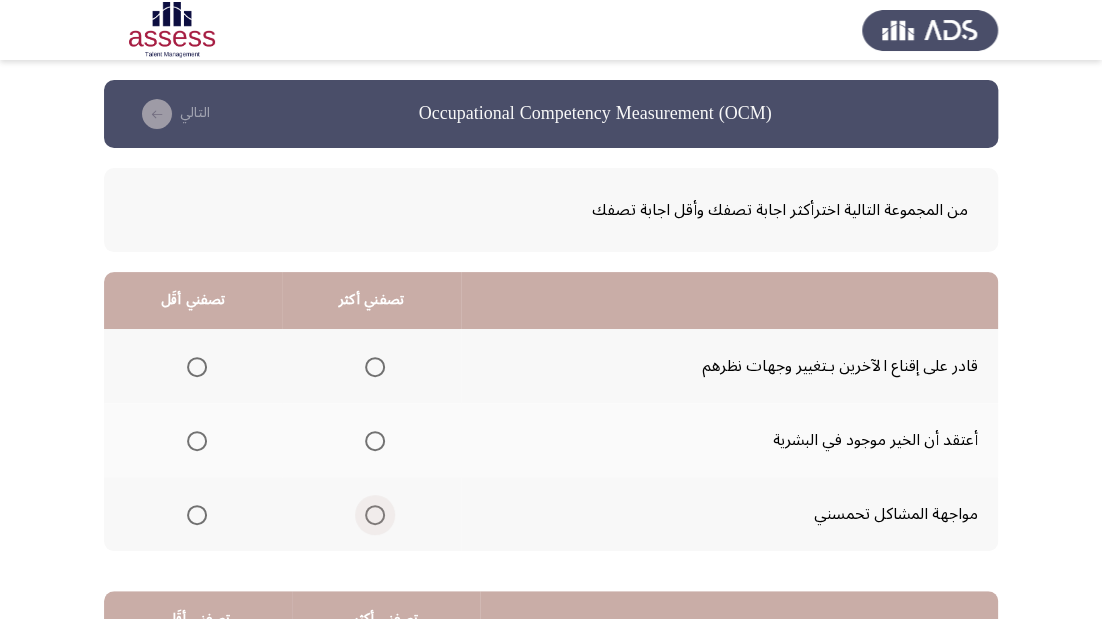 click at bounding box center (375, 515) 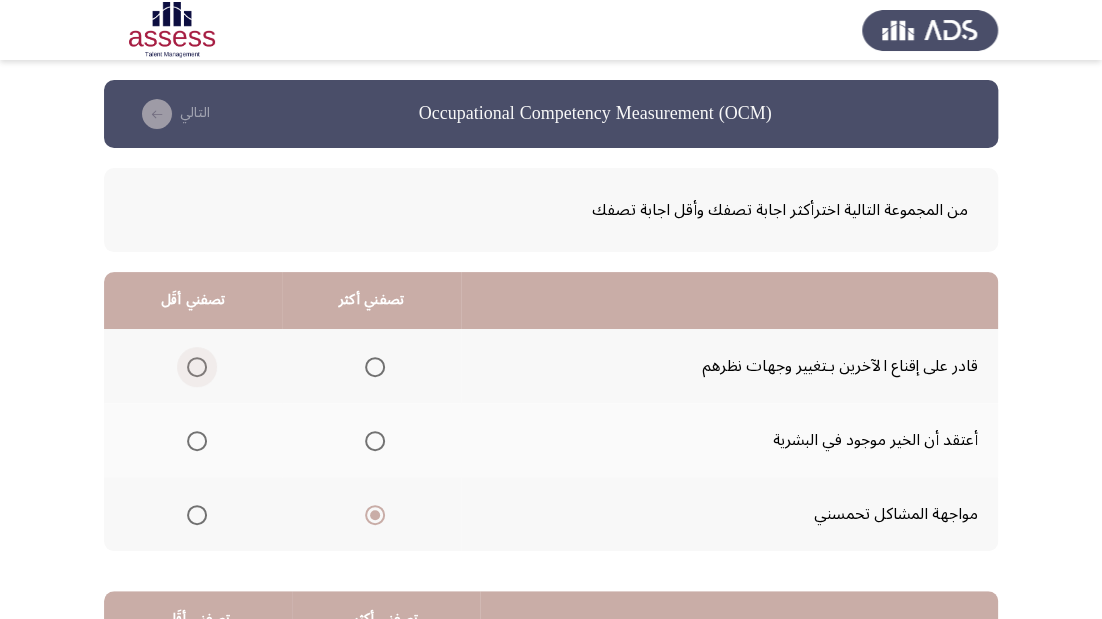 click at bounding box center (197, 367) 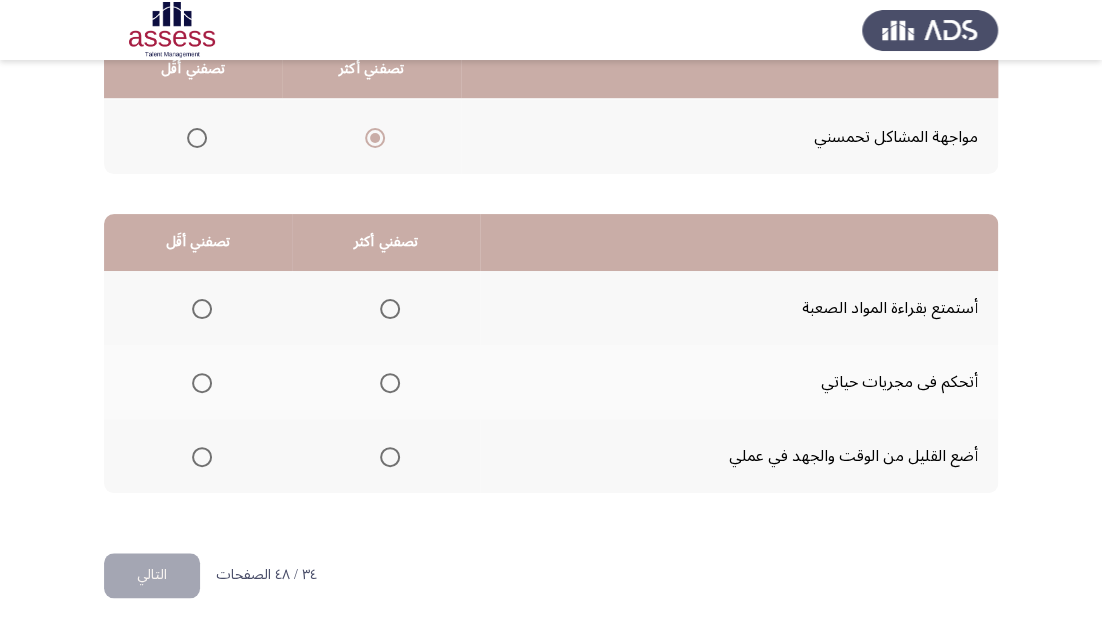 scroll, scrollTop: 388, scrollLeft: 0, axis: vertical 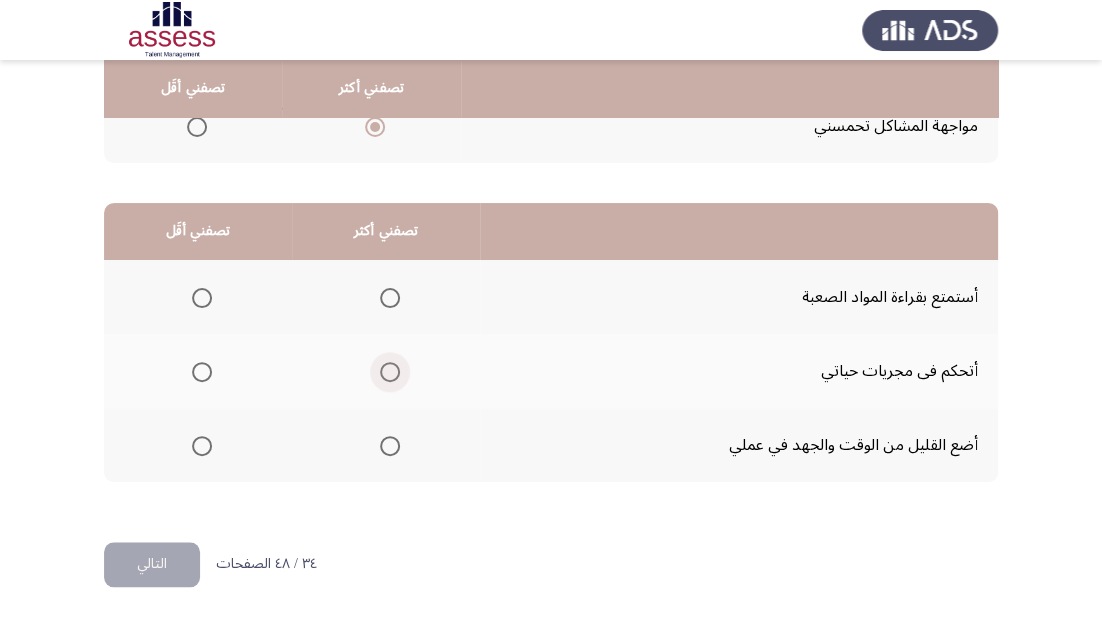 click at bounding box center [390, 372] 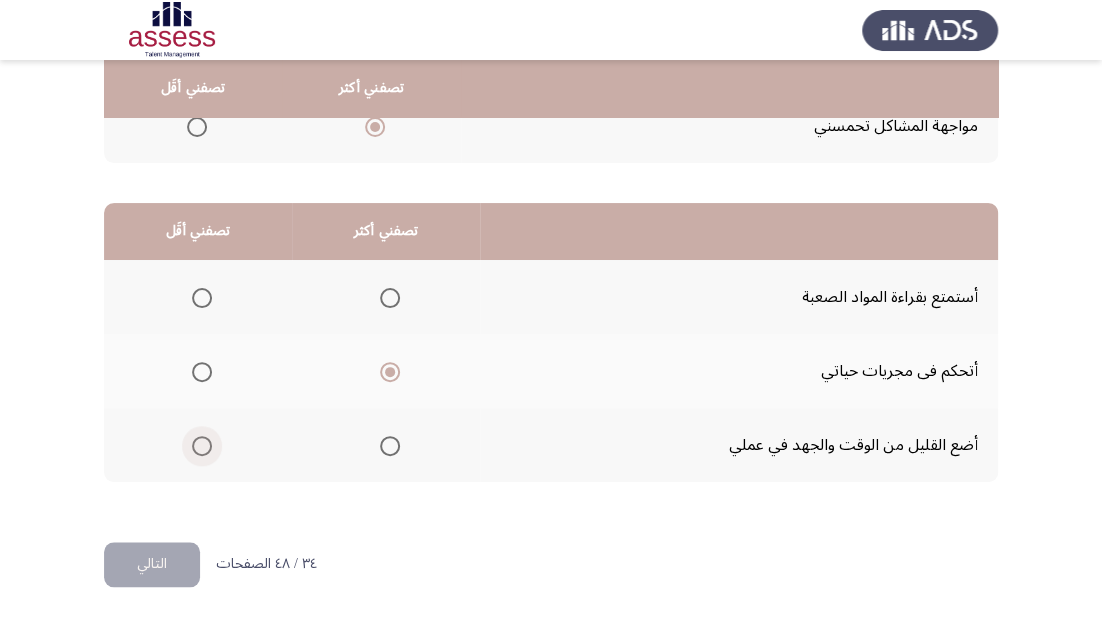click at bounding box center (202, 446) 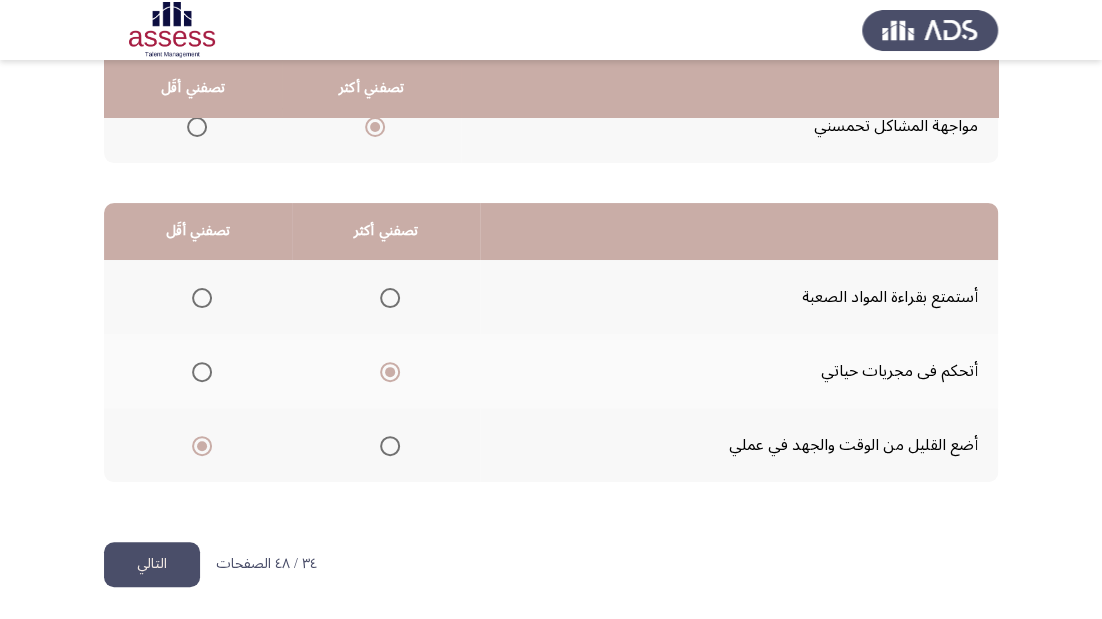 click on "التالي" 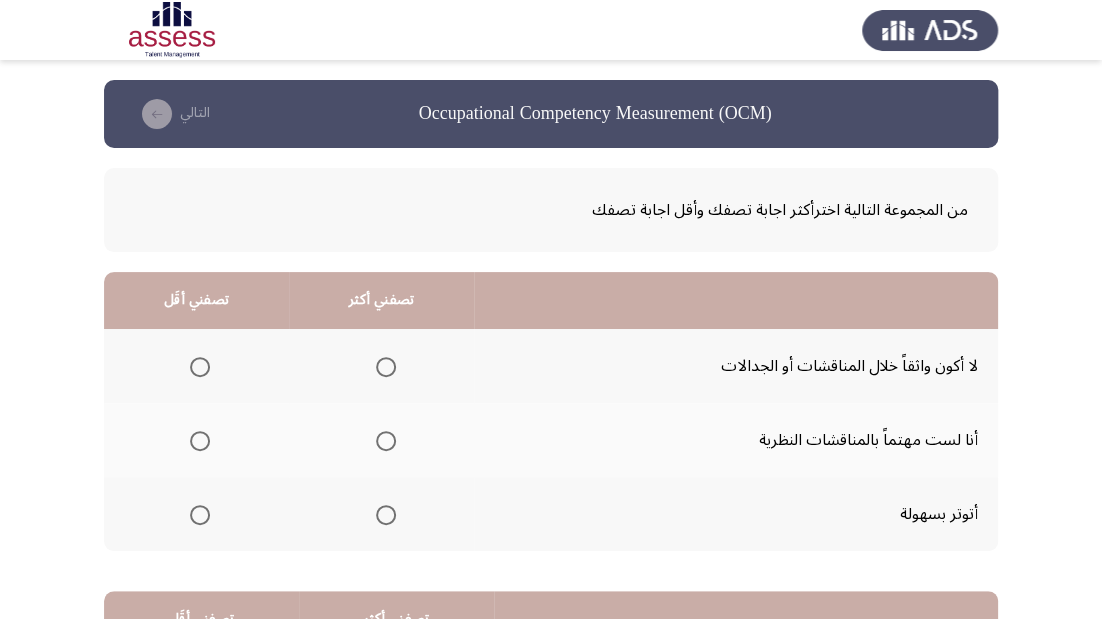 click at bounding box center (386, 441) 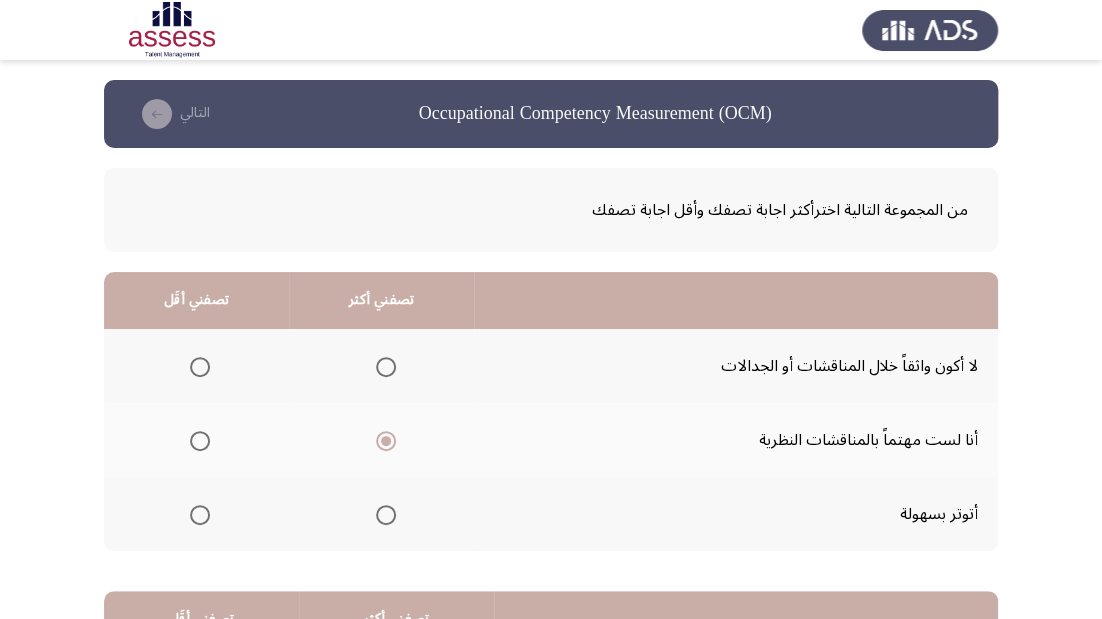 click at bounding box center (200, 367) 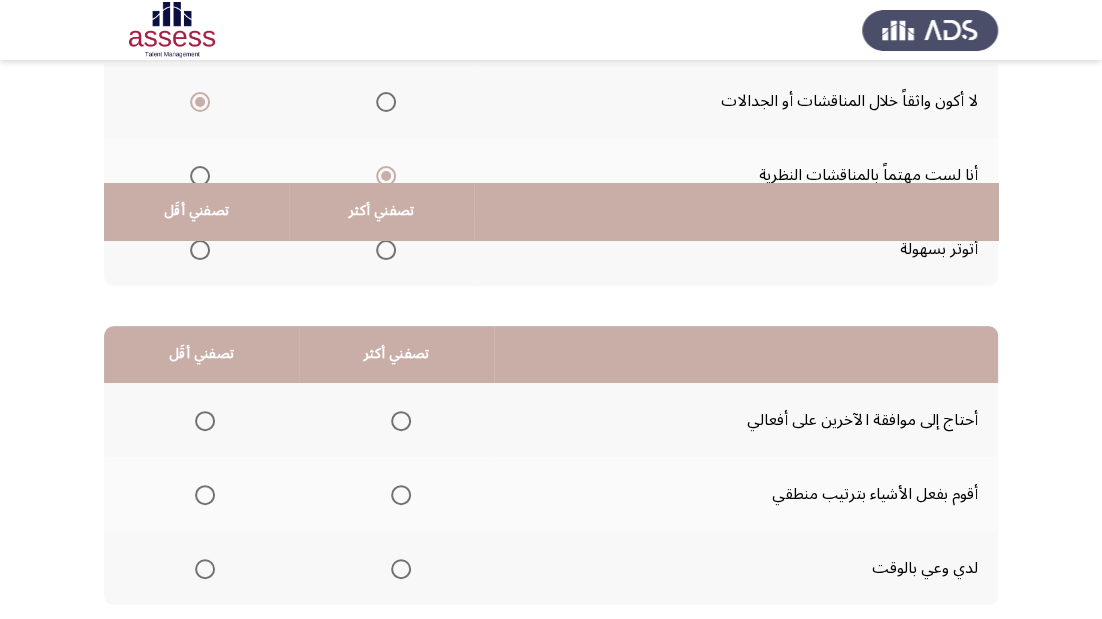 scroll, scrollTop: 388, scrollLeft: 0, axis: vertical 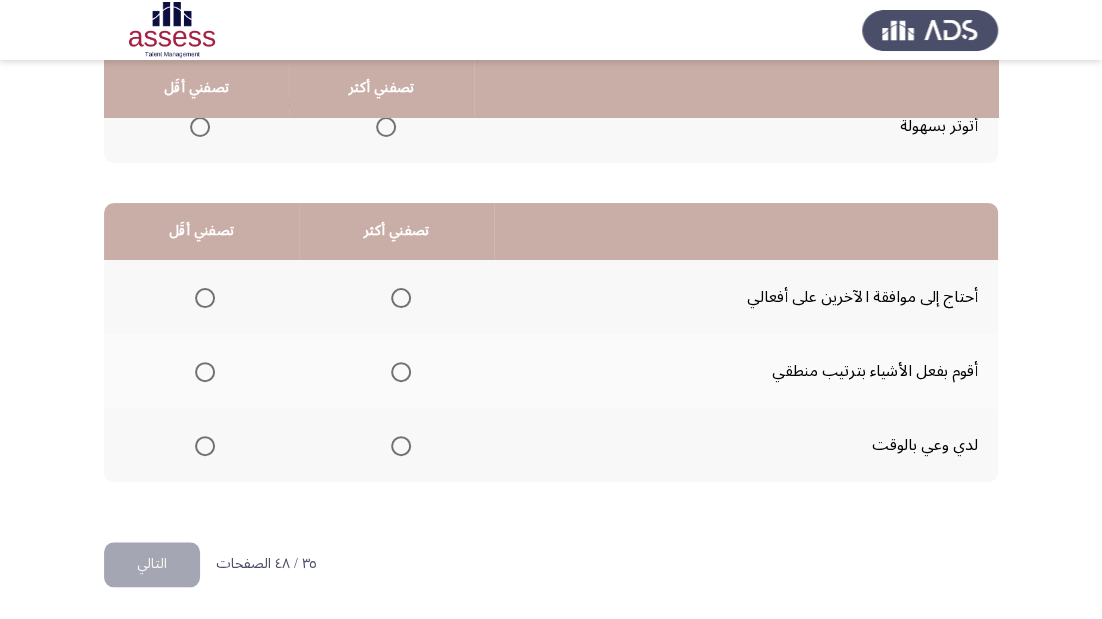 click at bounding box center (401, 372) 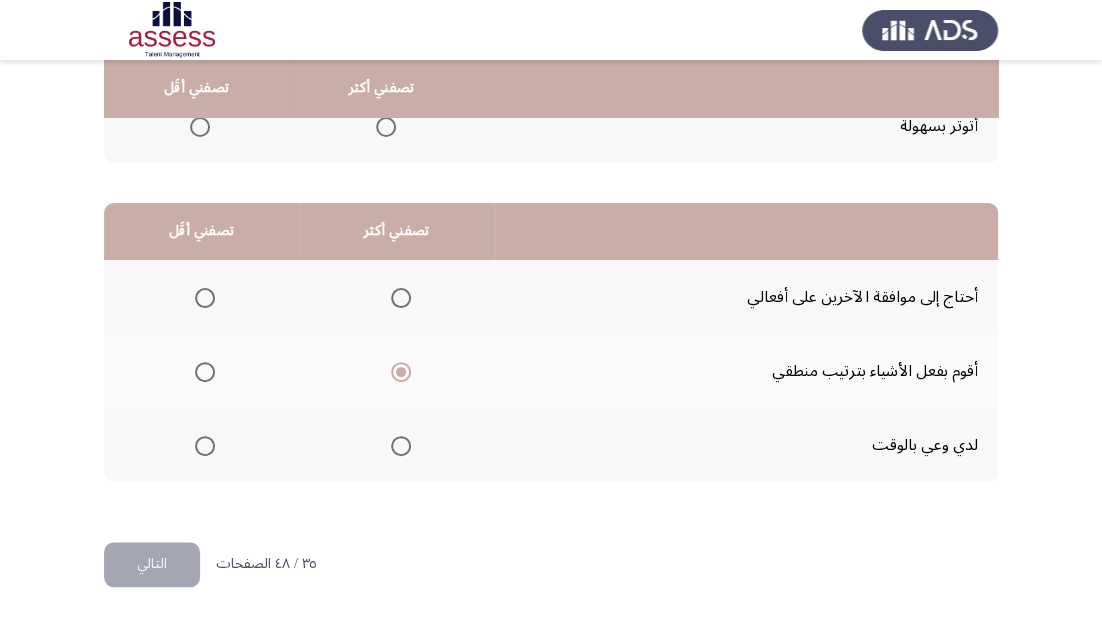 click at bounding box center (205, 446) 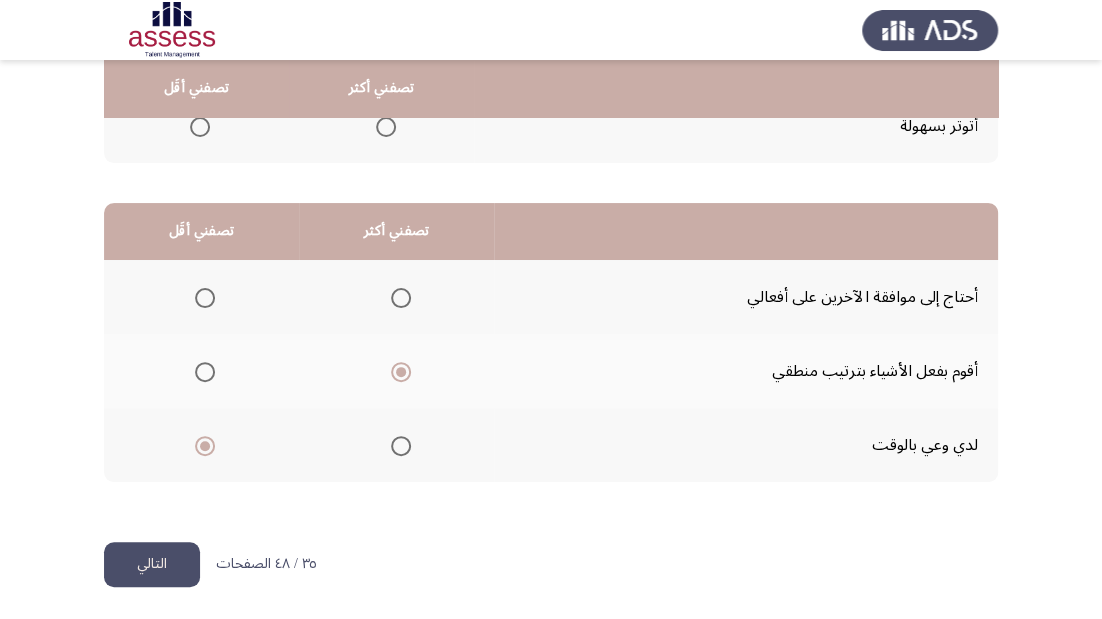 click on "التالي" 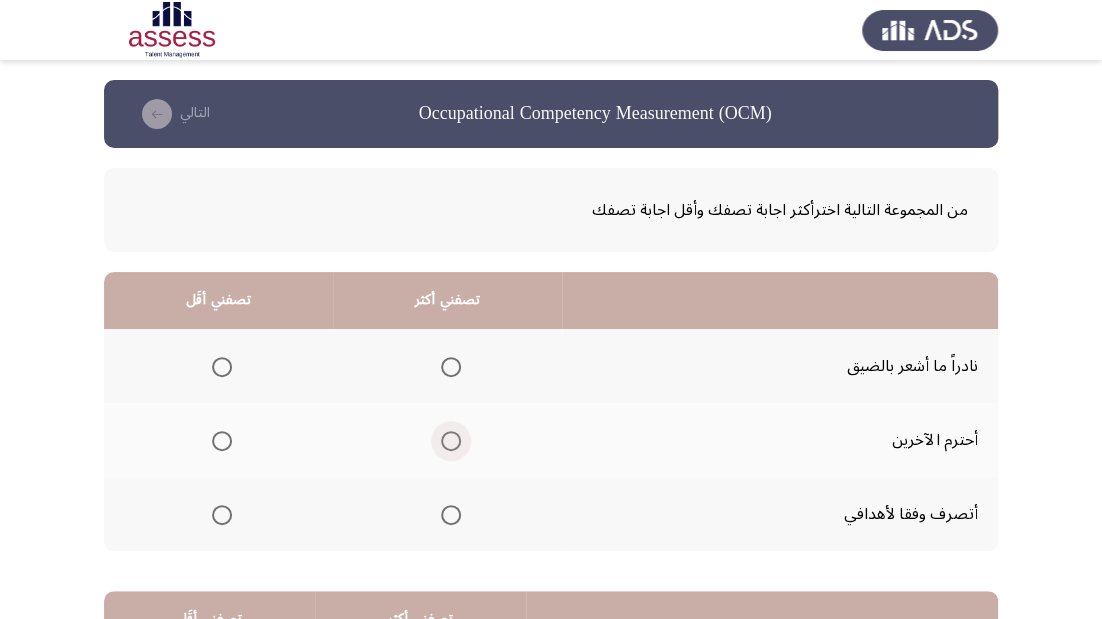 click at bounding box center [451, 441] 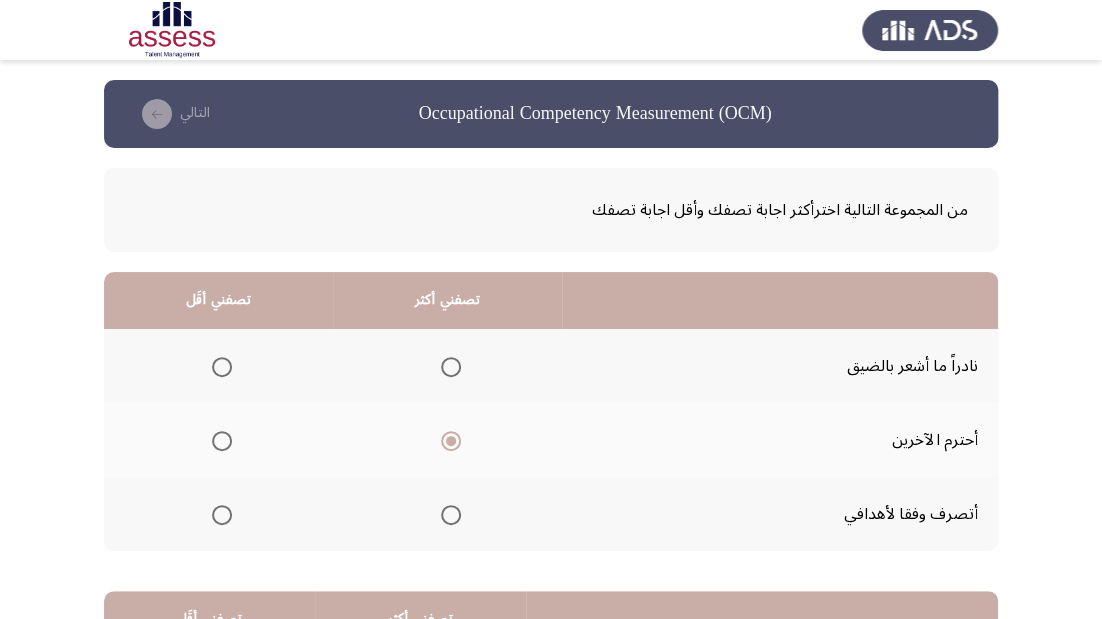 click at bounding box center [222, 367] 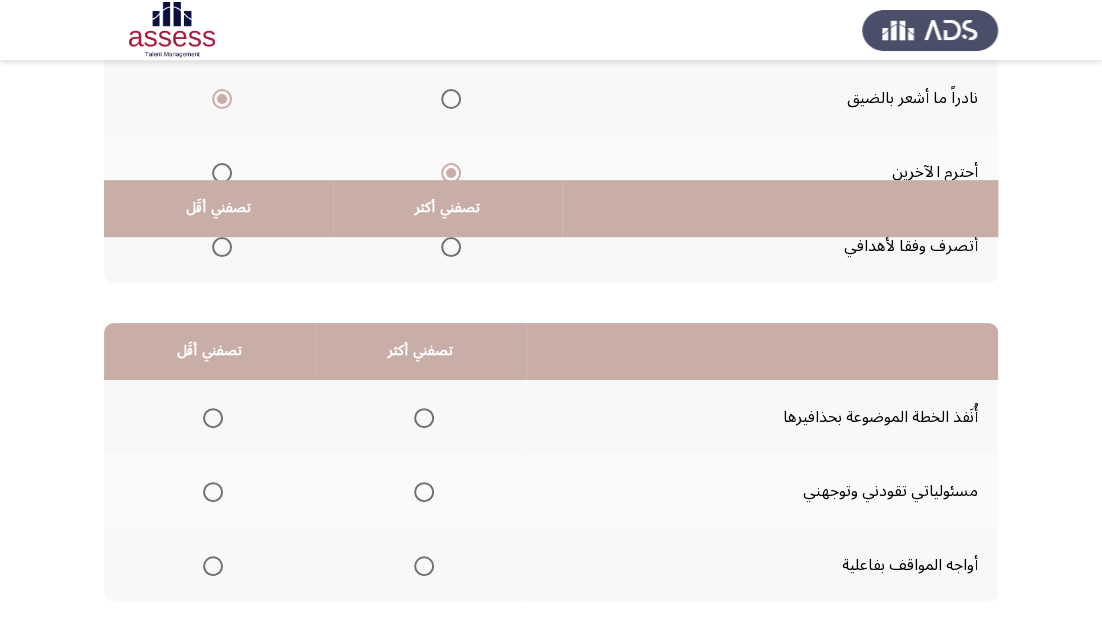 scroll, scrollTop: 388, scrollLeft: 0, axis: vertical 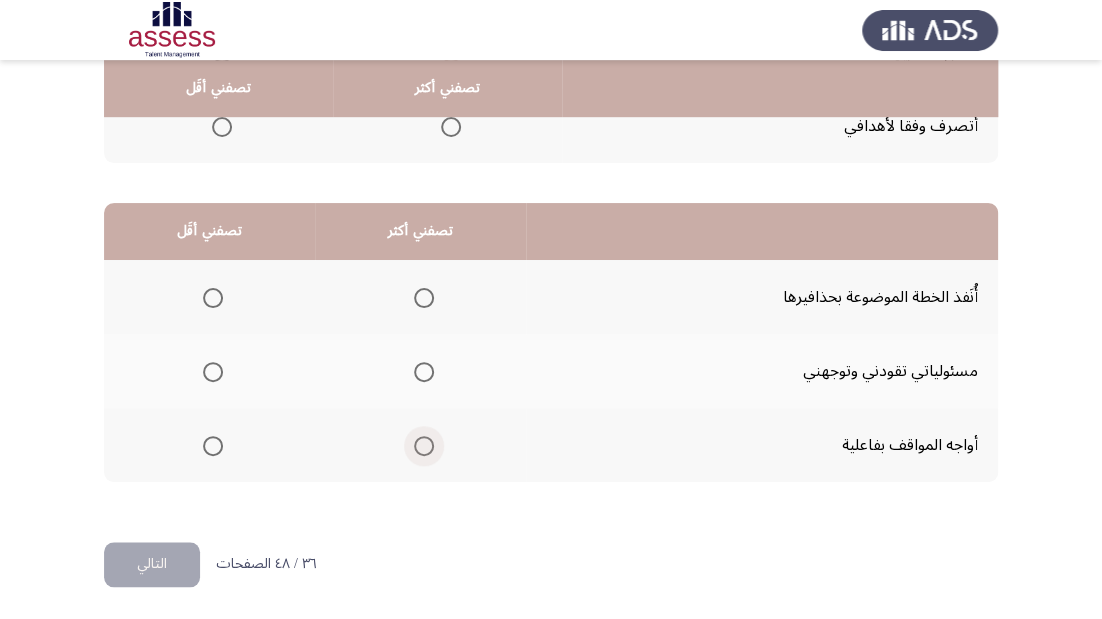 click at bounding box center (424, 446) 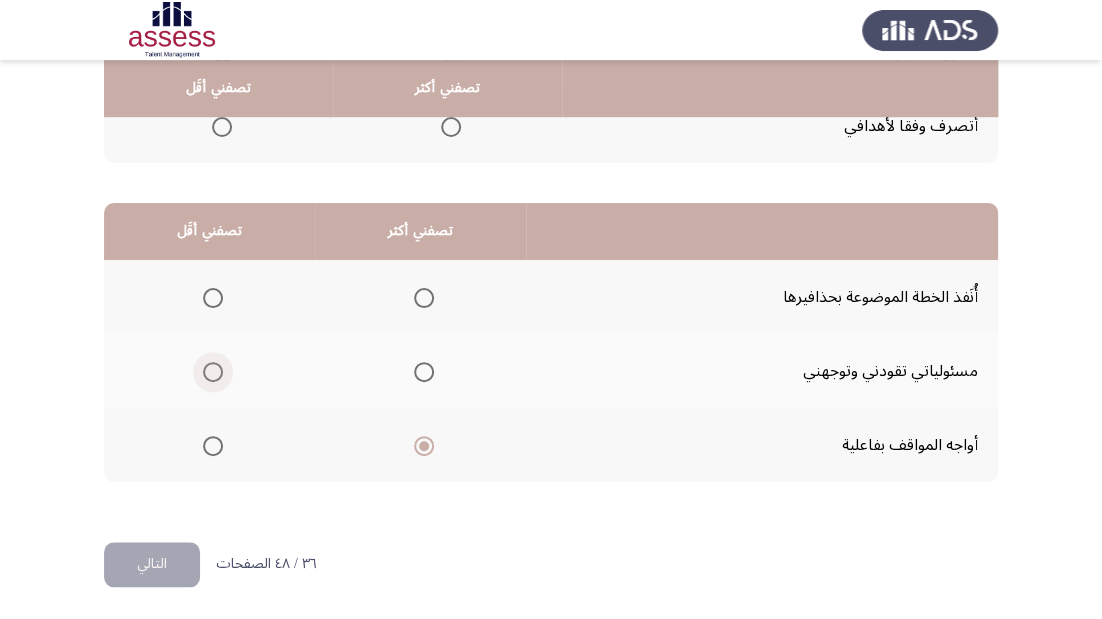 click at bounding box center (213, 372) 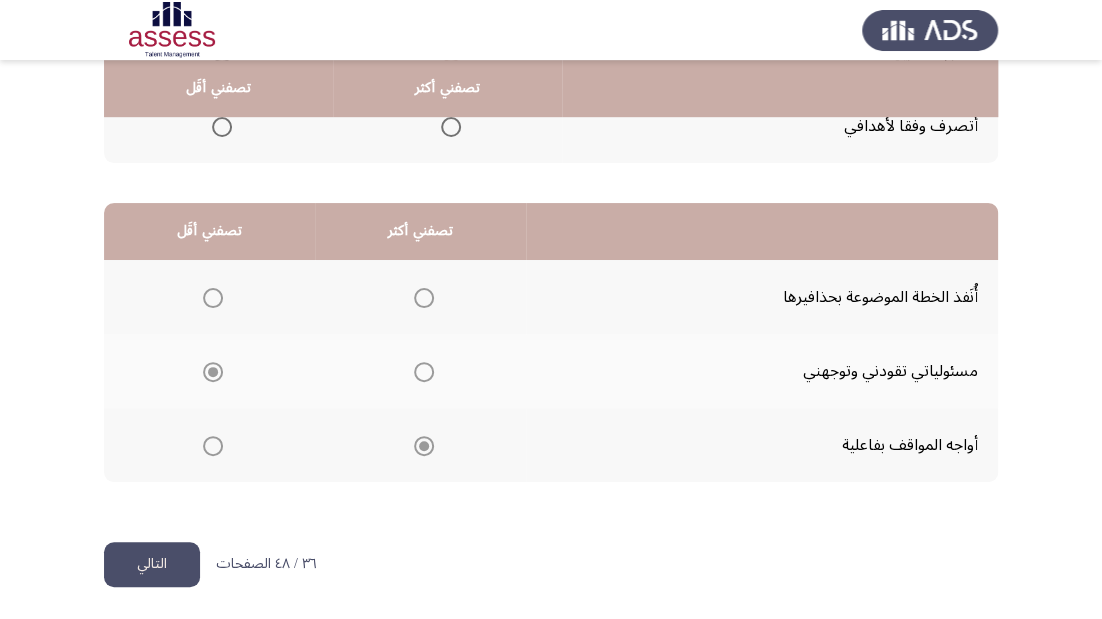 click on "التالي" 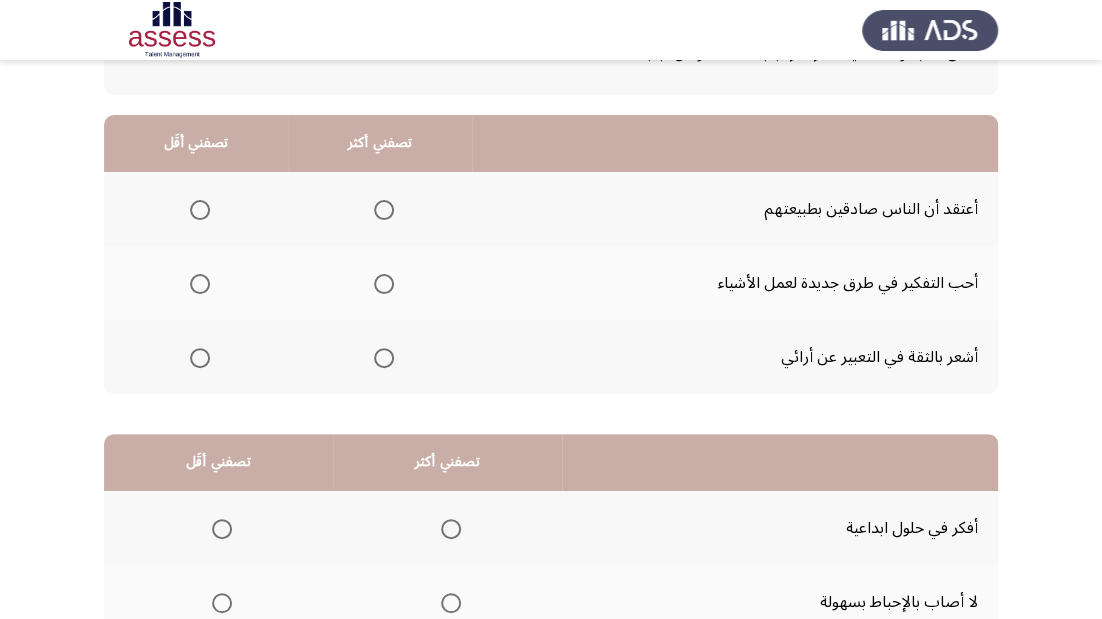 scroll, scrollTop: 160, scrollLeft: 0, axis: vertical 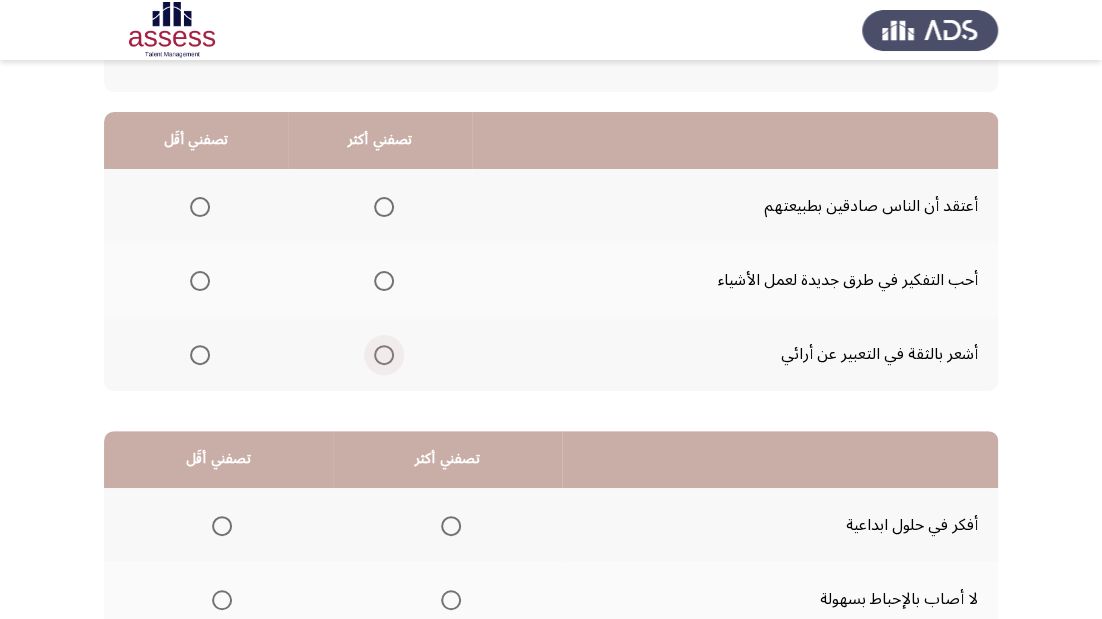 click at bounding box center (384, 355) 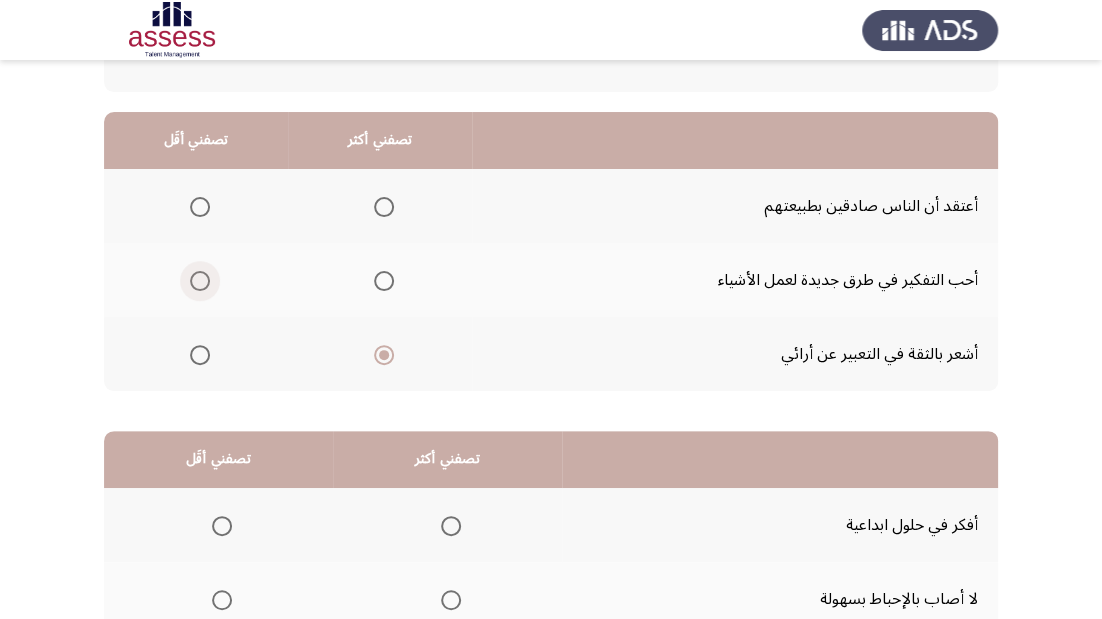 click at bounding box center [200, 281] 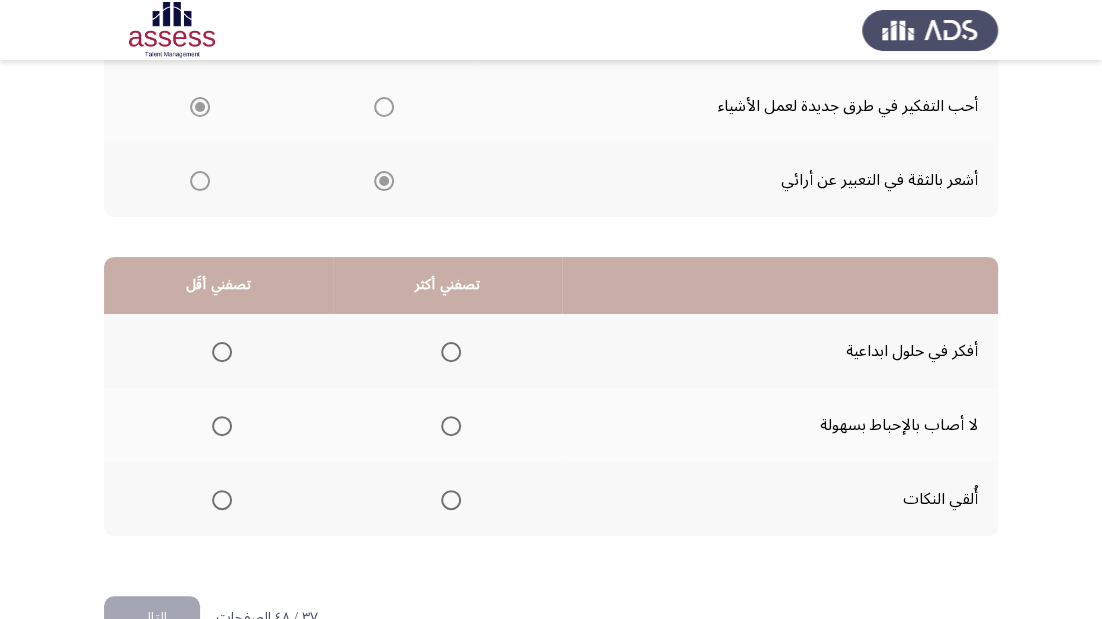 scroll, scrollTop: 388, scrollLeft: 0, axis: vertical 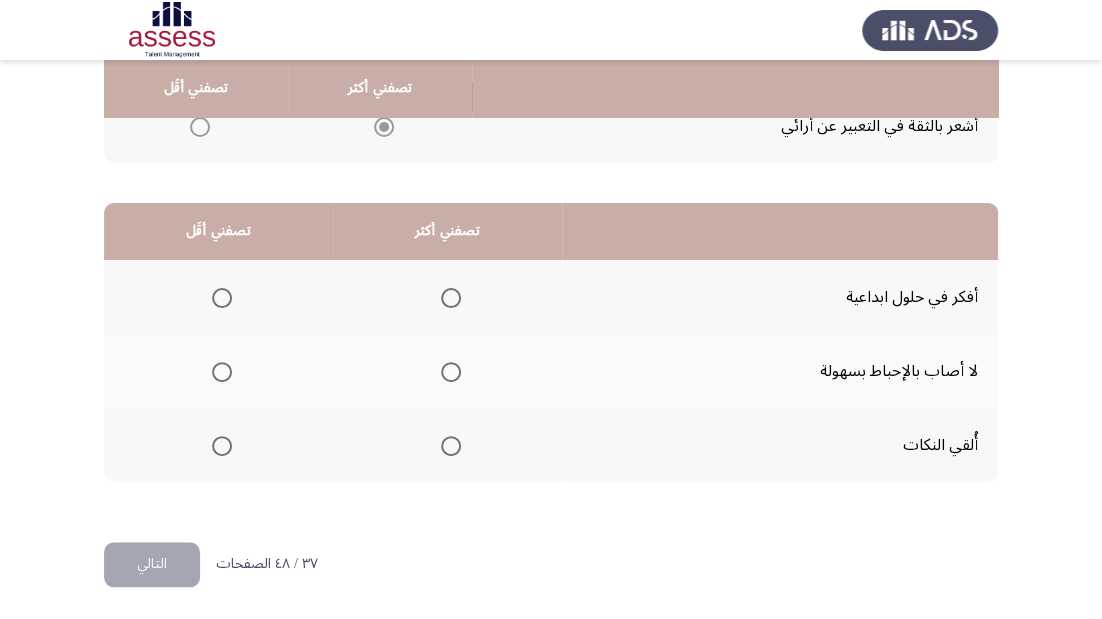 click at bounding box center (451, 298) 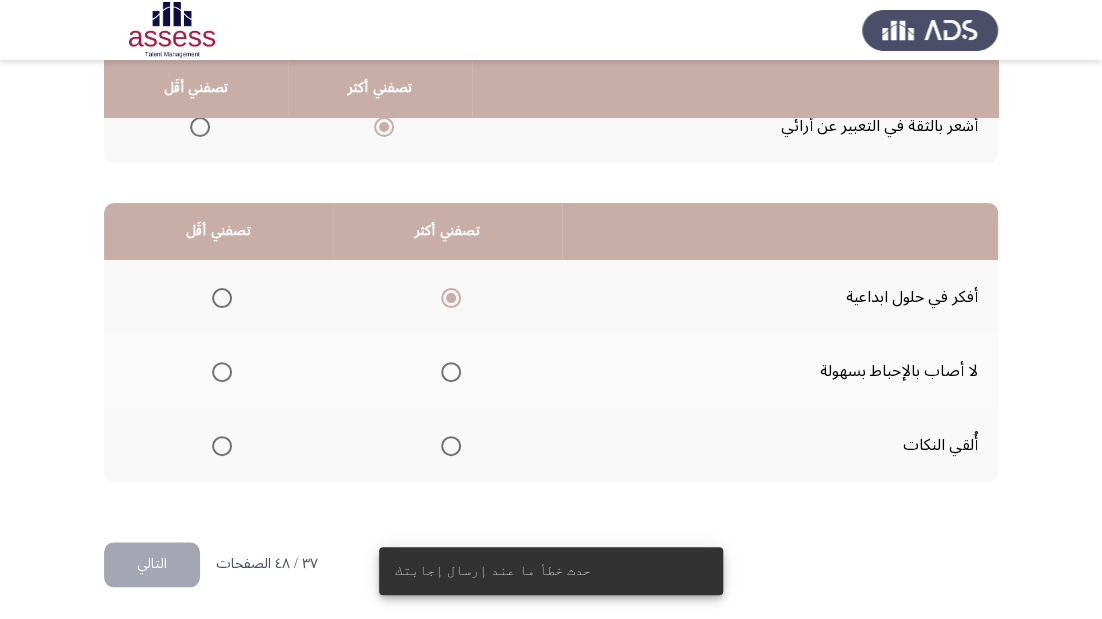 click at bounding box center (222, 372) 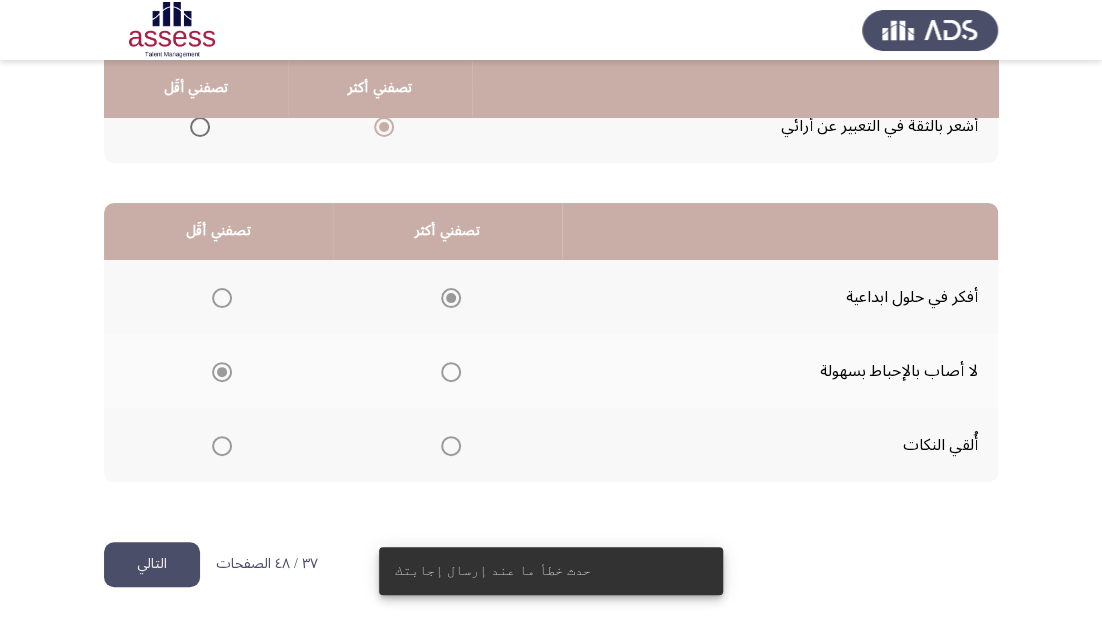 click on "التالي" 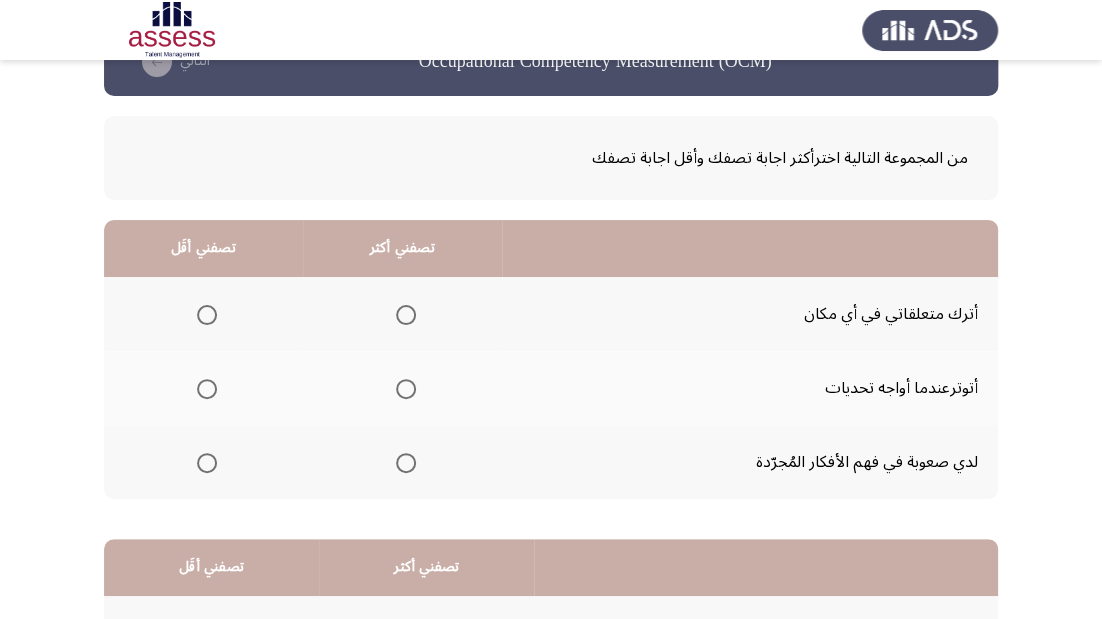 scroll, scrollTop: 80, scrollLeft: 0, axis: vertical 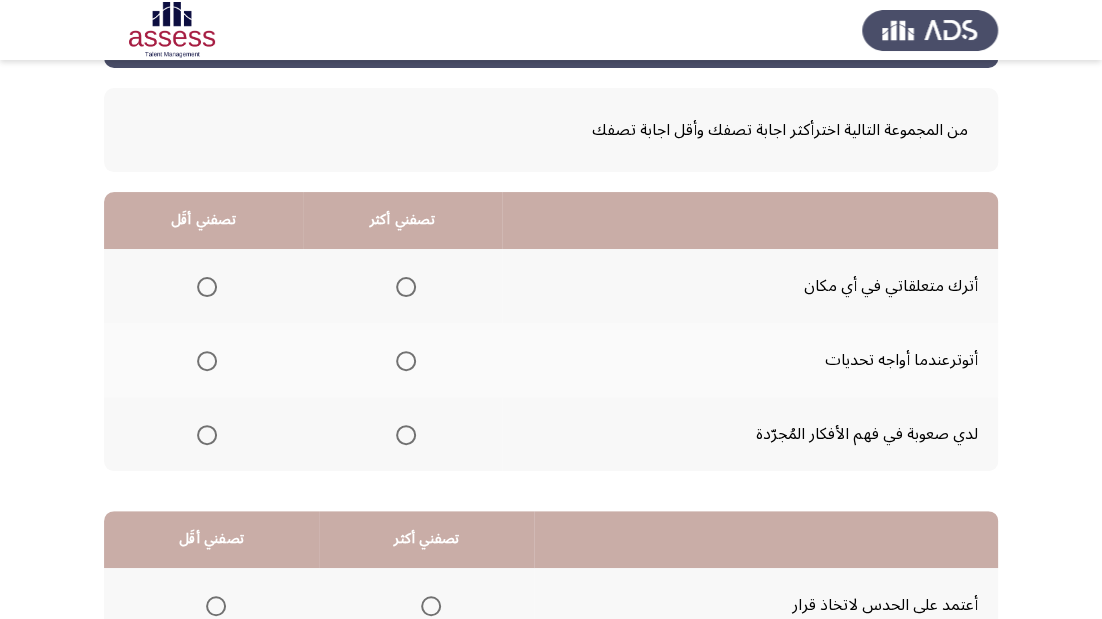 click at bounding box center [406, 435] 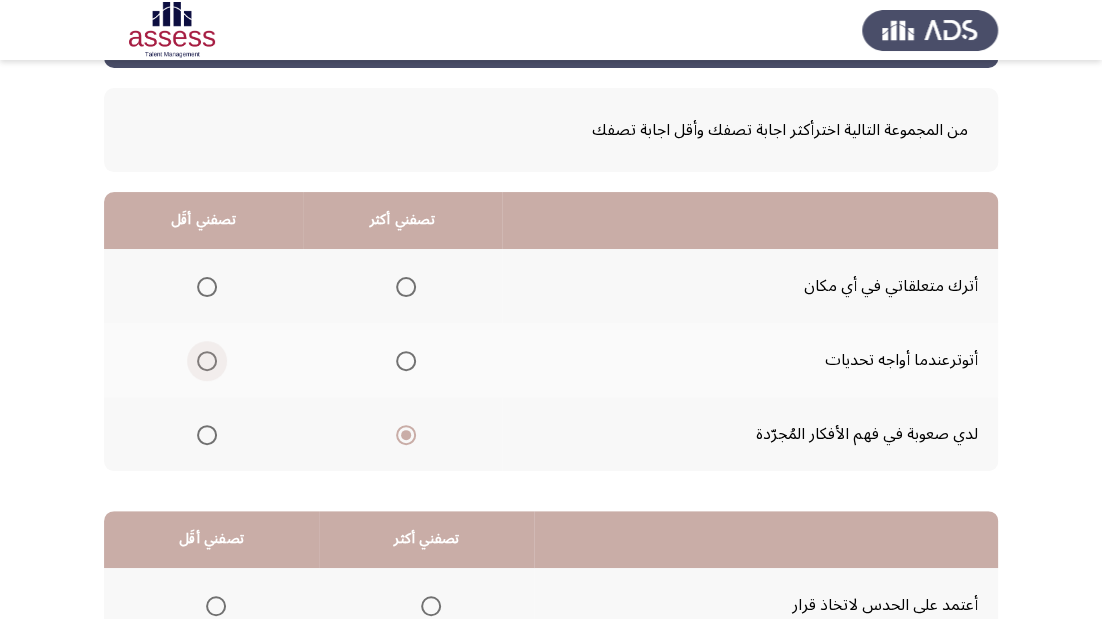 click at bounding box center (207, 361) 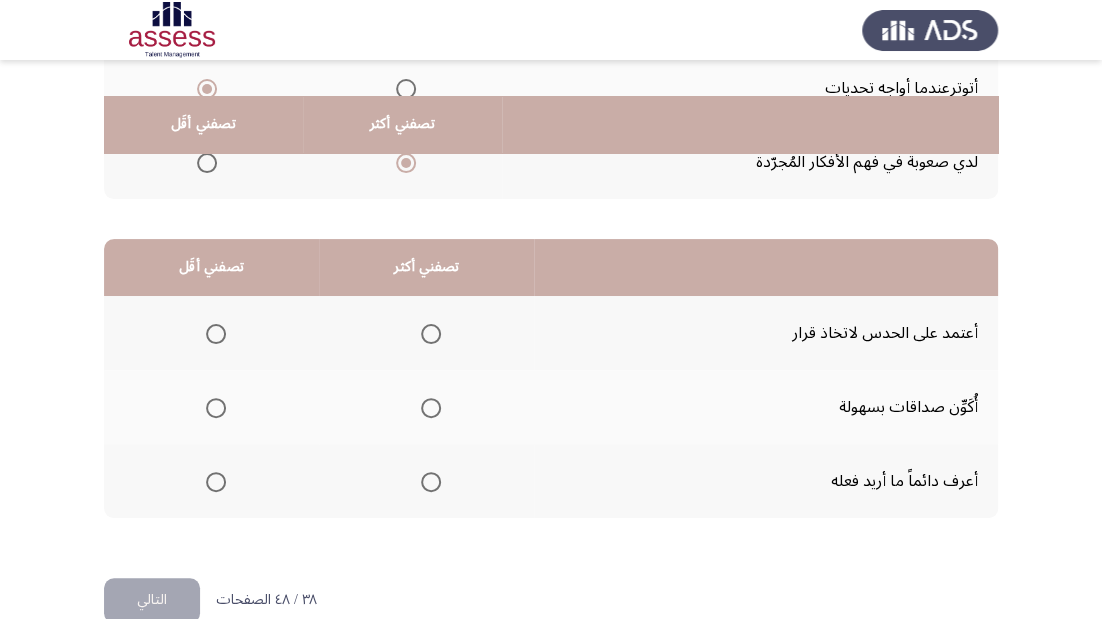 scroll, scrollTop: 388, scrollLeft: 0, axis: vertical 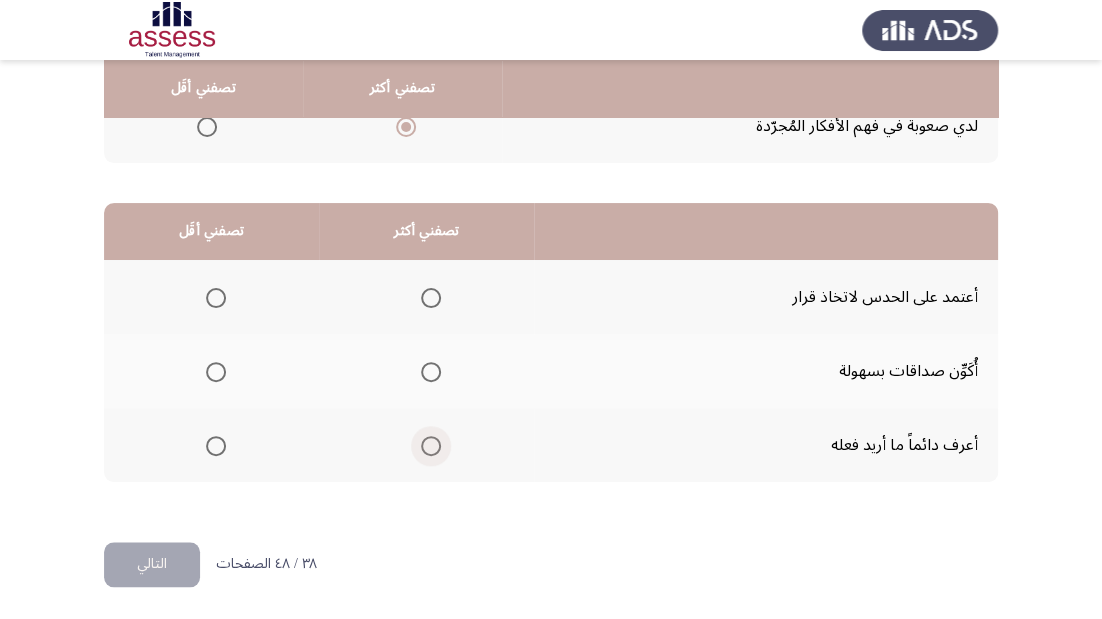 click at bounding box center (431, 446) 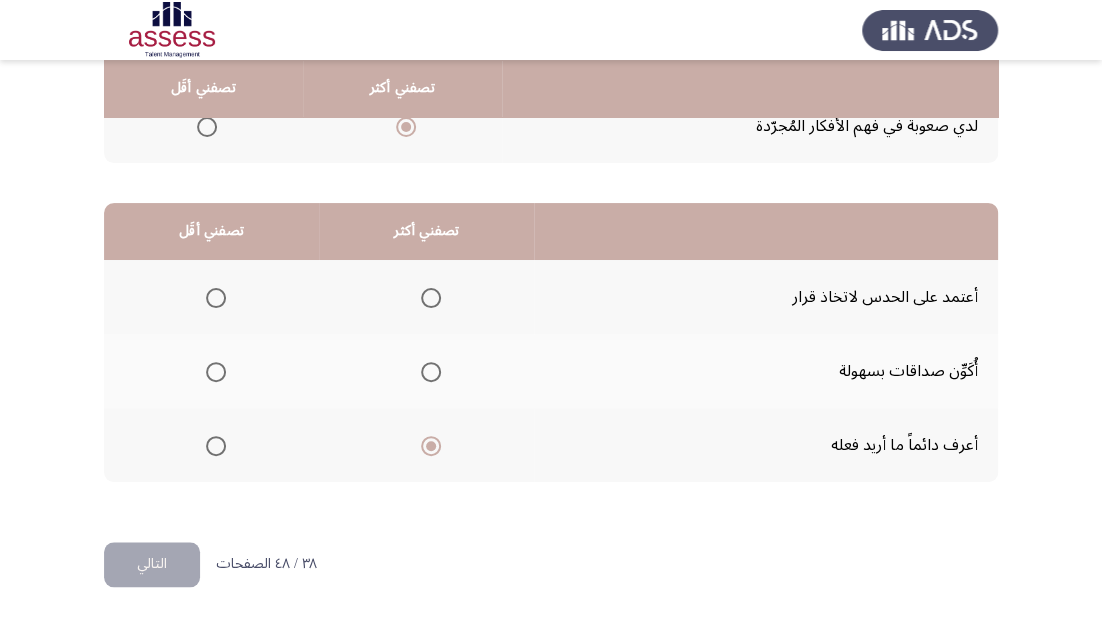click at bounding box center [216, 372] 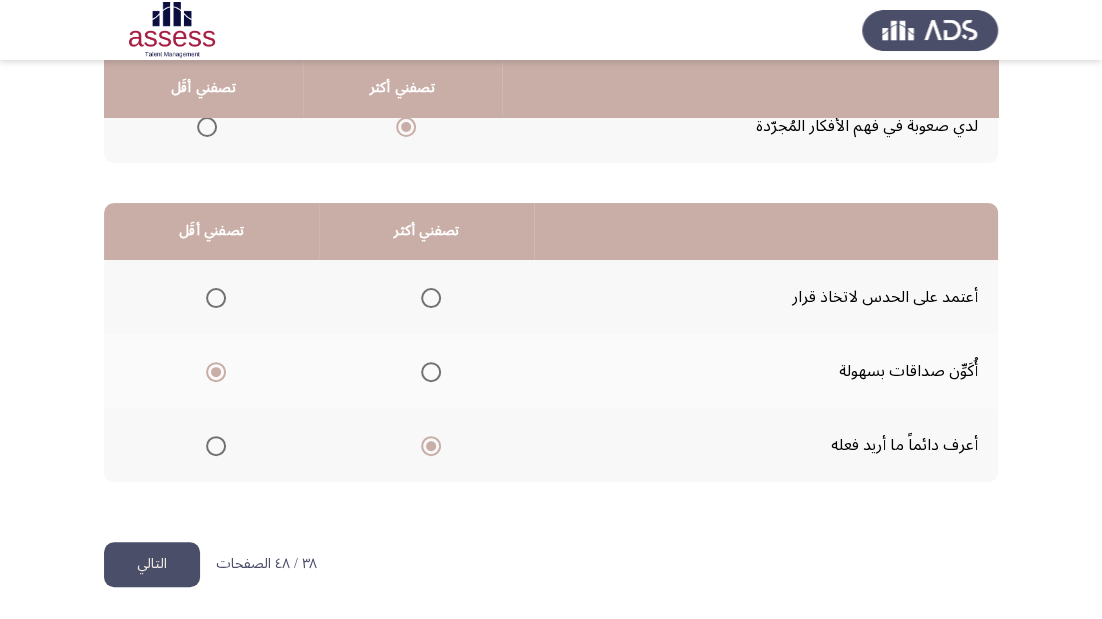 click on "التالي" 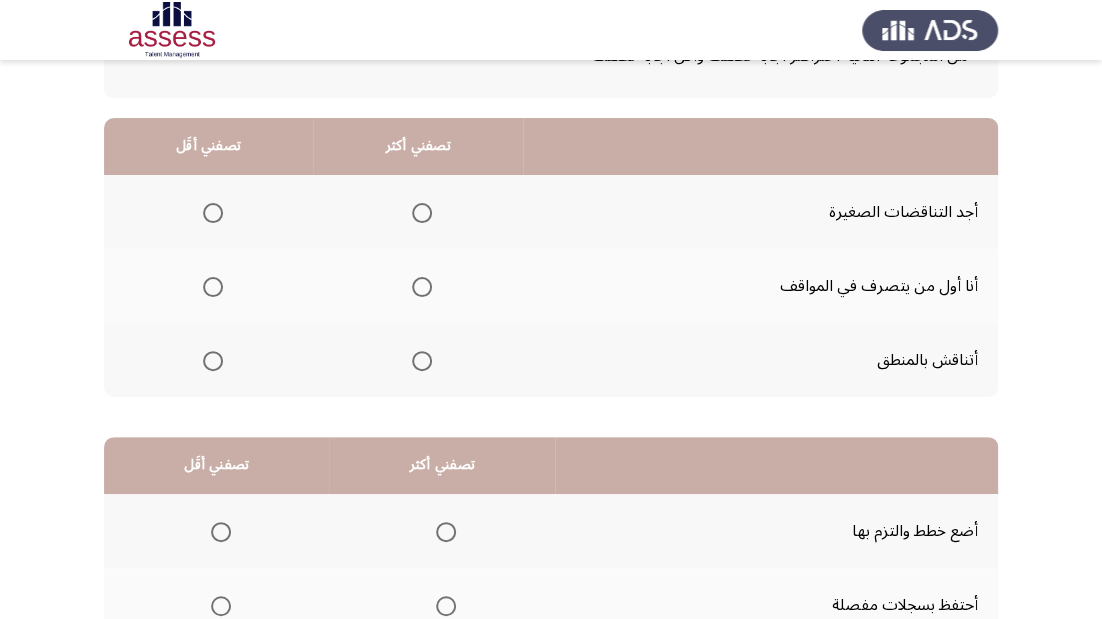 scroll, scrollTop: 160, scrollLeft: 0, axis: vertical 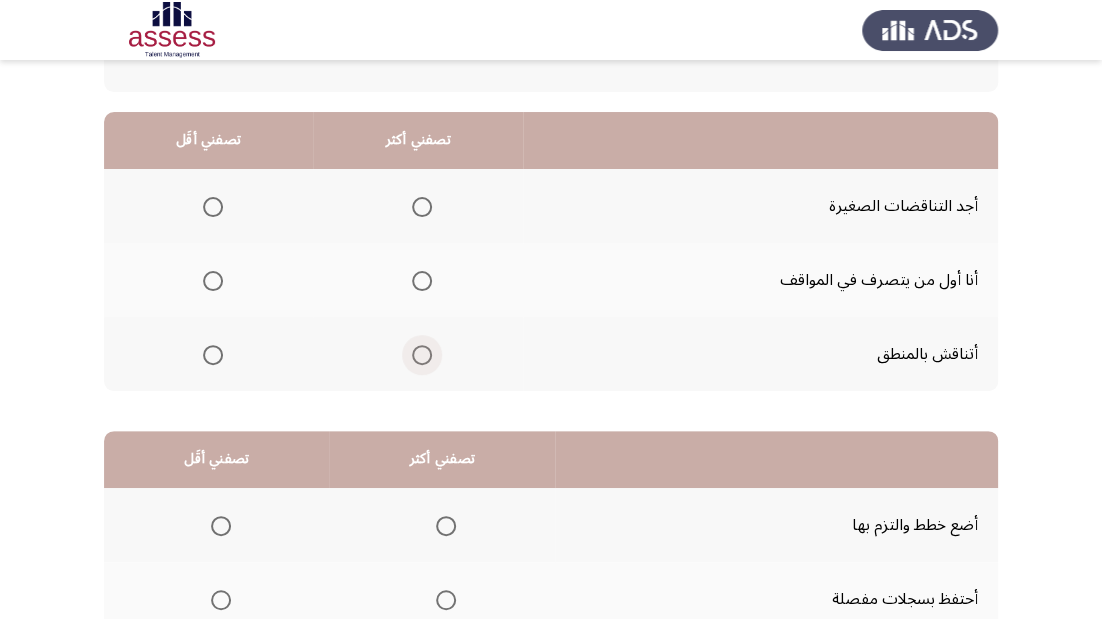 click at bounding box center (422, 355) 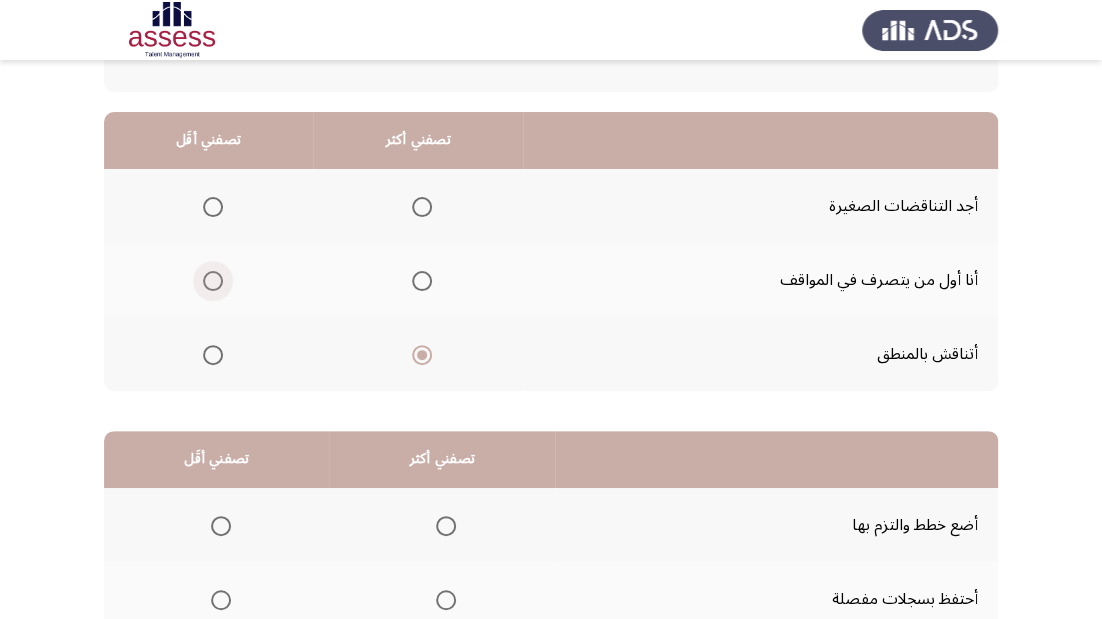 click at bounding box center (213, 281) 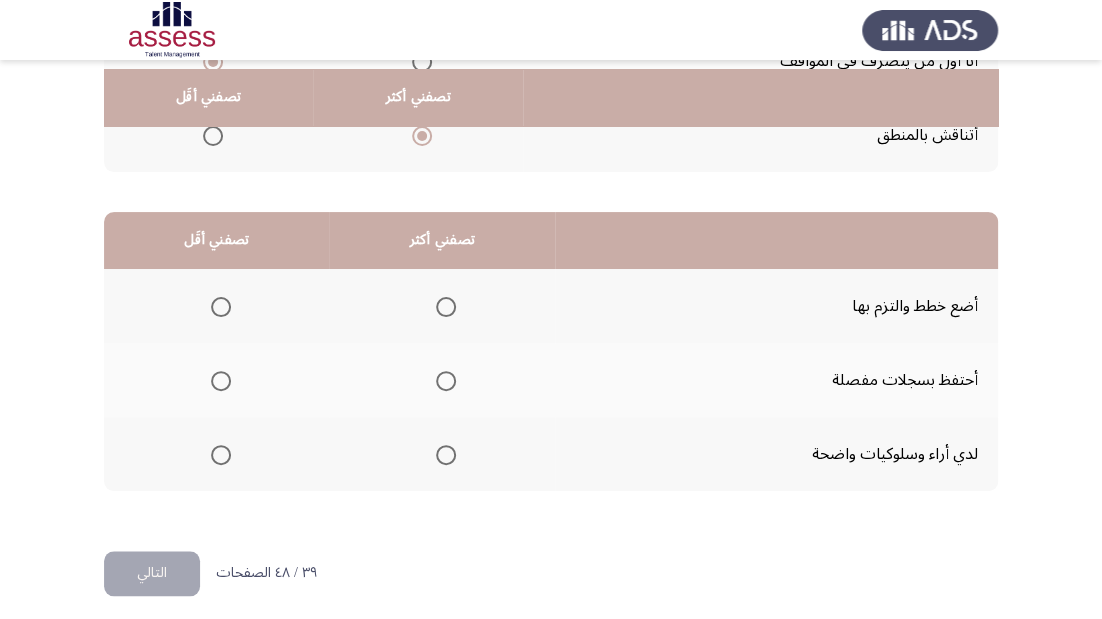scroll, scrollTop: 388, scrollLeft: 0, axis: vertical 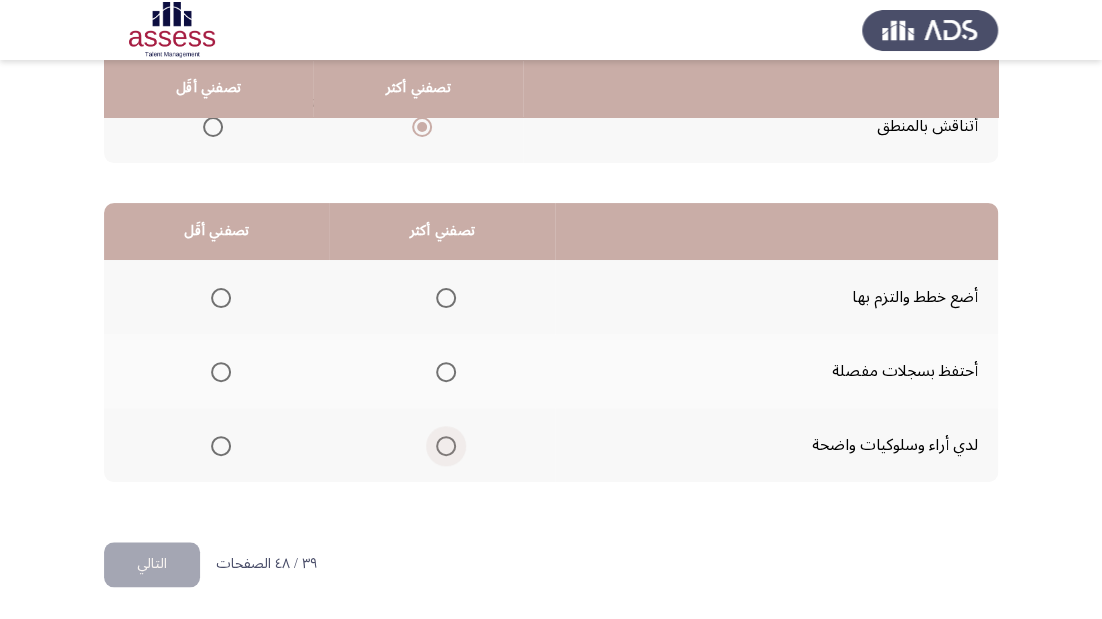 click at bounding box center [446, 446] 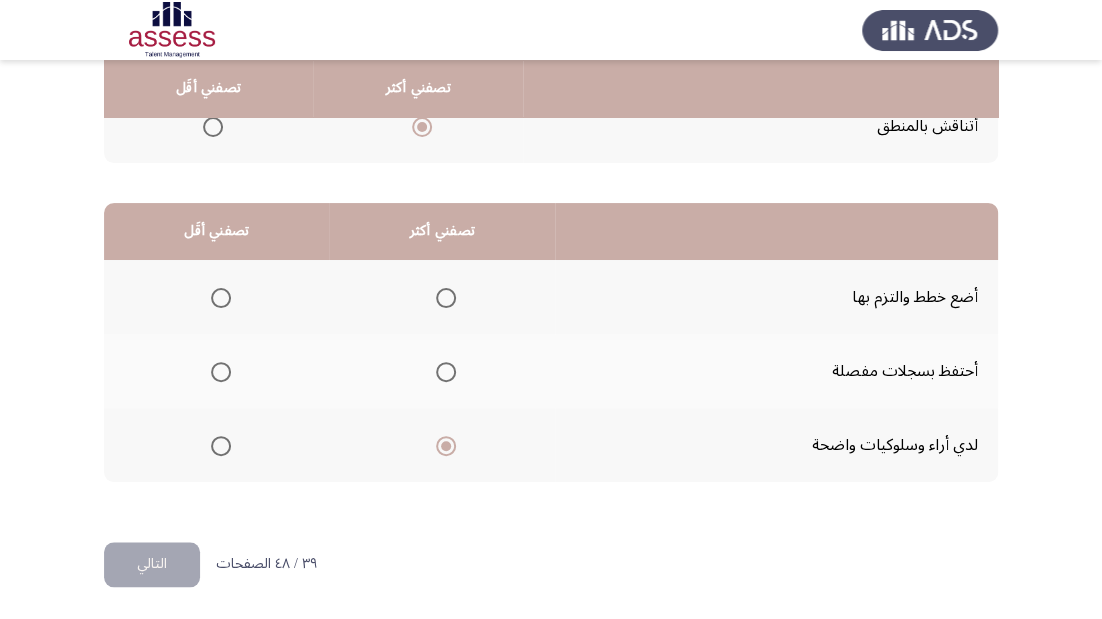 click 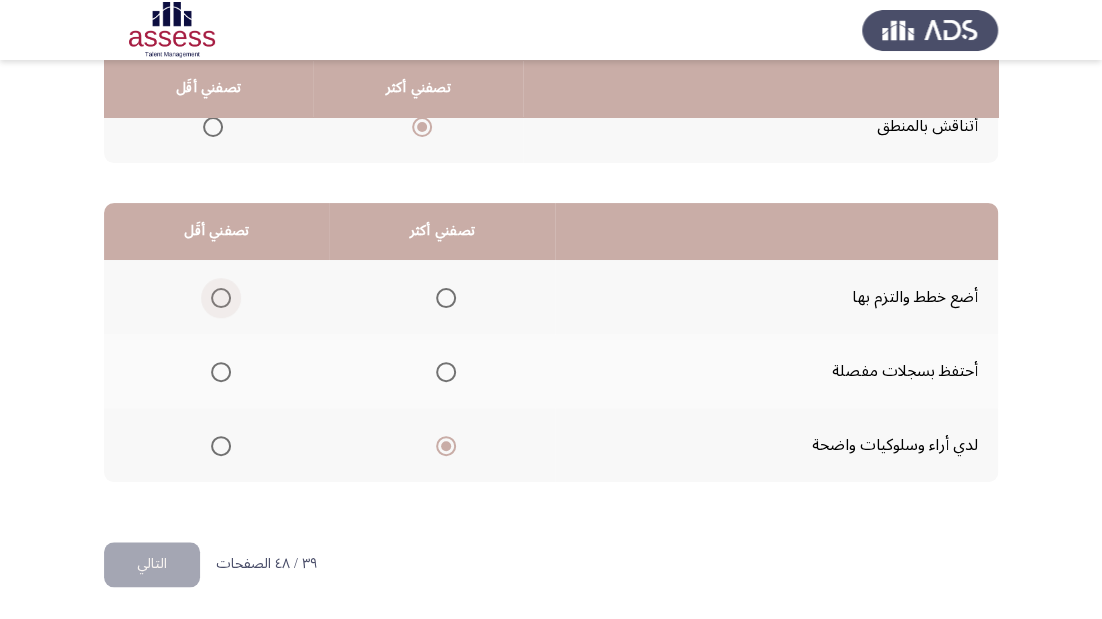 click at bounding box center (221, 298) 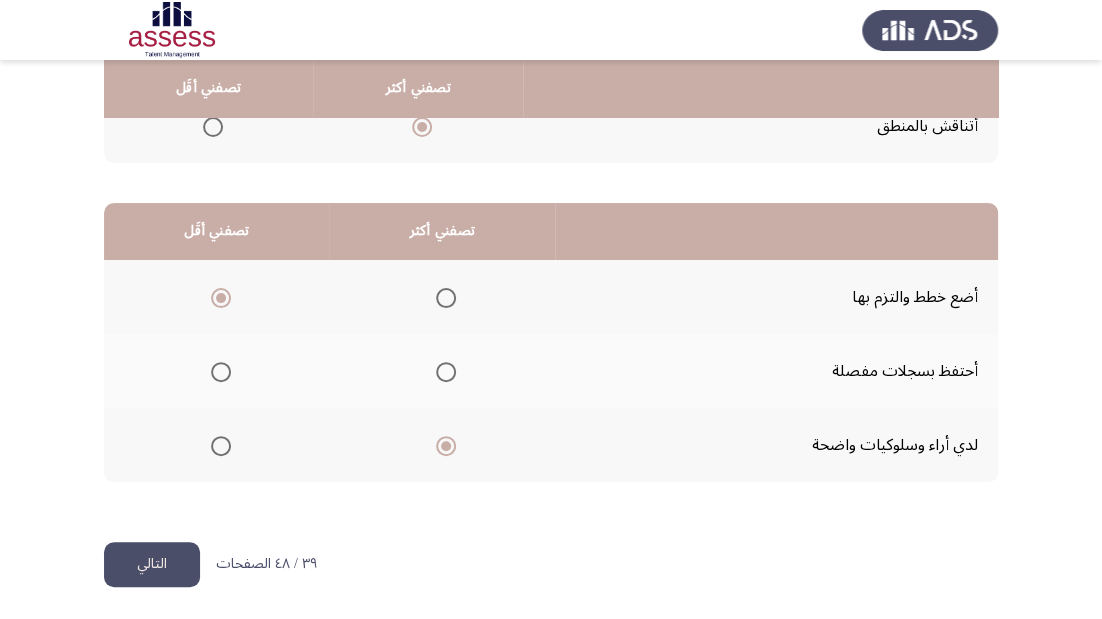 click on "التالي" 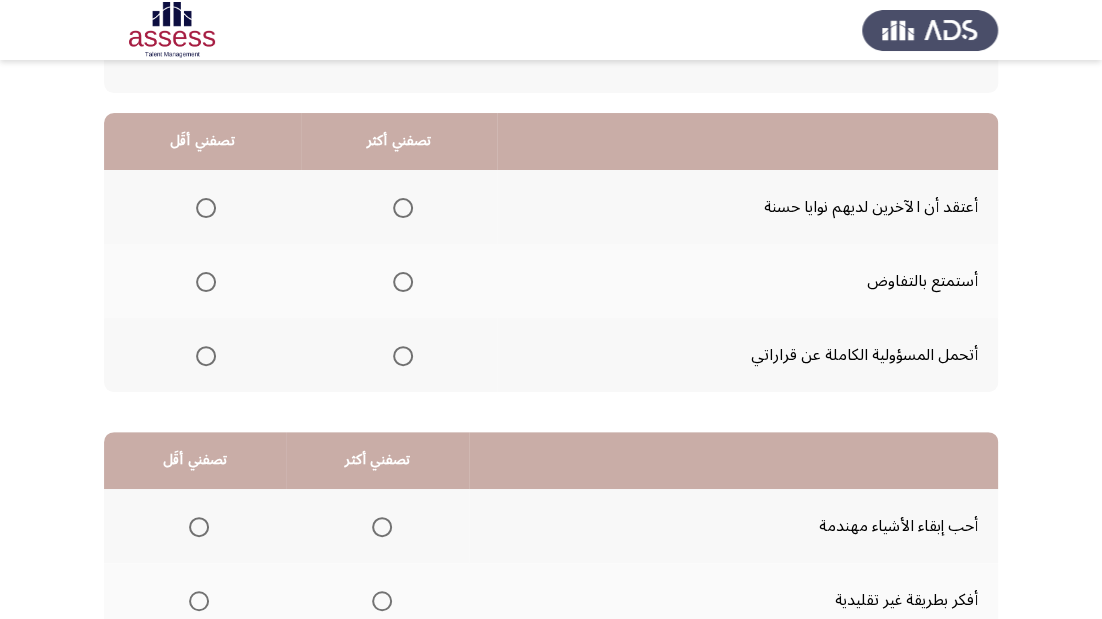scroll, scrollTop: 160, scrollLeft: 0, axis: vertical 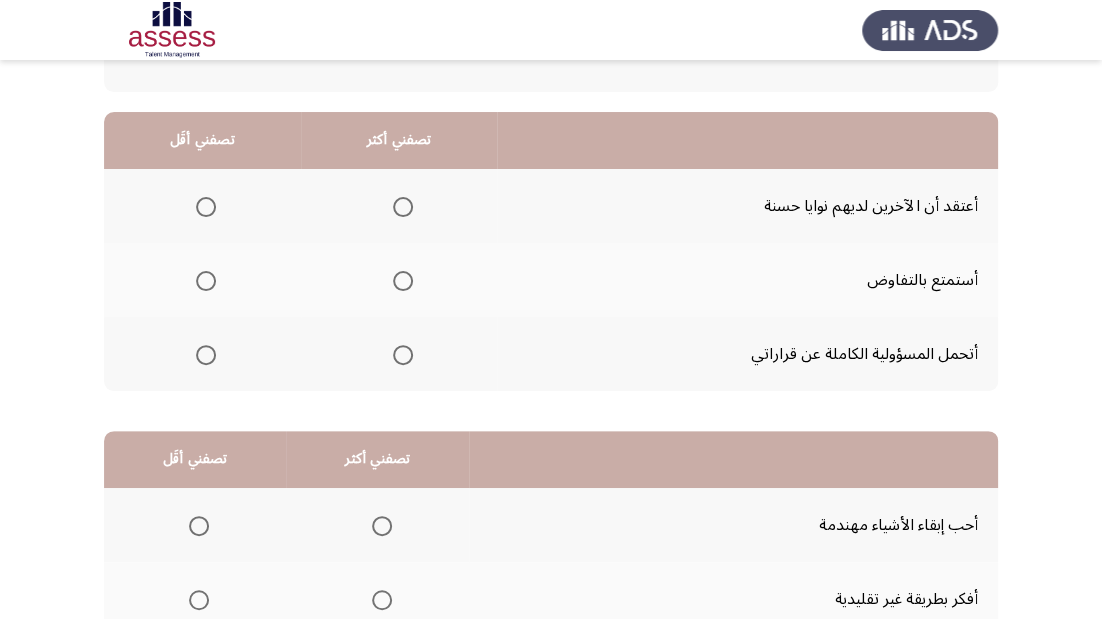 click at bounding box center [403, 355] 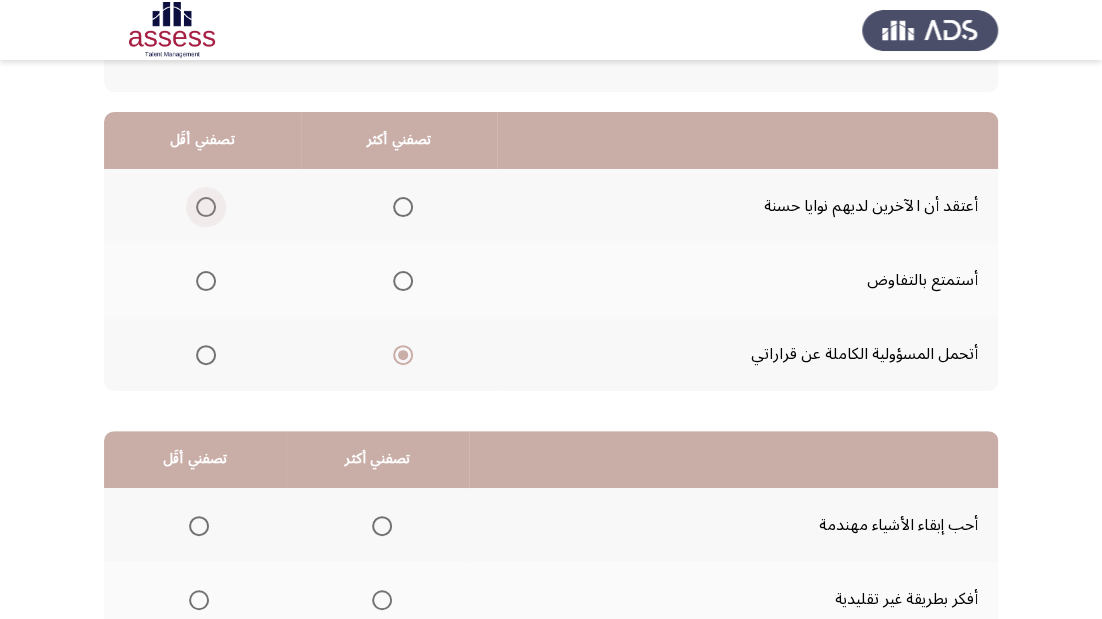 click at bounding box center (206, 207) 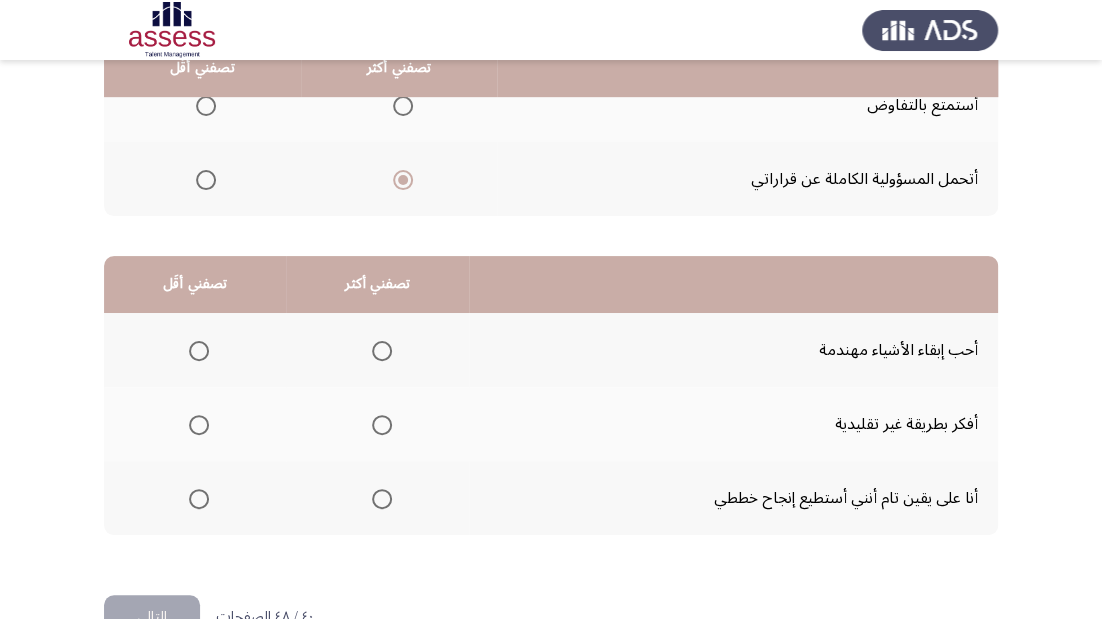 scroll, scrollTop: 388, scrollLeft: 0, axis: vertical 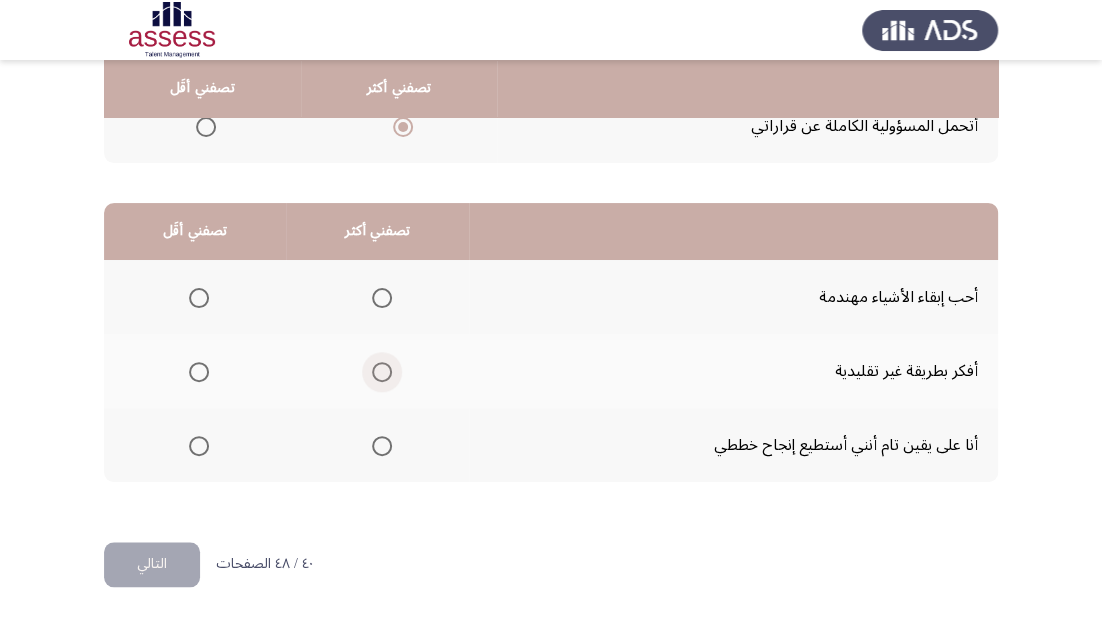 click at bounding box center (382, 372) 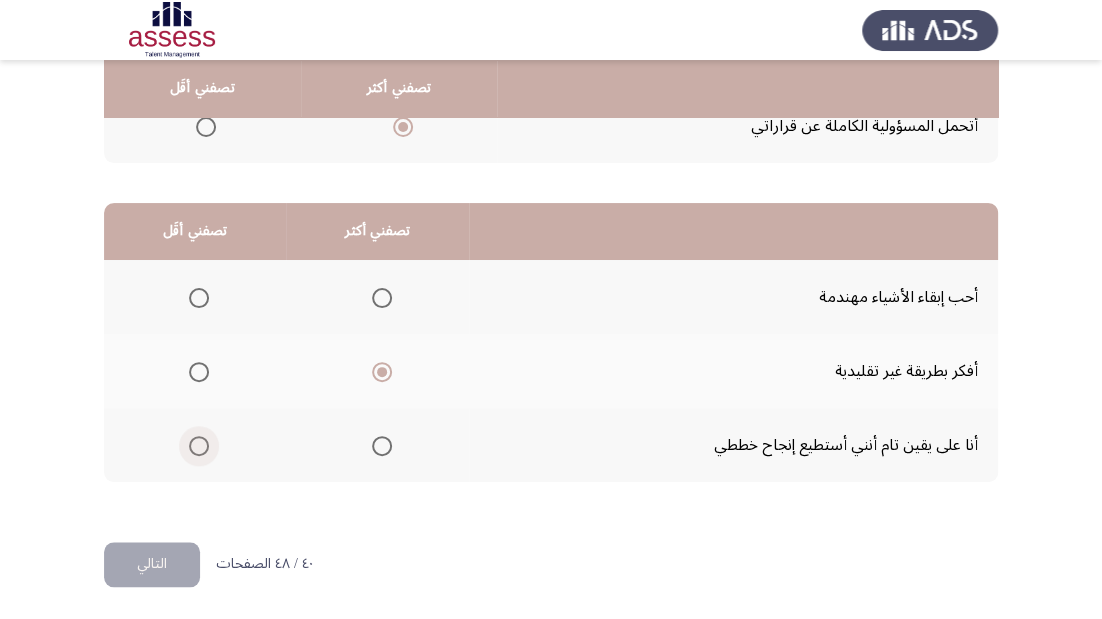 click at bounding box center [199, 446] 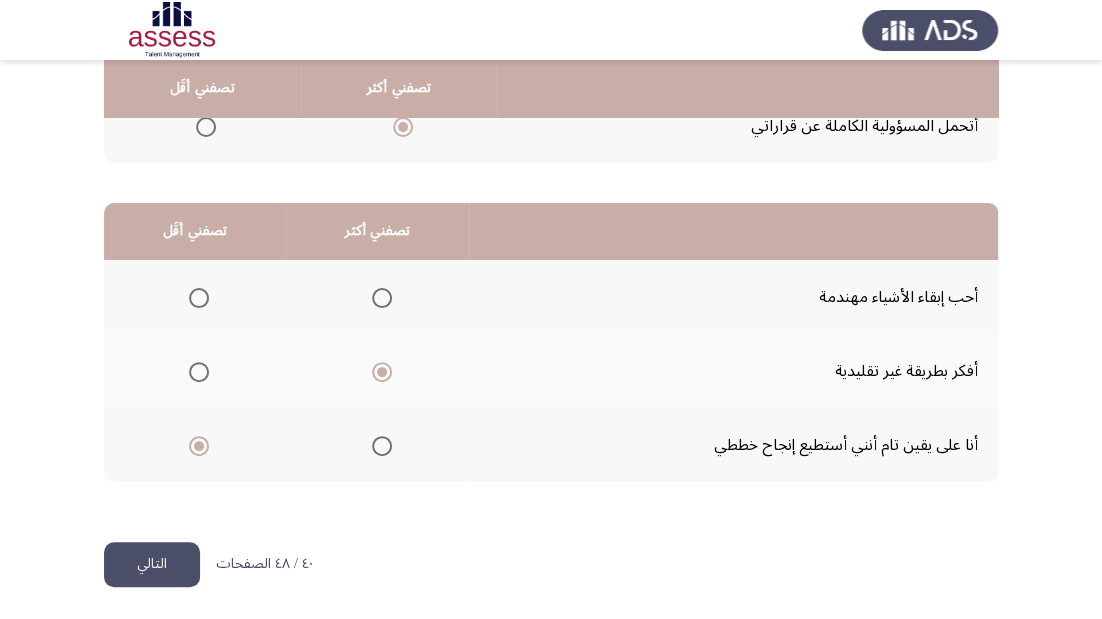 click on "التالي" 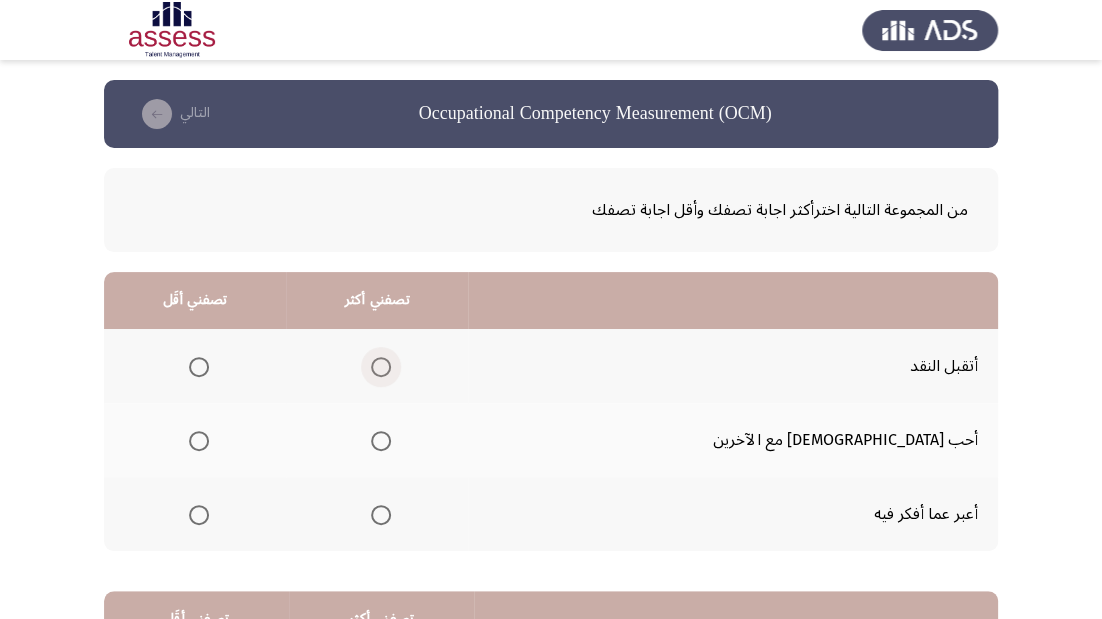 click at bounding box center [381, 367] 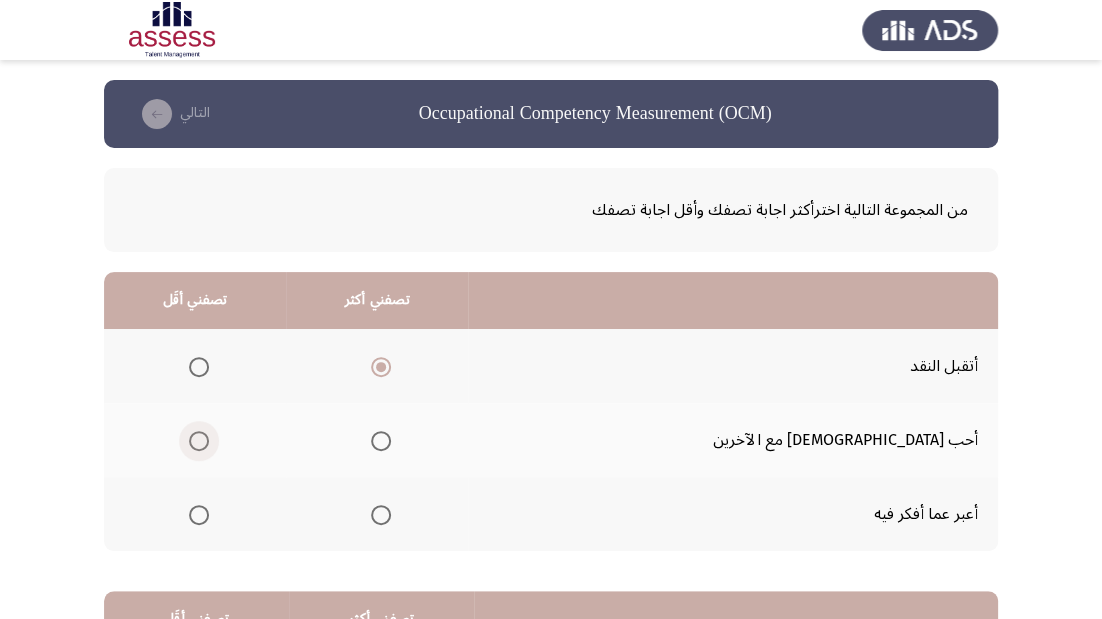 click at bounding box center (199, 441) 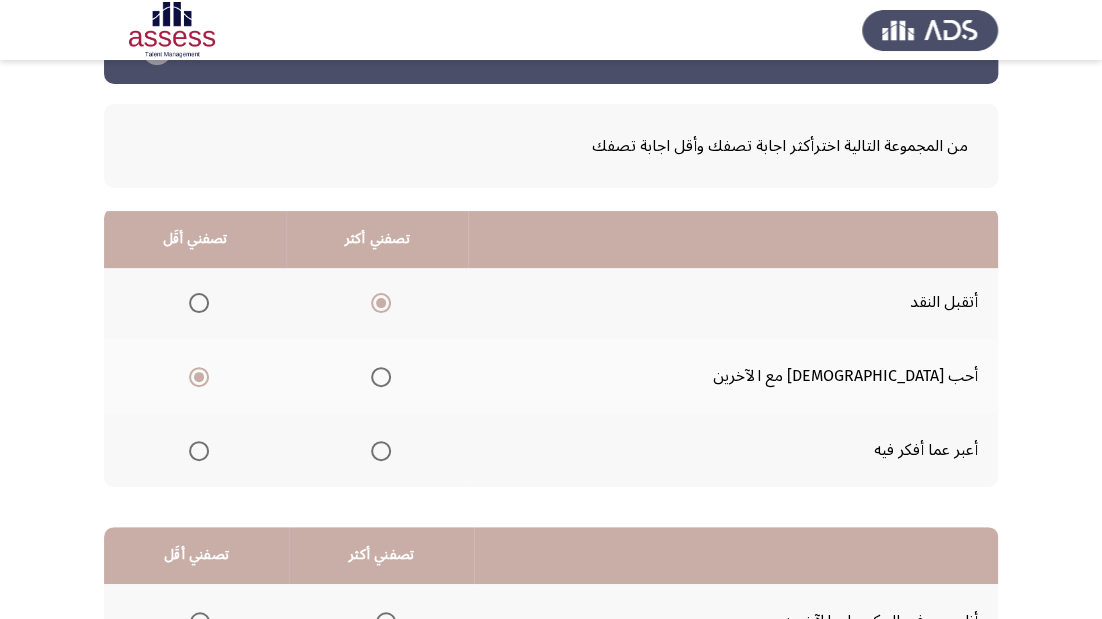 scroll, scrollTop: 320, scrollLeft: 0, axis: vertical 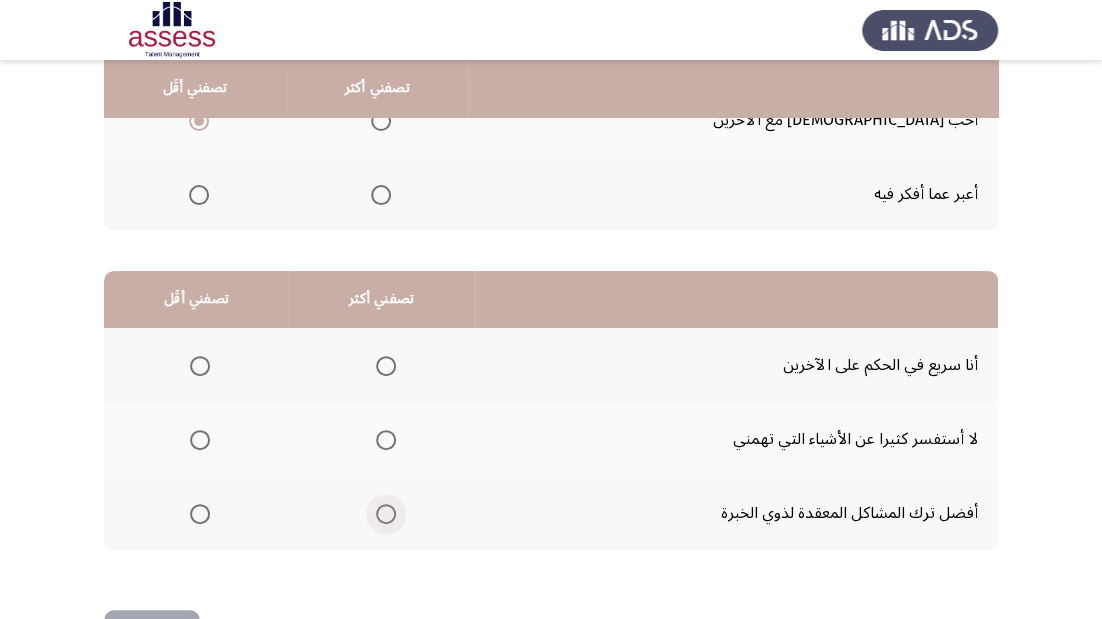 click at bounding box center [386, 514] 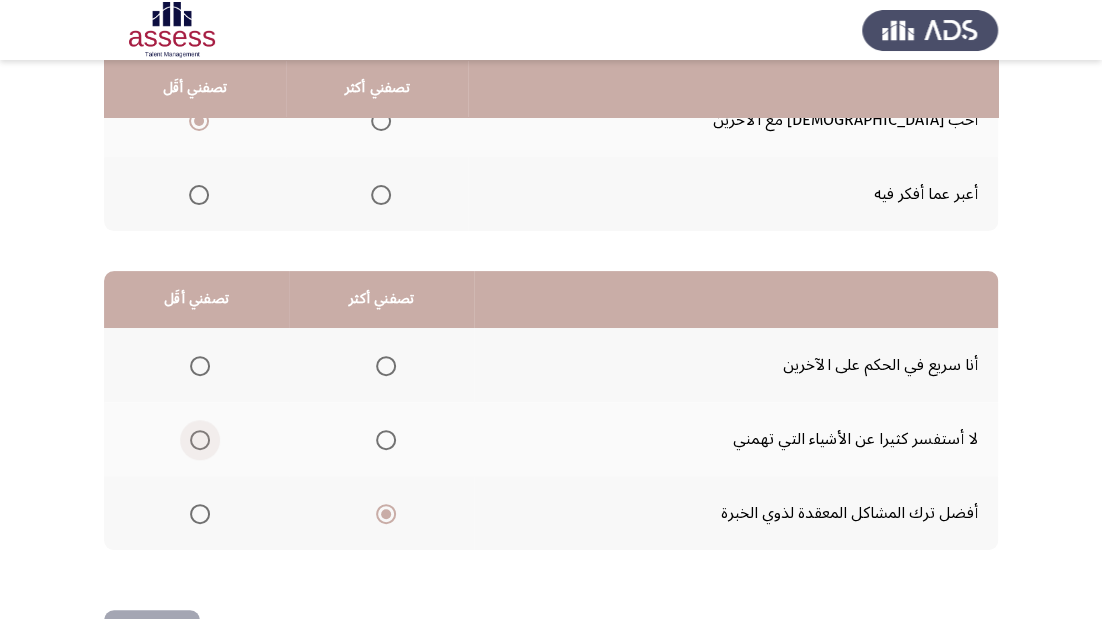 click at bounding box center (200, 440) 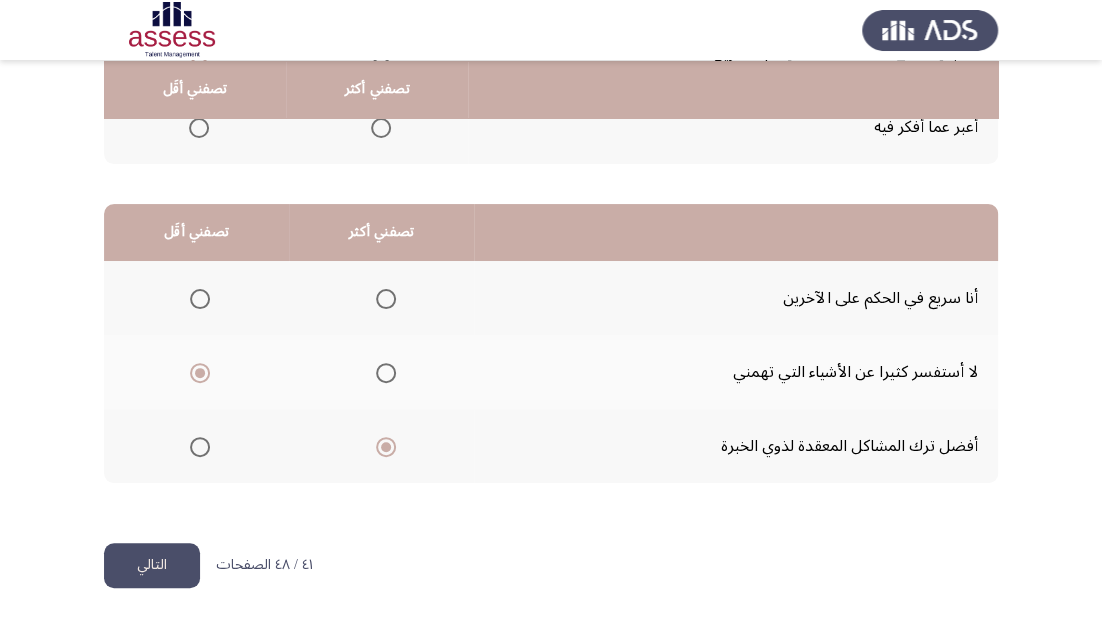 scroll, scrollTop: 388, scrollLeft: 0, axis: vertical 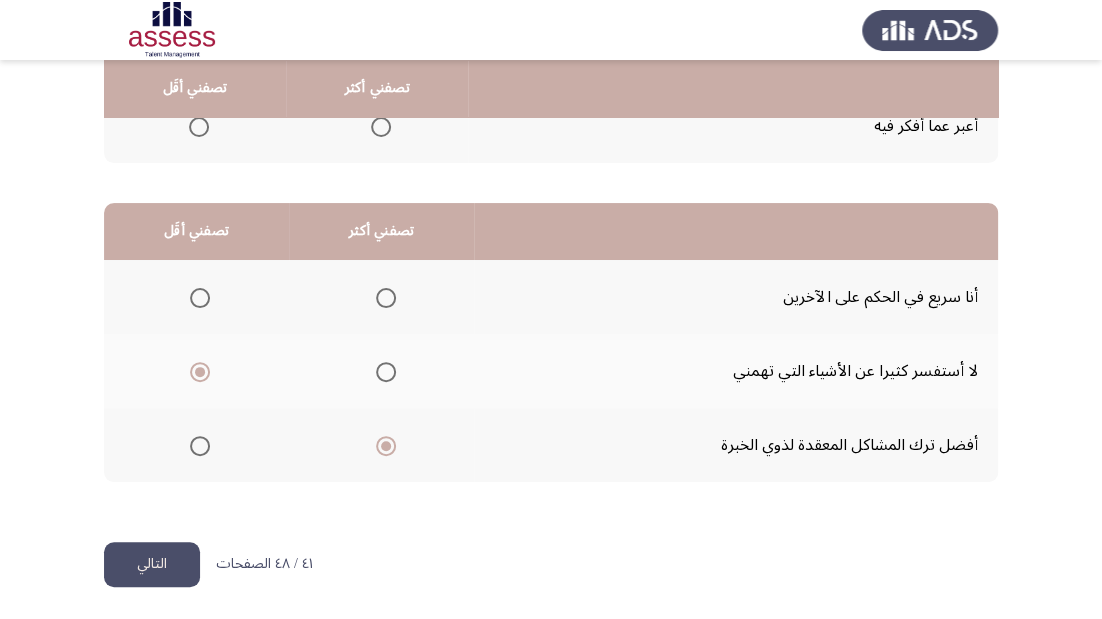 click on "التالي" 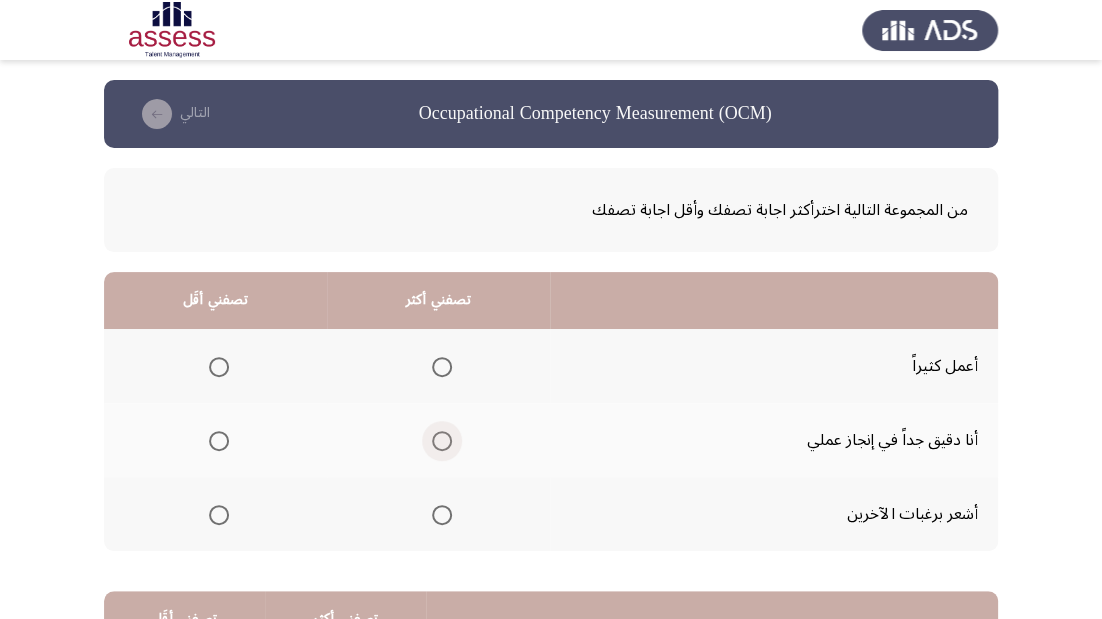 click at bounding box center (442, 441) 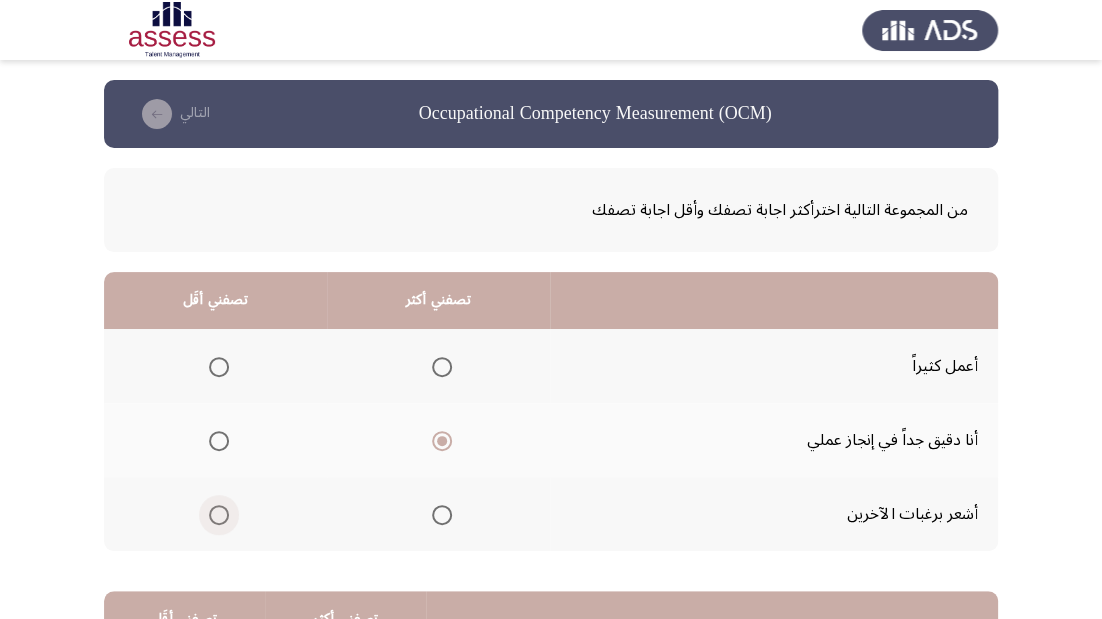 click at bounding box center (219, 515) 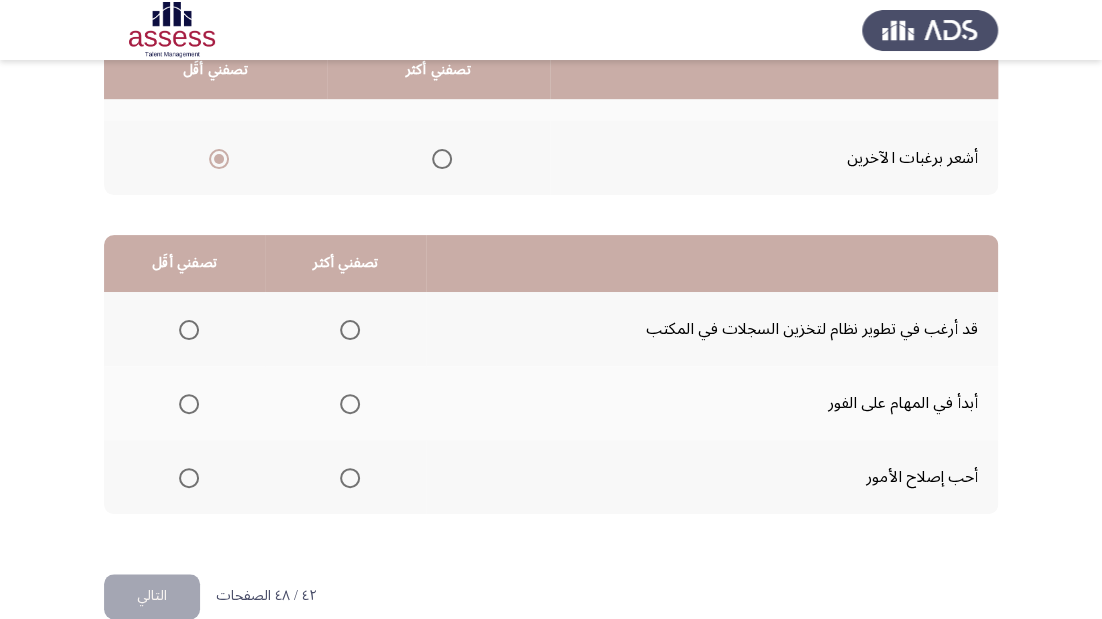 scroll, scrollTop: 388, scrollLeft: 0, axis: vertical 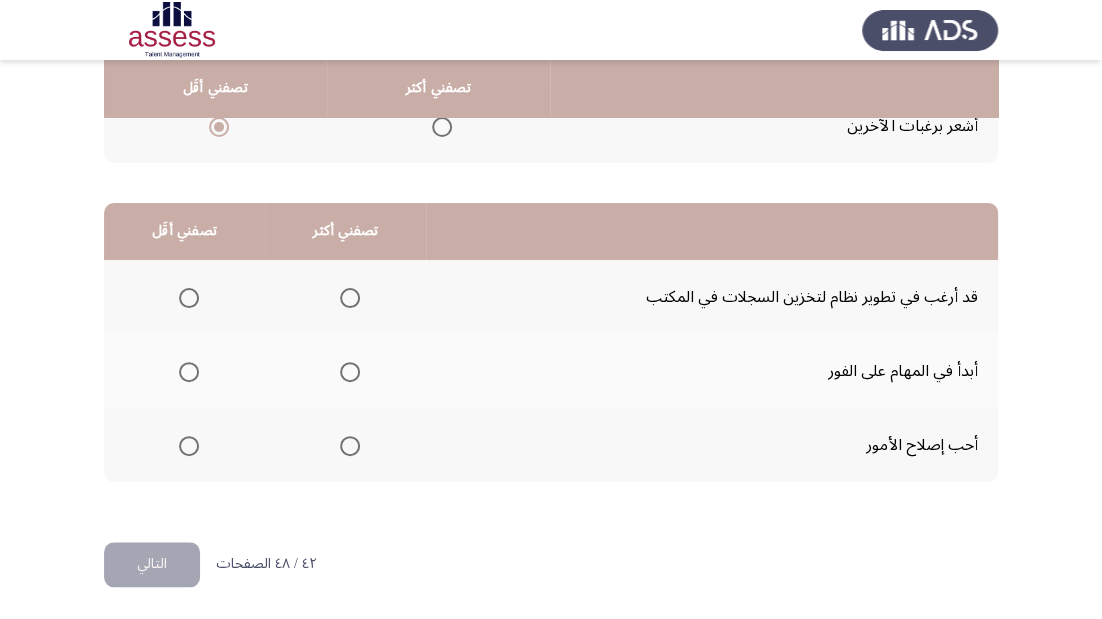 click at bounding box center (350, 372) 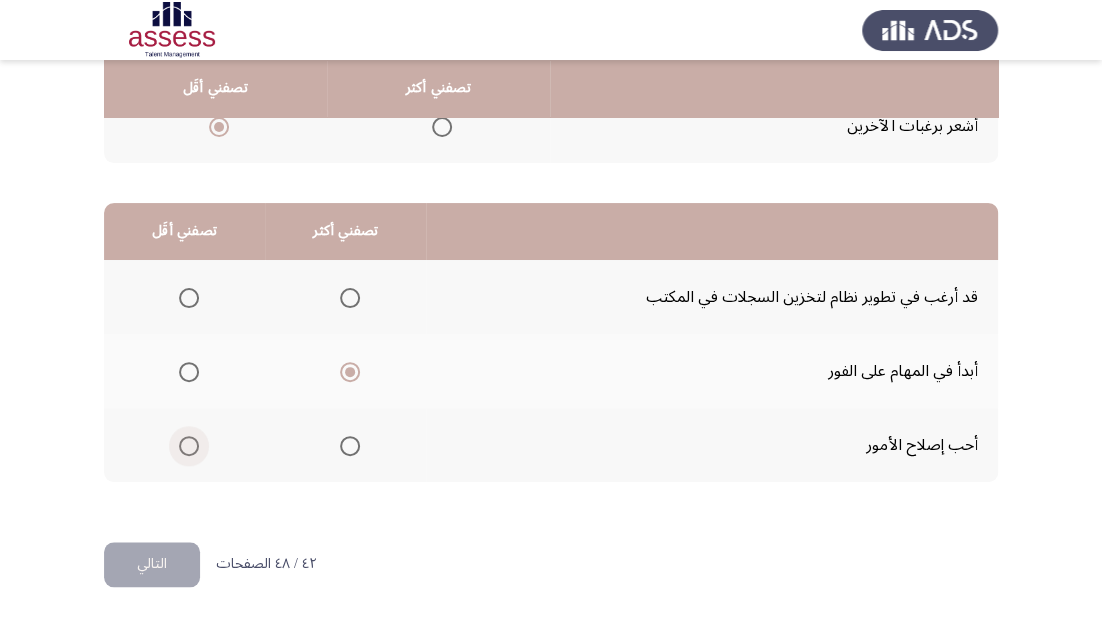 click at bounding box center (189, 446) 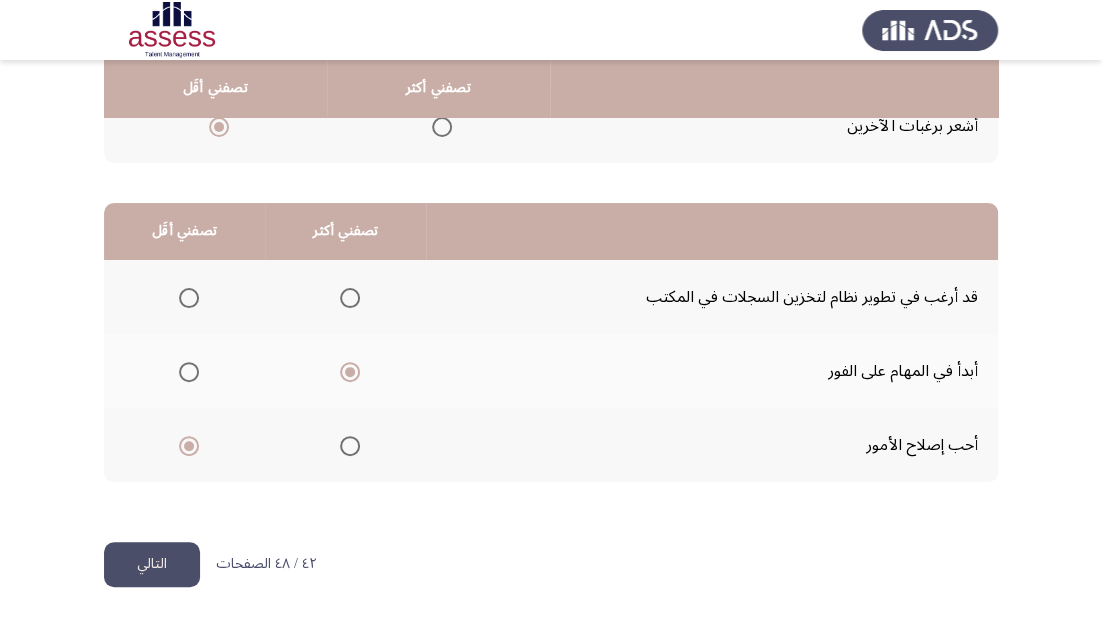 click on "التالي" 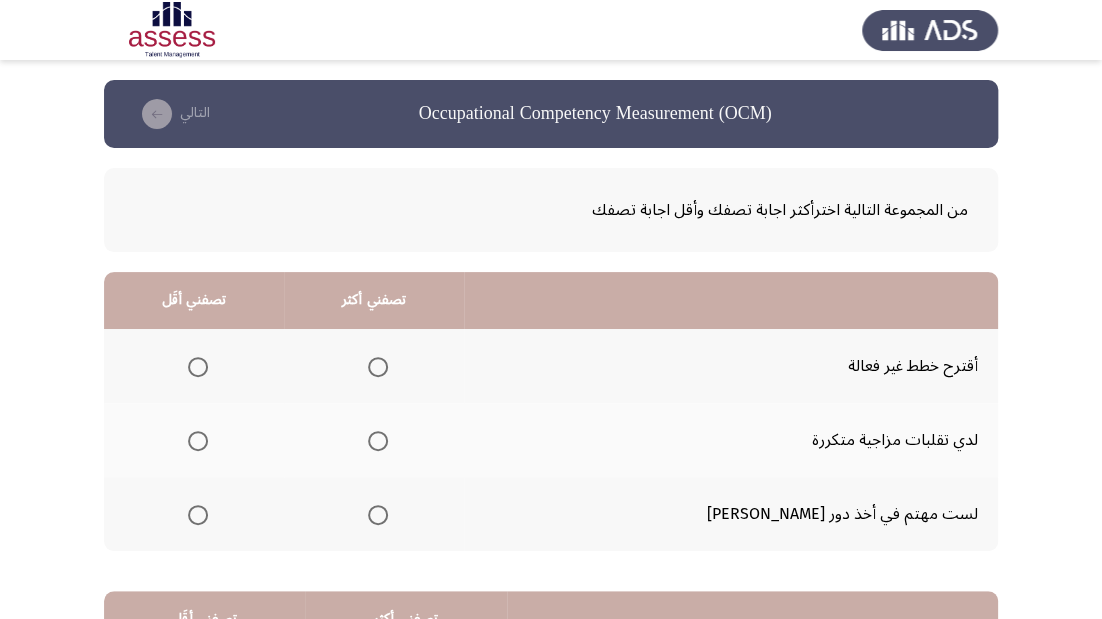 click at bounding box center (378, 515) 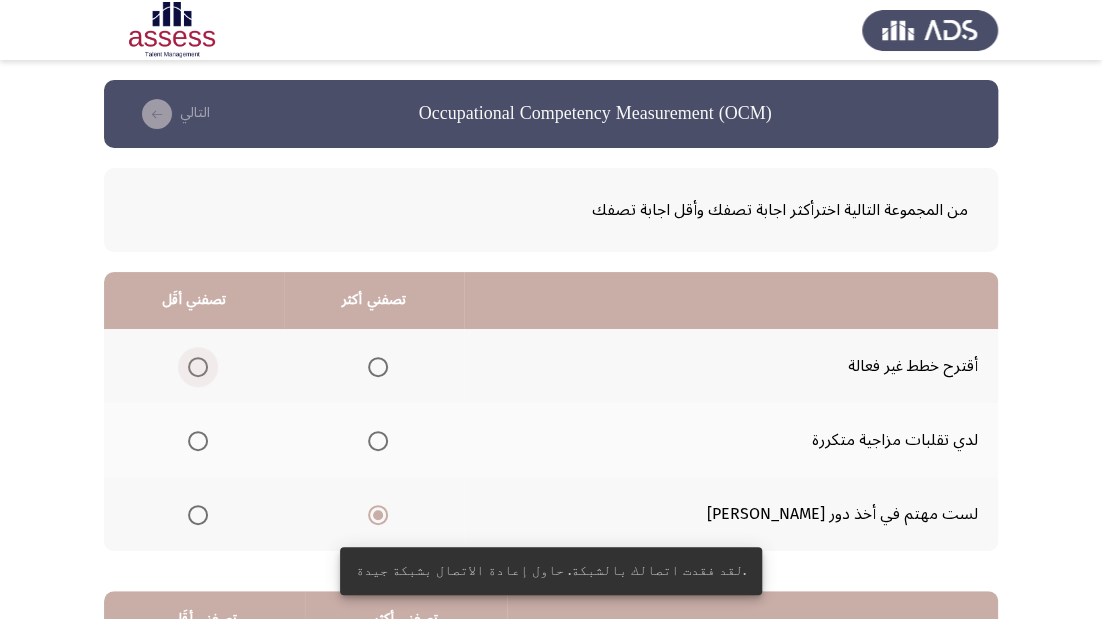 click at bounding box center [198, 367] 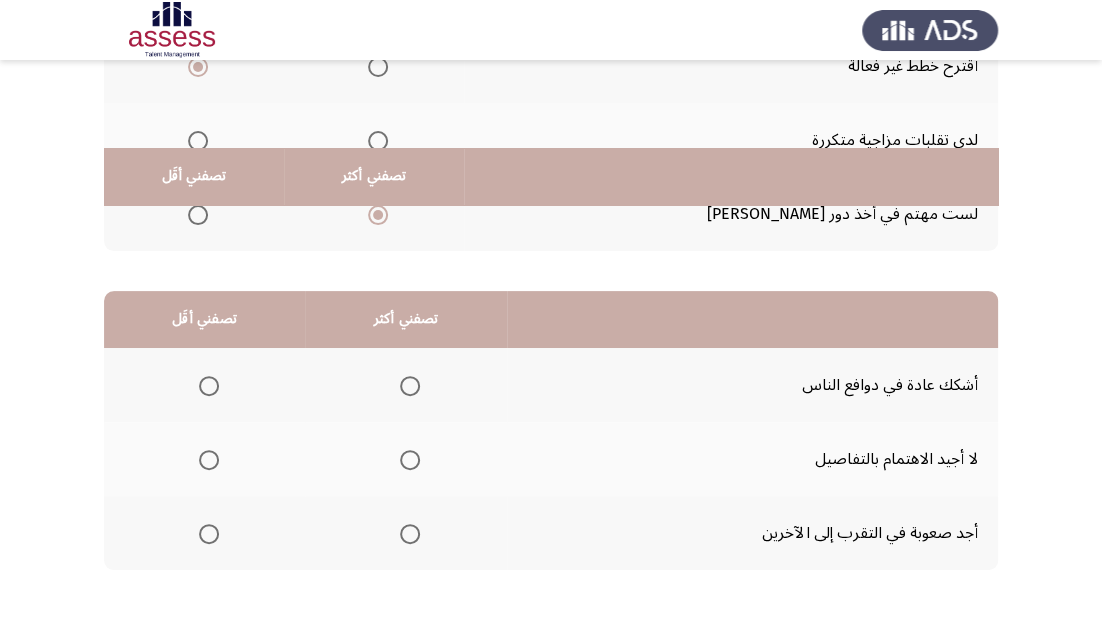 scroll, scrollTop: 388, scrollLeft: 0, axis: vertical 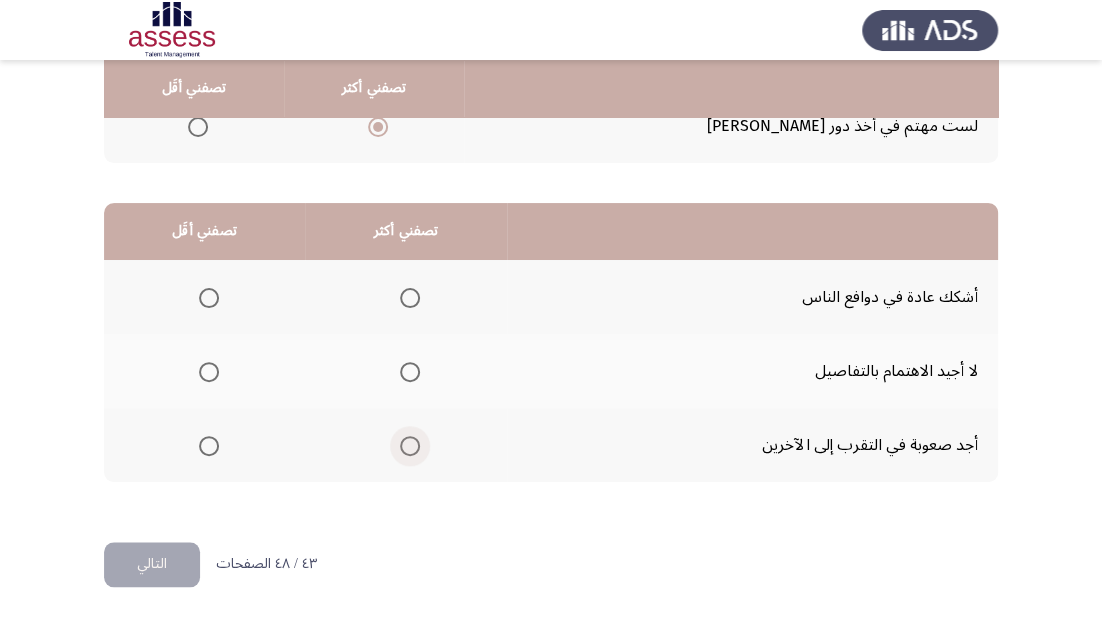 click at bounding box center [410, 446] 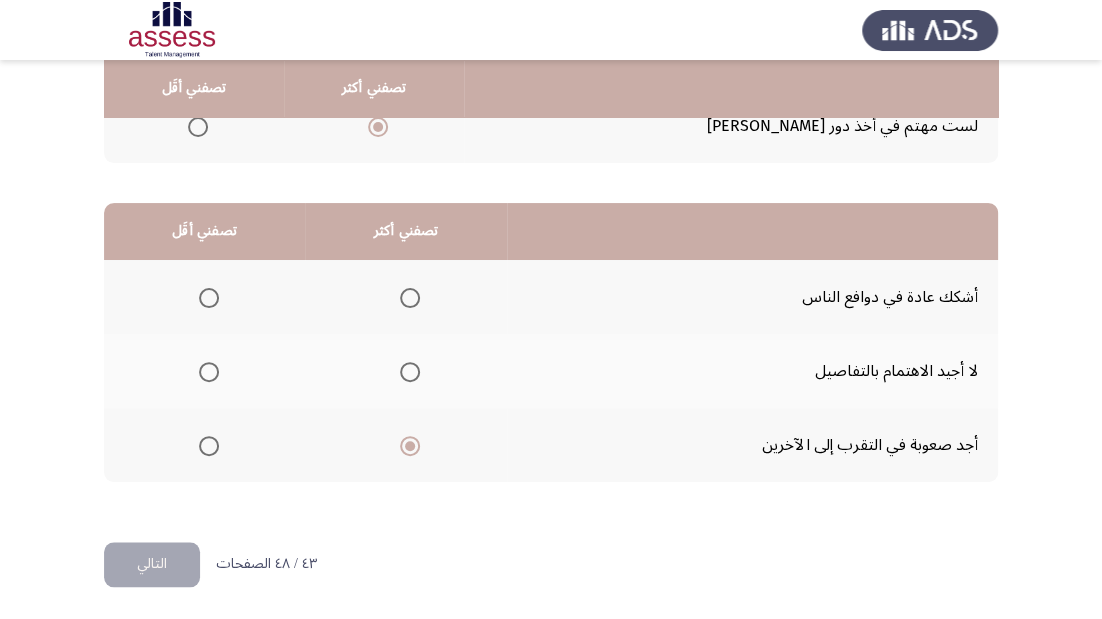click at bounding box center (410, 446) 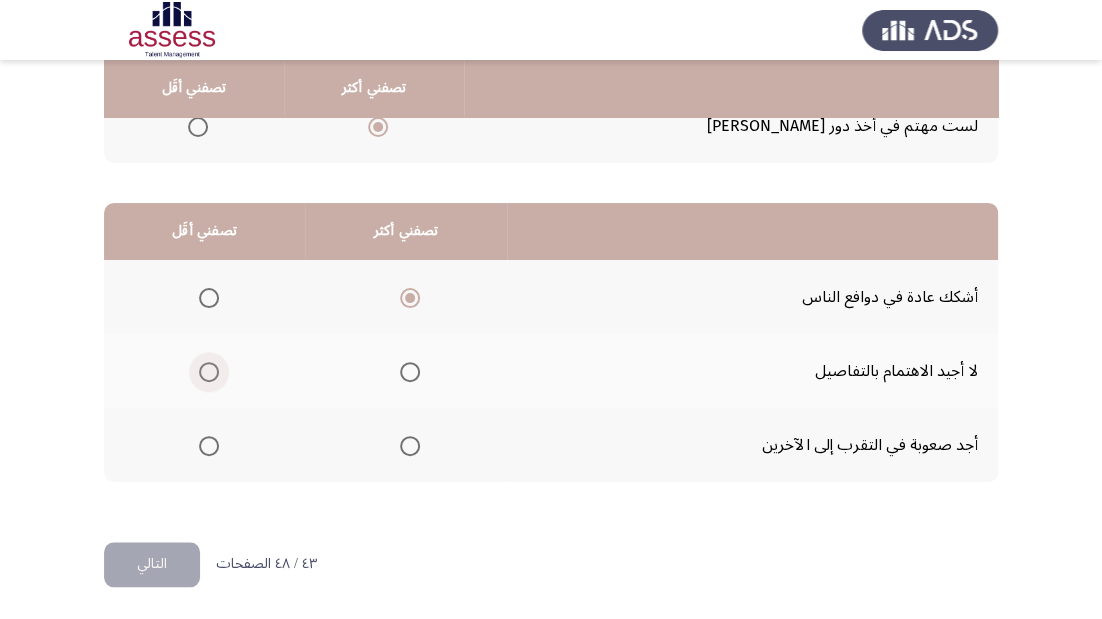 click at bounding box center [209, 372] 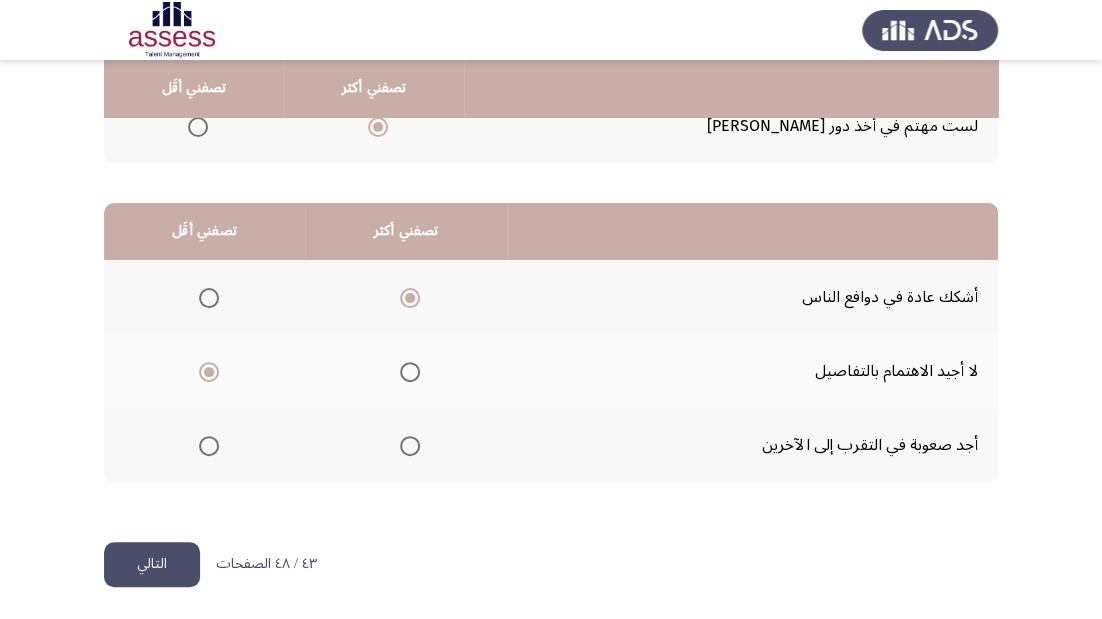 click on "التالي" 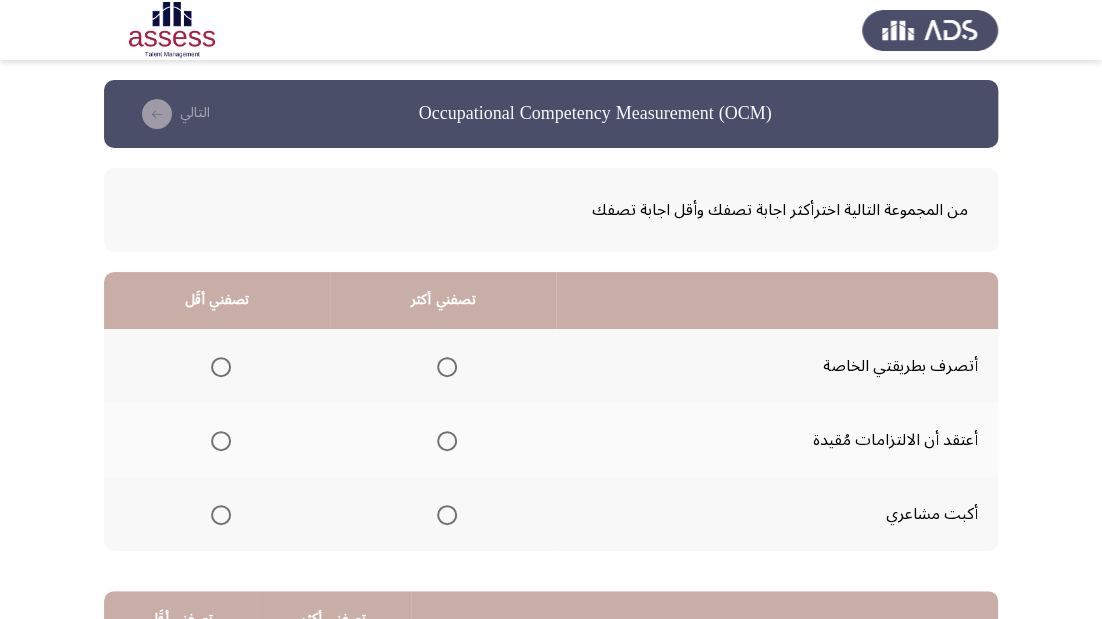 click at bounding box center [447, 367] 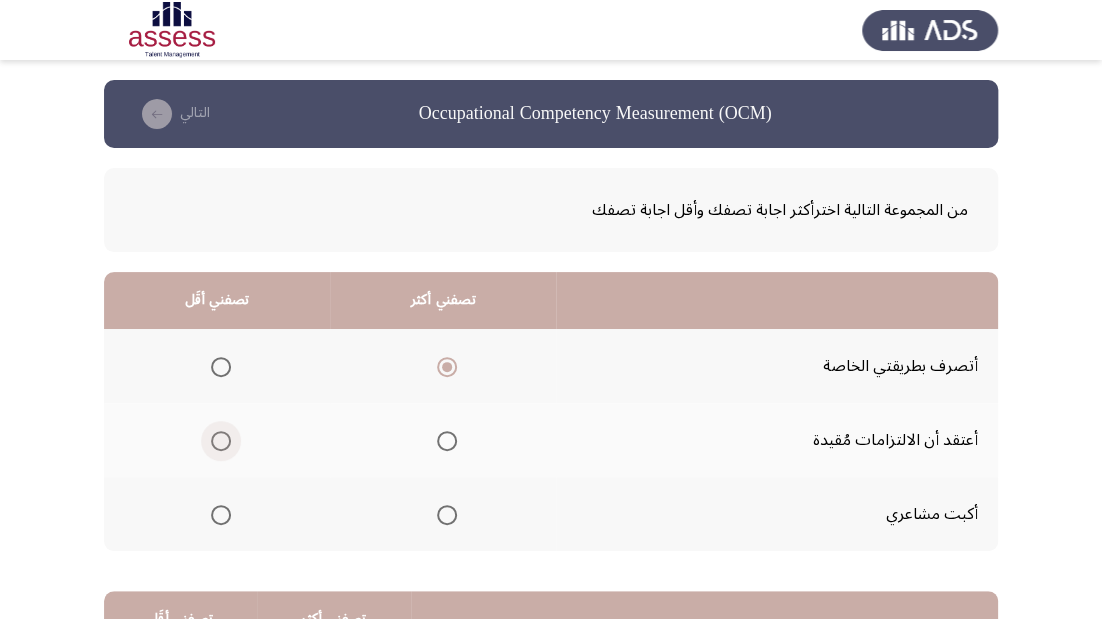 click at bounding box center (221, 441) 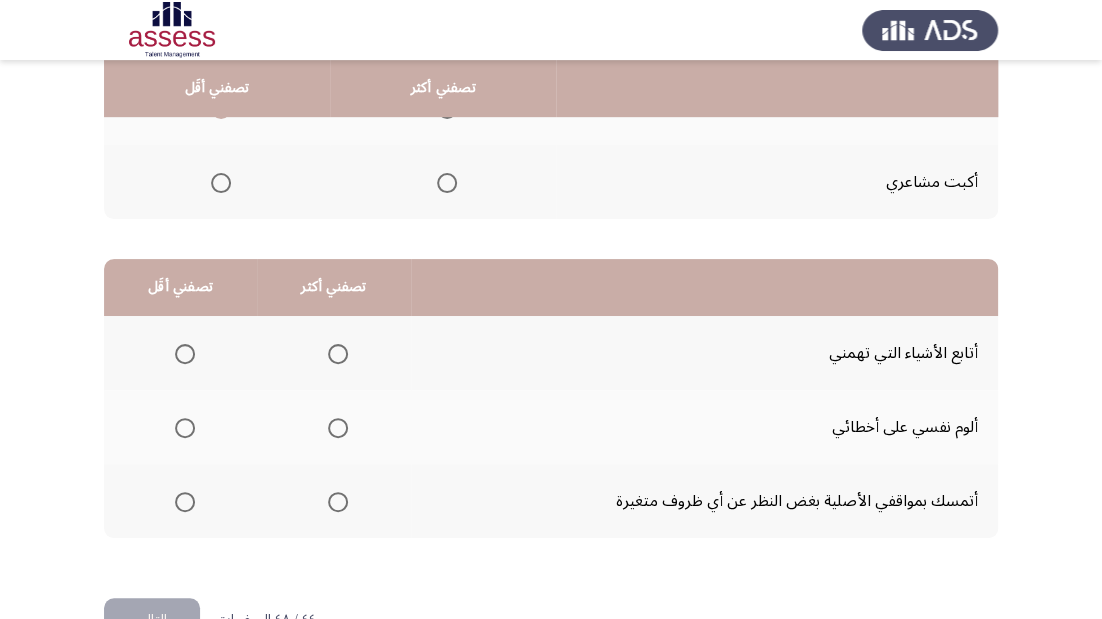 scroll, scrollTop: 388, scrollLeft: 0, axis: vertical 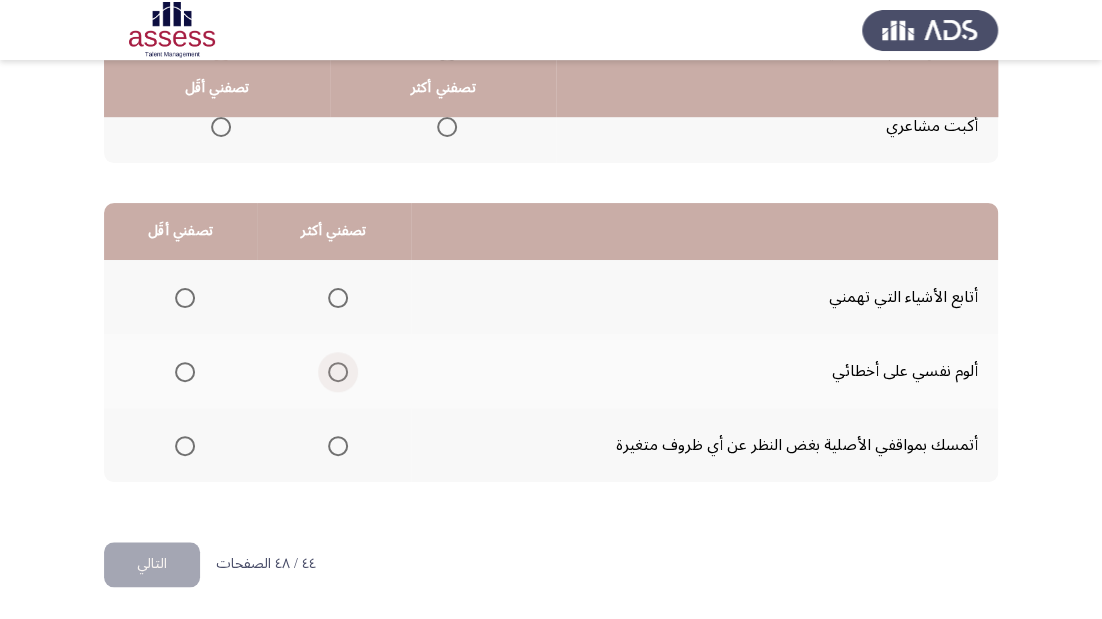 click at bounding box center [338, 372] 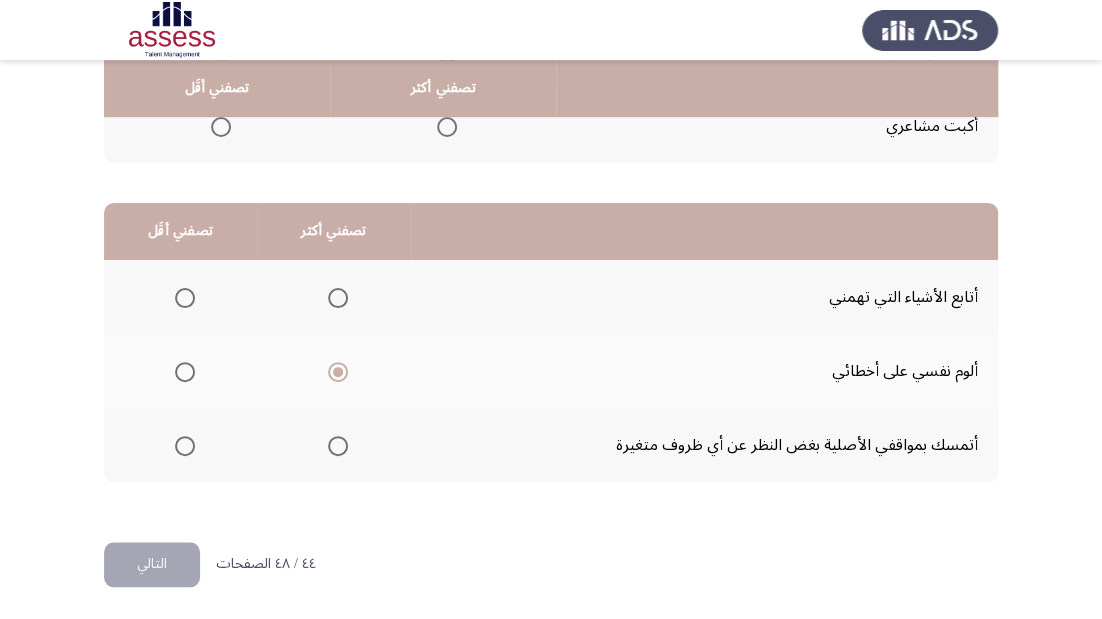 click at bounding box center [185, 446] 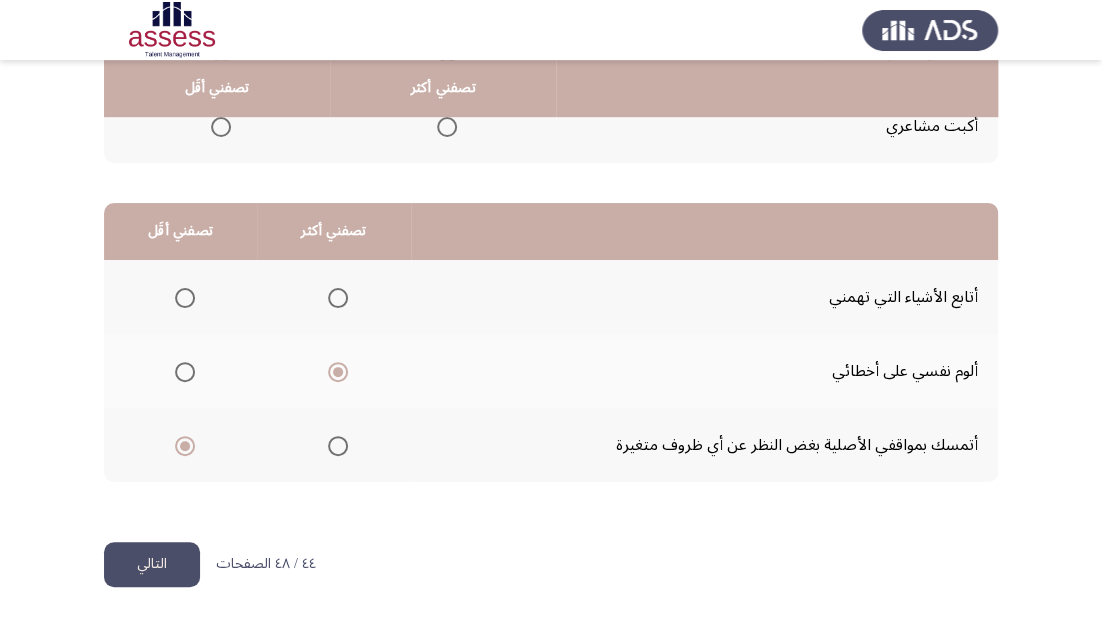 click on "التالي" 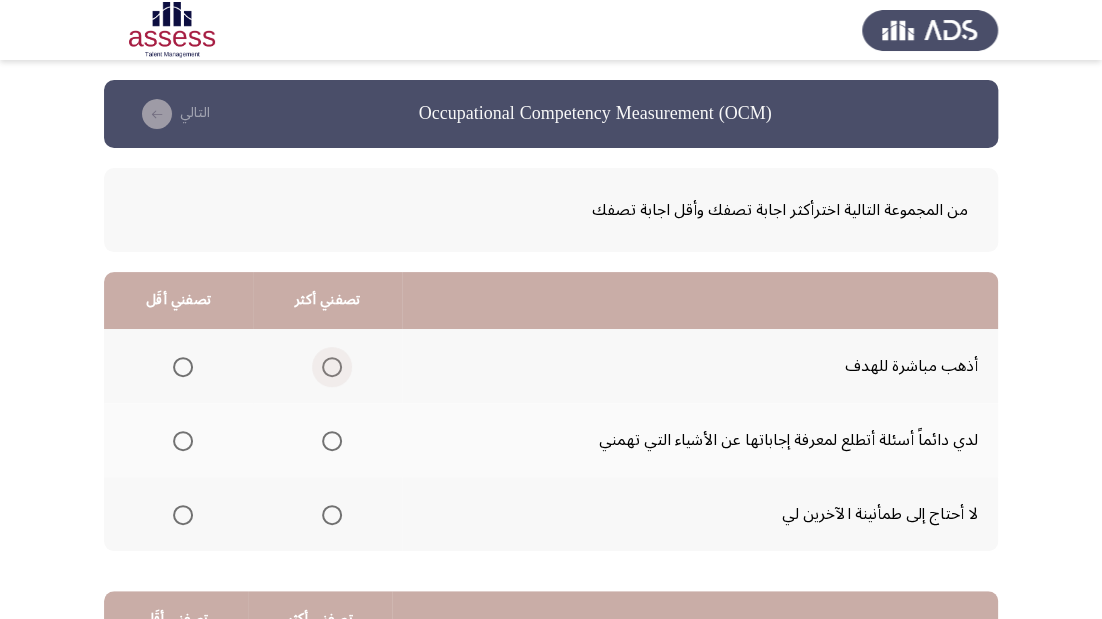 click at bounding box center [332, 367] 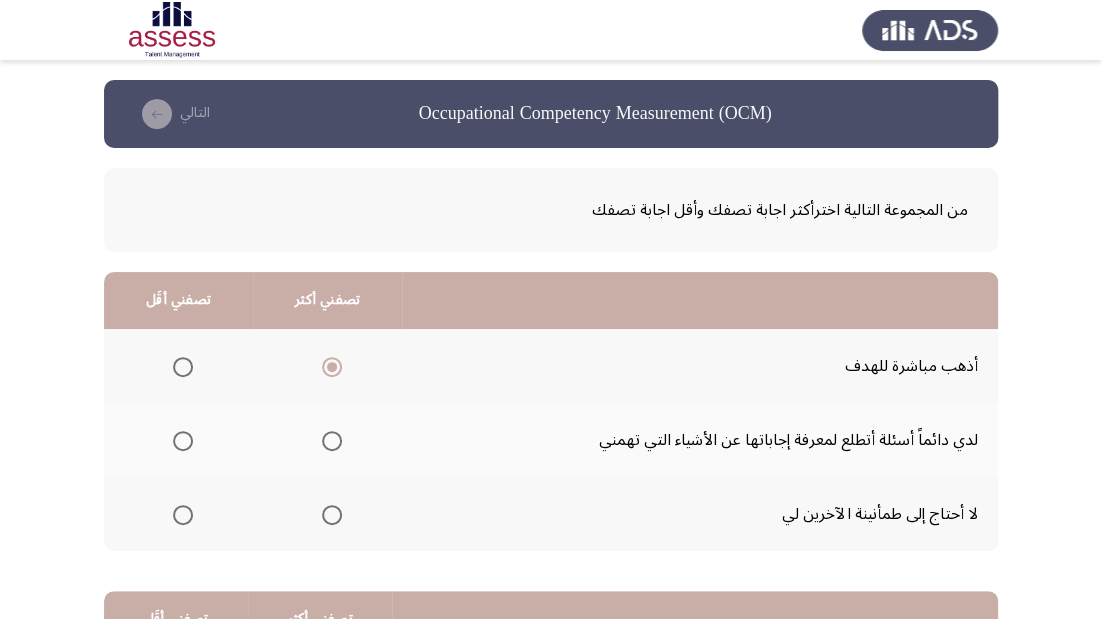 click at bounding box center (183, 515) 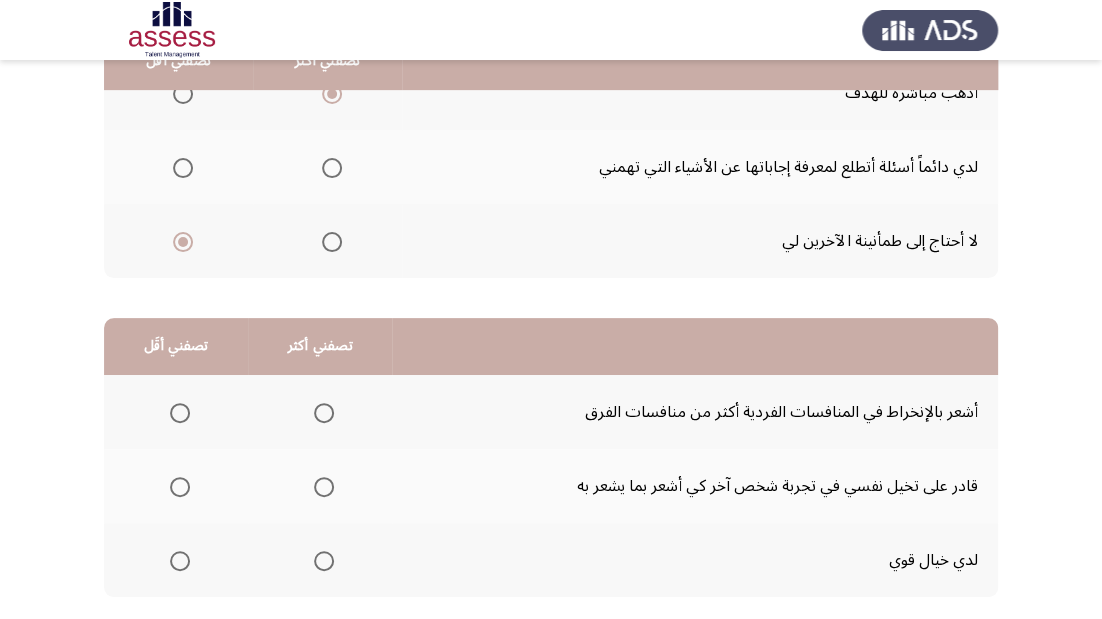 scroll, scrollTop: 320, scrollLeft: 0, axis: vertical 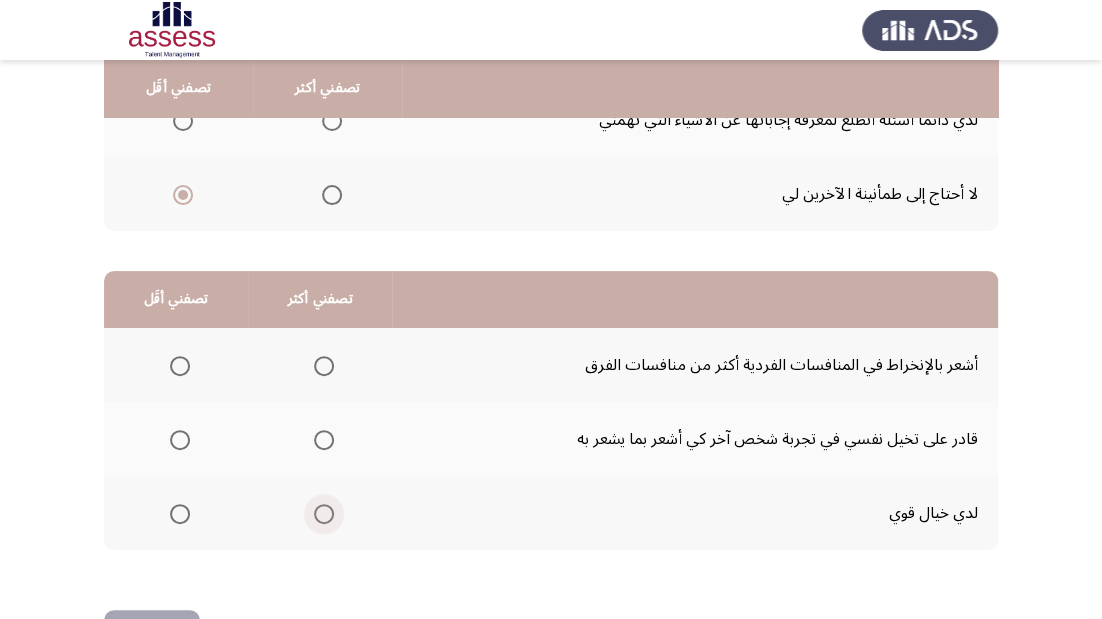 click at bounding box center [324, 514] 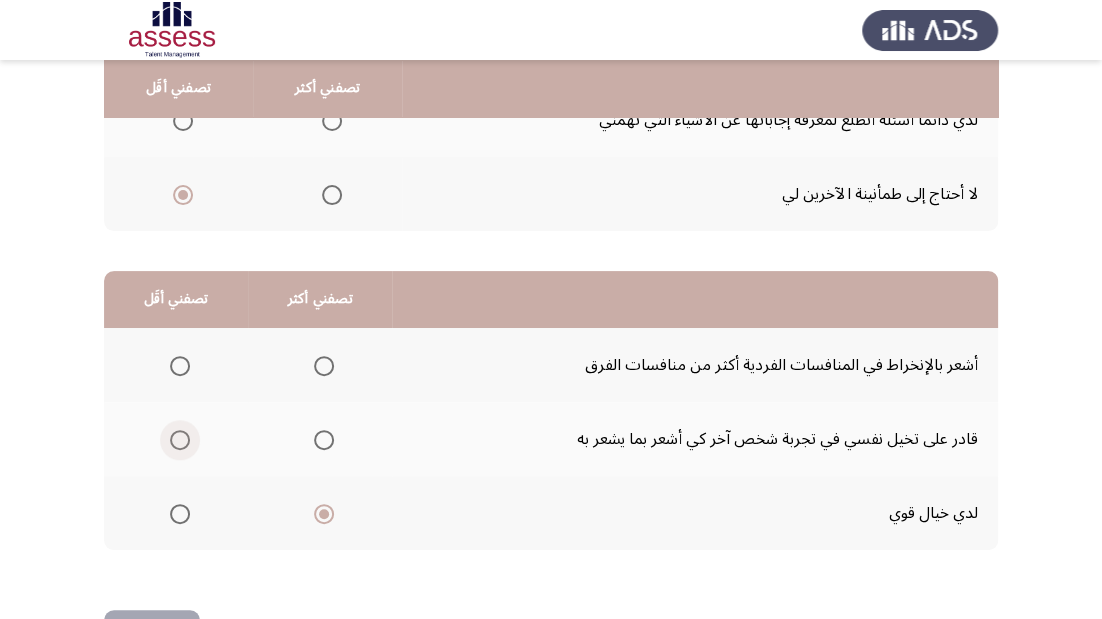 click at bounding box center [180, 440] 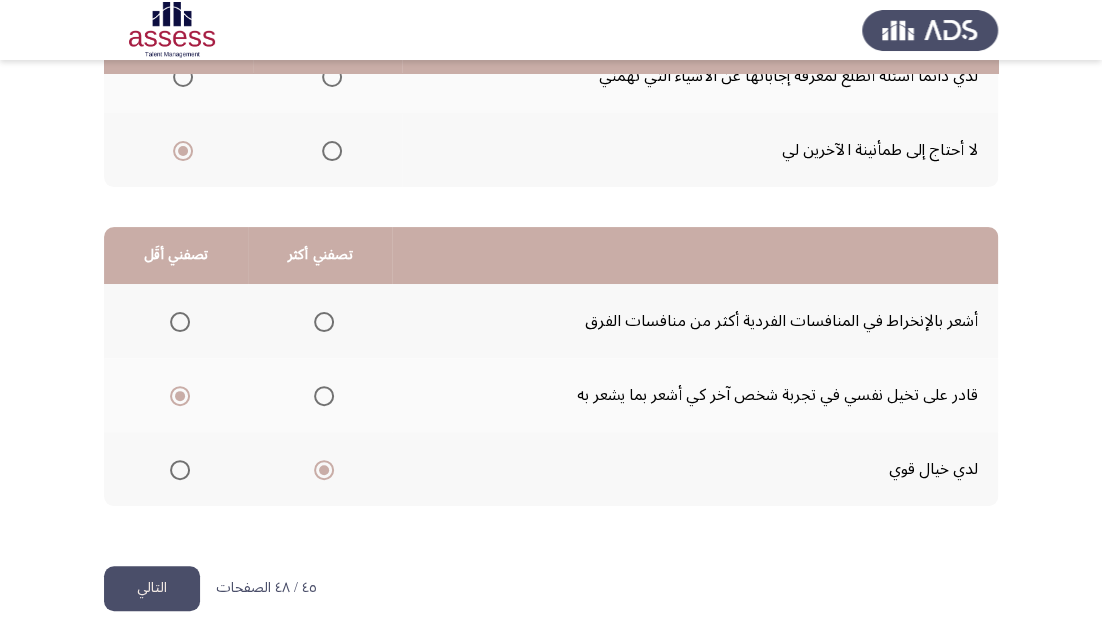 scroll, scrollTop: 388, scrollLeft: 0, axis: vertical 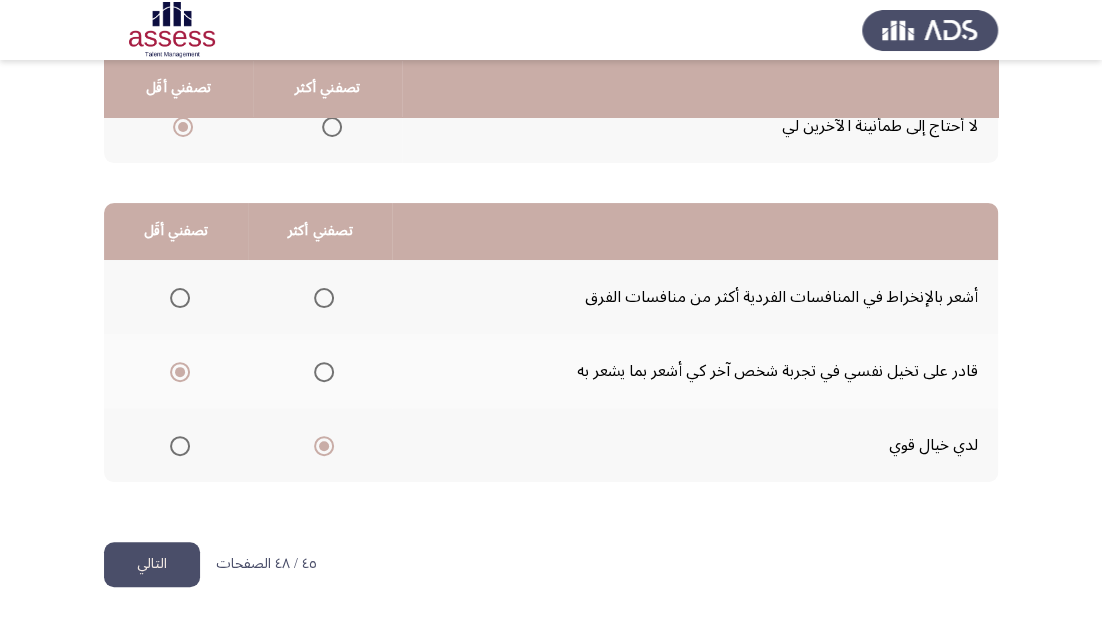 click on "التالي" 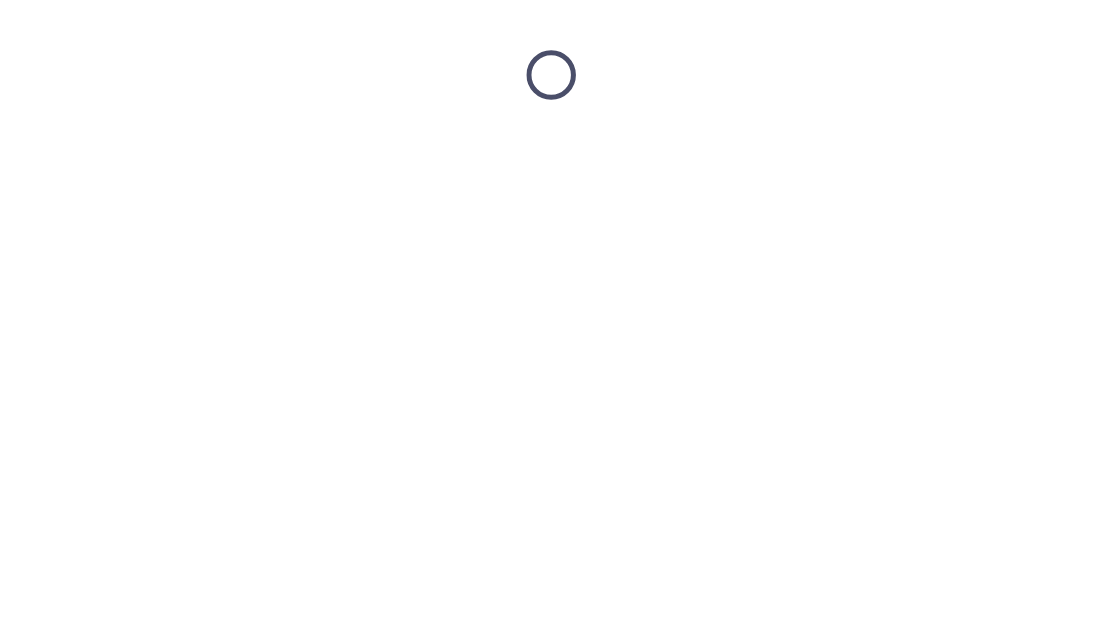 scroll, scrollTop: 0, scrollLeft: 0, axis: both 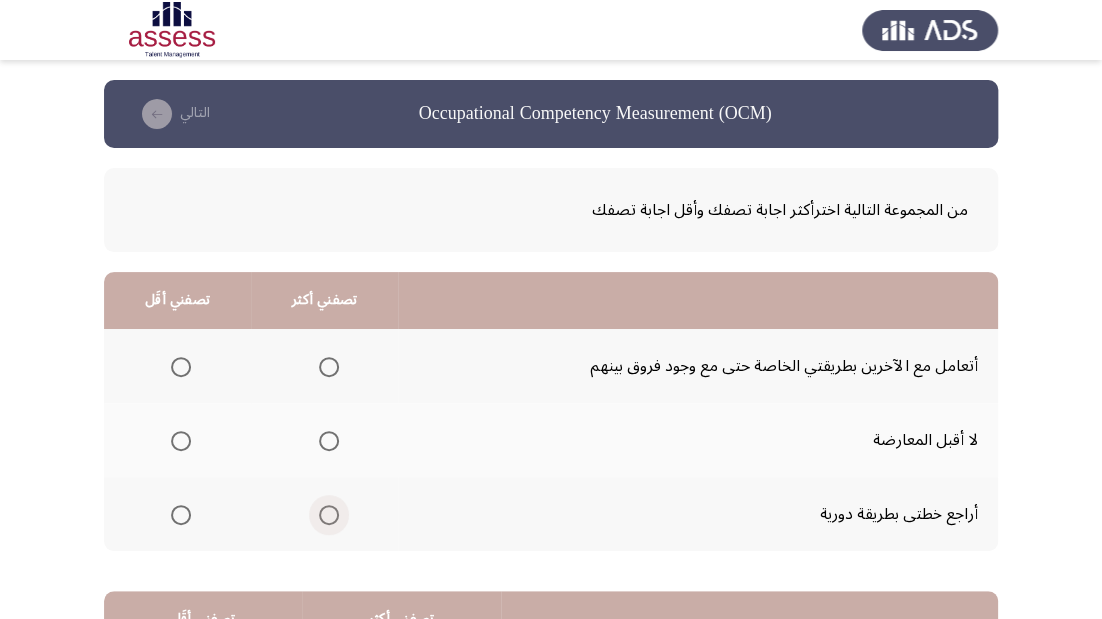 click at bounding box center (329, 515) 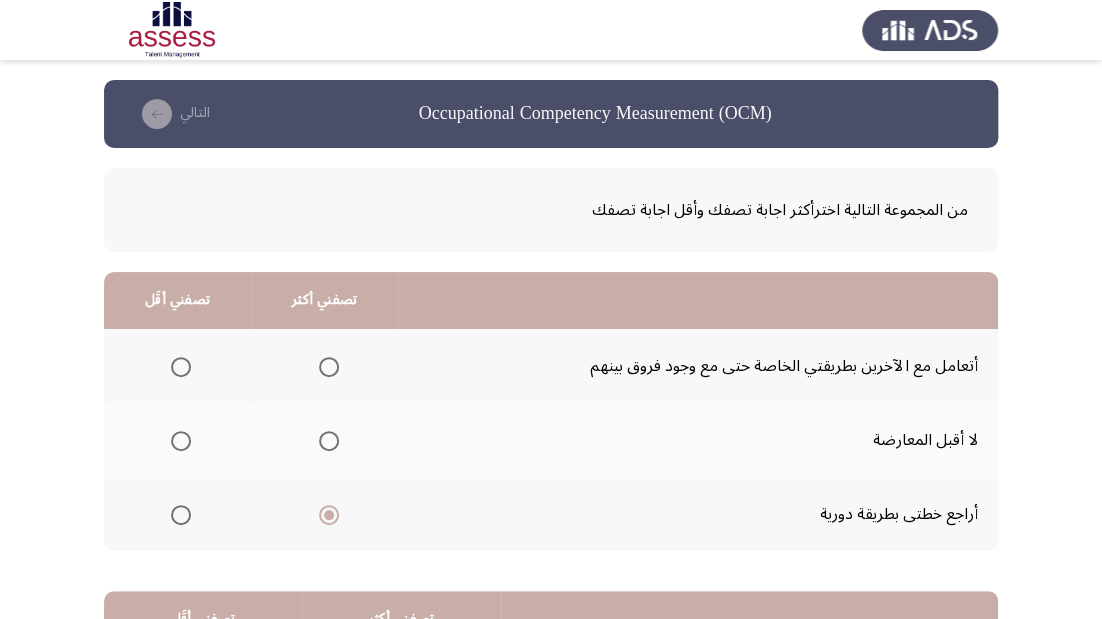 click at bounding box center [181, 441] 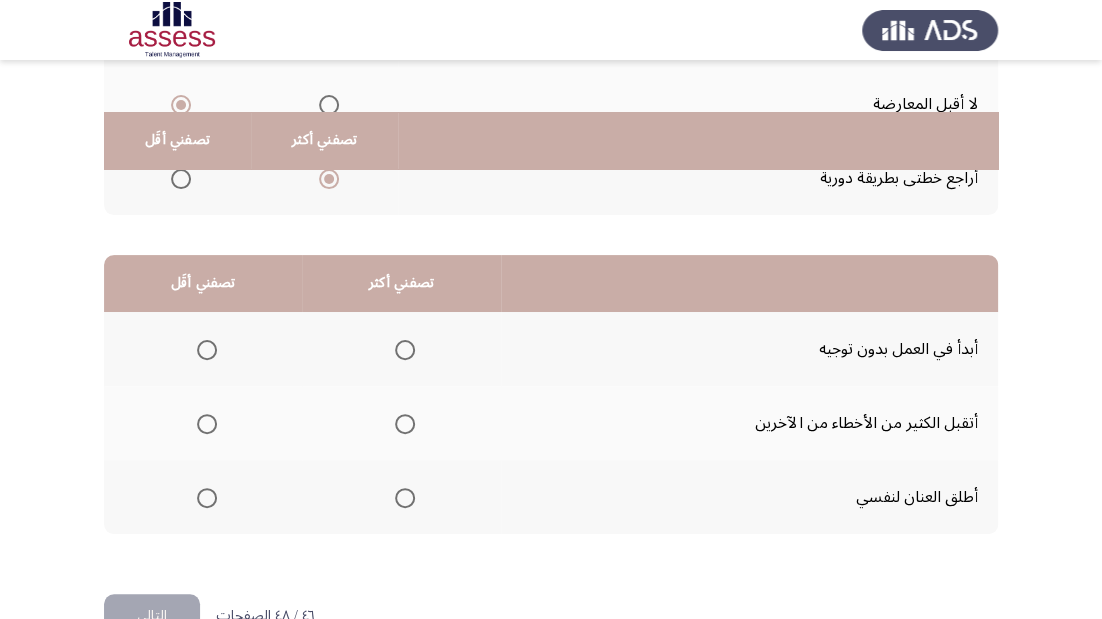 scroll, scrollTop: 388, scrollLeft: 0, axis: vertical 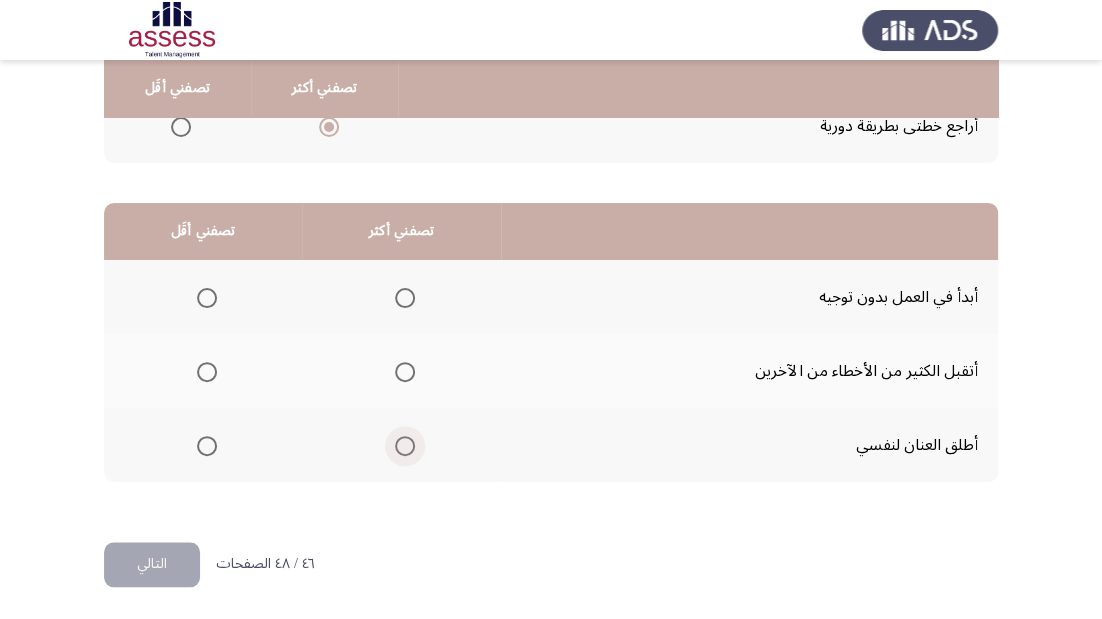 click at bounding box center [405, 446] 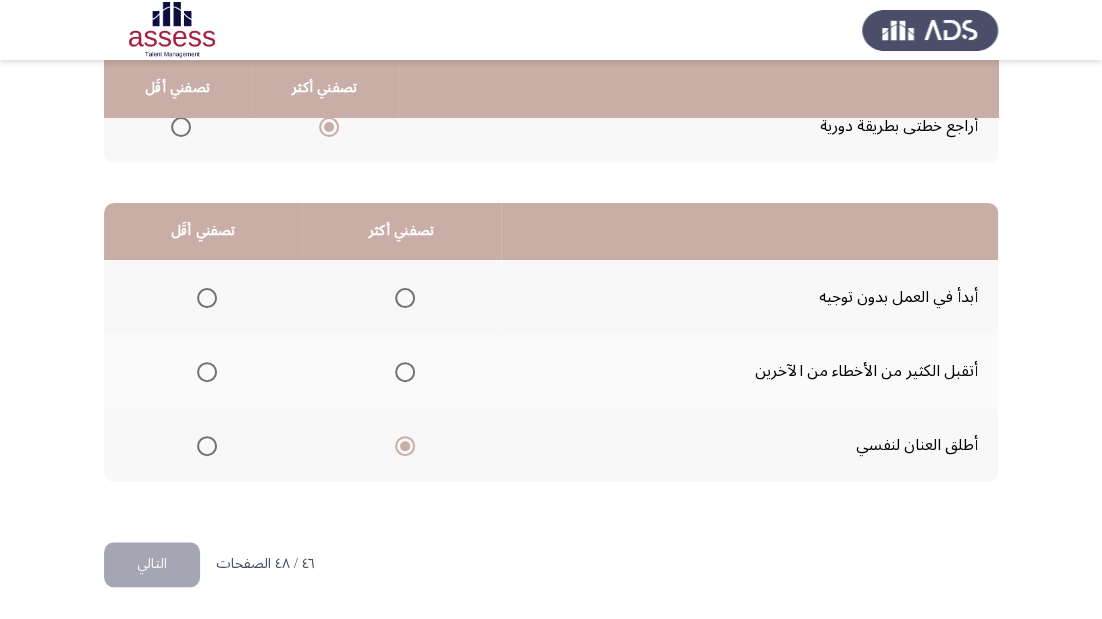click at bounding box center (207, 372) 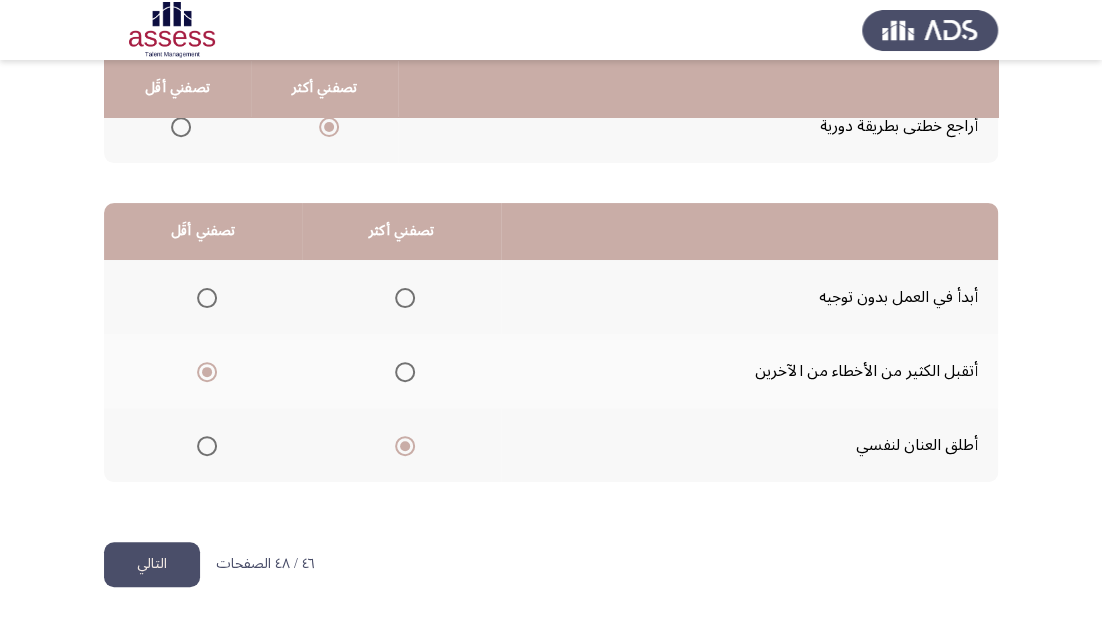 click on "التالي" 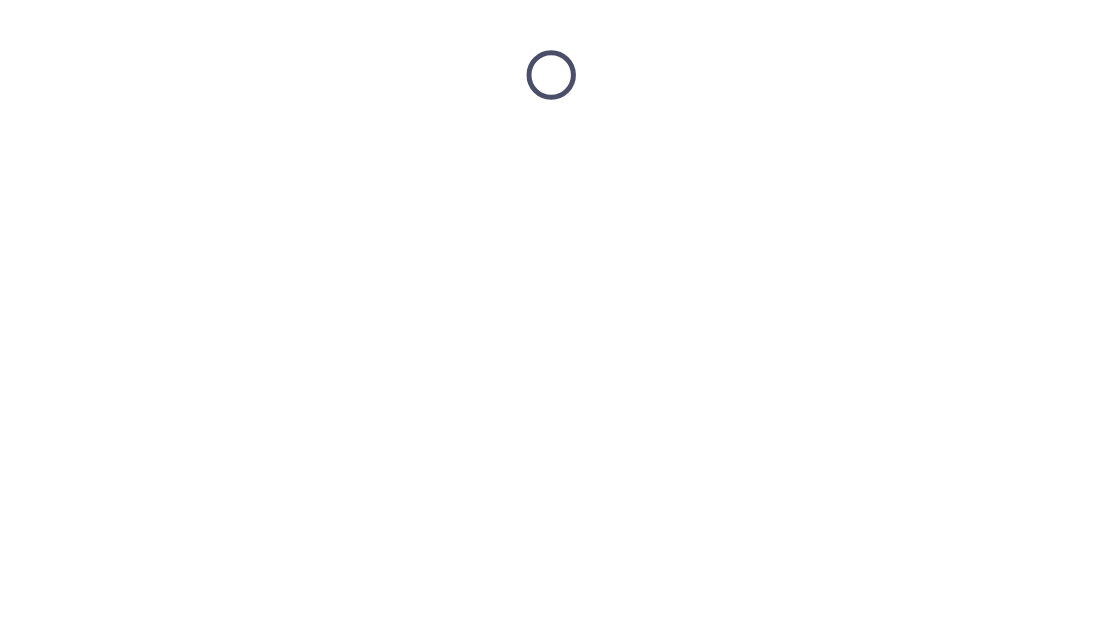 scroll, scrollTop: 0, scrollLeft: 0, axis: both 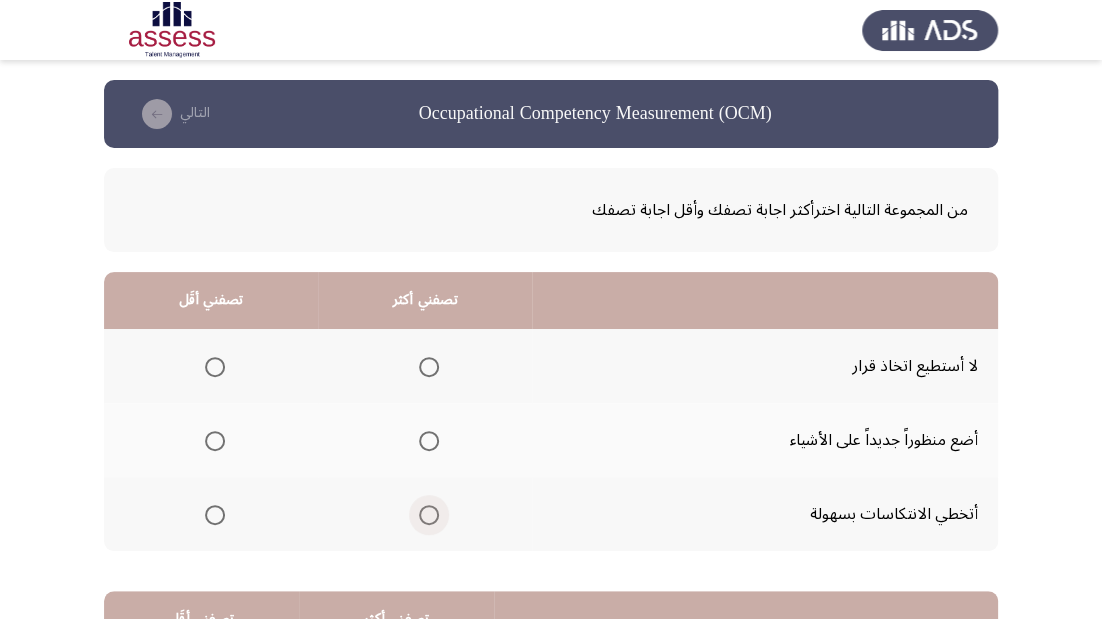 click at bounding box center (429, 515) 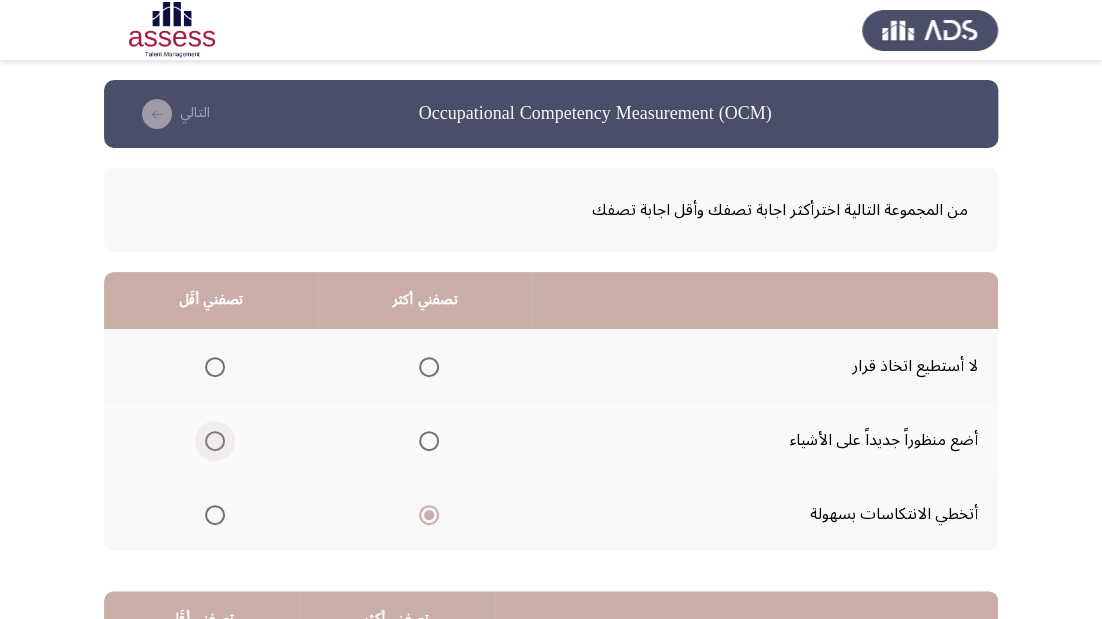 click at bounding box center (215, 441) 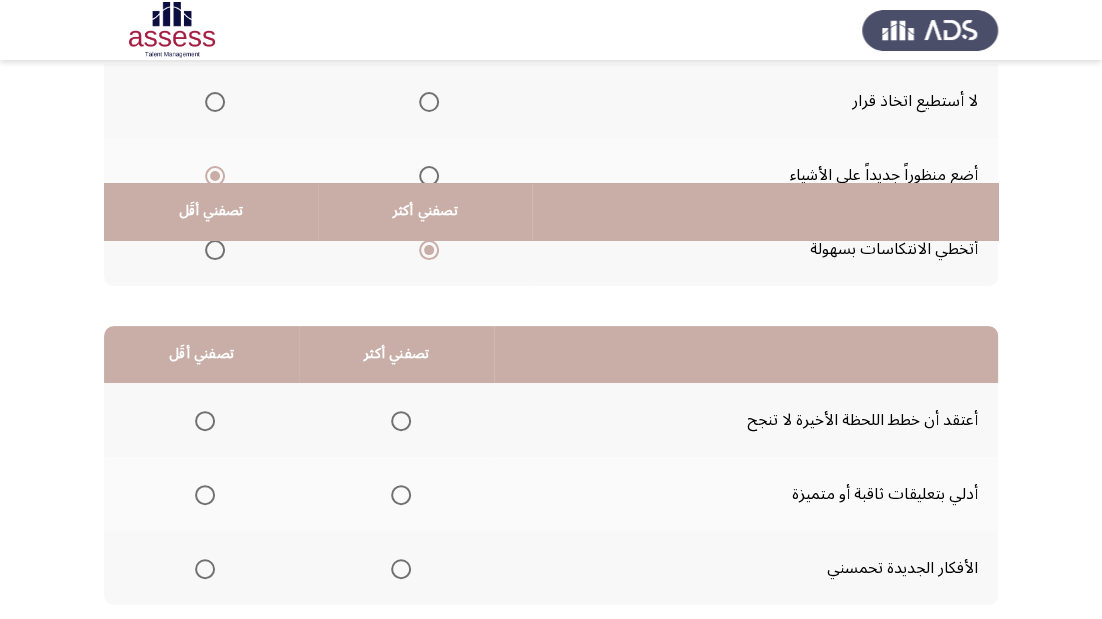 scroll, scrollTop: 388, scrollLeft: 0, axis: vertical 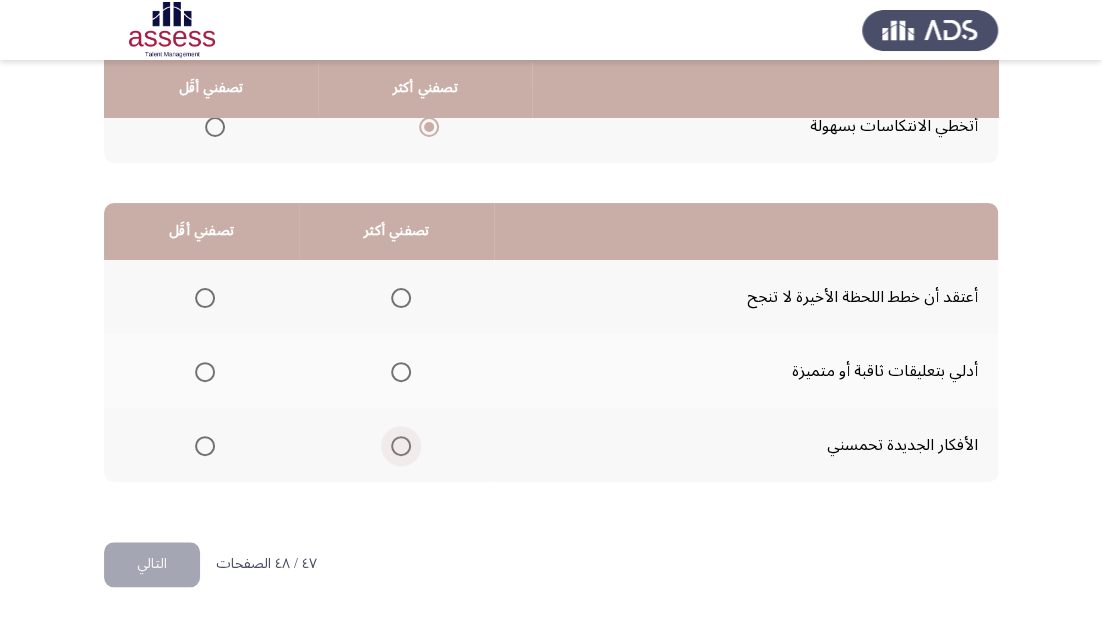 click at bounding box center [401, 446] 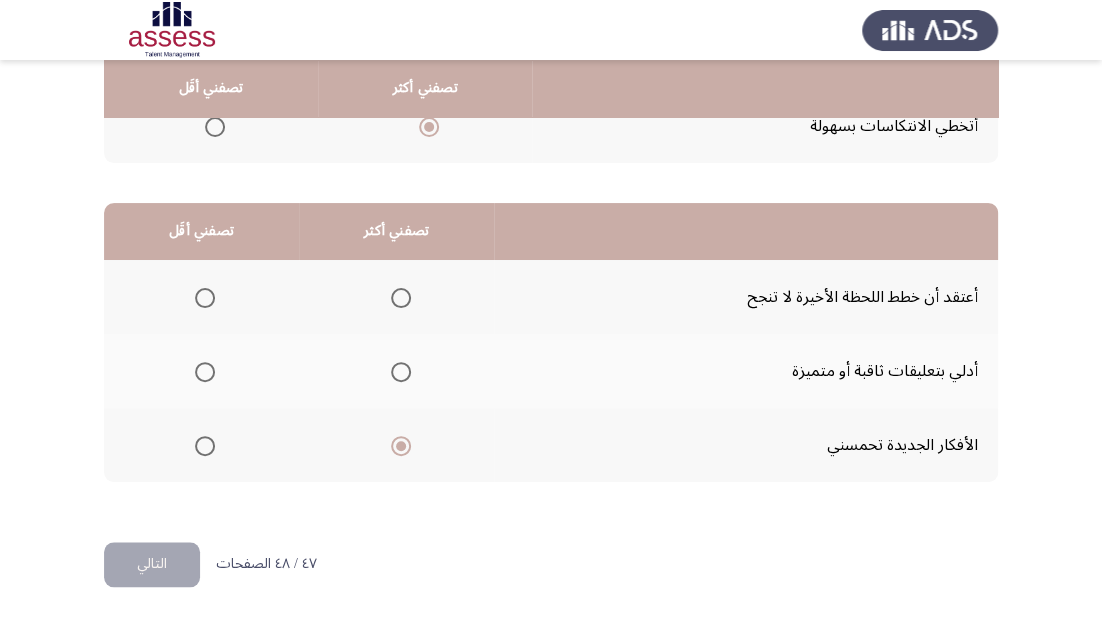 click at bounding box center (205, 372) 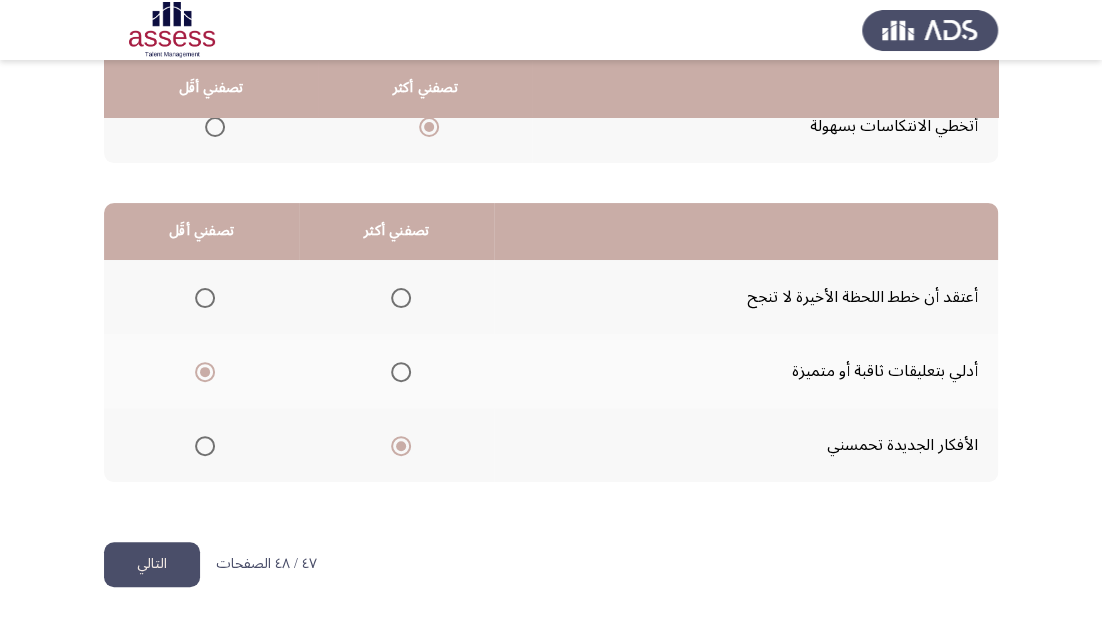 click on "التالي" 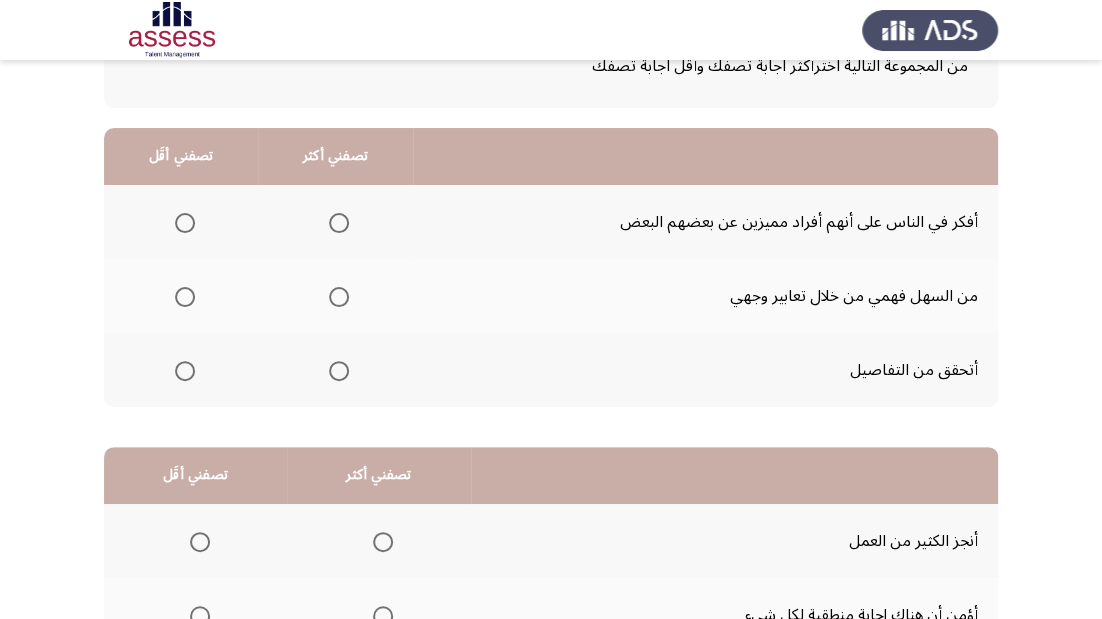 scroll, scrollTop: 160, scrollLeft: 0, axis: vertical 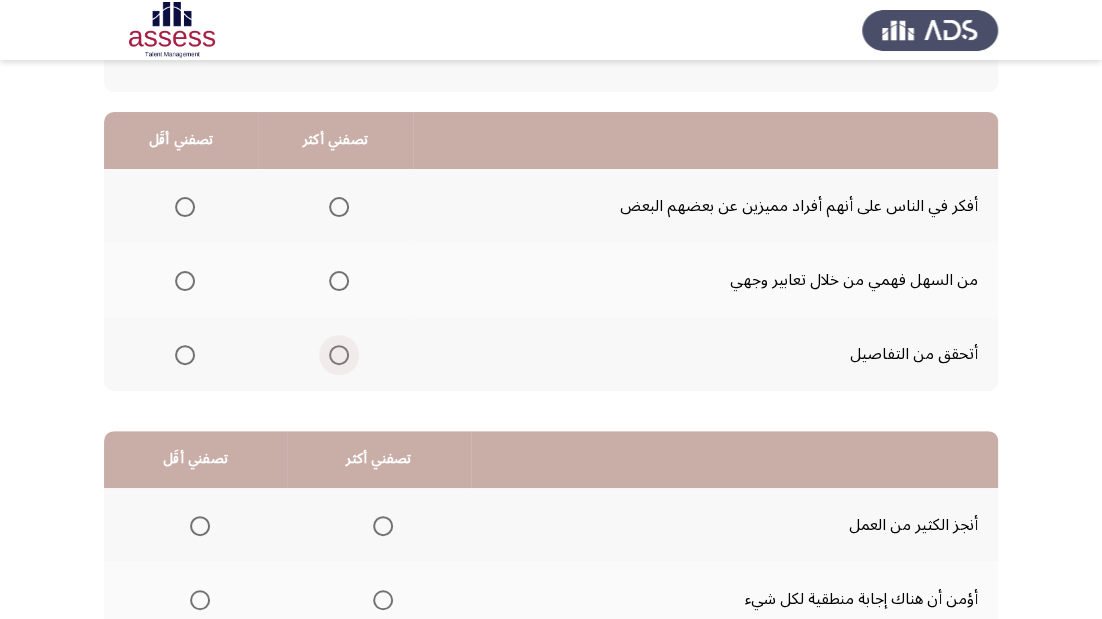 click at bounding box center (339, 355) 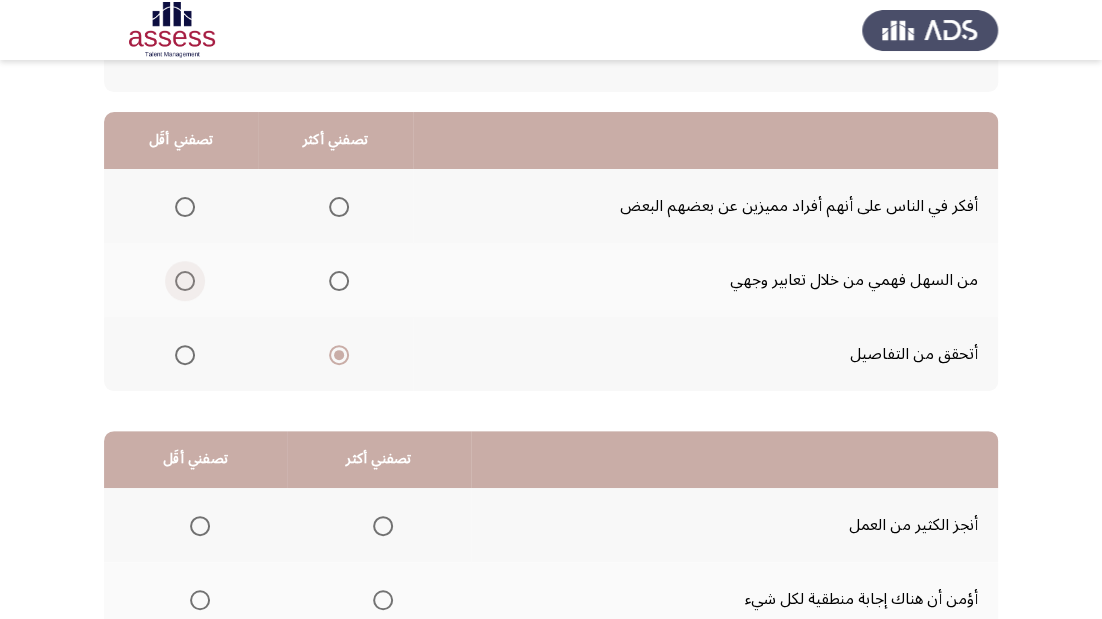 click at bounding box center [185, 281] 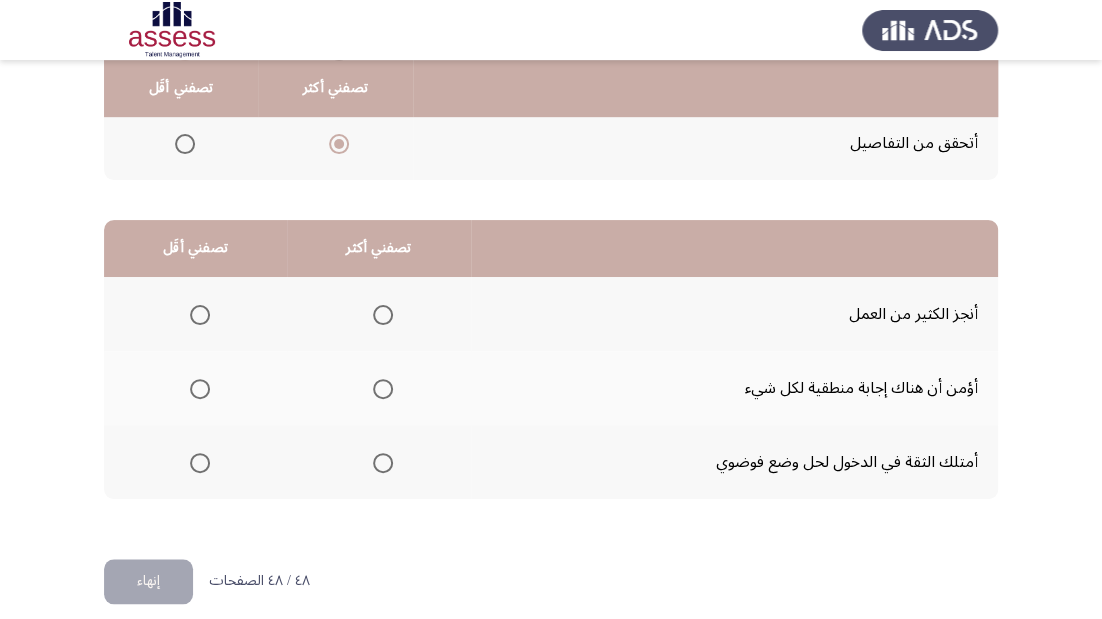 scroll, scrollTop: 388, scrollLeft: 0, axis: vertical 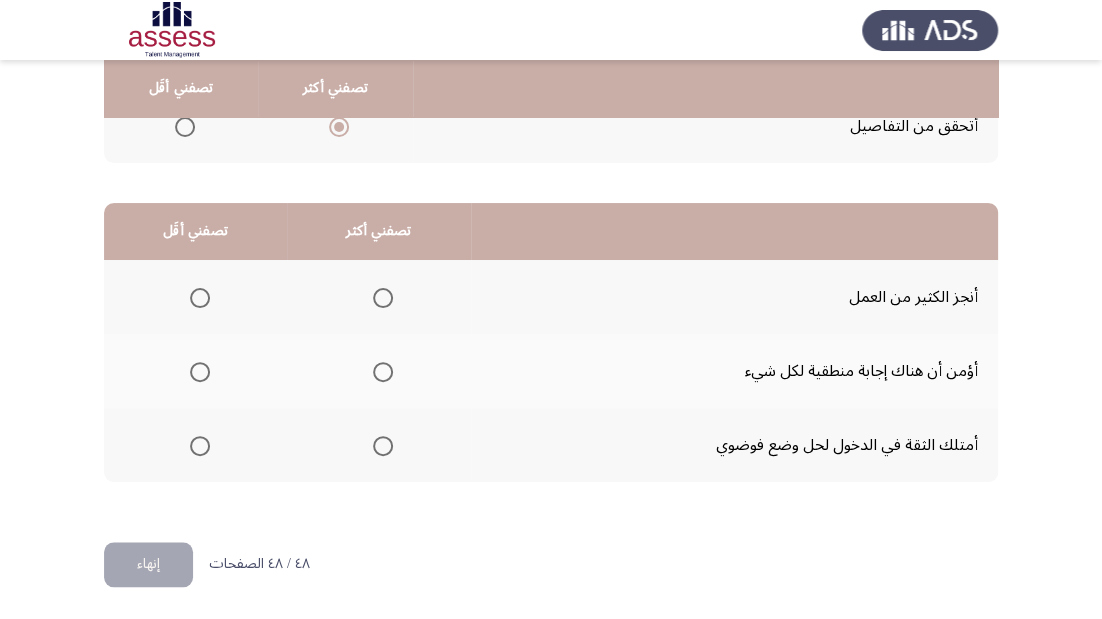 click at bounding box center (383, 446) 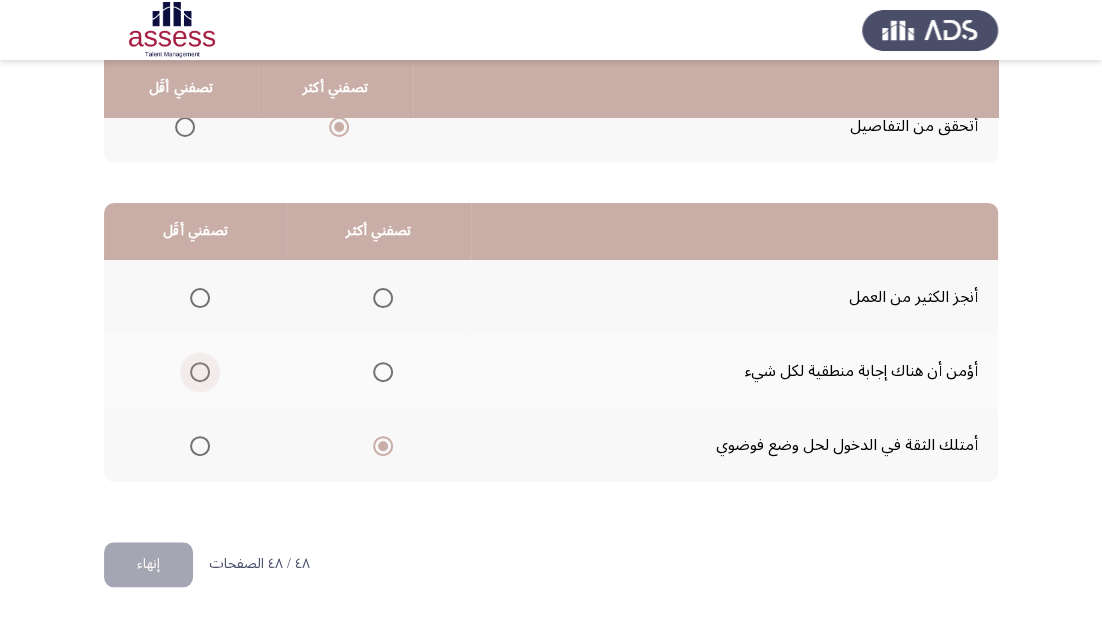 click at bounding box center (200, 372) 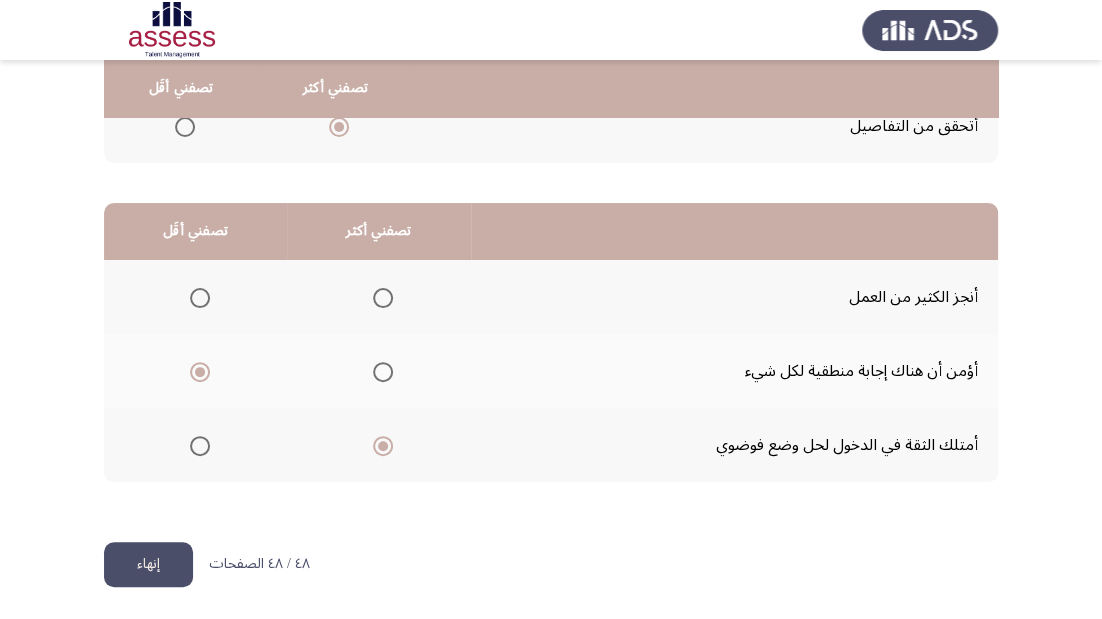click on "إنهاء" 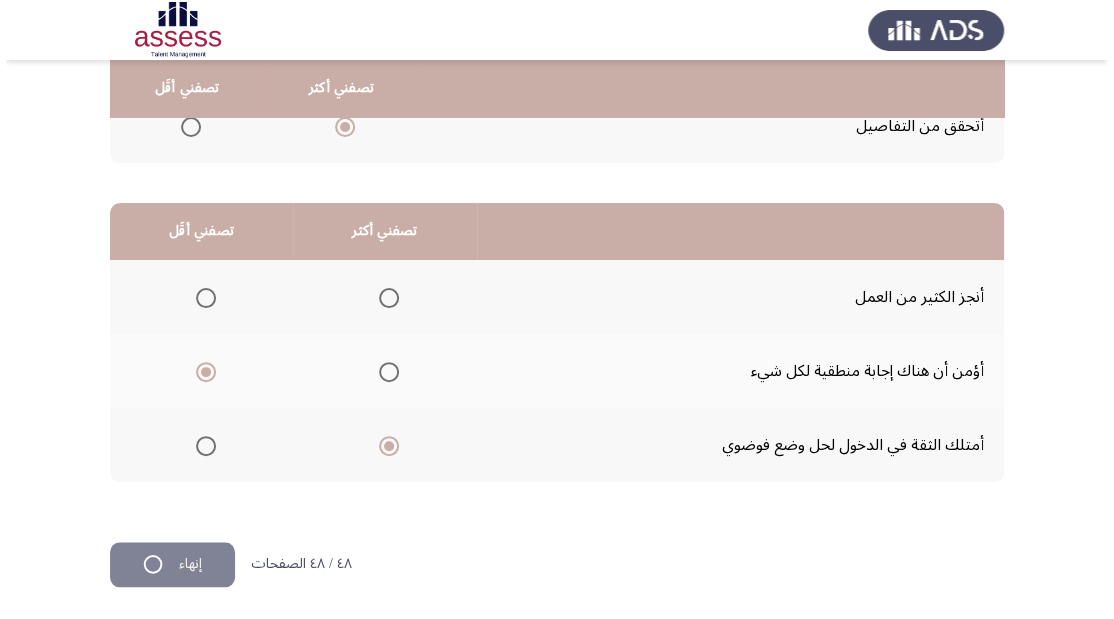 scroll, scrollTop: 0, scrollLeft: 0, axis: both 